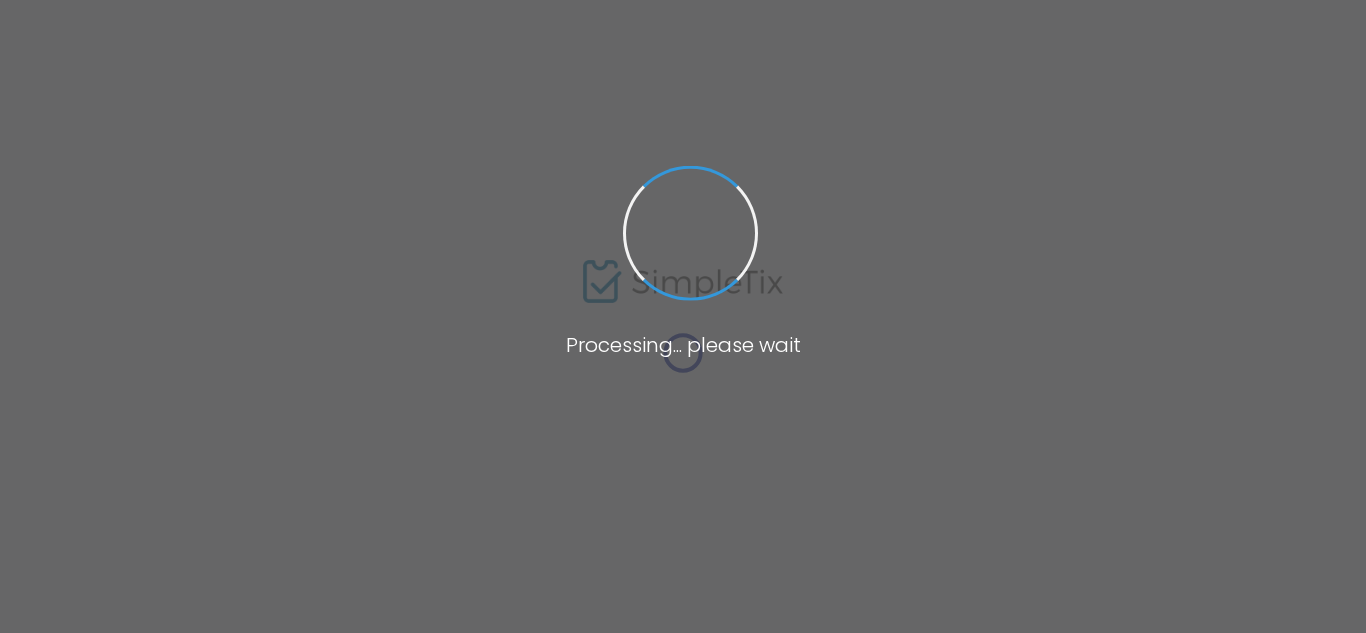 scroll, scrollTop: 0, scrollLeft: 0, axis: both 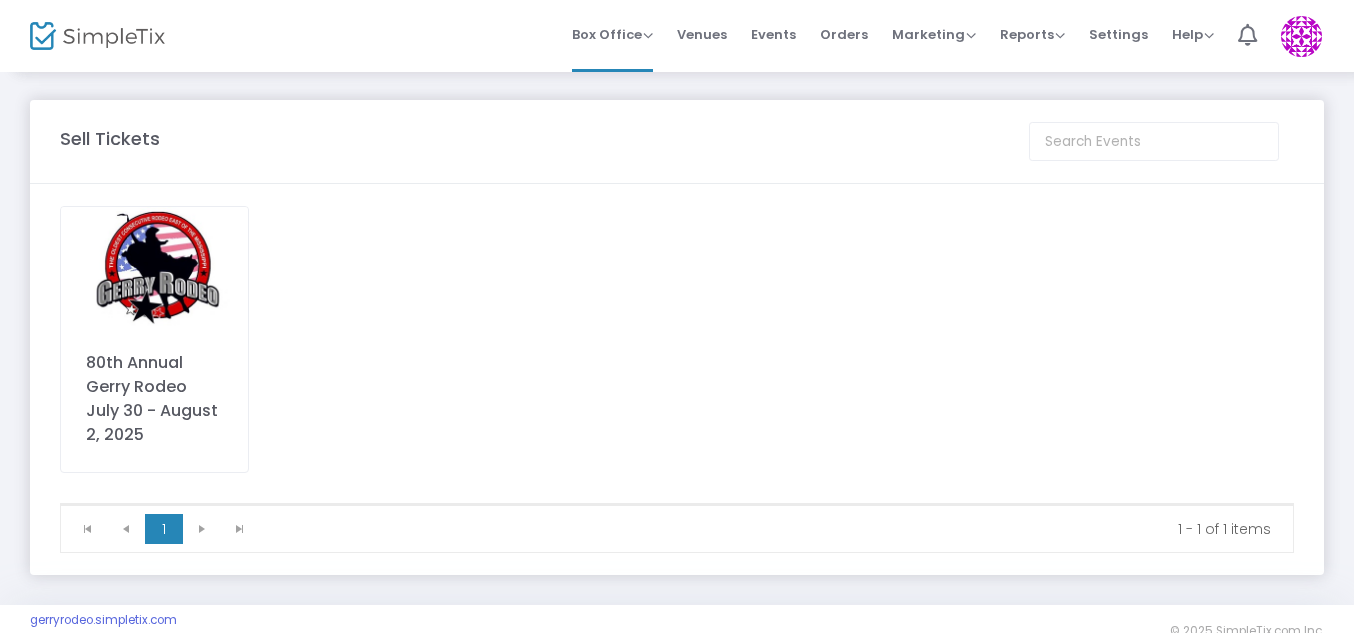 click on "80th Annual Gerry Rodeo July 30 - August  2, 2025" 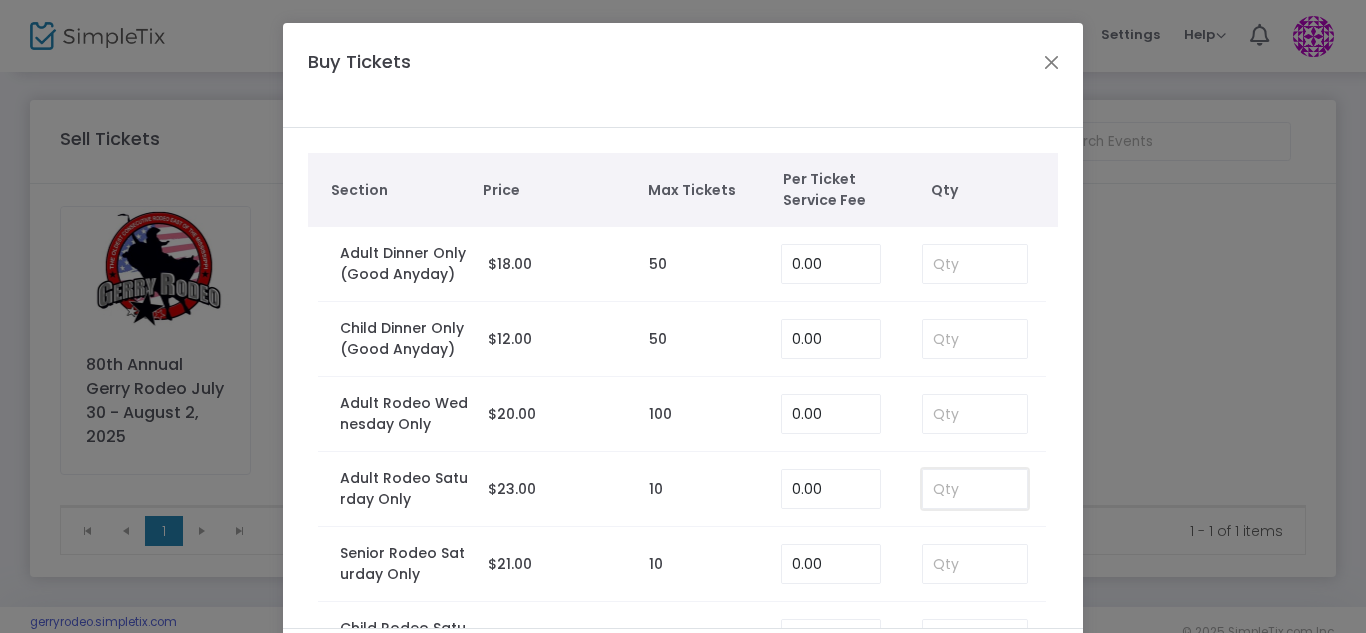 click at bounding box center [975, 489] 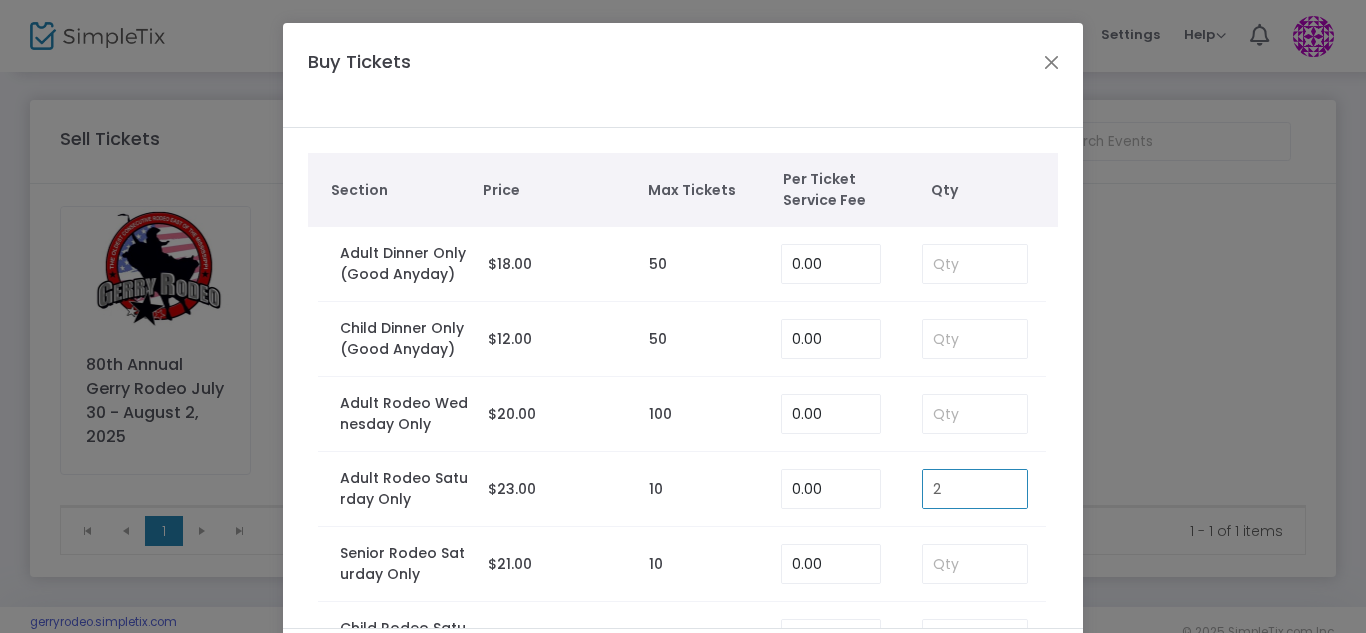 type on "2" 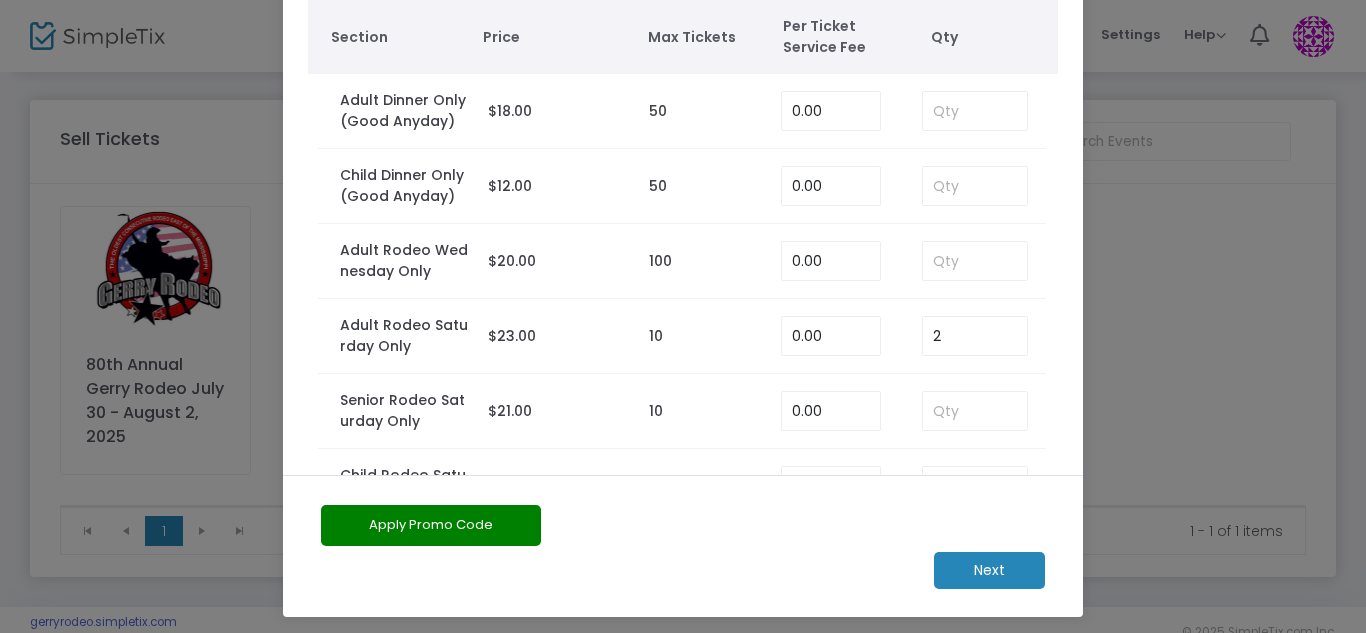 scroll, scrollTop: 160, scrollLeft: 0, axis: vertical 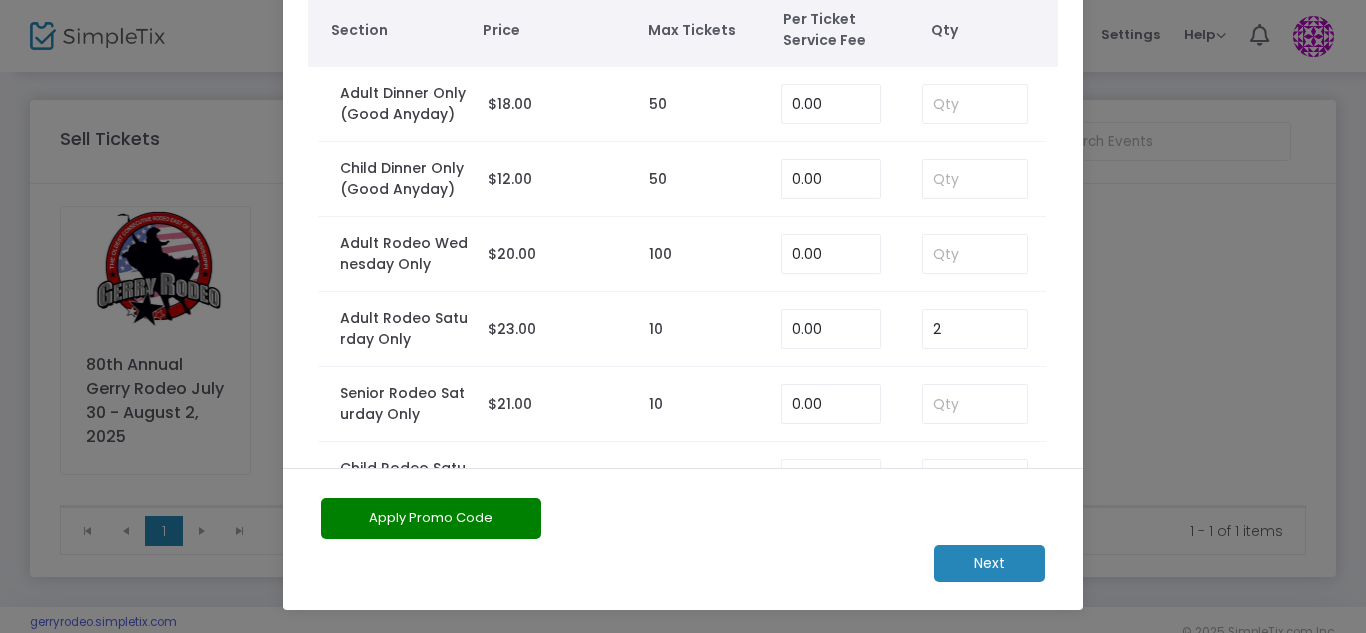 click on "Next" 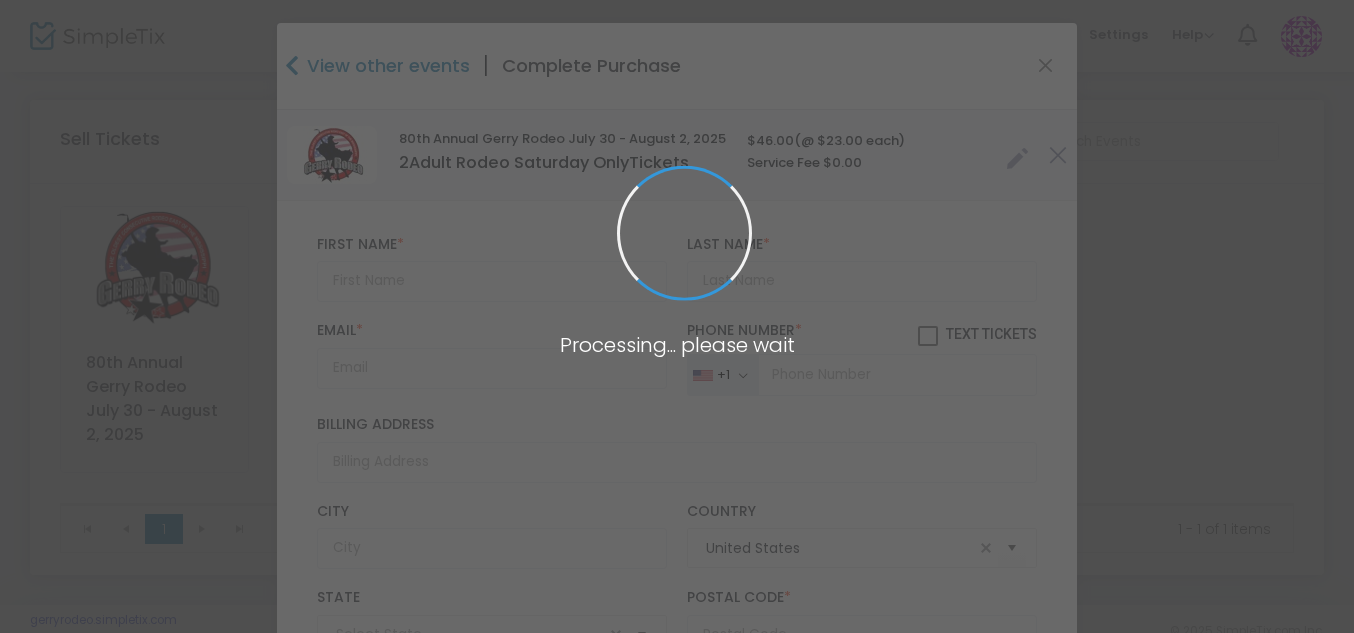 type on "New York" 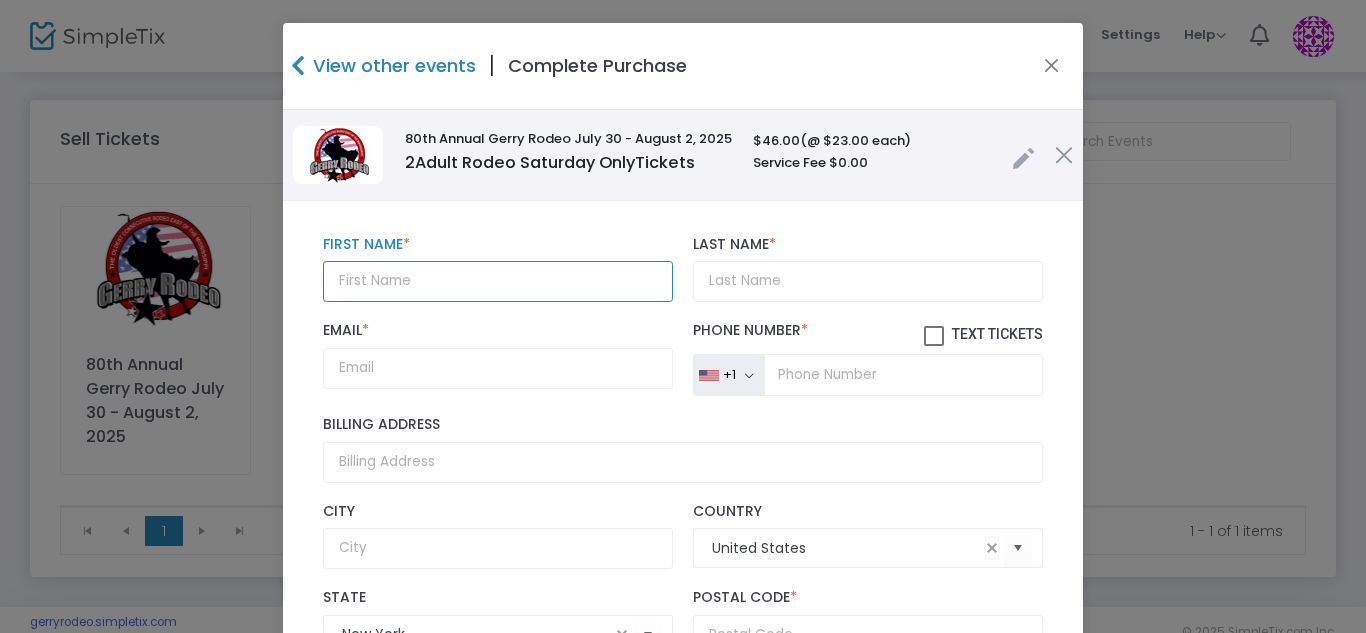 click at bounding box center [498, 281] 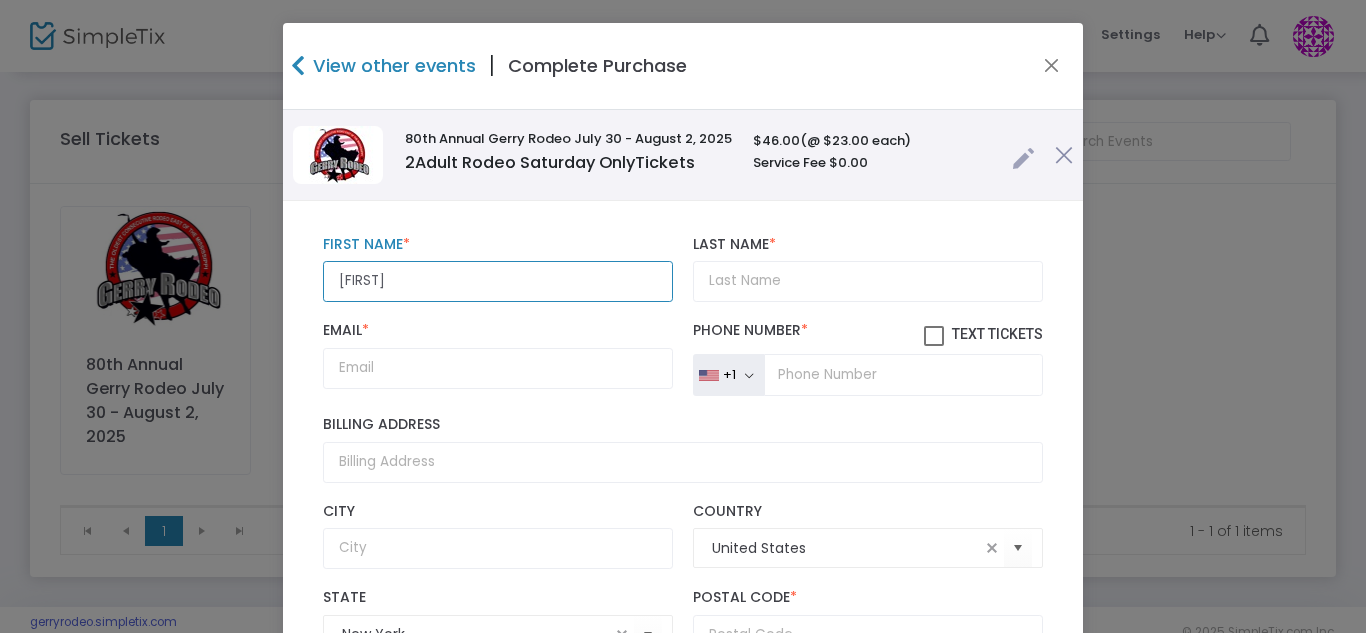 type on "[FIRST]" 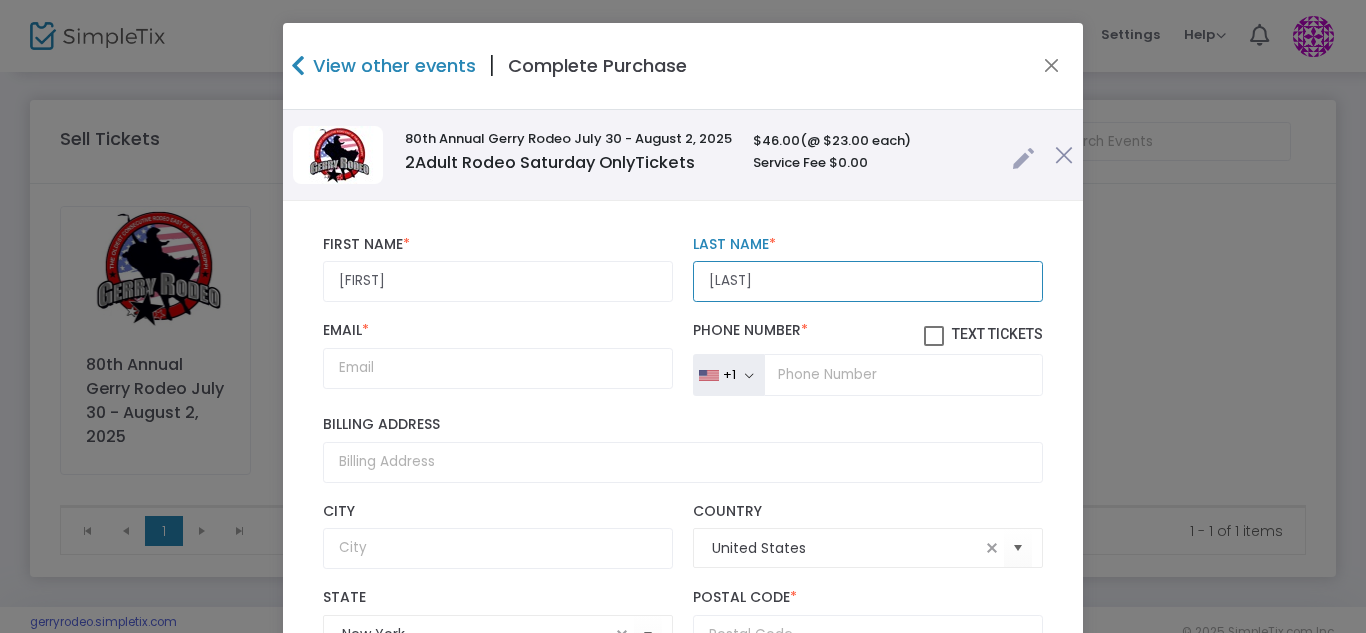 type on "[LAST]" 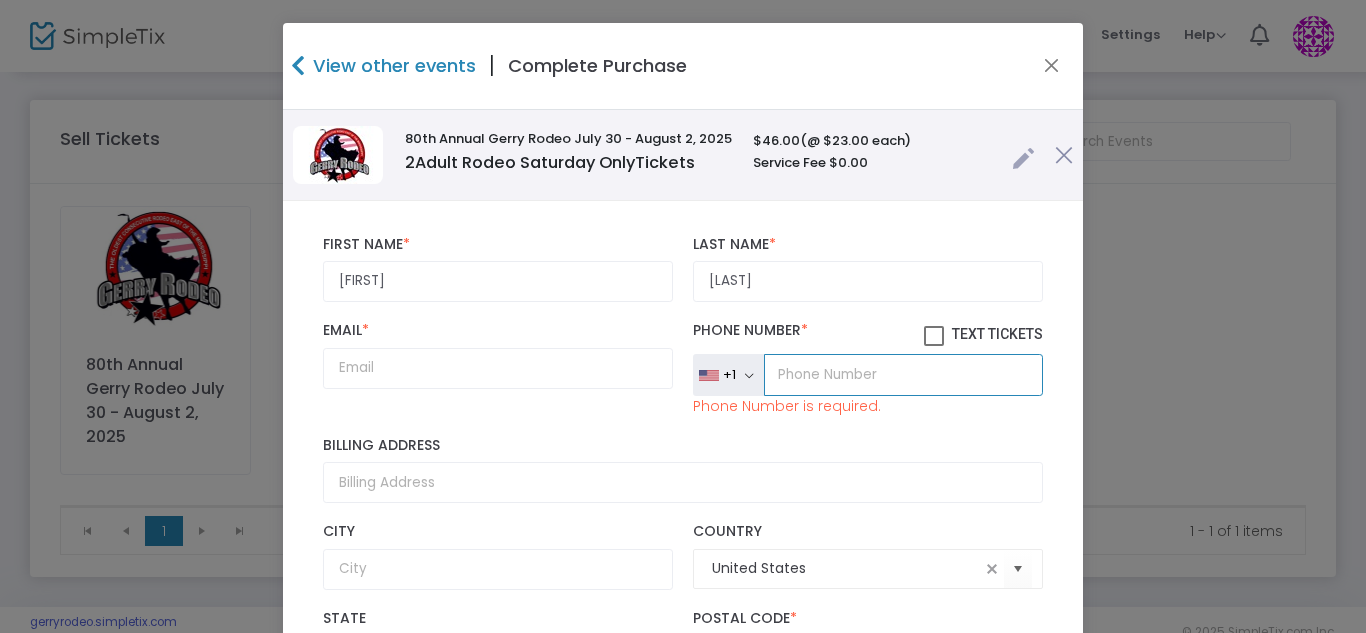 click at bounding box center (903, 375) 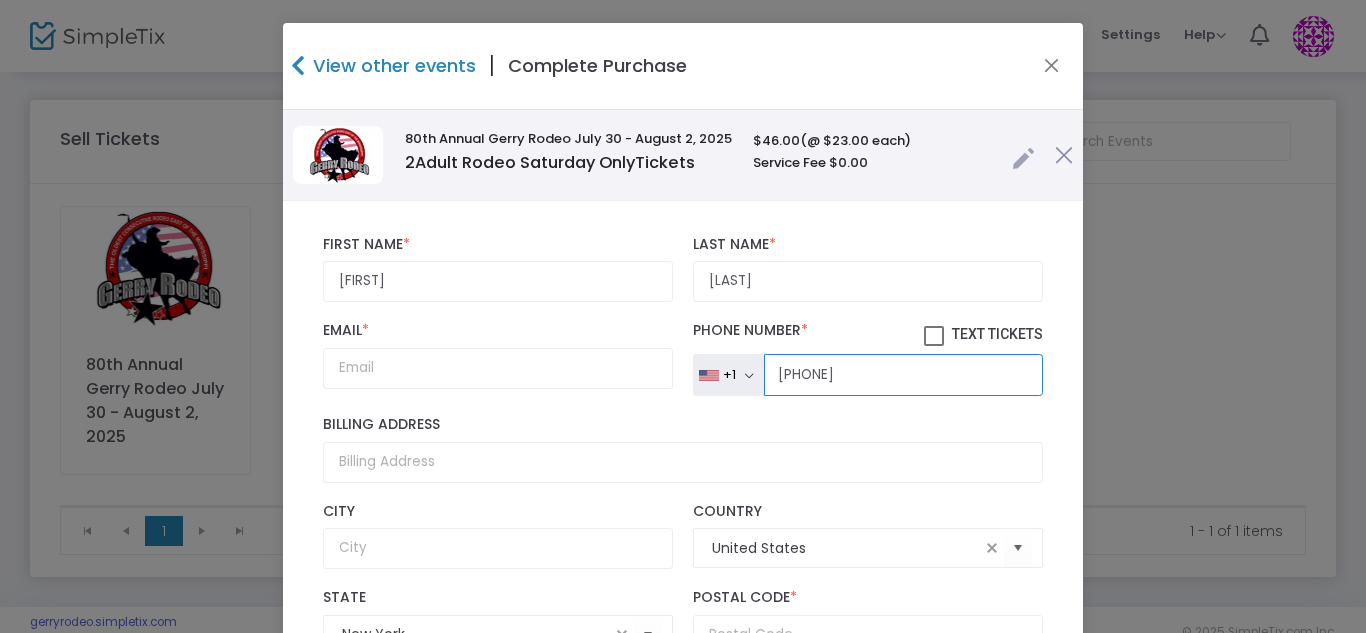 type on "[PHONE]" 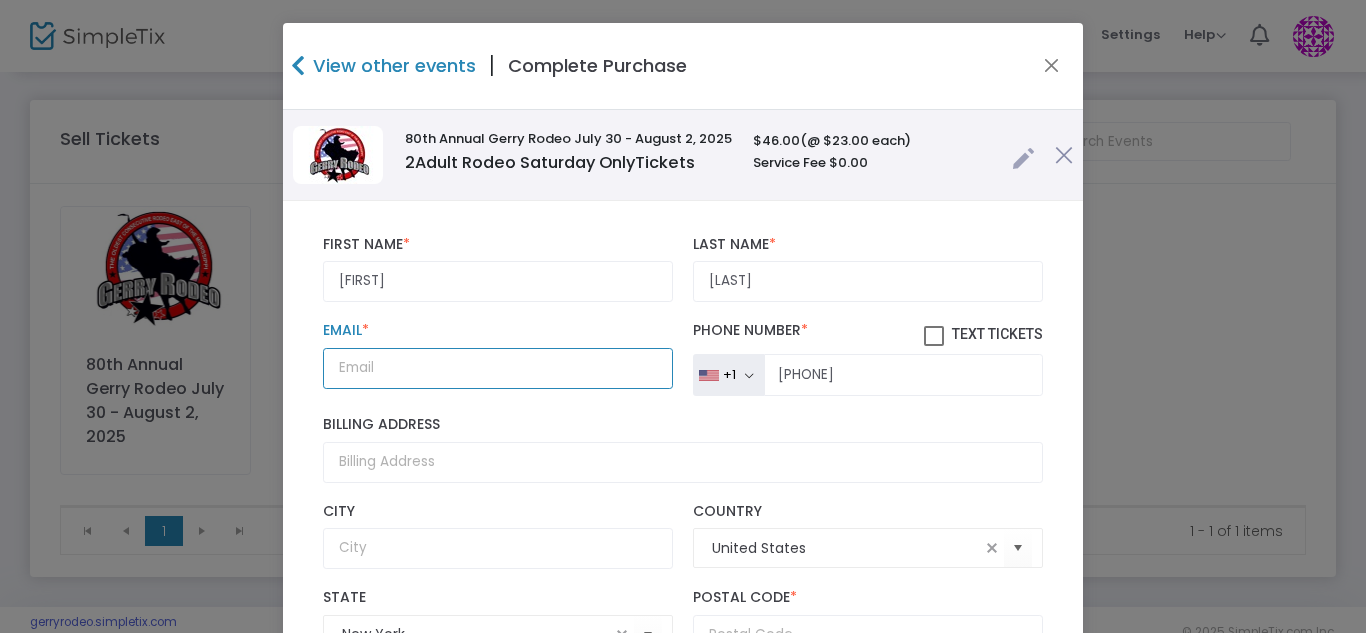click on "Email  *" at bounding box center (498, 368) 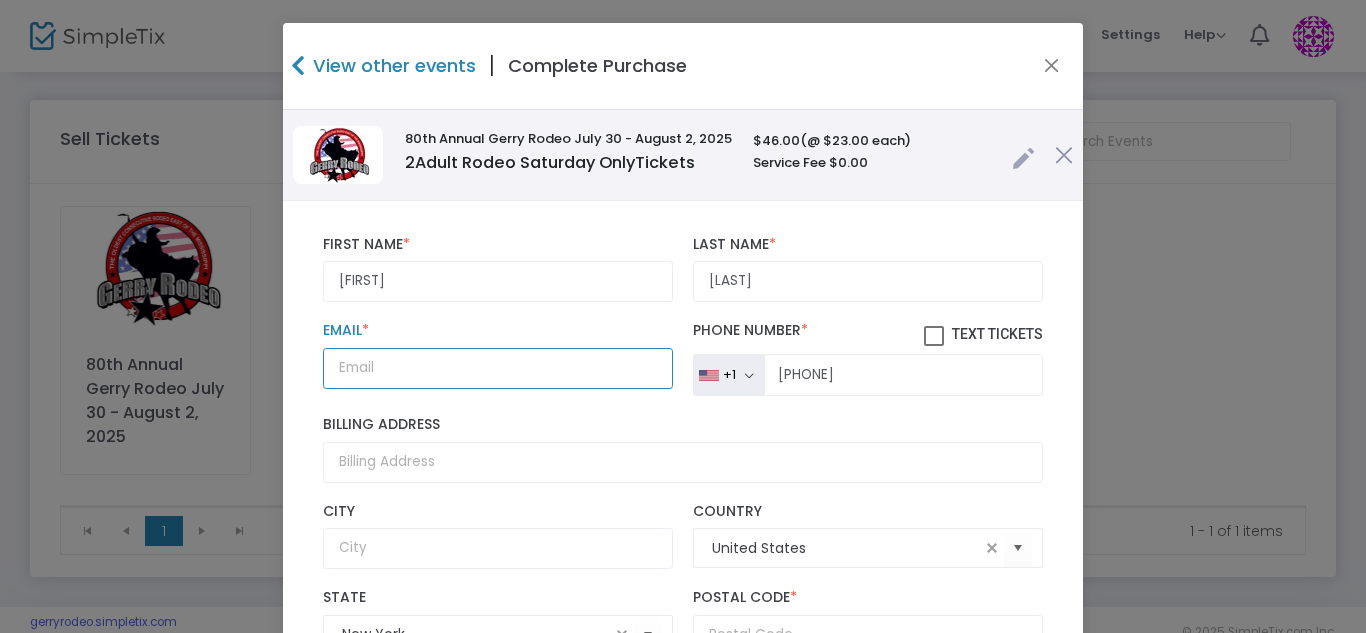 type on "[EMAIL]" 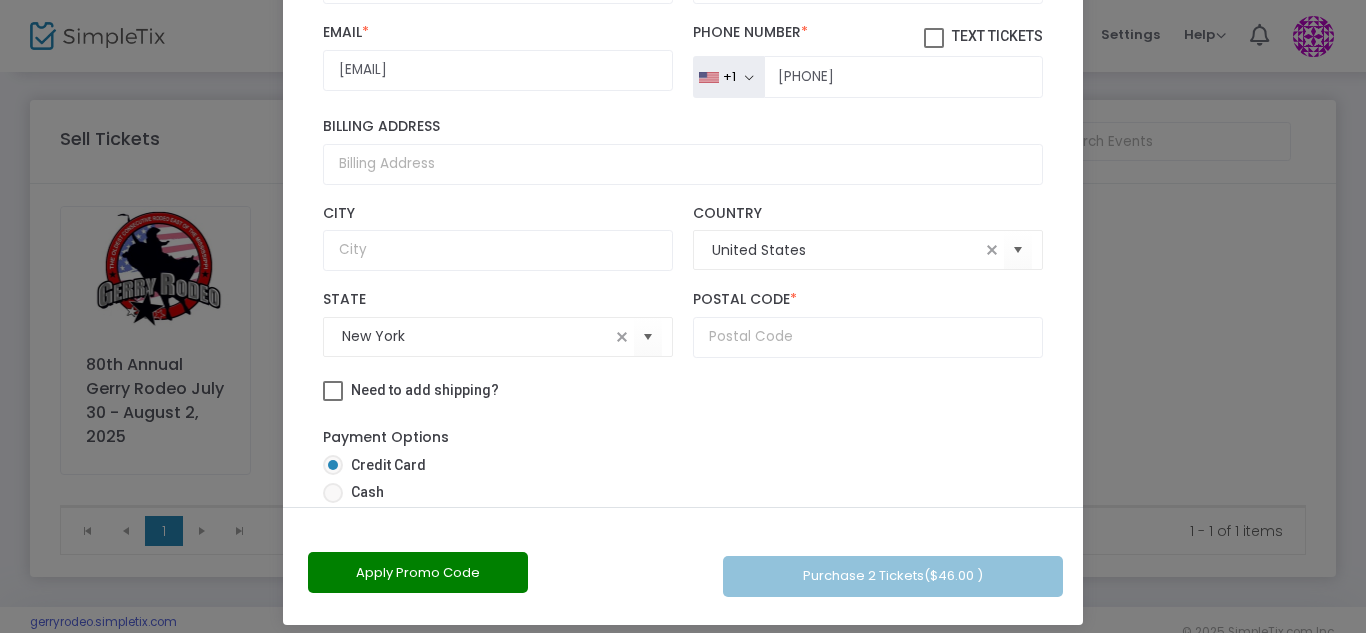 scroll, scrollTop: 304, scrollLeft: 0, axis: vertical 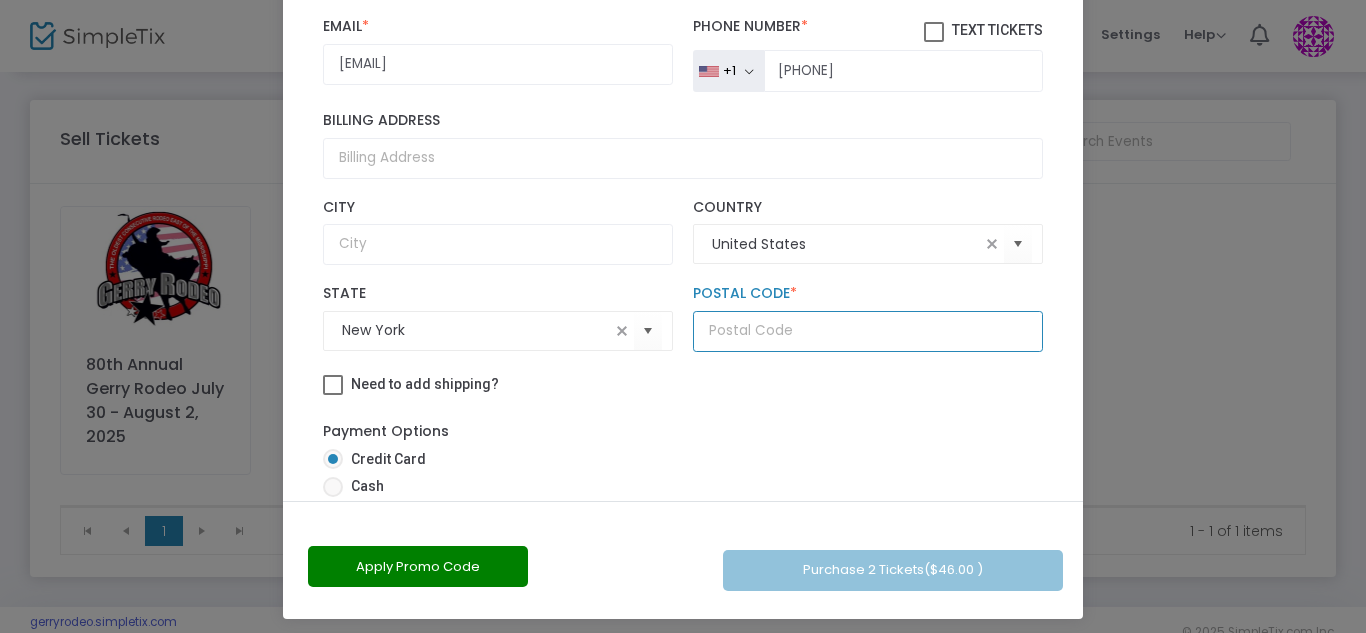 click 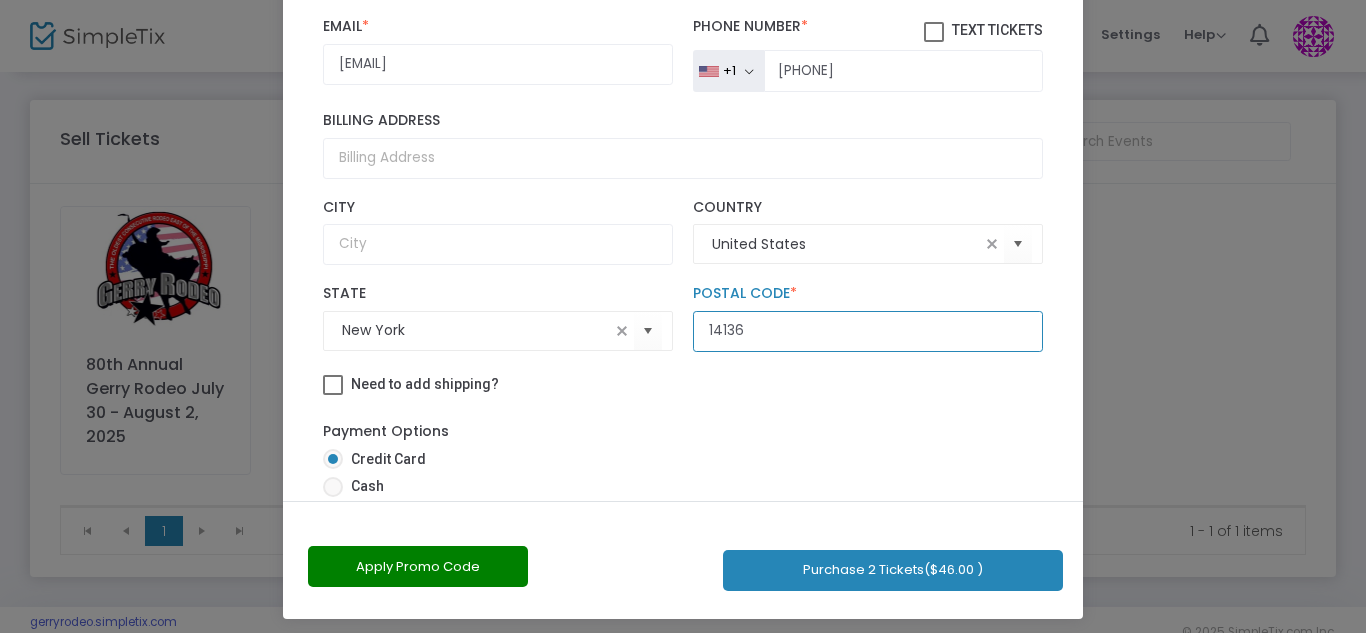 type on "14136" 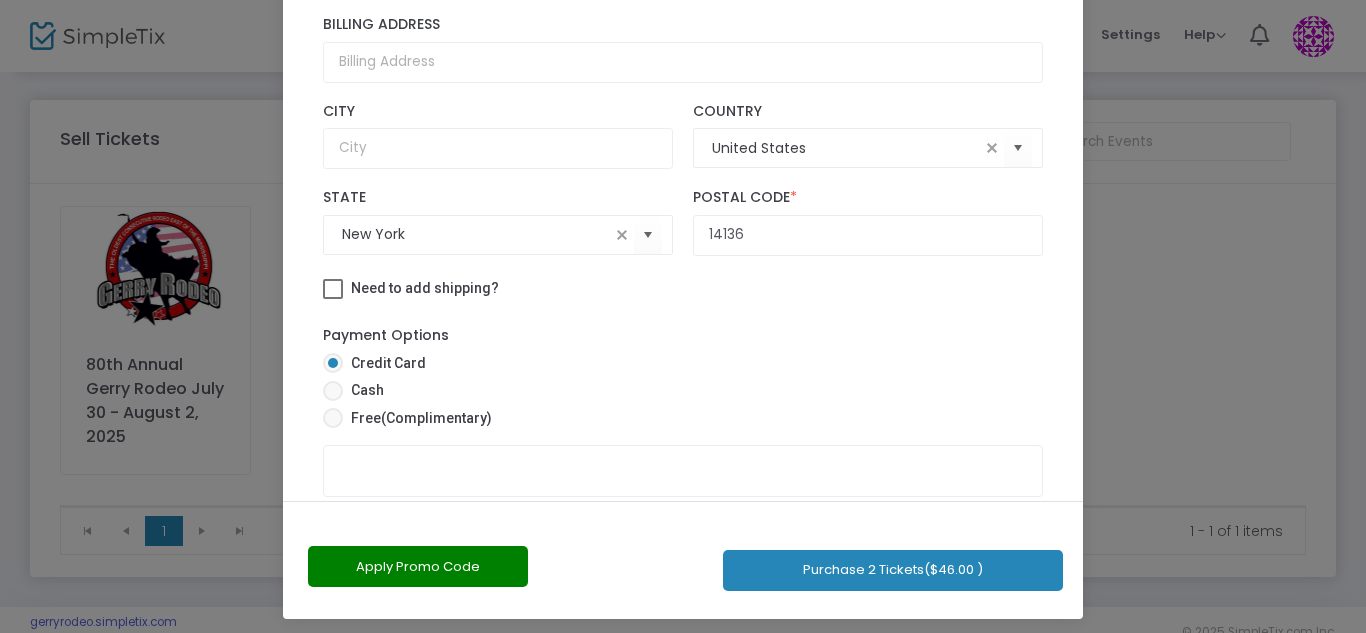 scroll, scrollTop: 110, scrollLeft: 0, axis: vertical 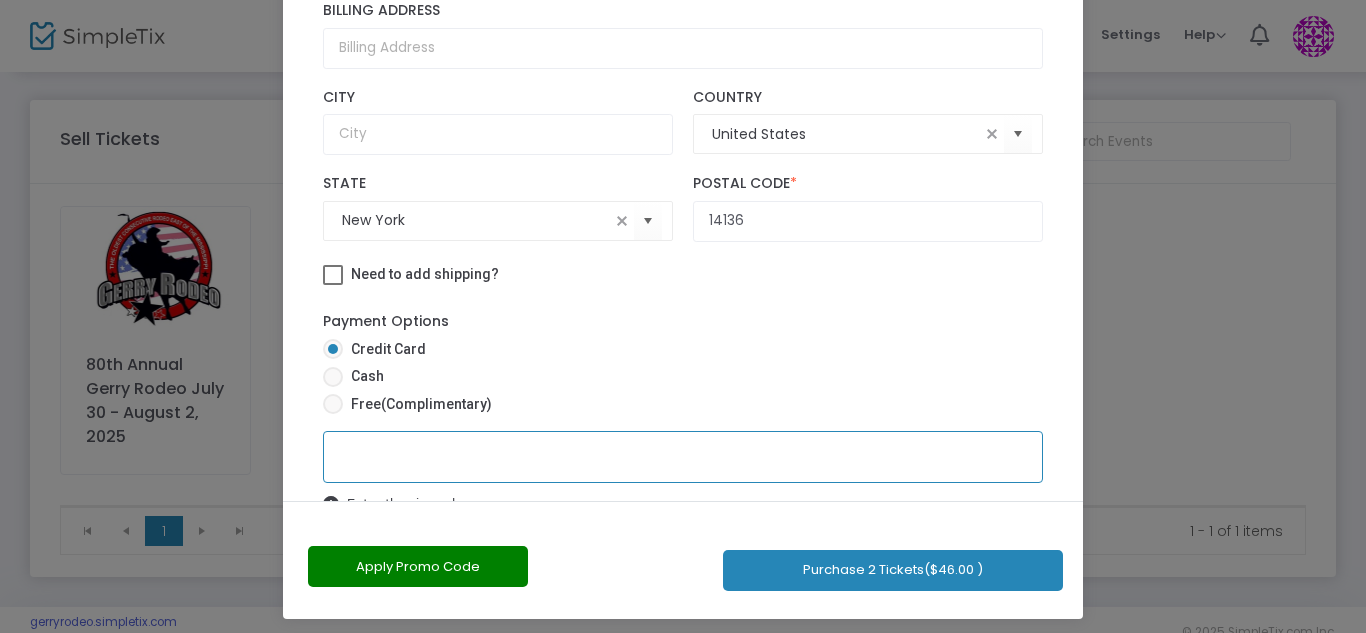 click on "Purchase 2 Tickets  ($46.00 )" 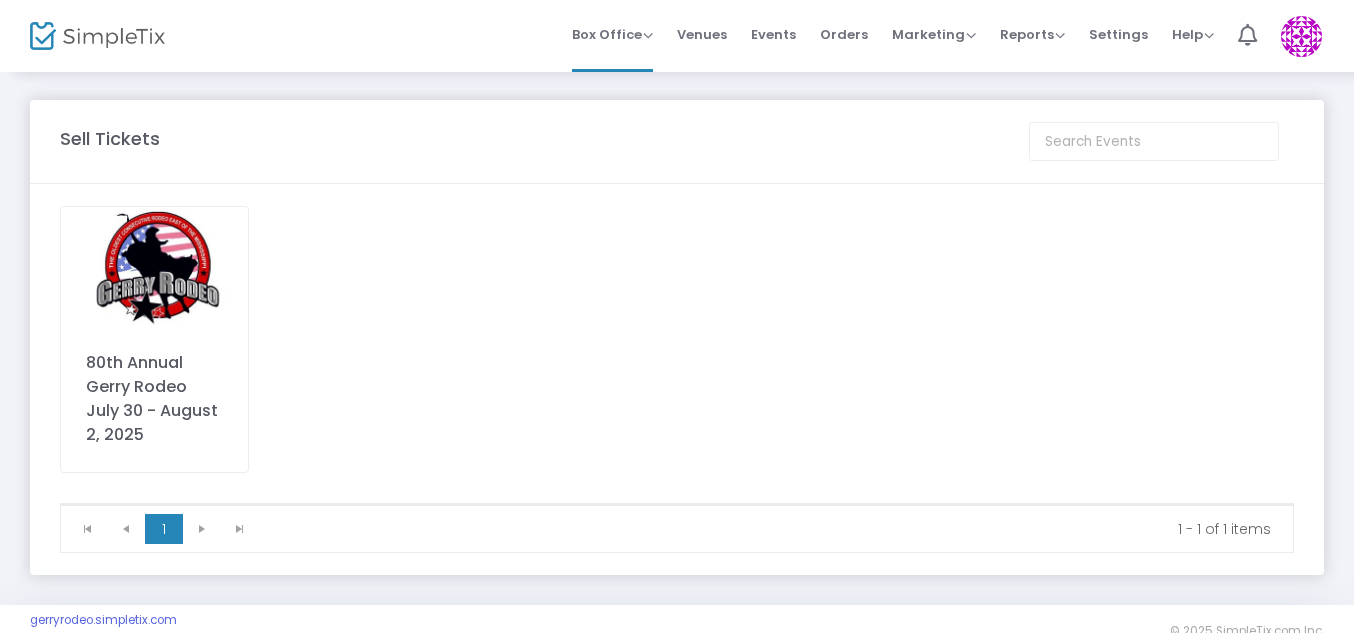 click on "80th Annual Gerry Rodeo July 30 - August  2, 2025" 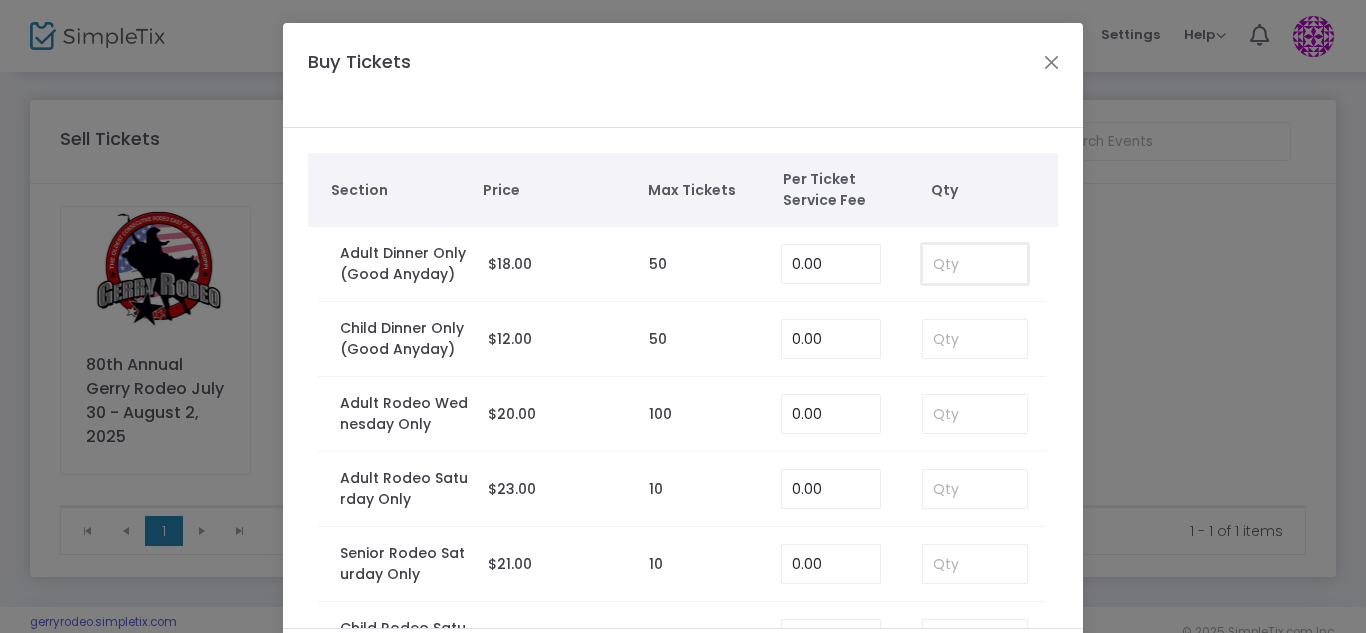 click at bounding box center (975, 264) 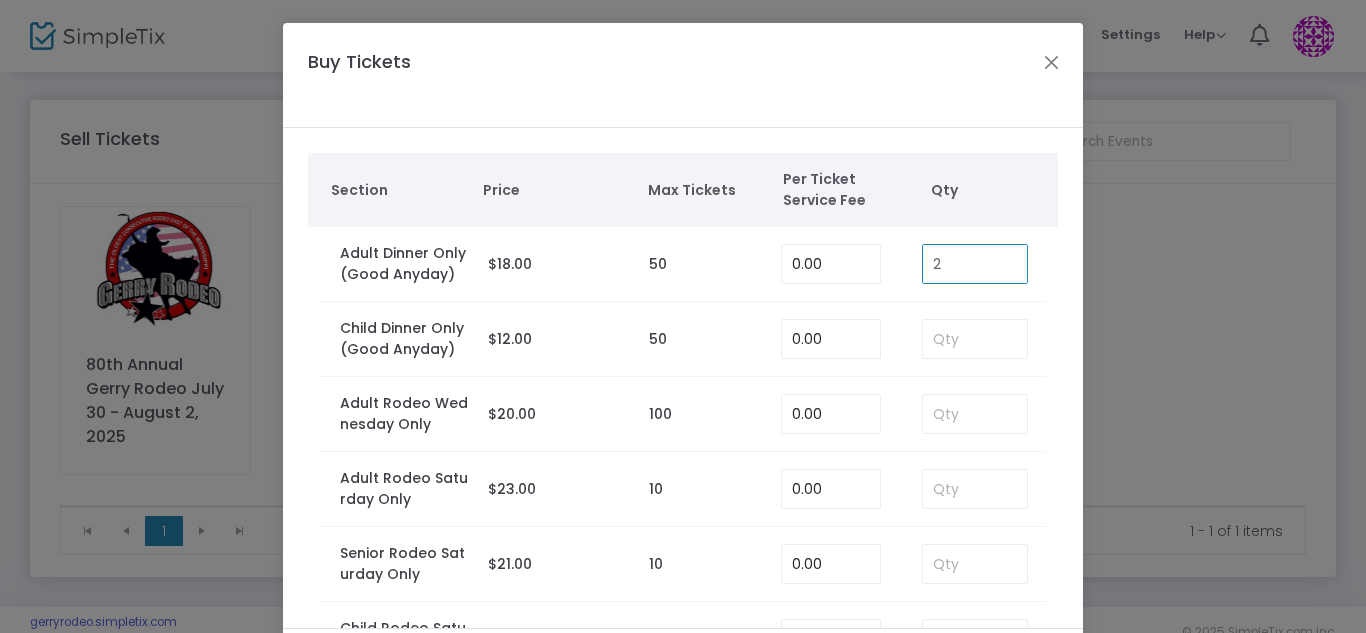 type on "2" 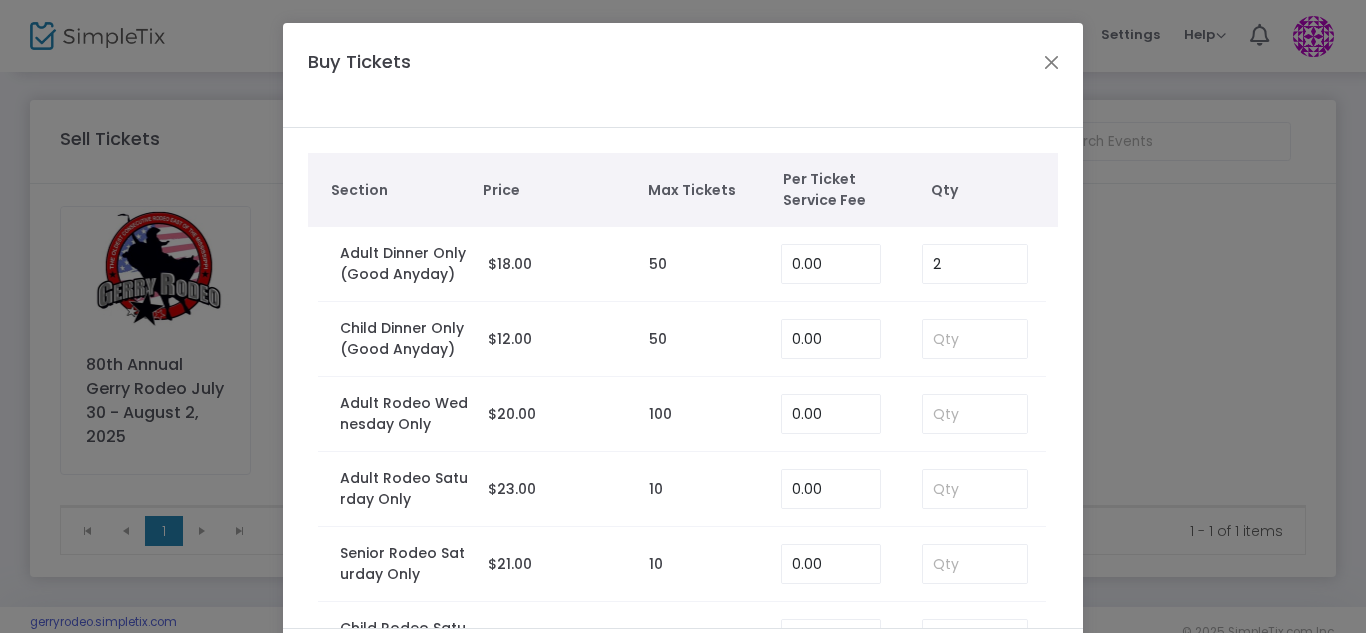 scroll, scrollTop: 160, scrollLeft: 0, axis: vertical 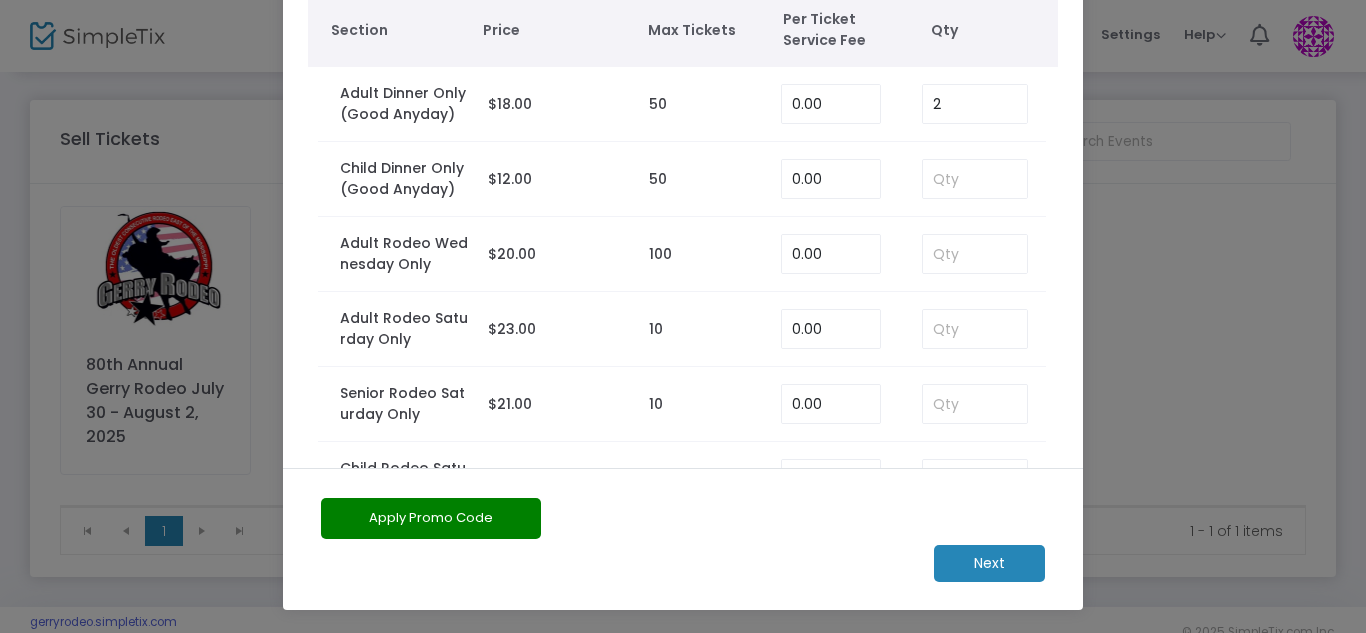 click on "Next" 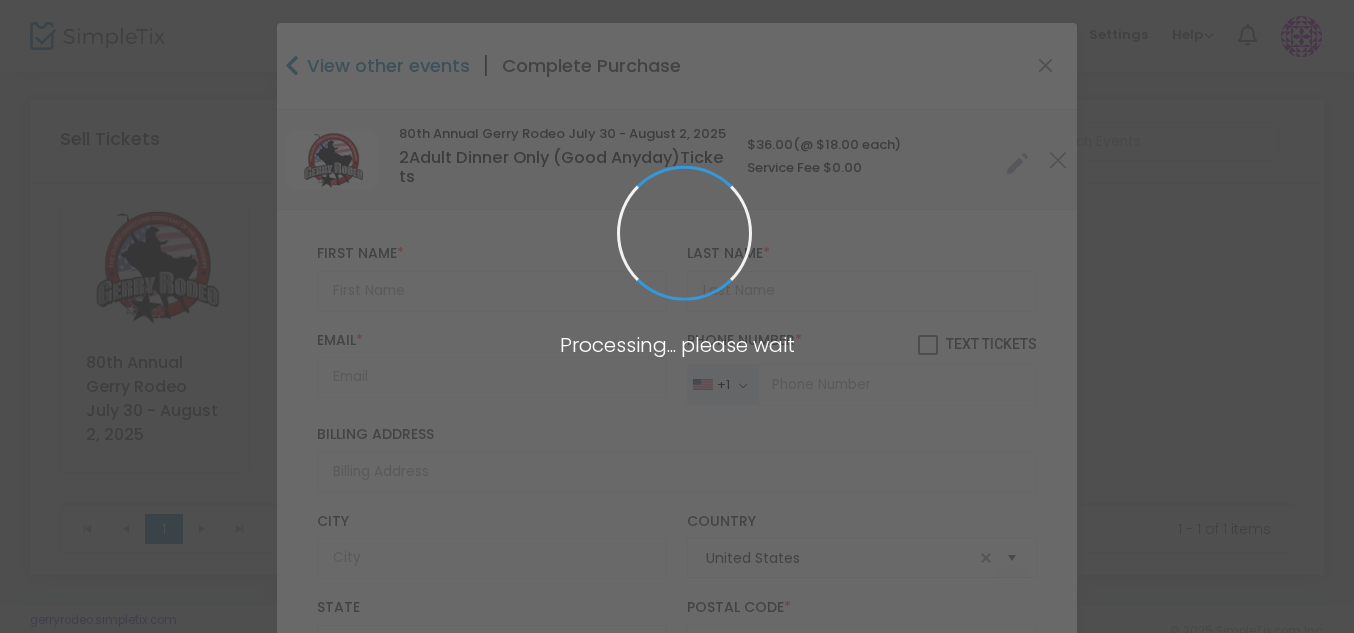type on "New York" 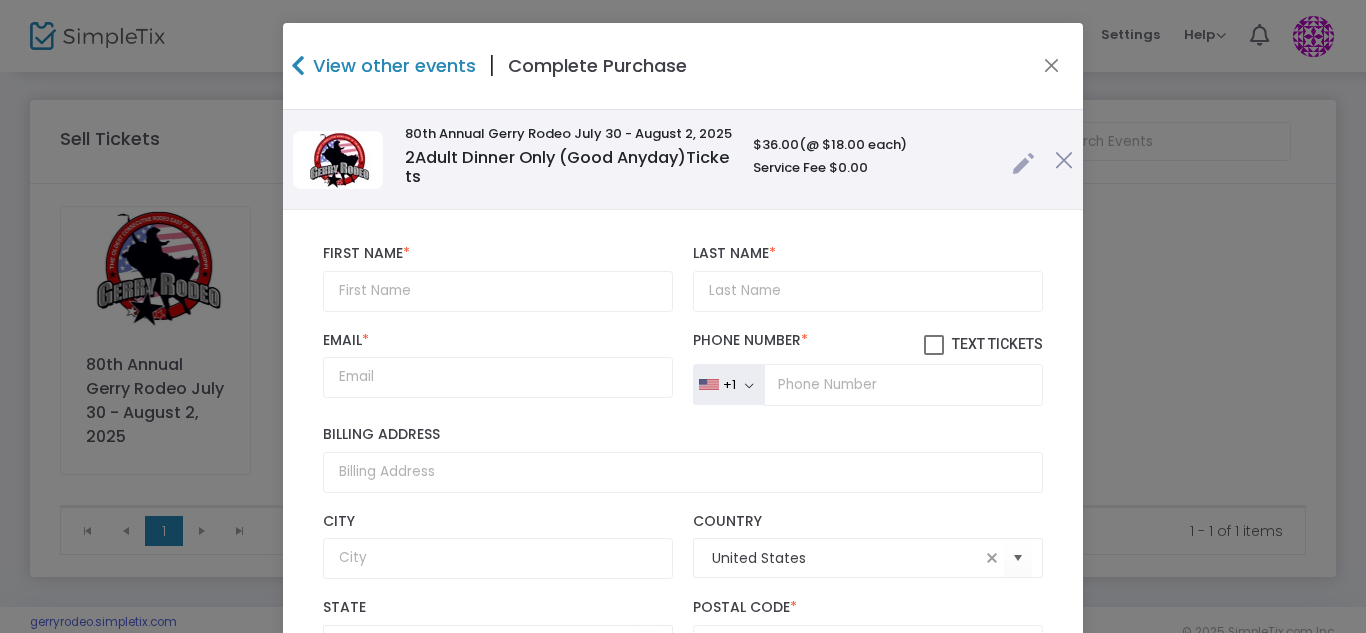 click on "First Name  *  First Name is required." 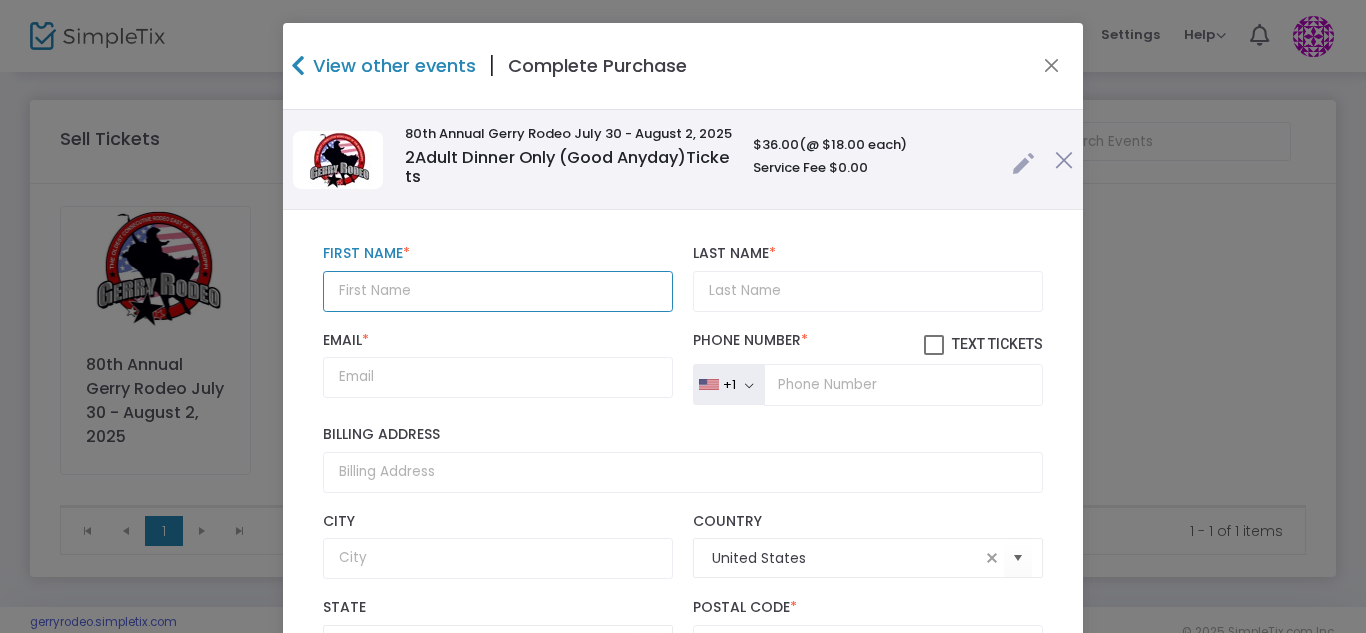 click at bounding box center [498, 291] 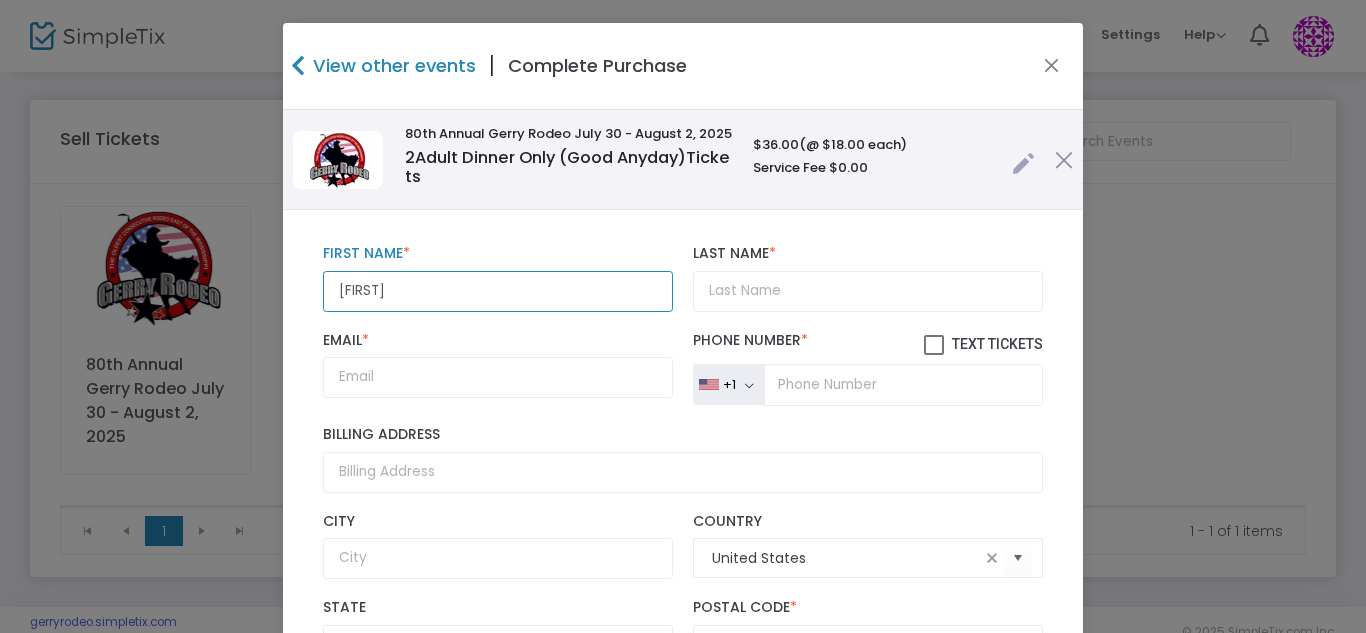 type on "Robert" 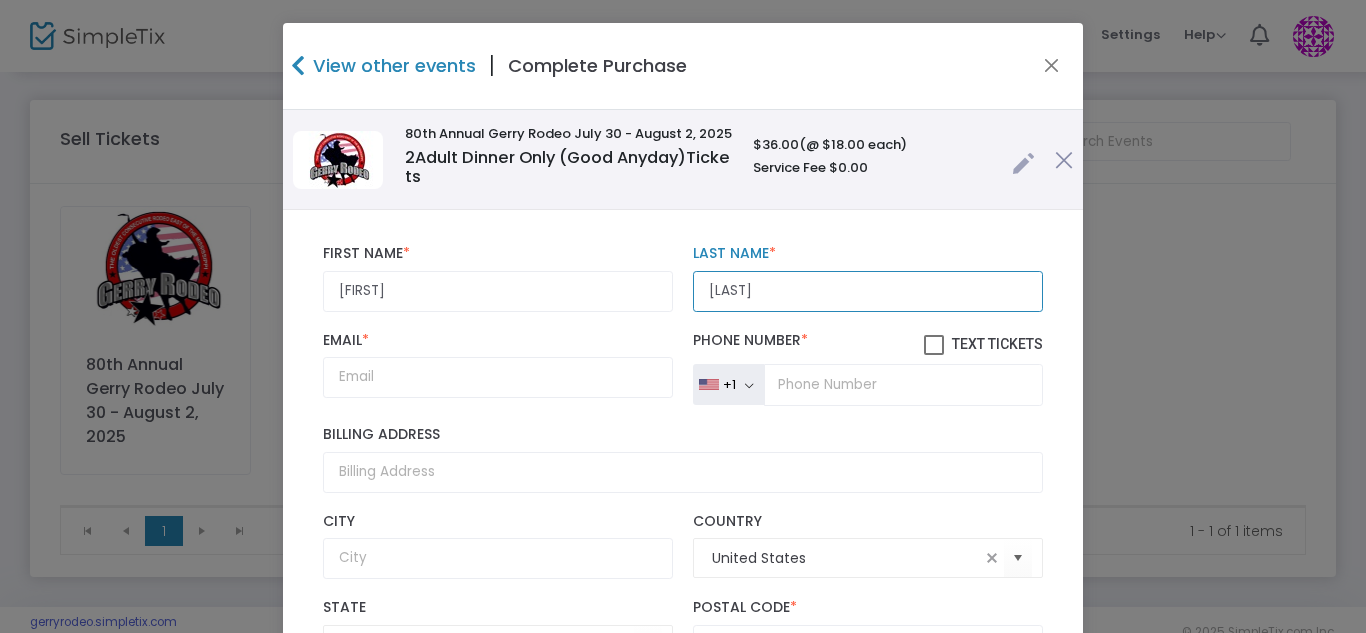 type on "Goodwin" 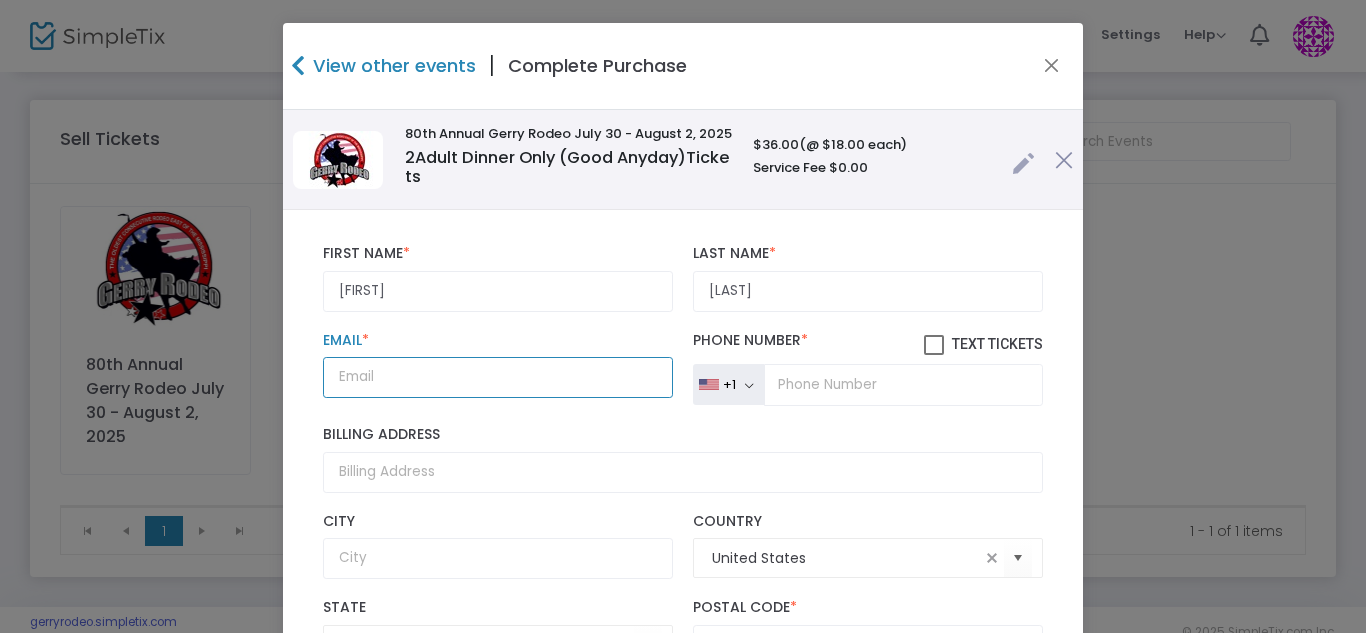 type on "m" 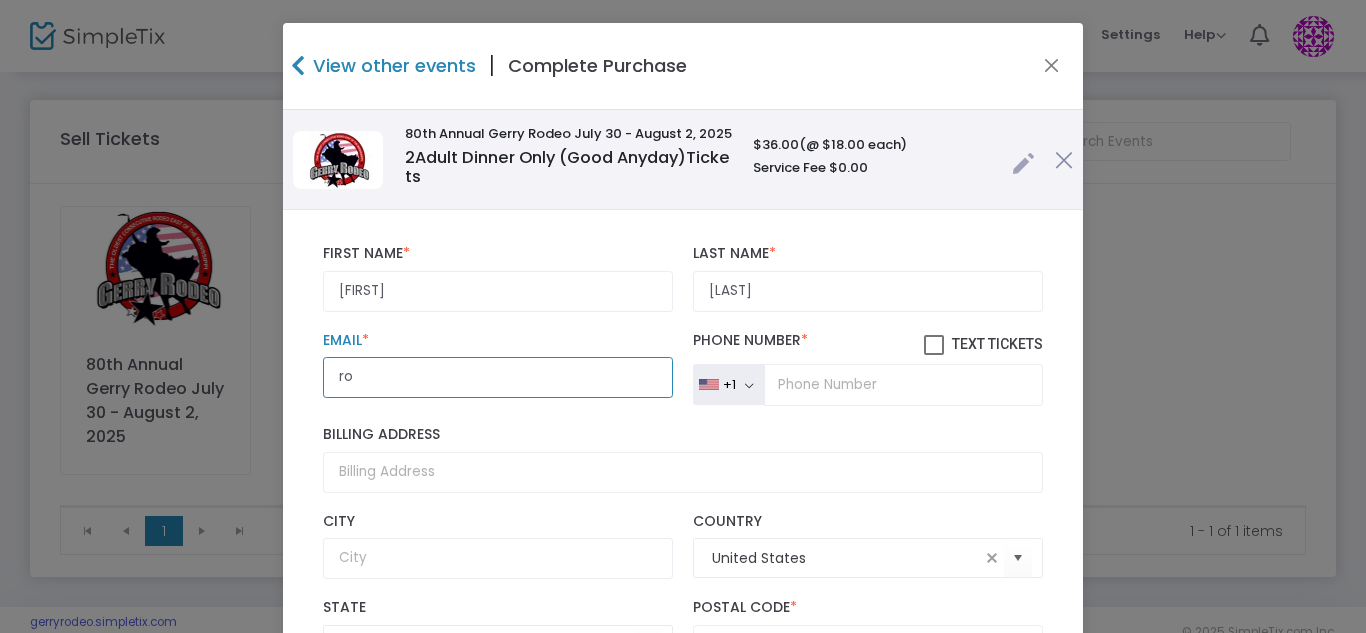 type on "[EMAIL]" 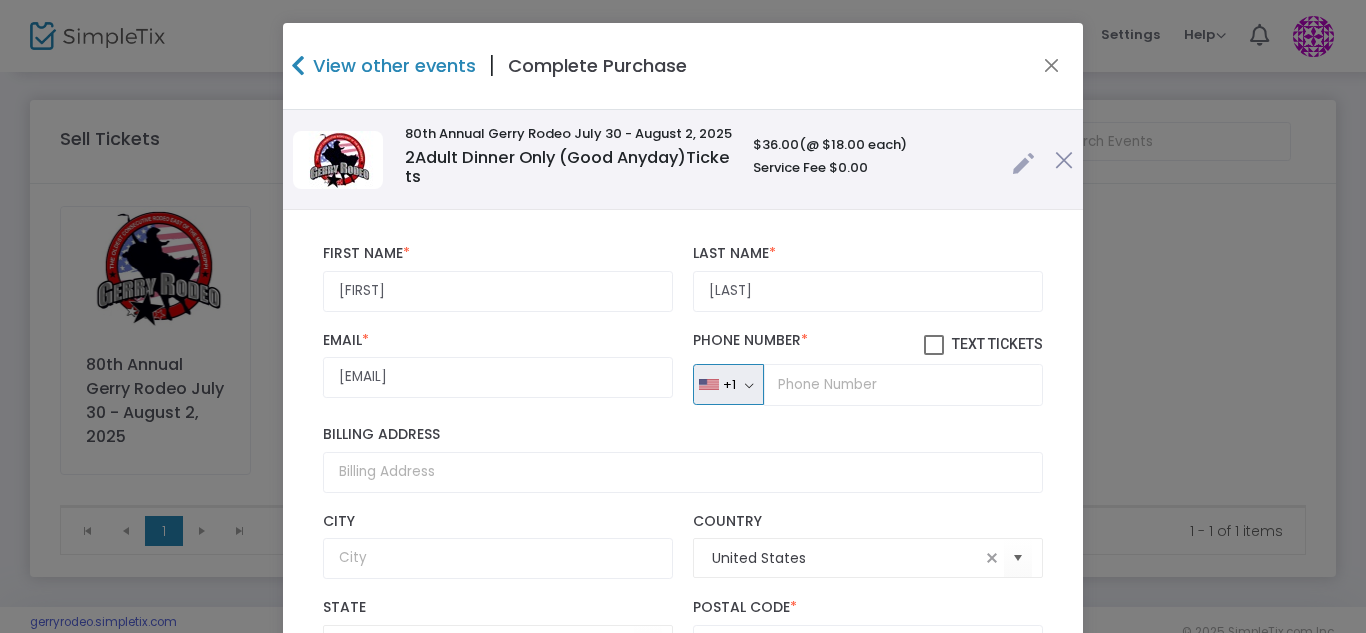 type 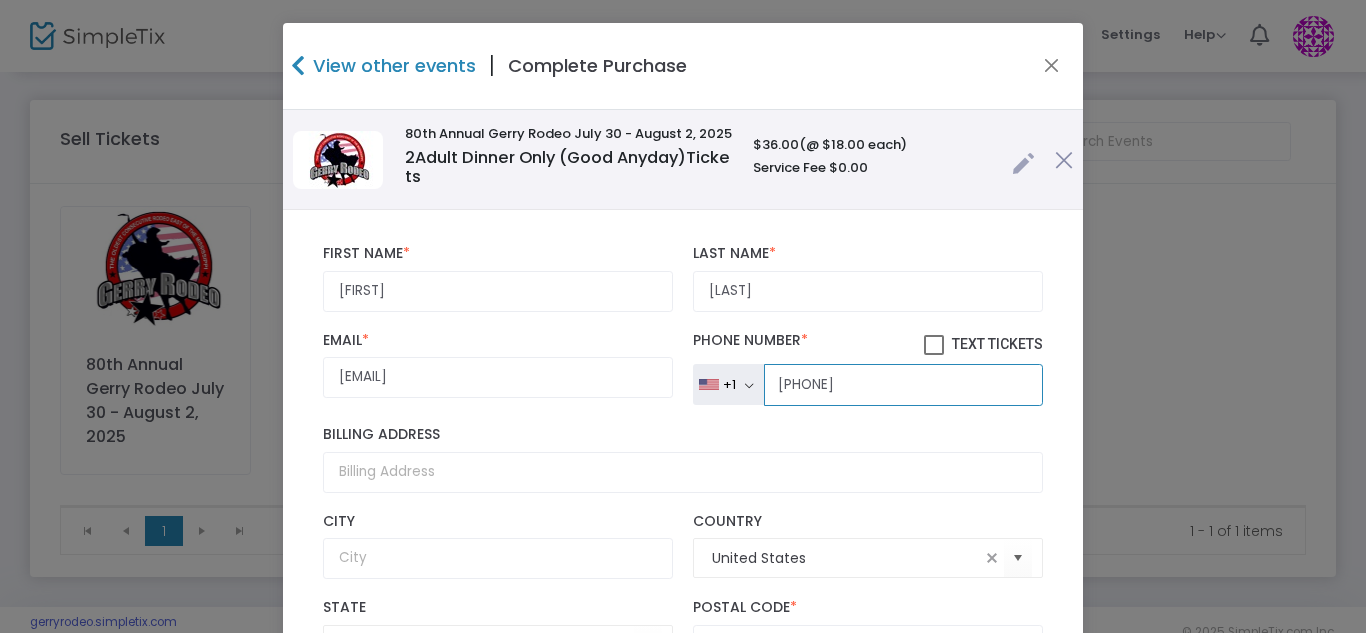 type on "(716) 487-0702" 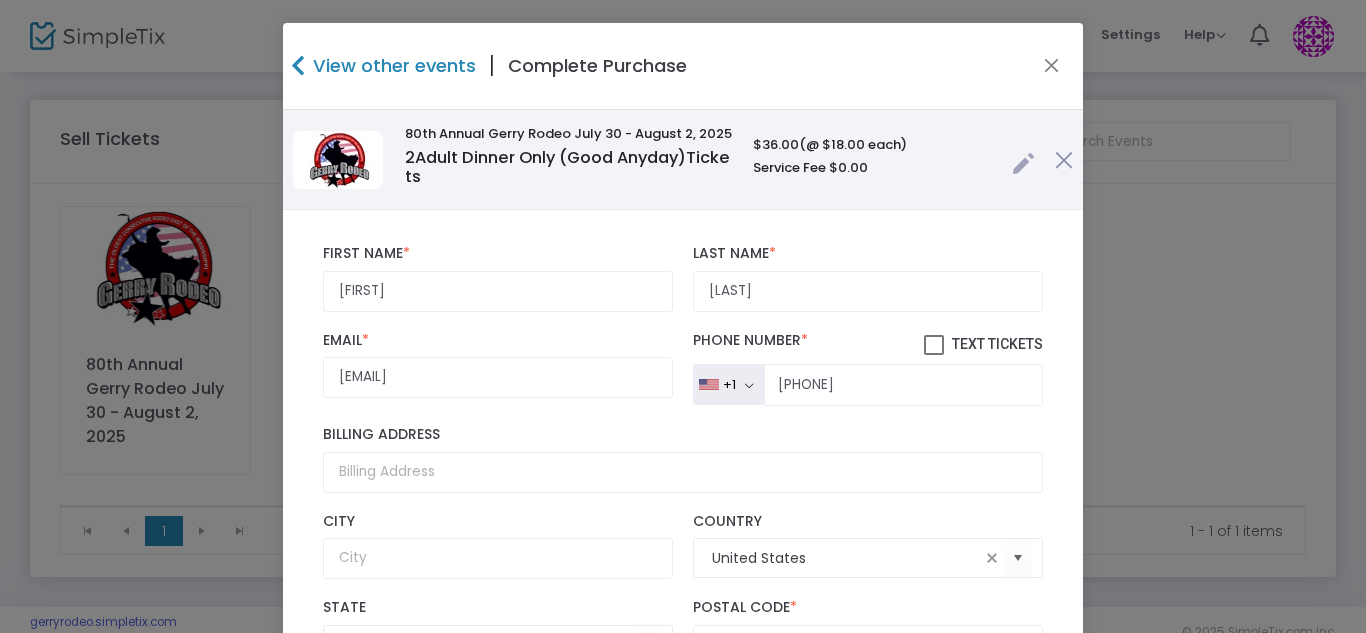 scroll, scrollTop: 313, scrollLeft: 0, axis: vertical 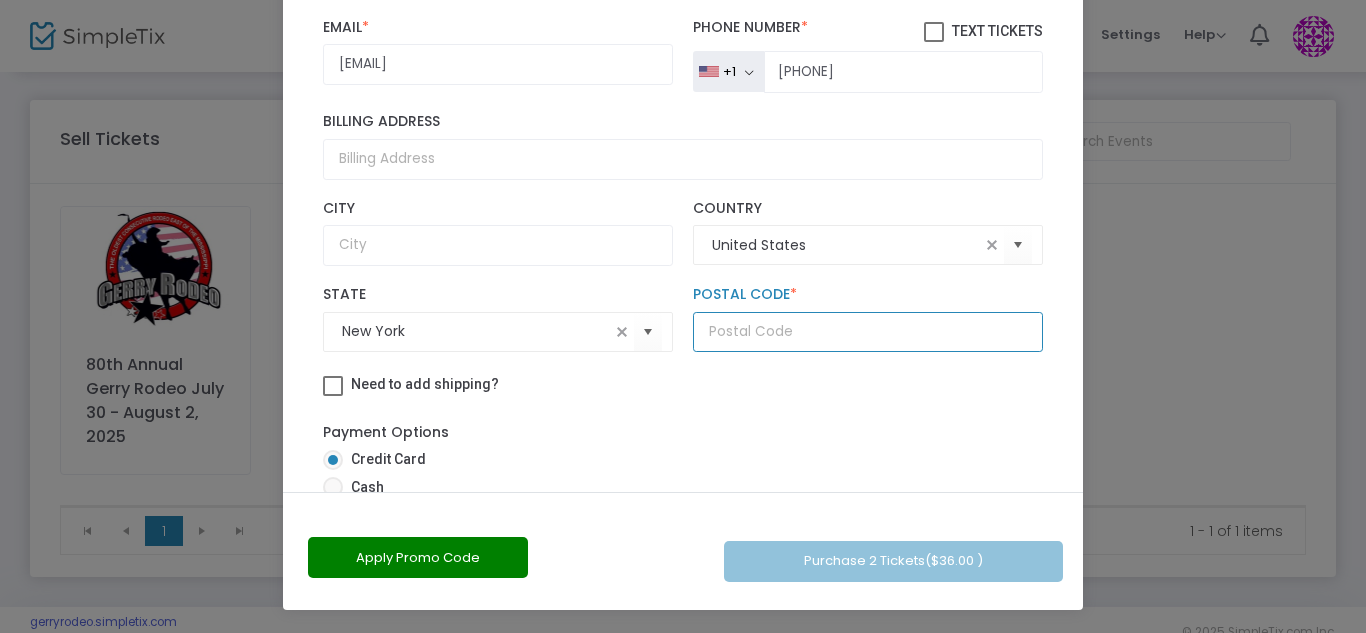 click 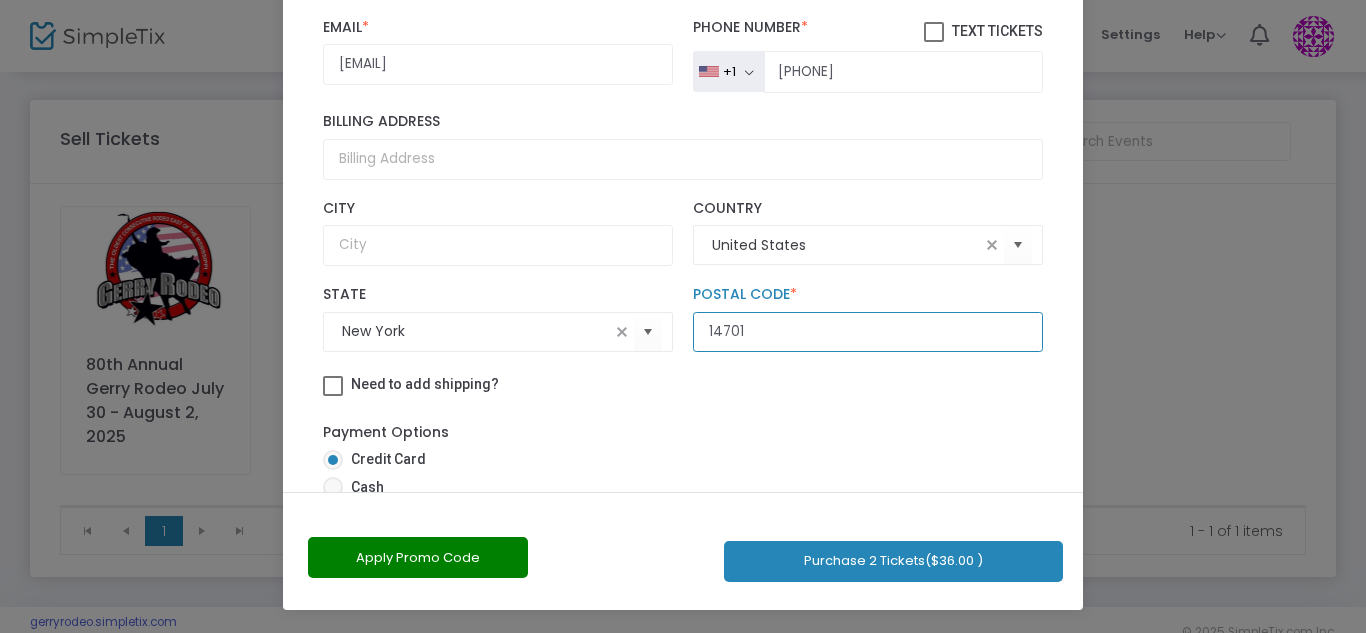 type on "14701" 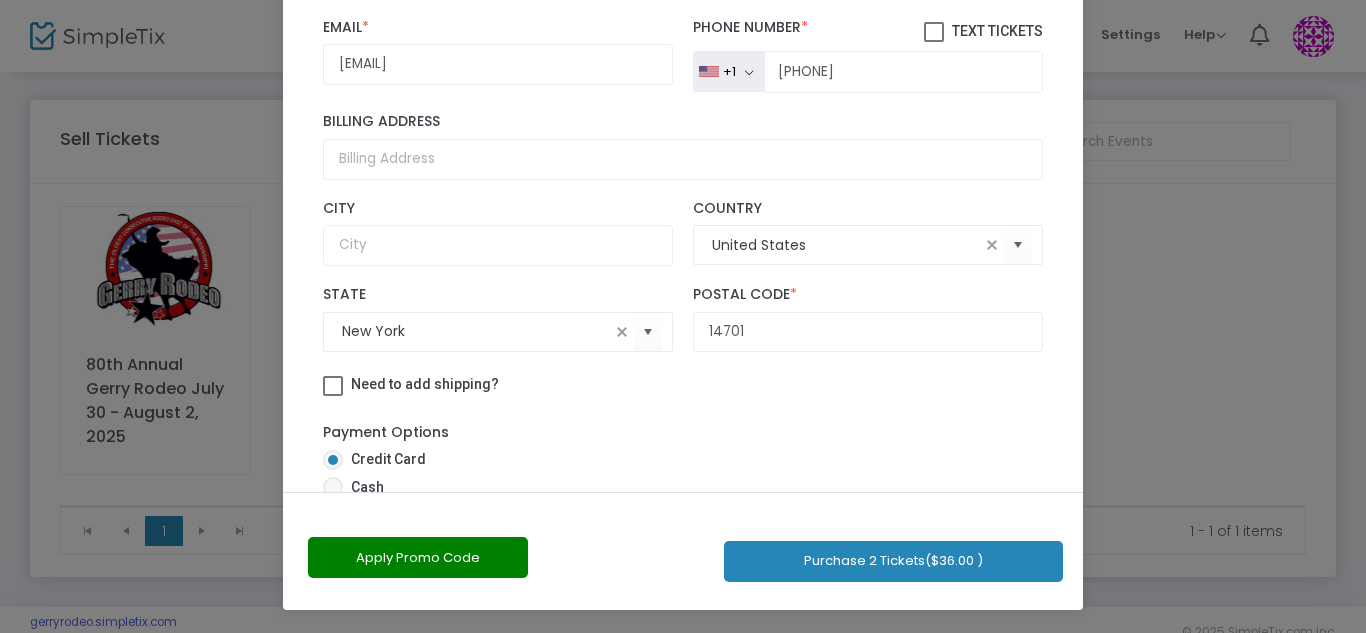 scroll, scrollTop: 170, scrollLeft: 0, axis: vertical 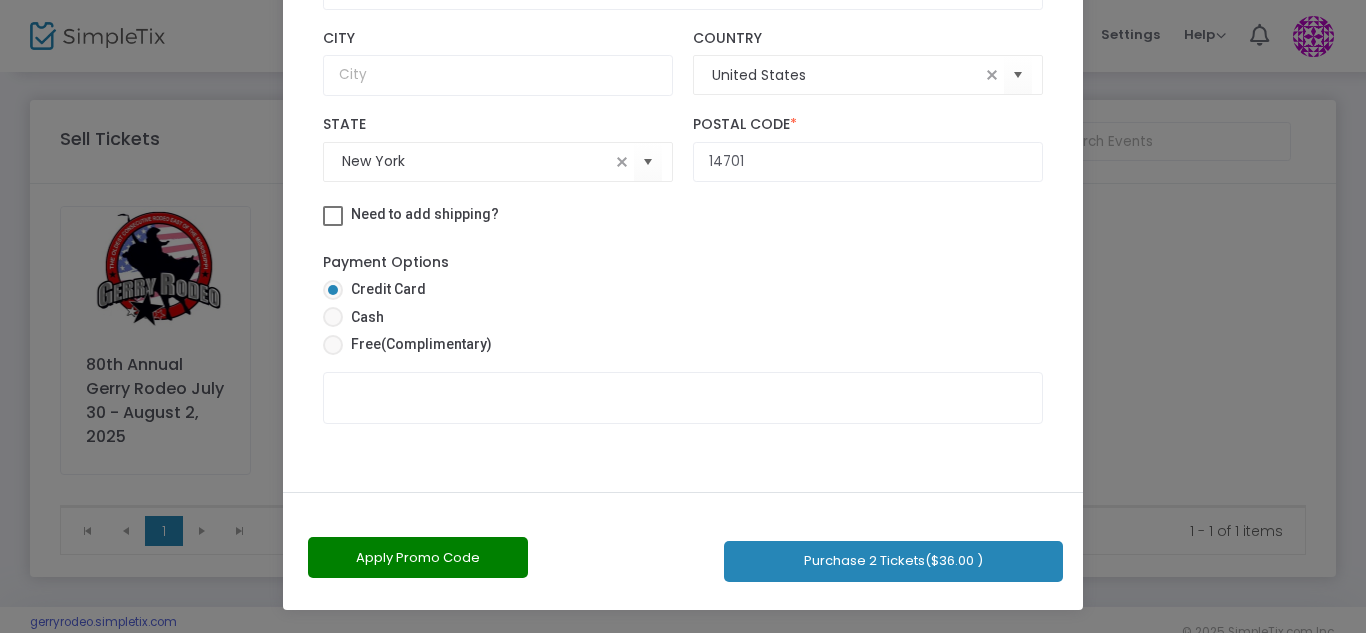 click at bounding box center (333, 317) 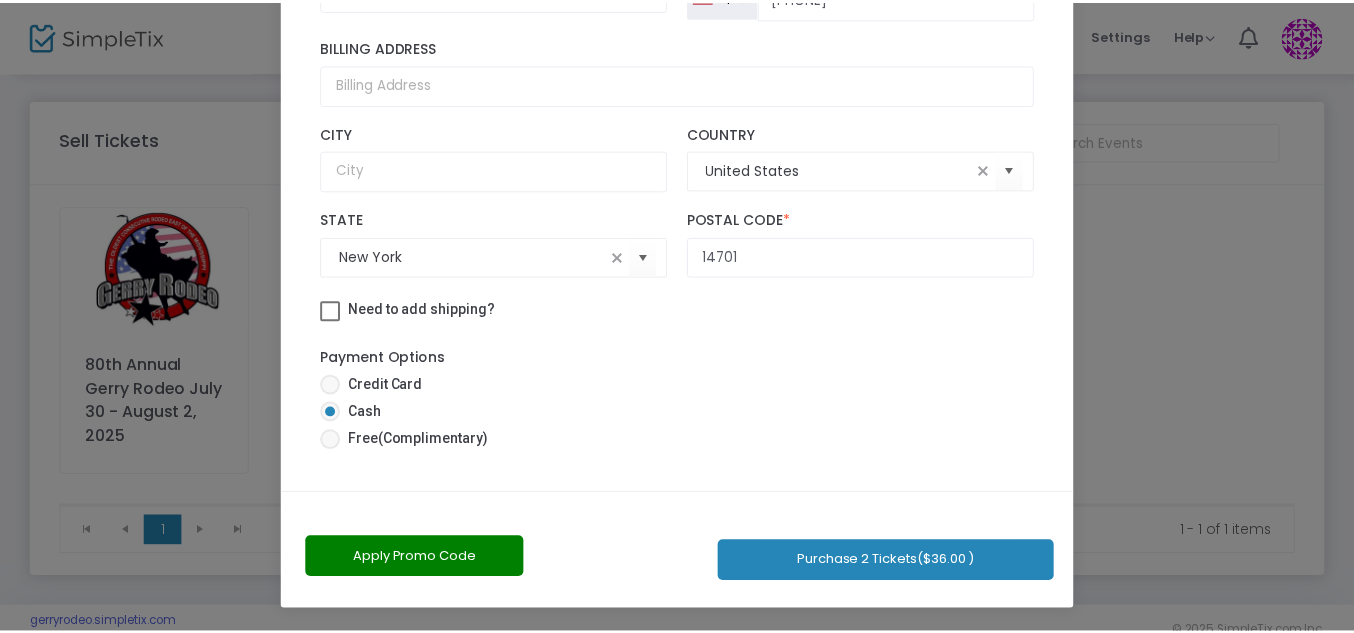 scroll, scrollTop: 75, scrollLeft: 0, axis: vertical 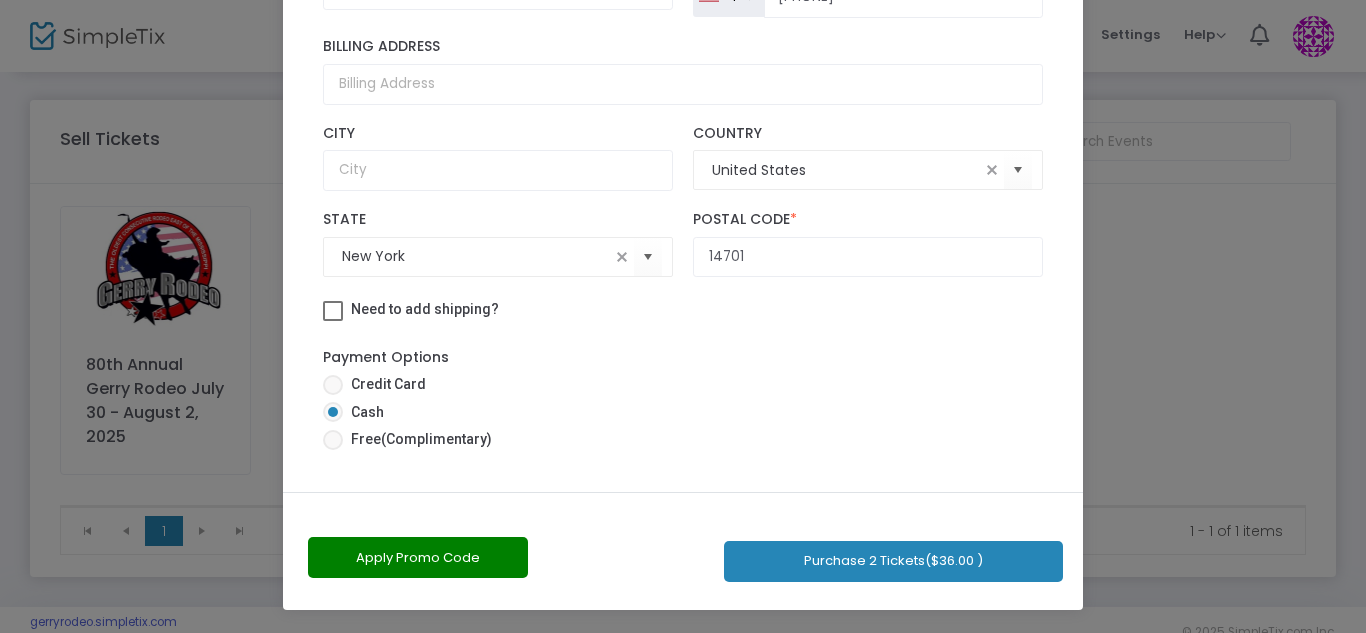 click on "Purchase 2 Tickets  ($36.00 )" 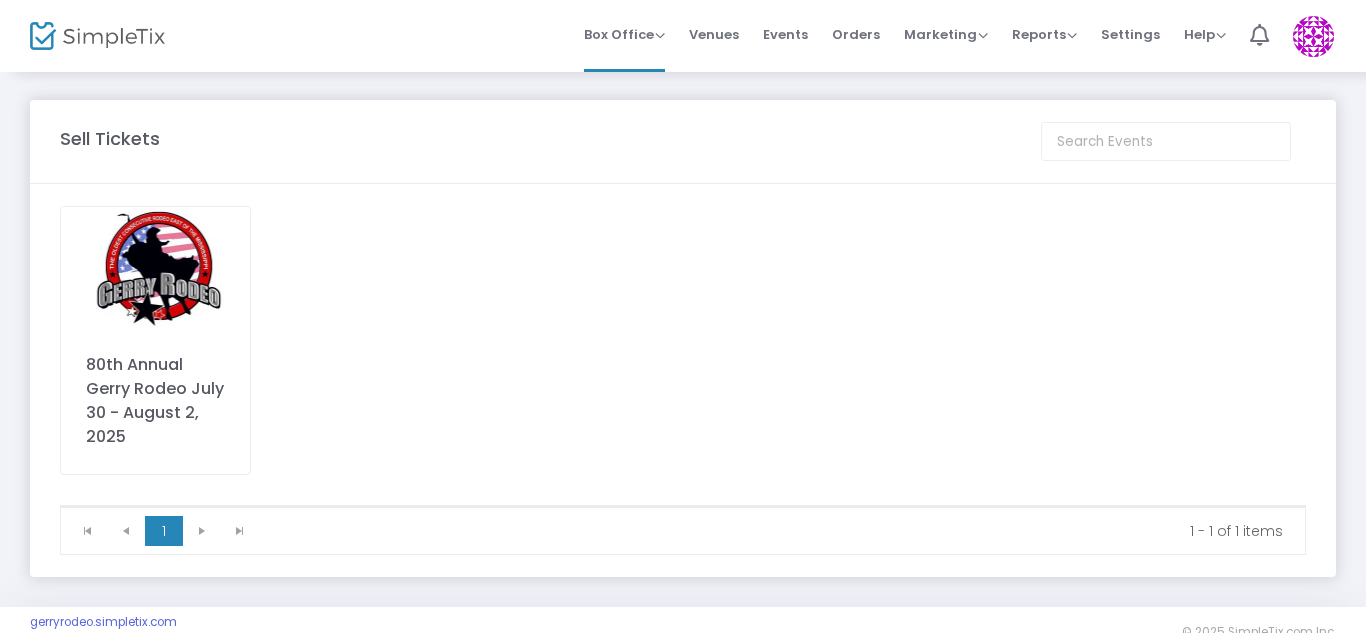 scroll, scrollTop: 0, scrollLeft: 0, axis: both 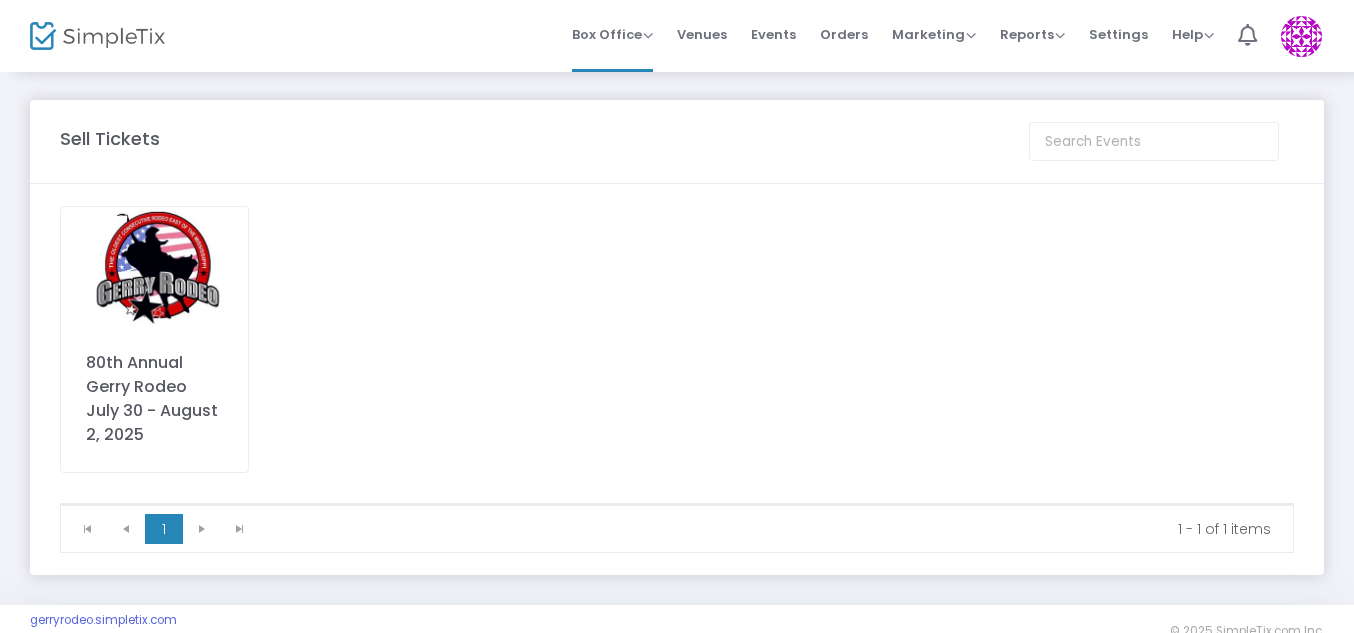 click on "80th Annual Gerry Rodeo July 30 - August  2, 2025" 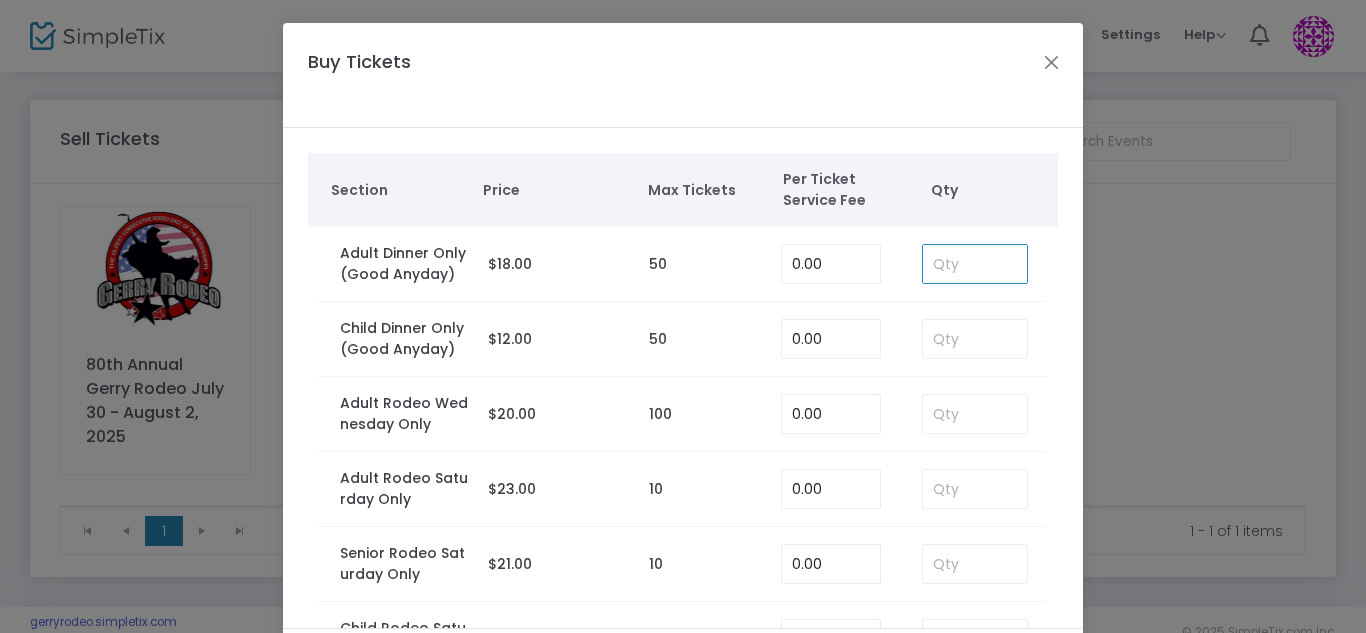 click at bounding box center [975, 264] 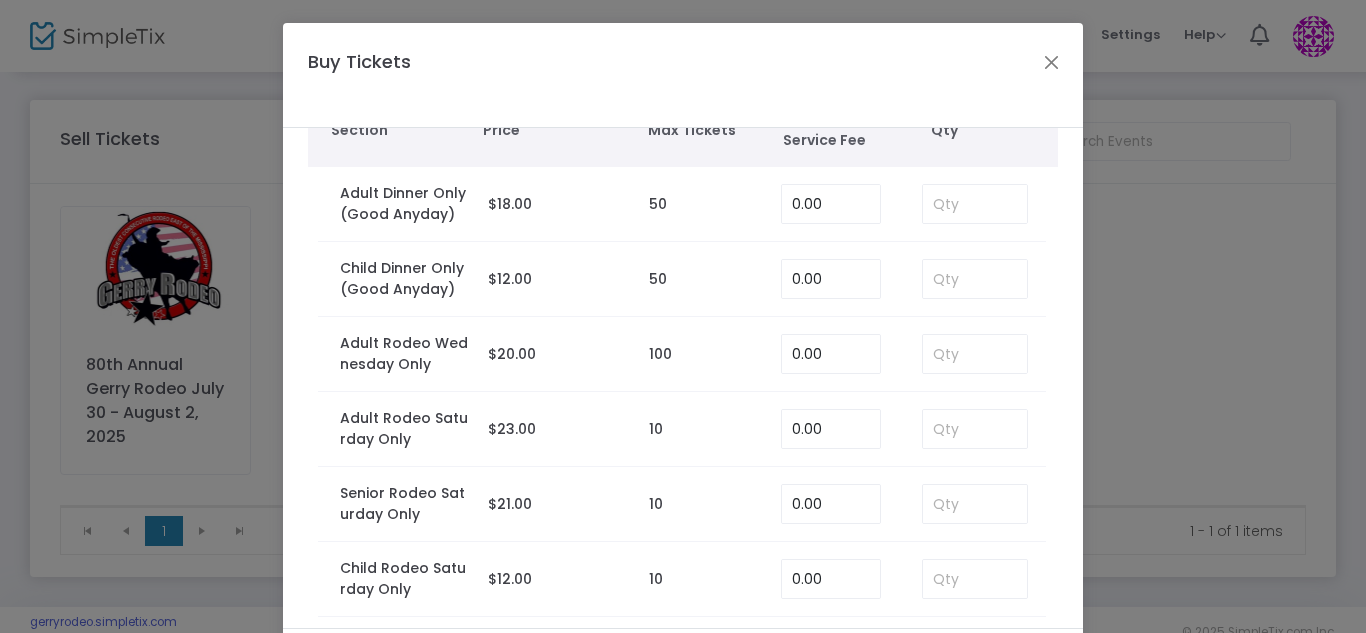 scroll, scrollTop: 74, scrollLeft: 0, axis: vertical 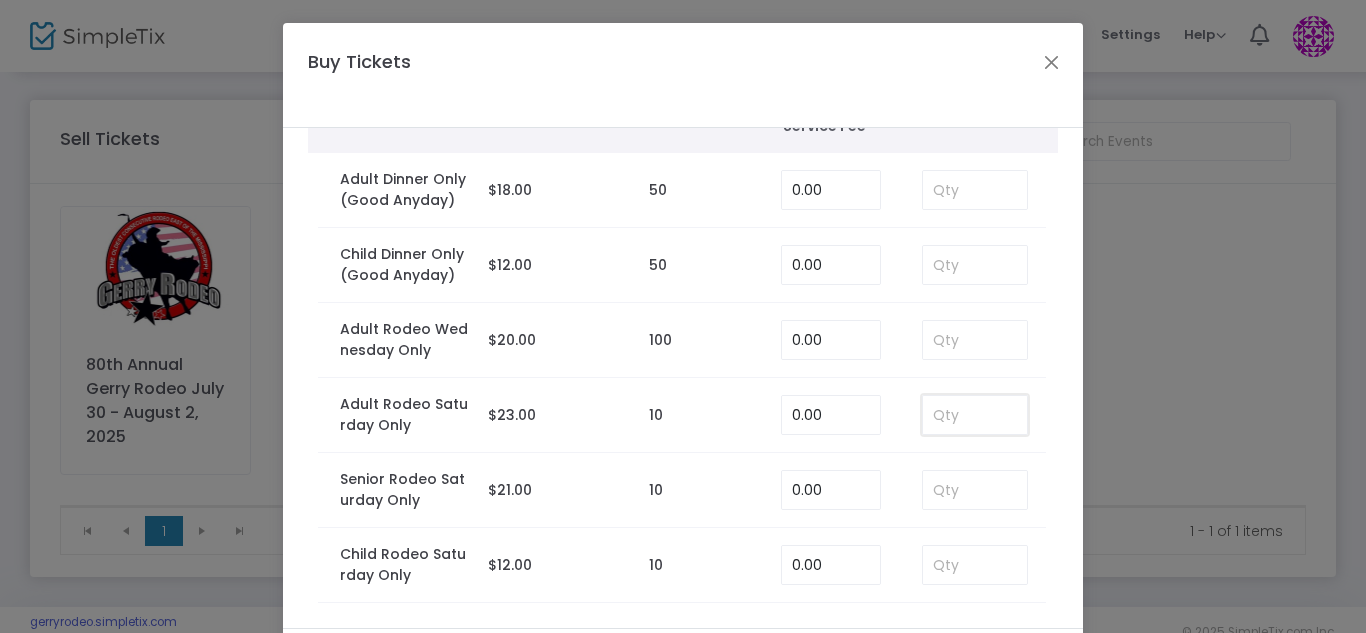 click at bounding box center (975, 415) 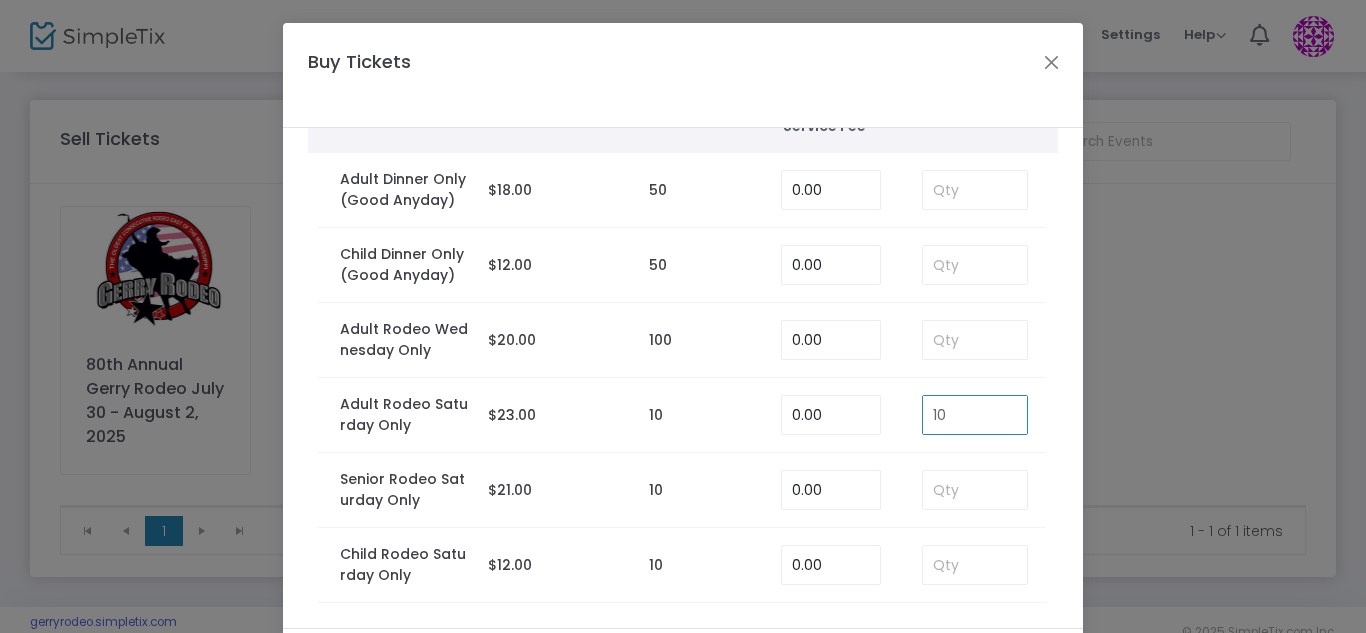 type on "10" 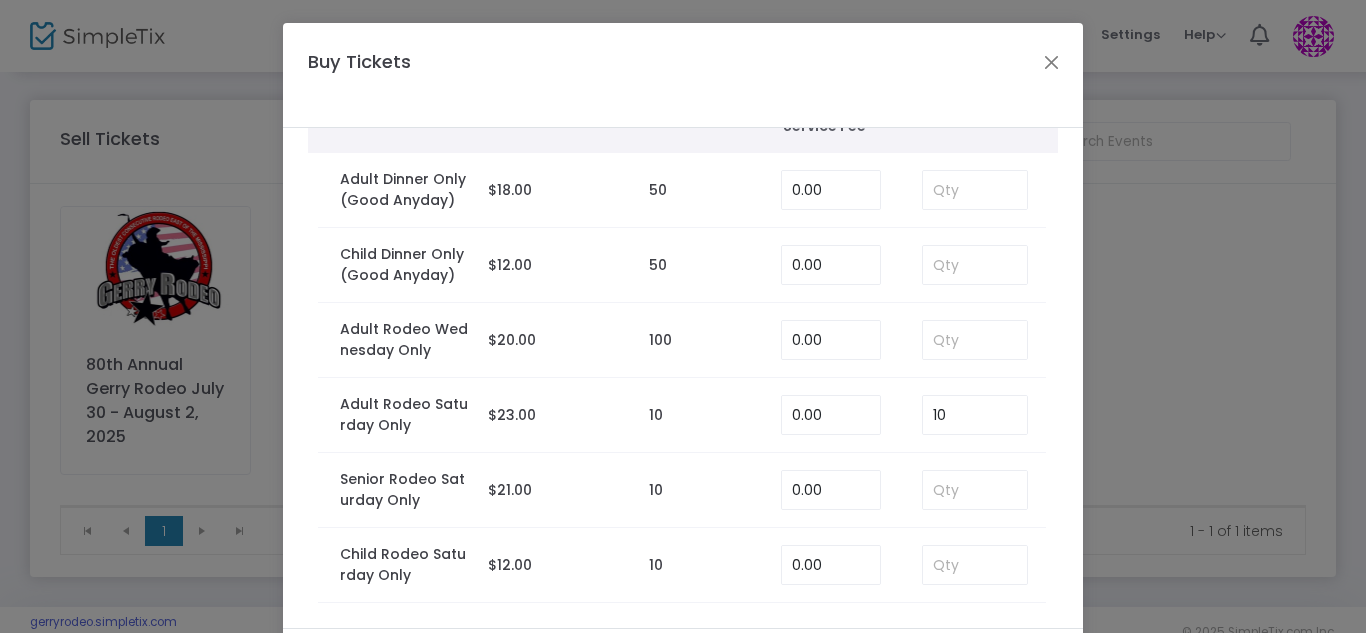 scroll, scrollTop: 160, scrollLeft: 0, axis: vertical 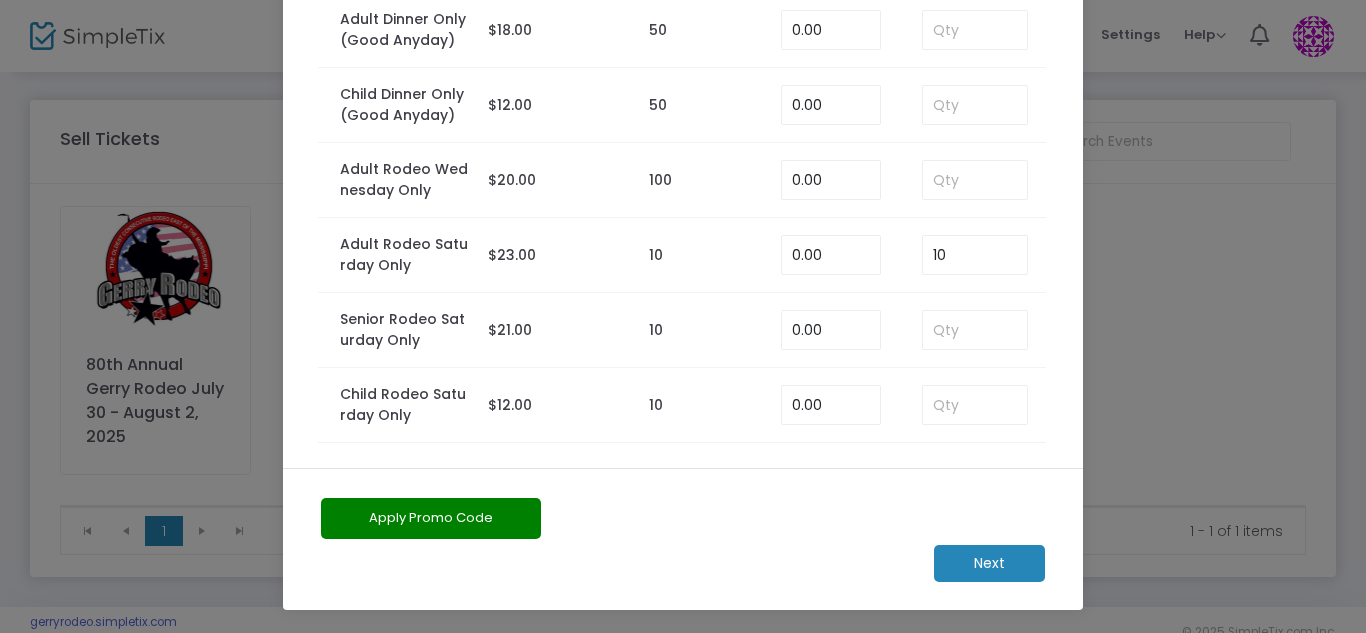 click on "Next" 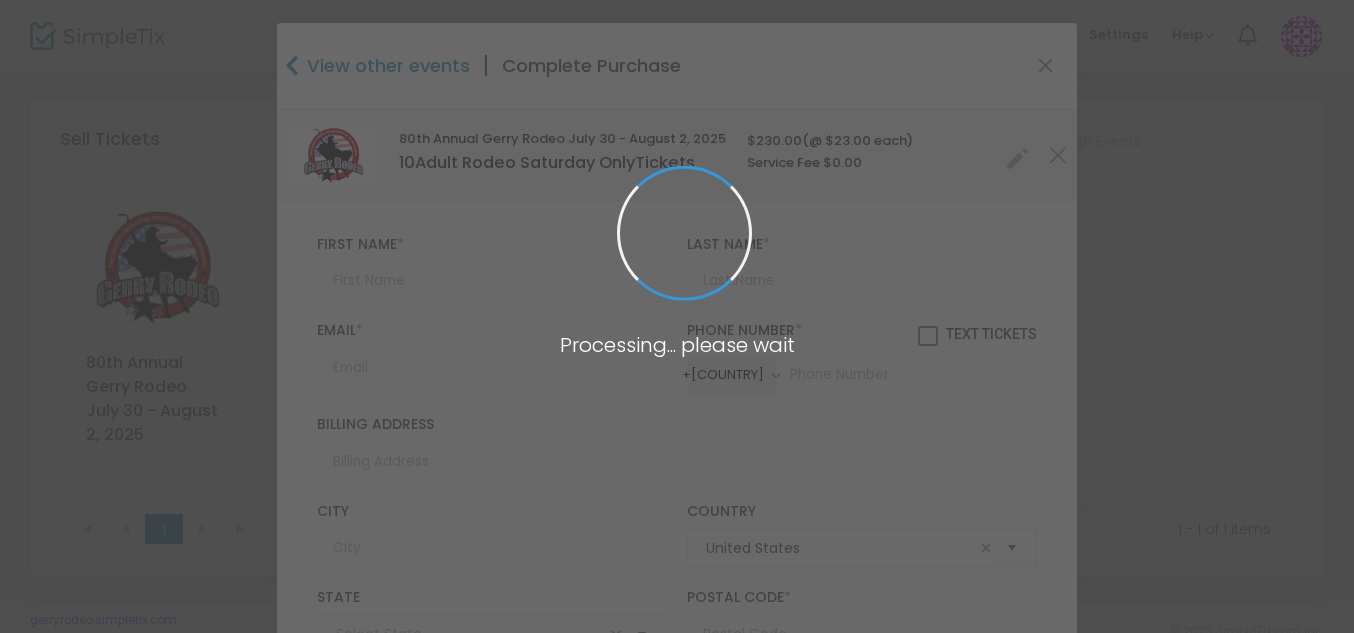 type on "New York" 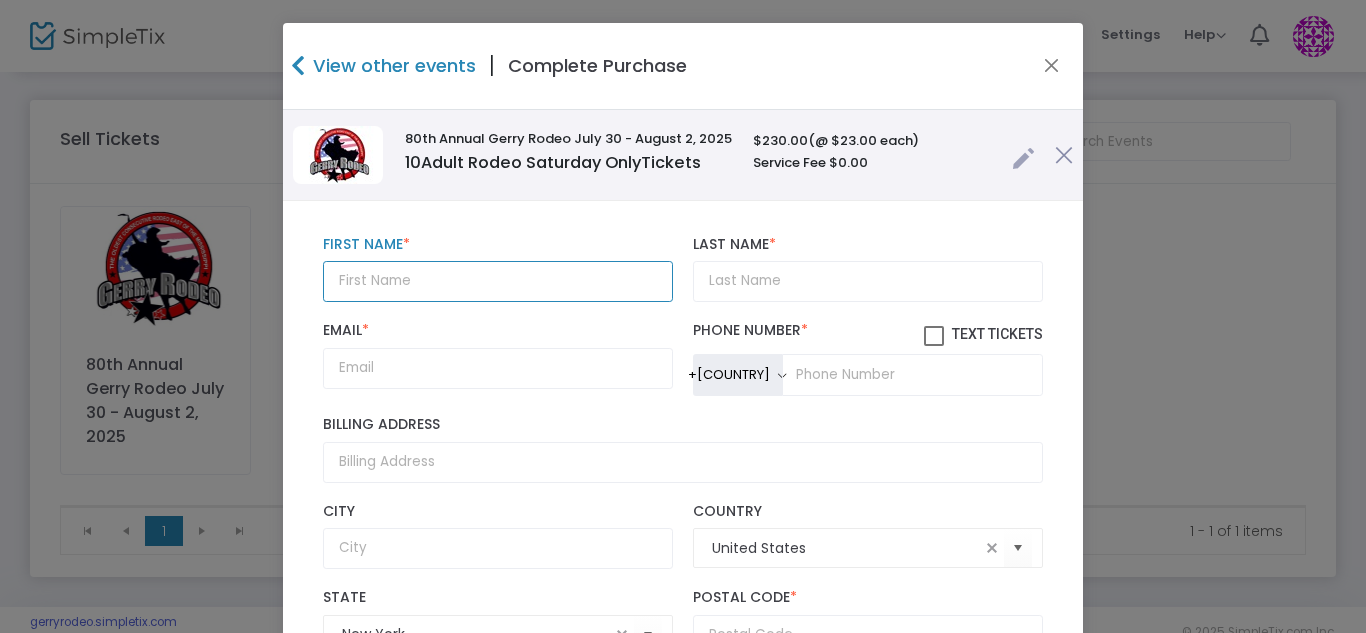 click at bounding box center [498, 281] 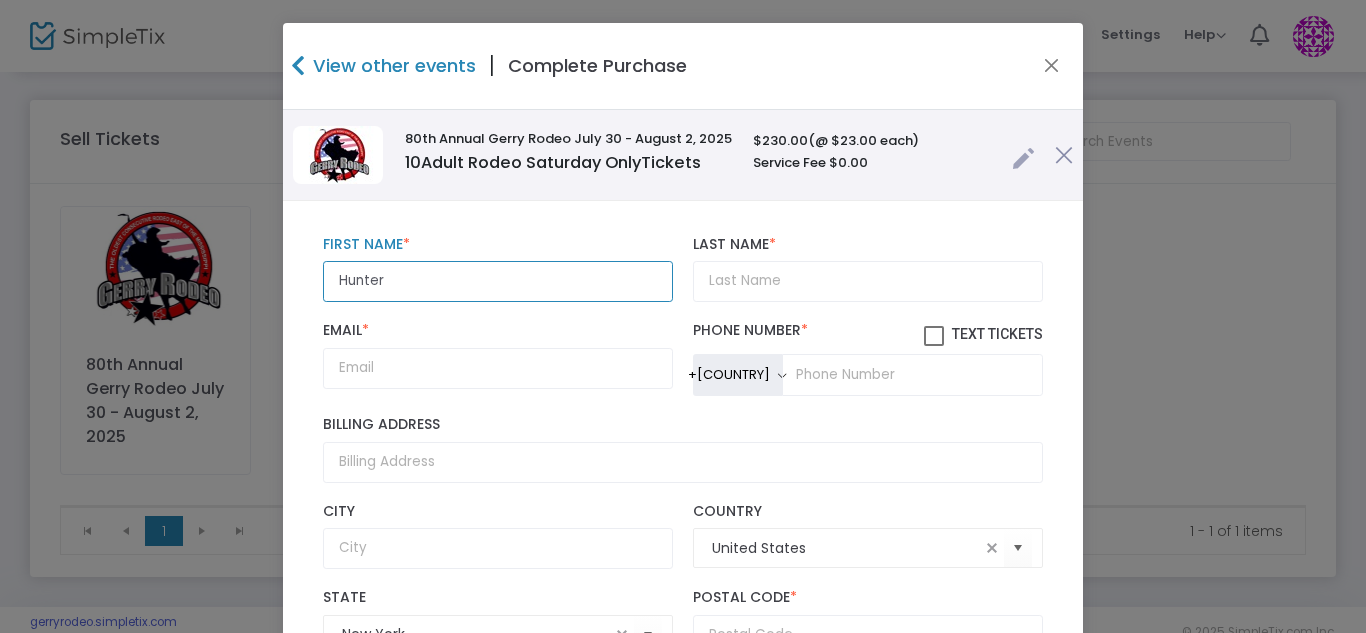 type on "Hunter" 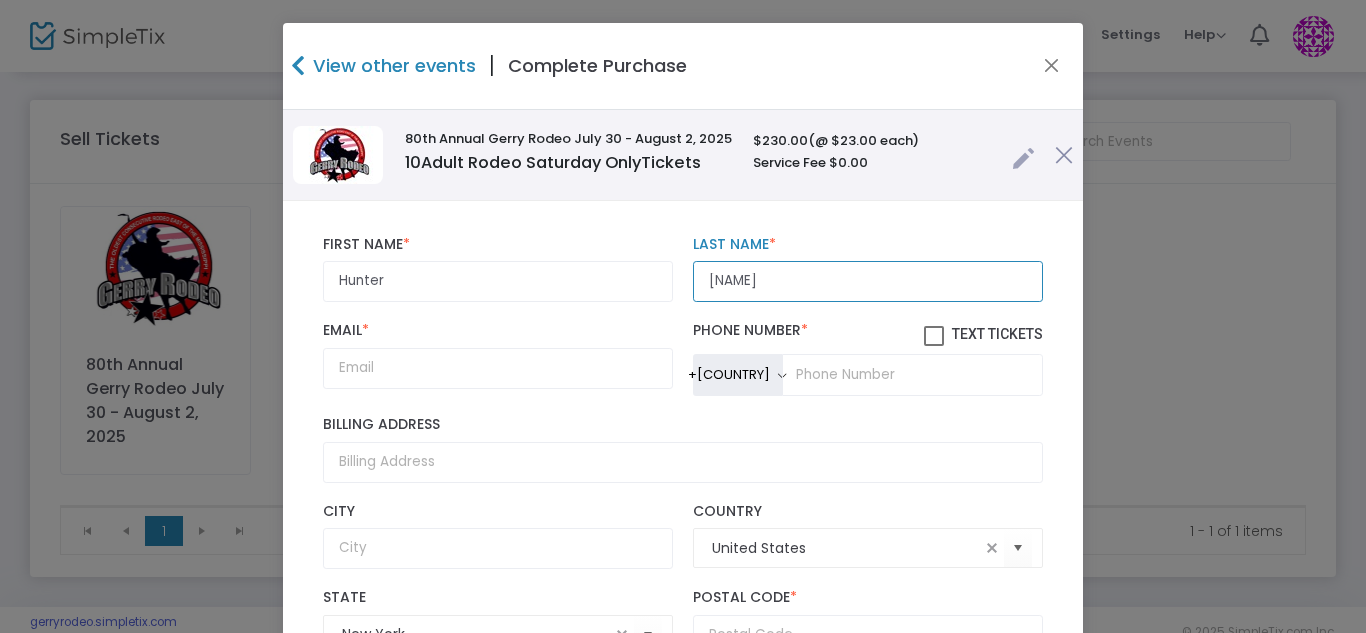 type on "Mccaslin" 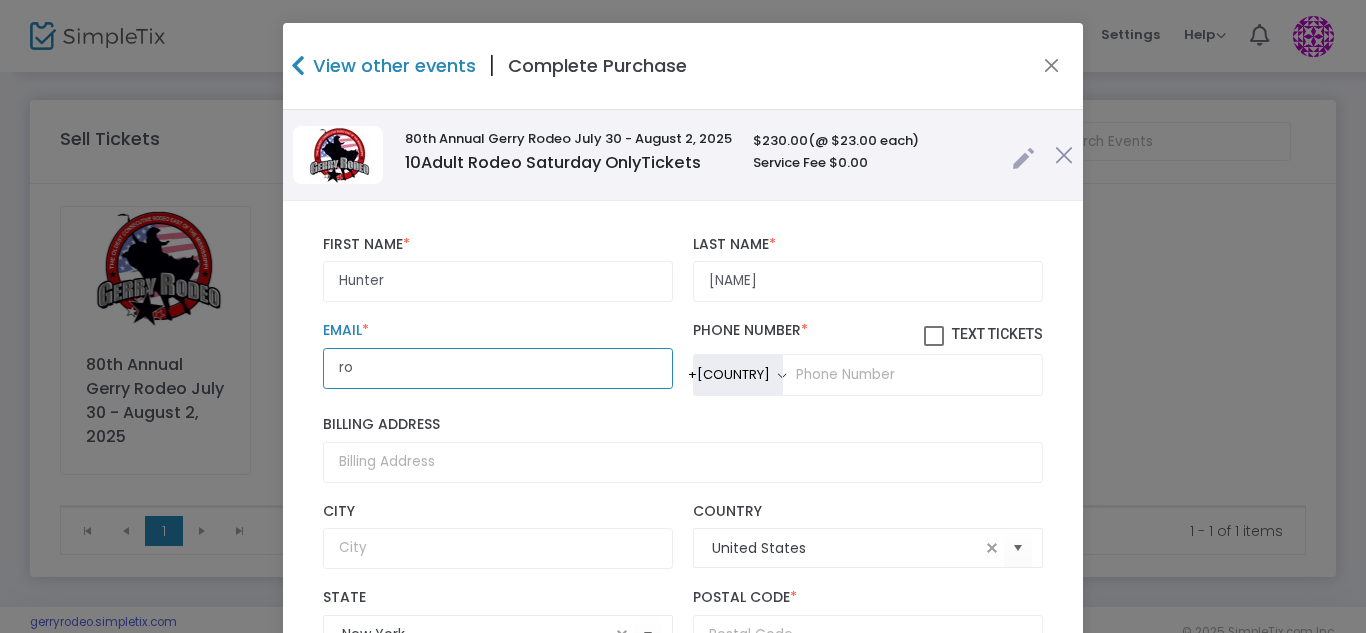 type on "[EMAIL]" 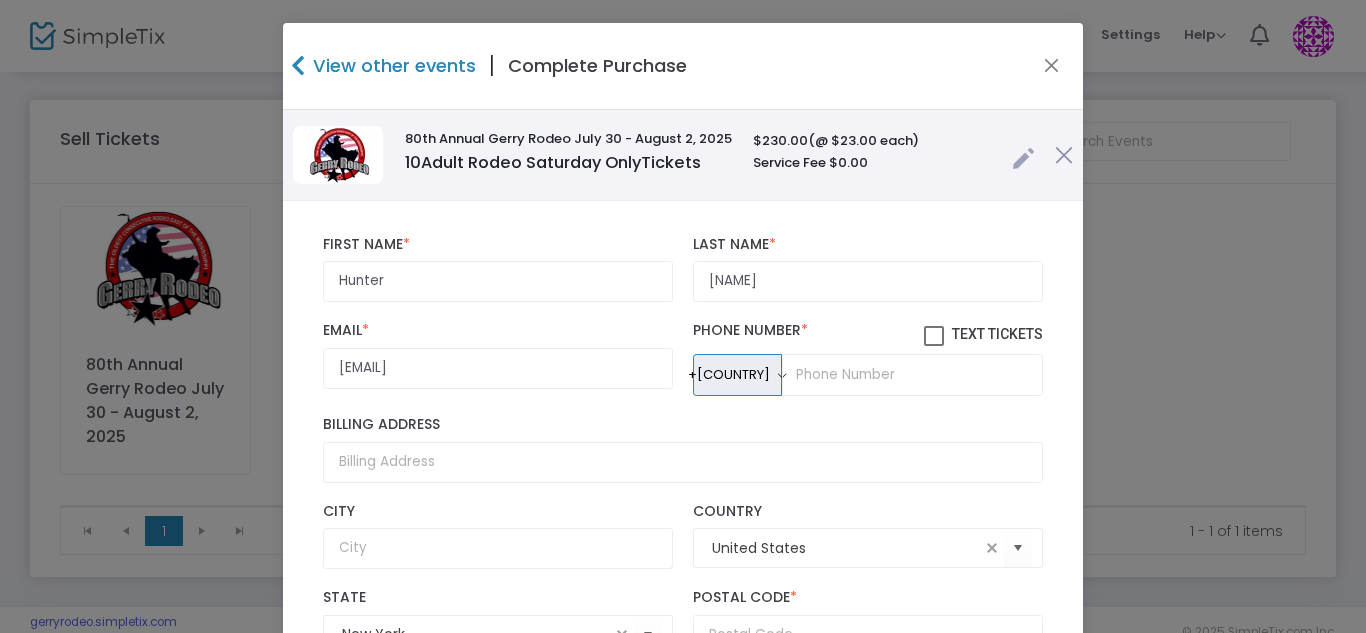 type 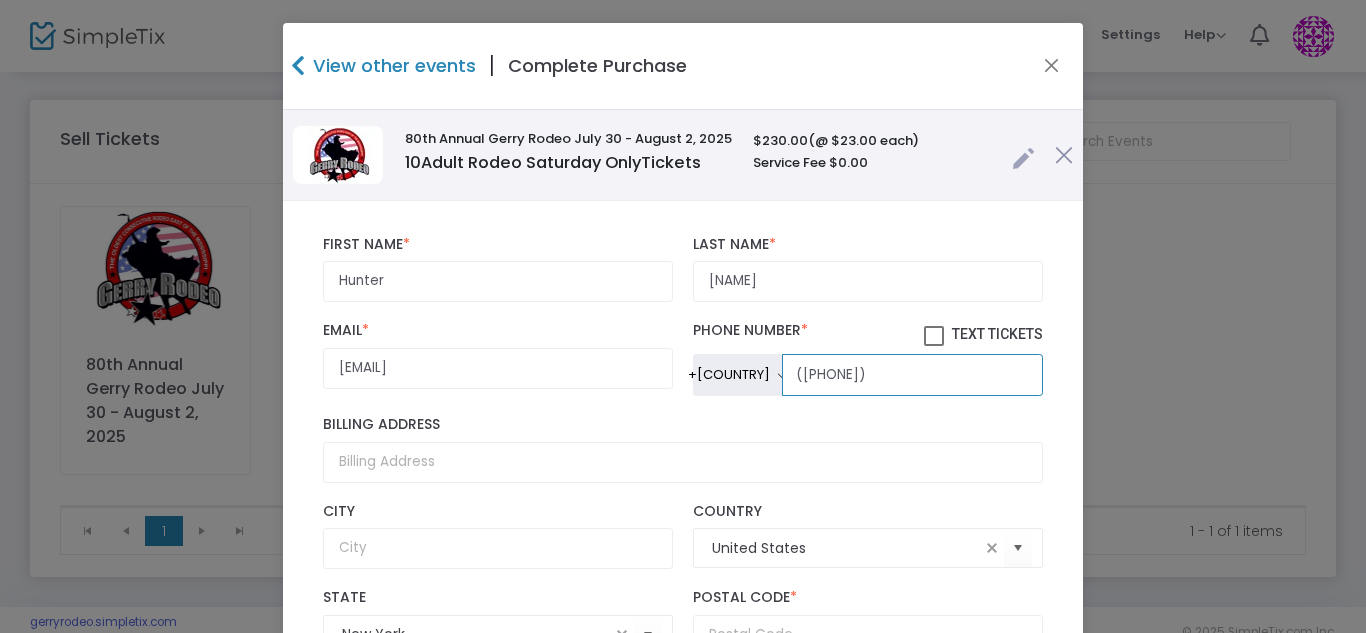 type on "(716) 581-3617" 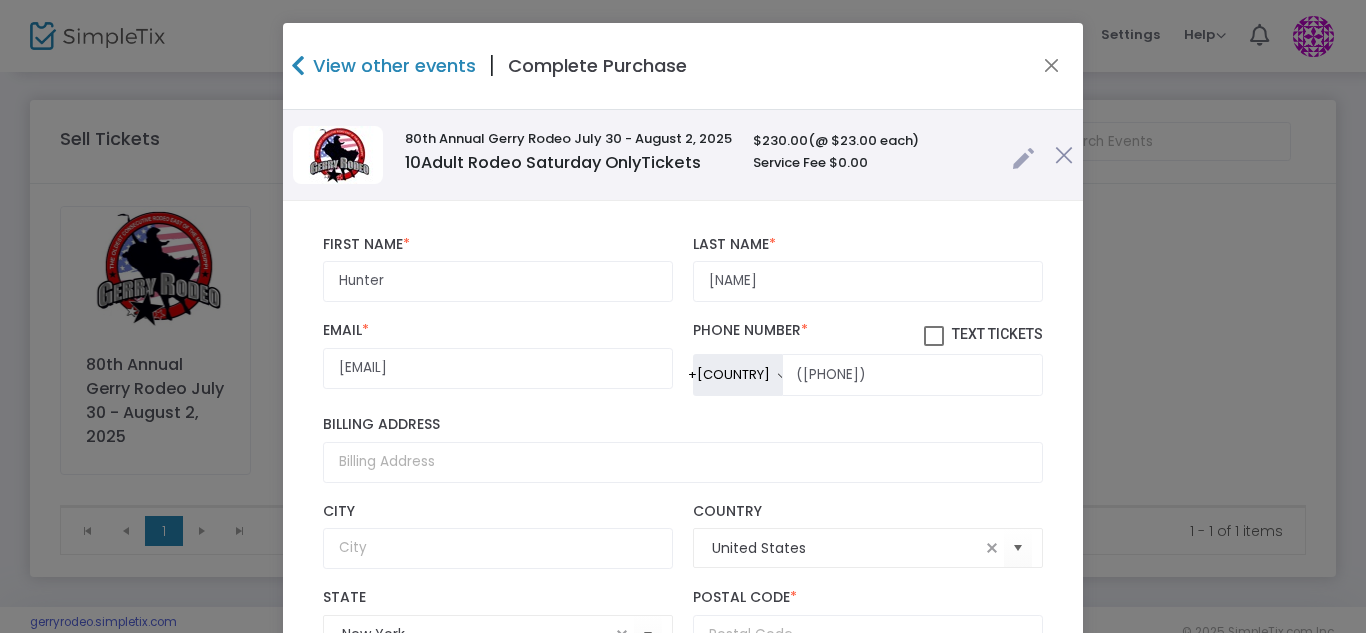 click at bounding box center (934, 336) 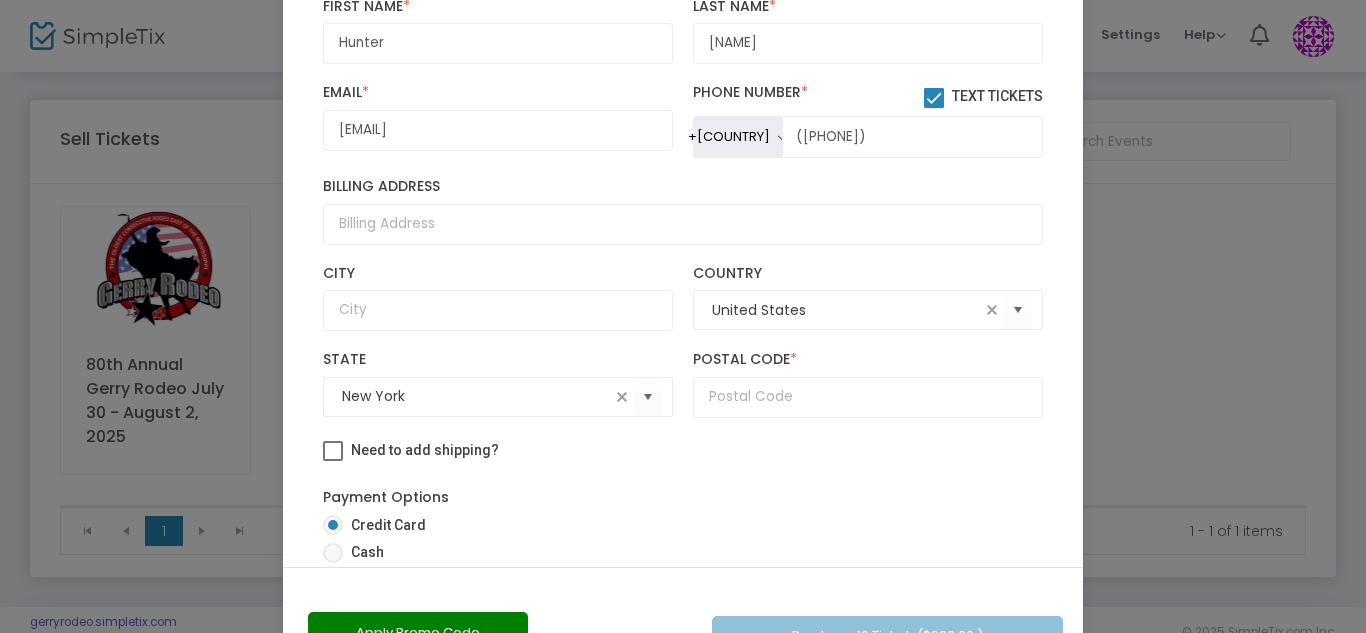 scroll, scrollTop: 313, scrollLeft: 0, axis: vertical 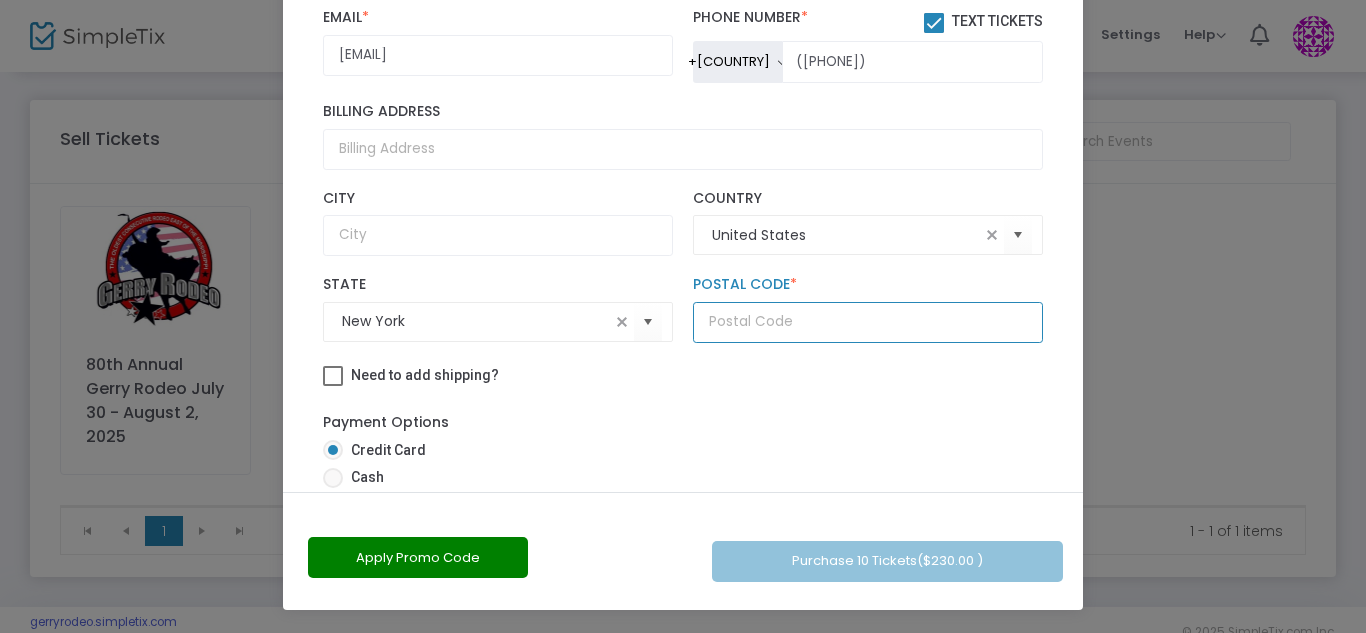 click 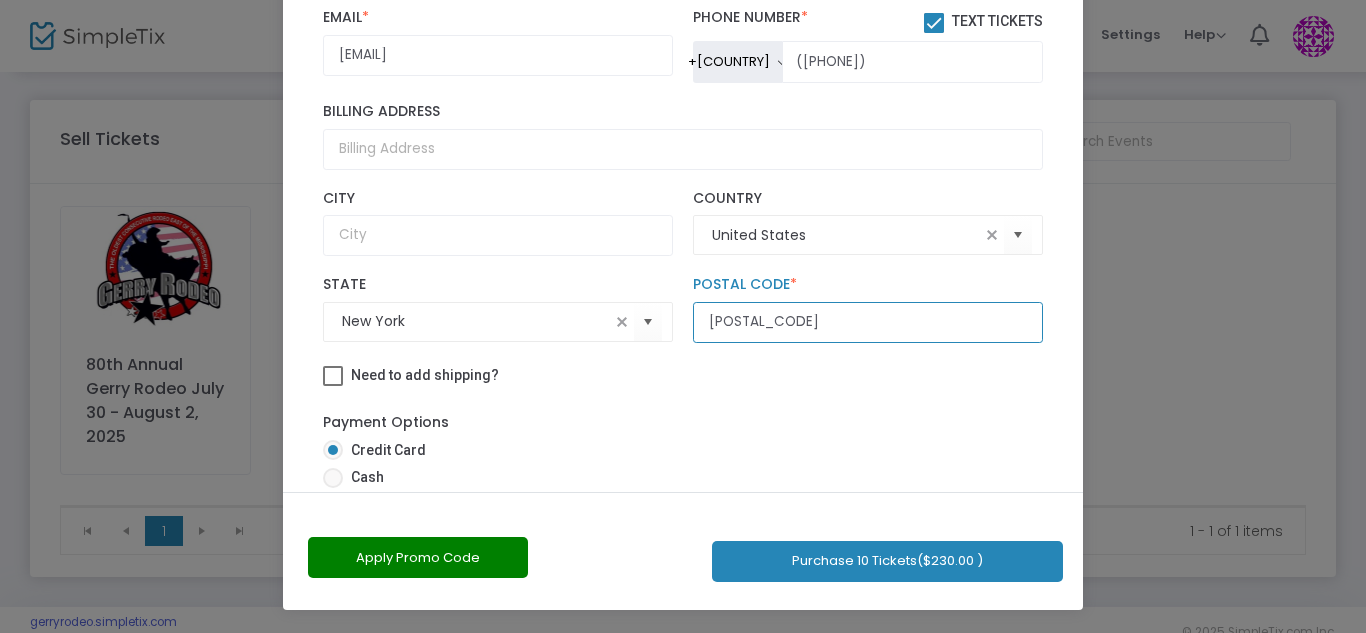 type on "14710" 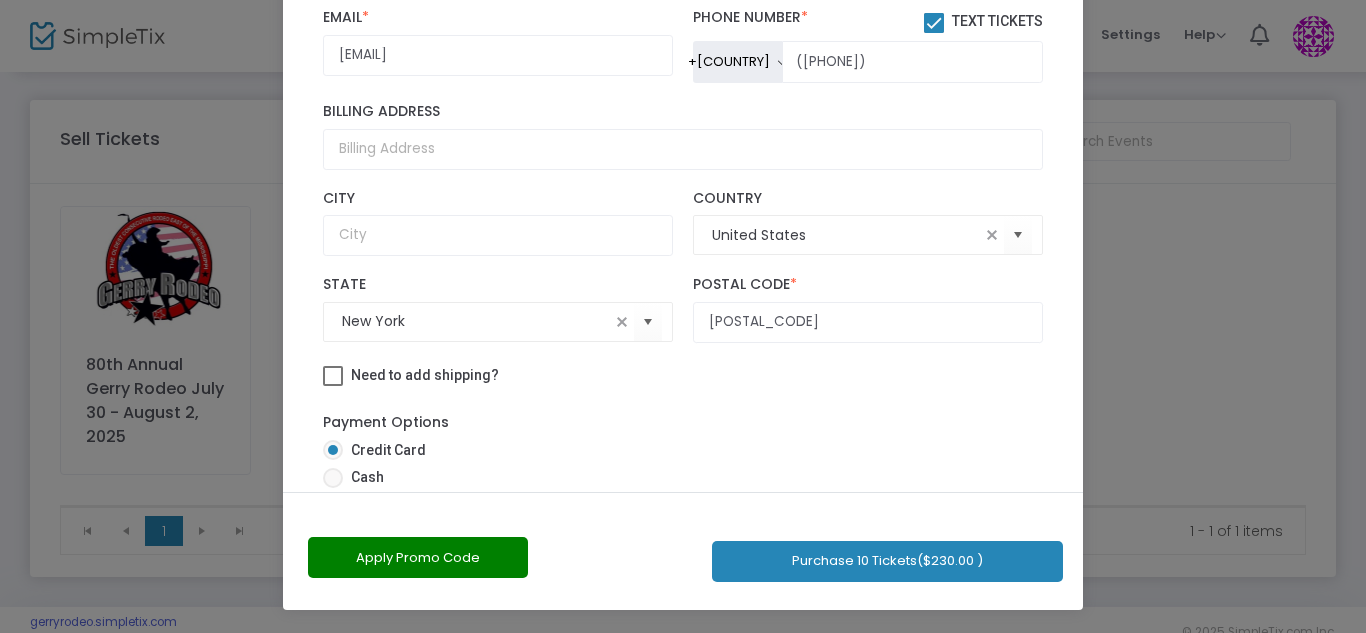 scroll, scrollTop: 160, scrollLeft: 0, axis: vertical 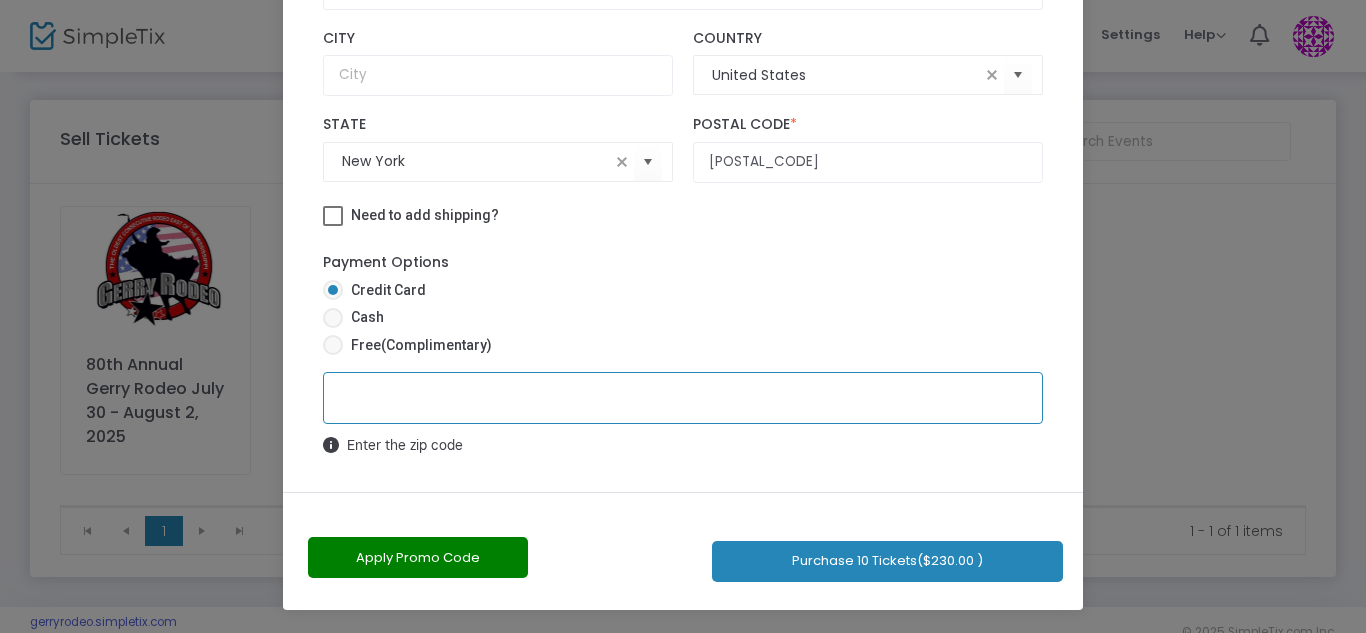 click on "Purchase 10 Tickets  ($230.00 )" 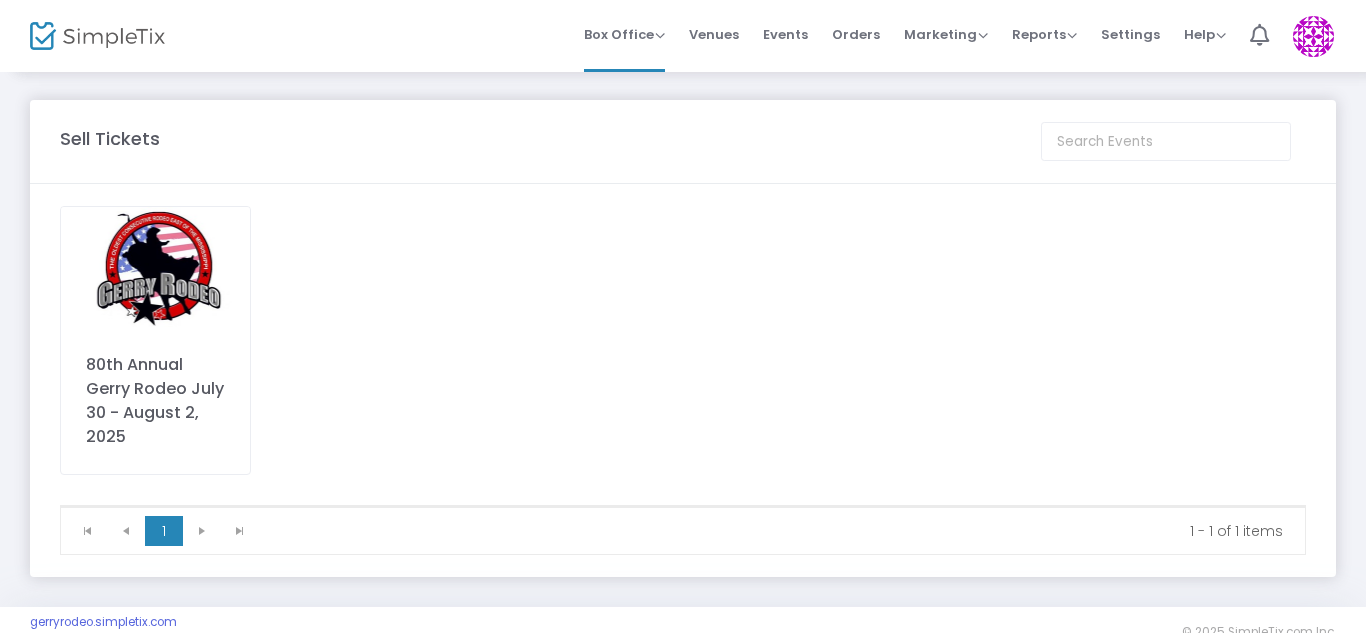 scroll, scrollTop: 0, scrollLeft: 0, axis: both 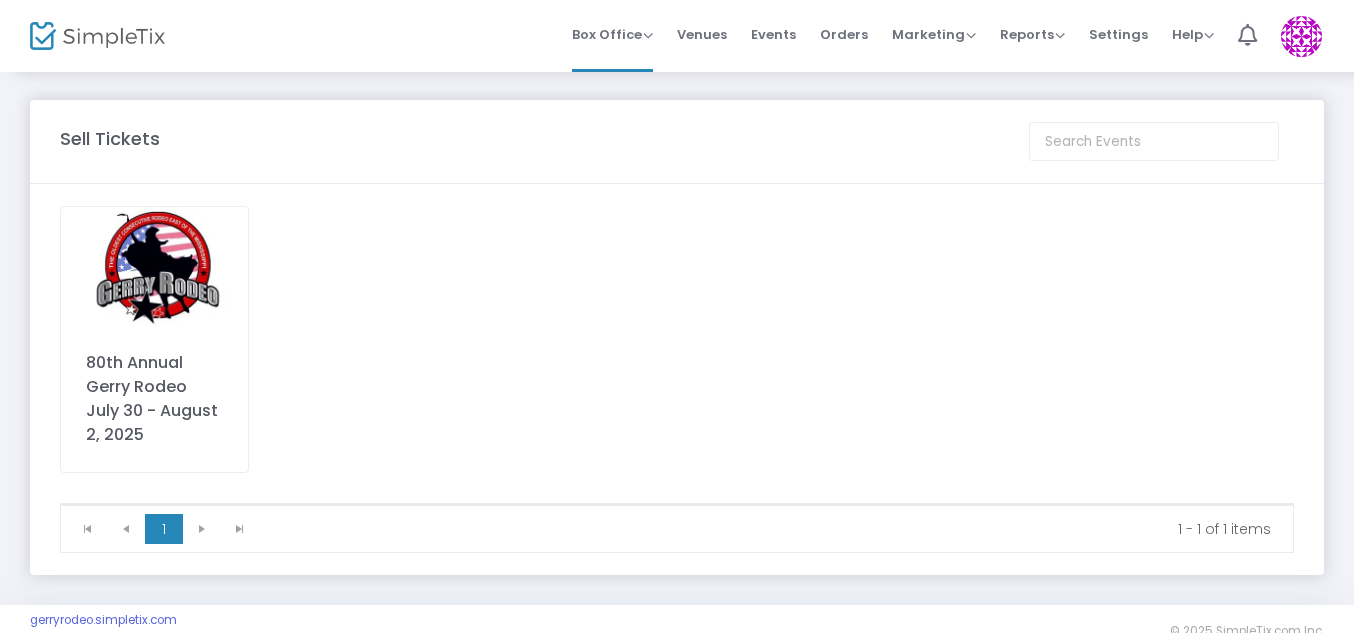 click 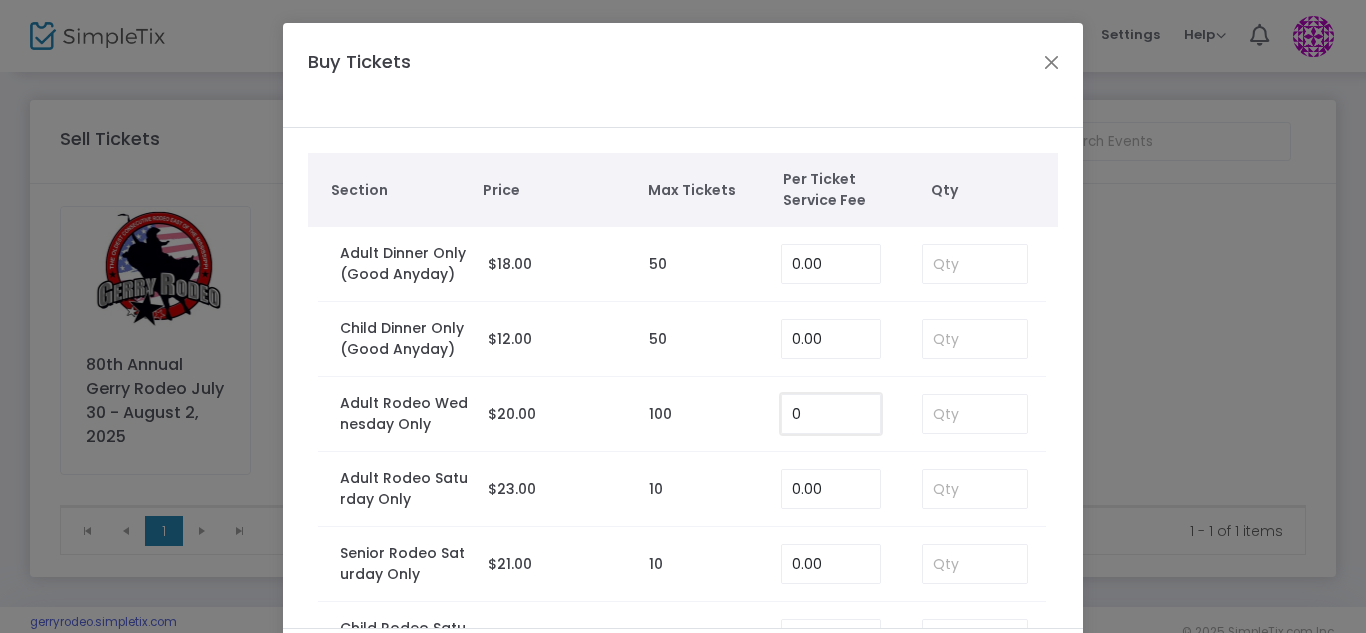click on "0" at bounding box center [831, 414] 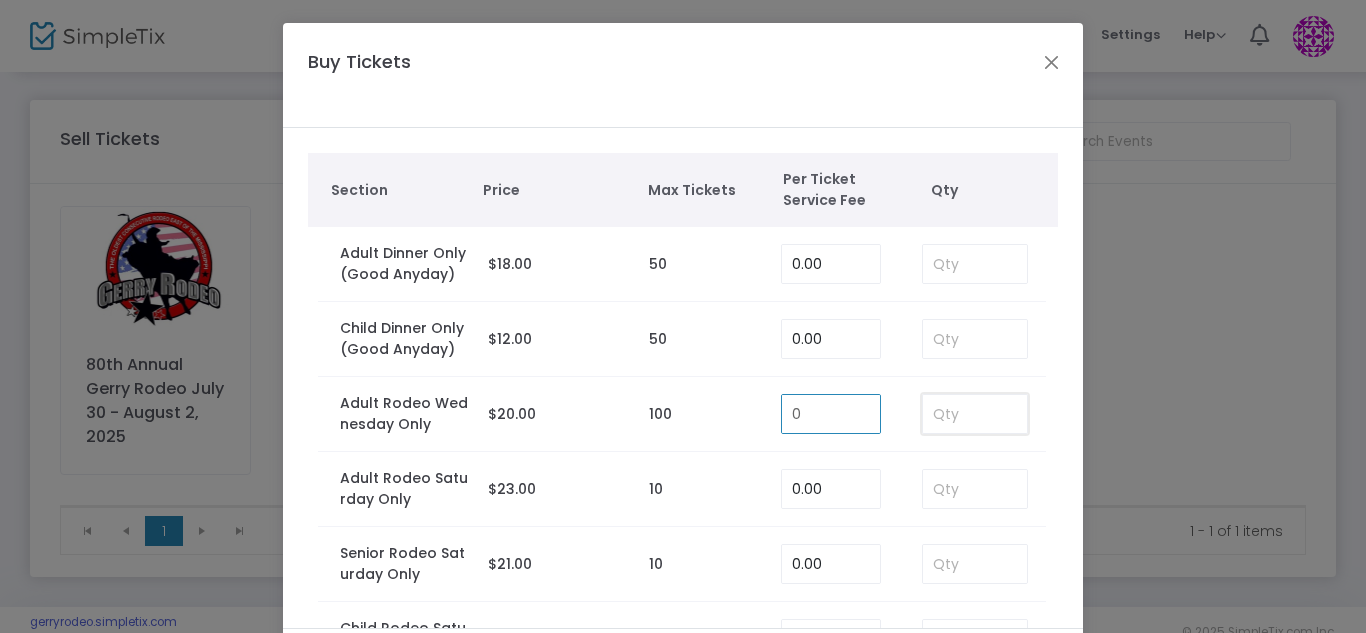 type on "0.00" 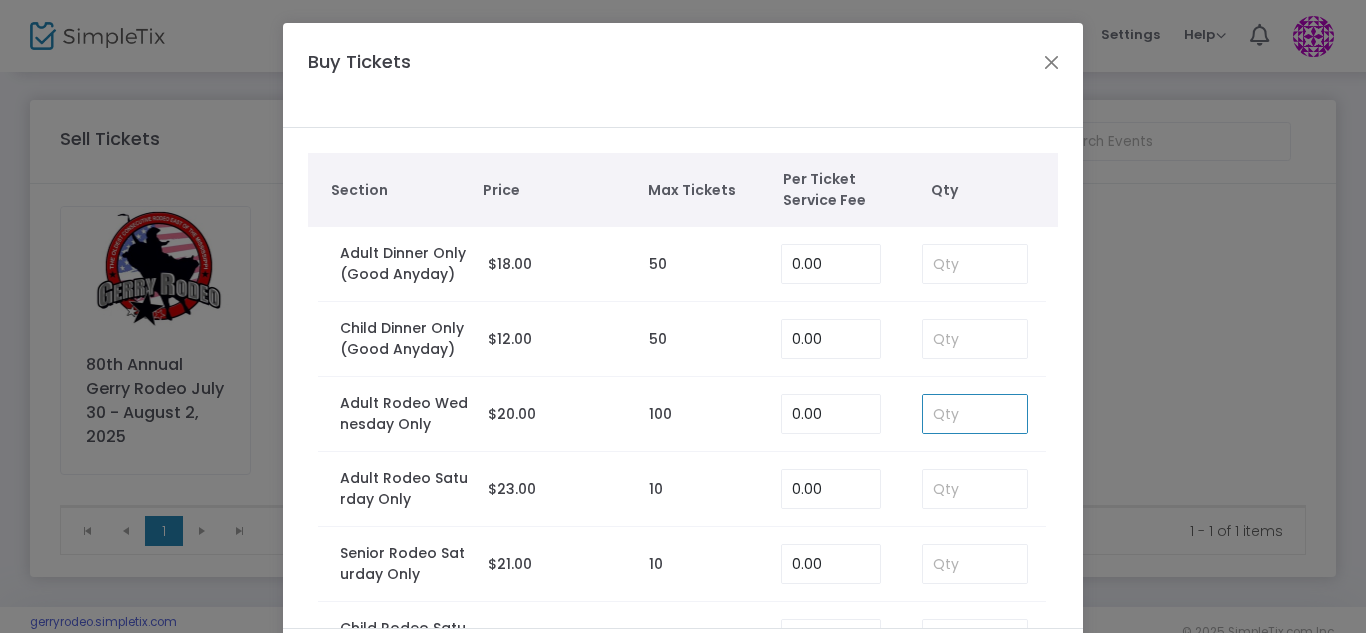 type on "2" 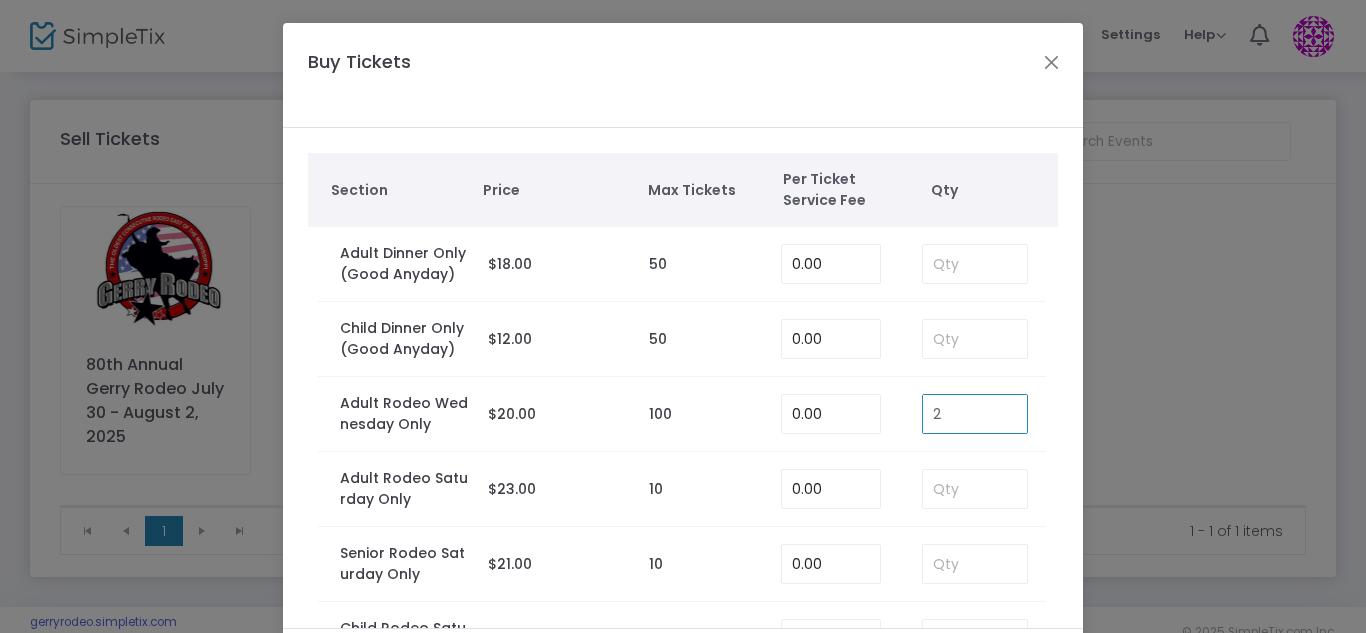 type 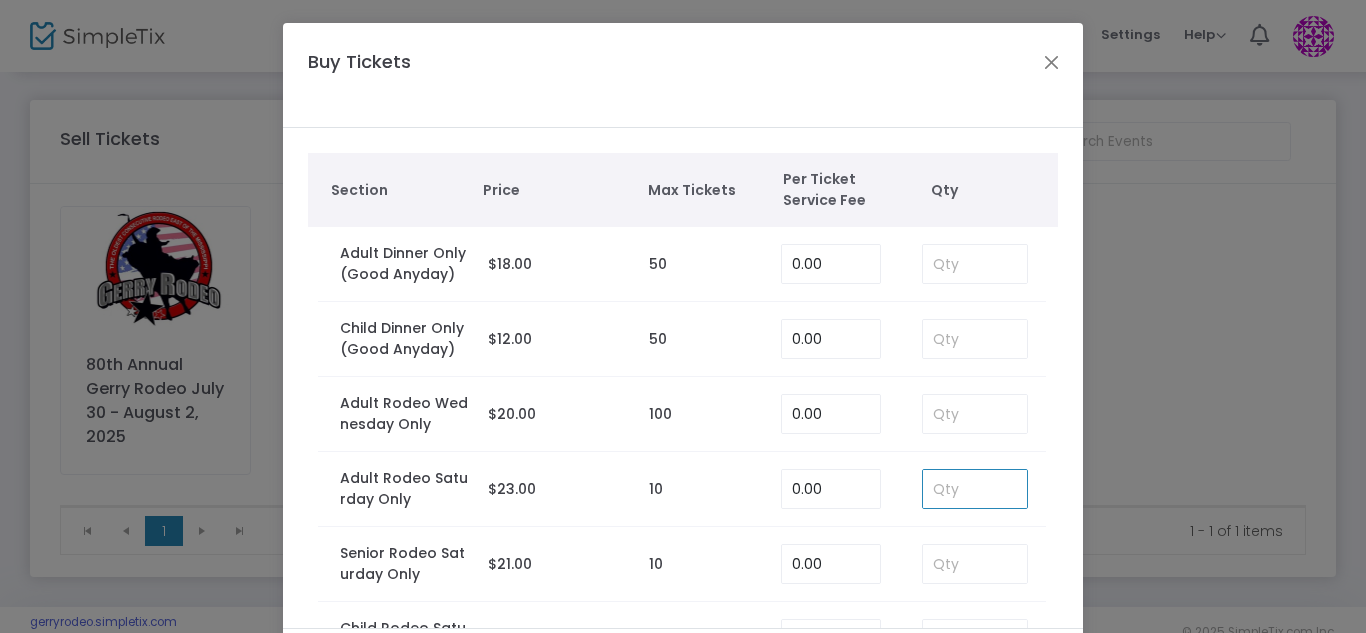 click at bounding box center (975, 489) 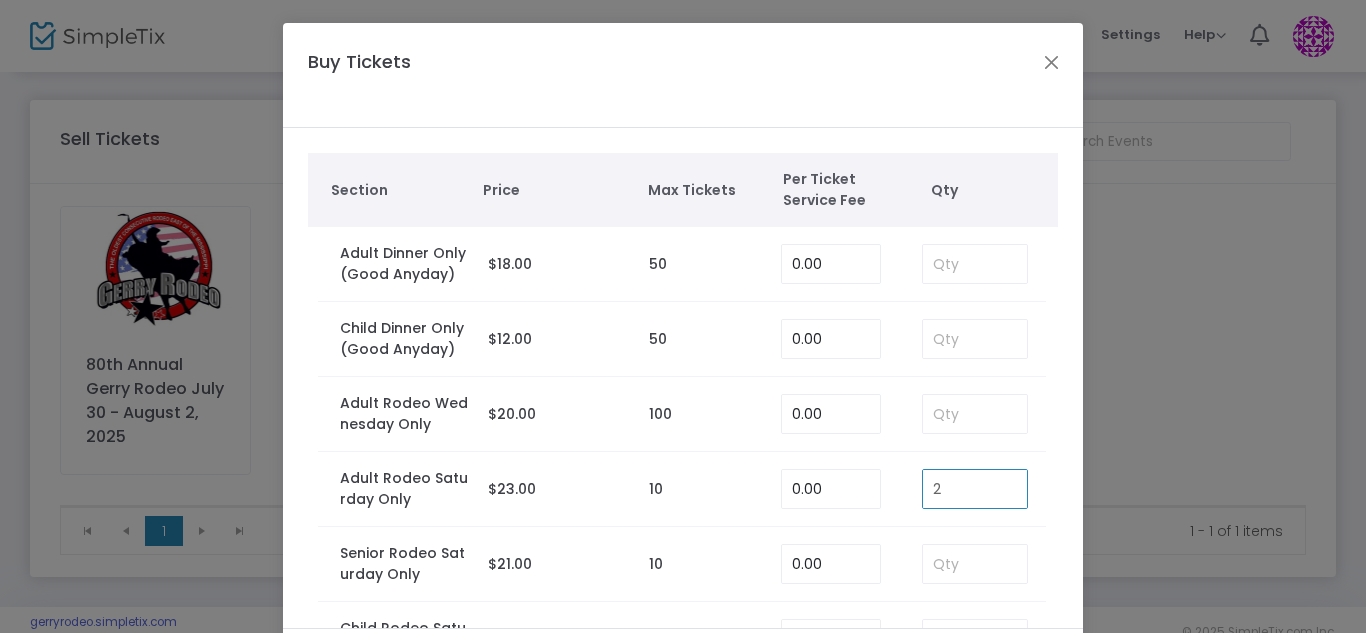 type on "2" 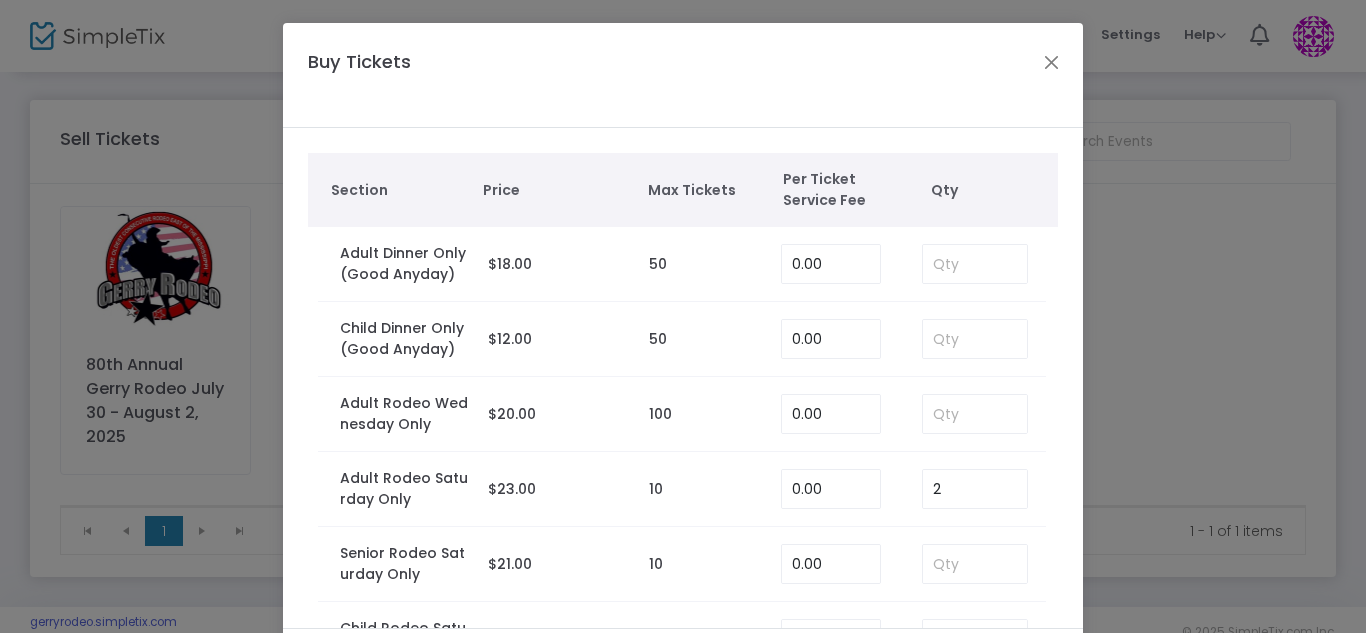 scroll, scrollTop: 74, scrollLeft: 0, axis: vertical 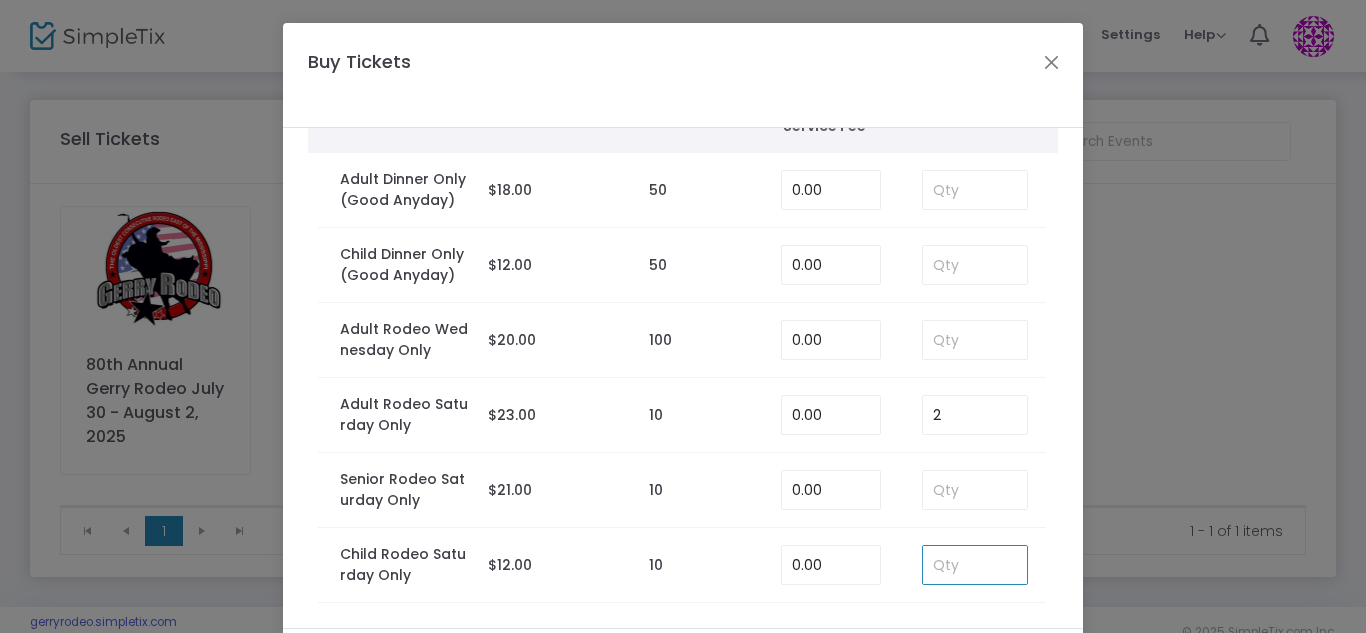 click at bounding box center [975, 565] 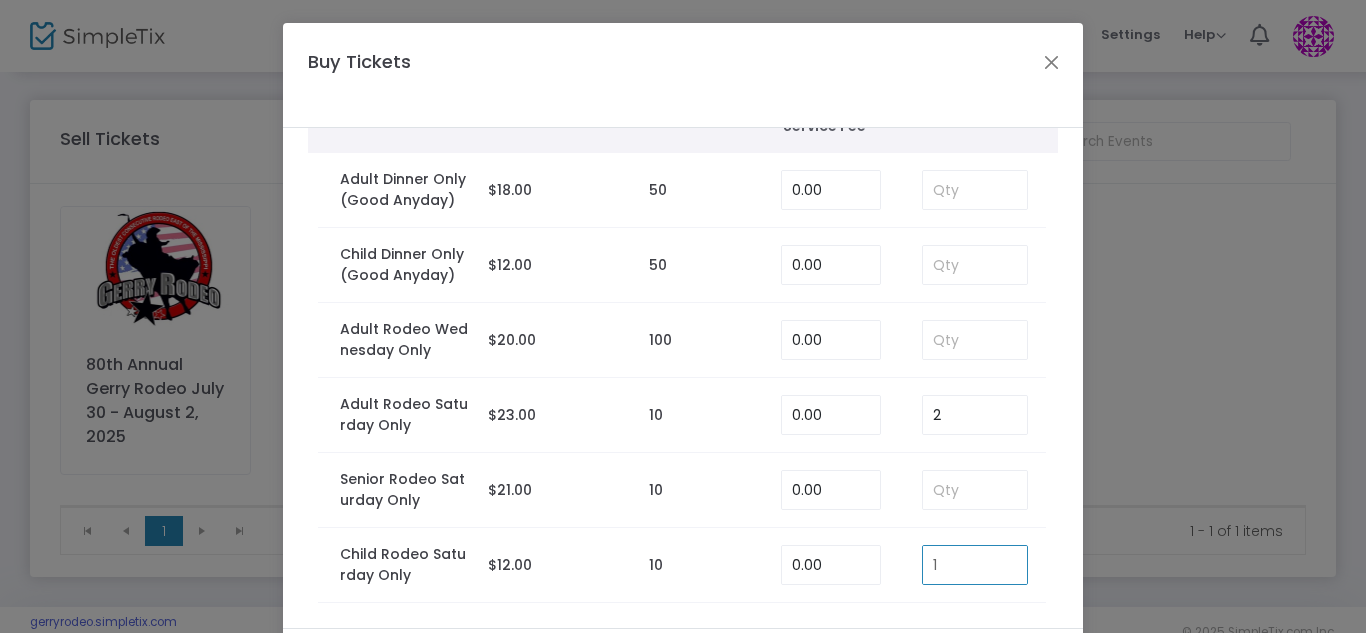 type on "1" 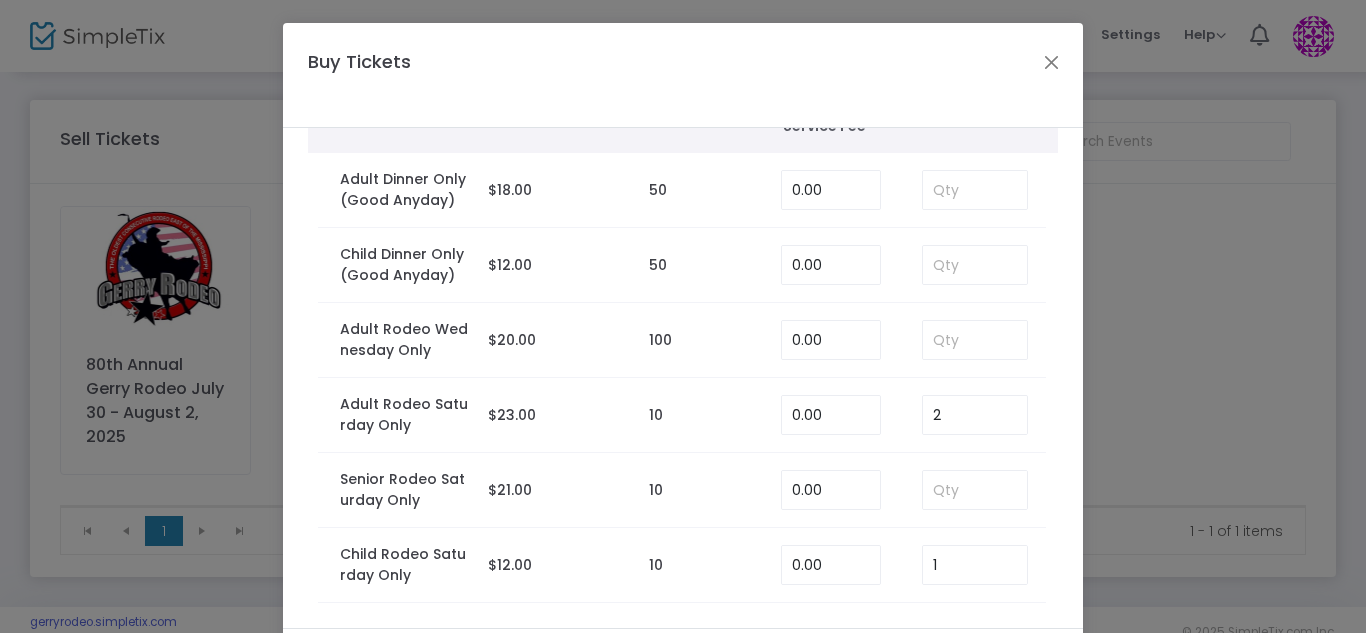 scroll, scrollTop: 160, scrollLeft: 0, axis: vertical 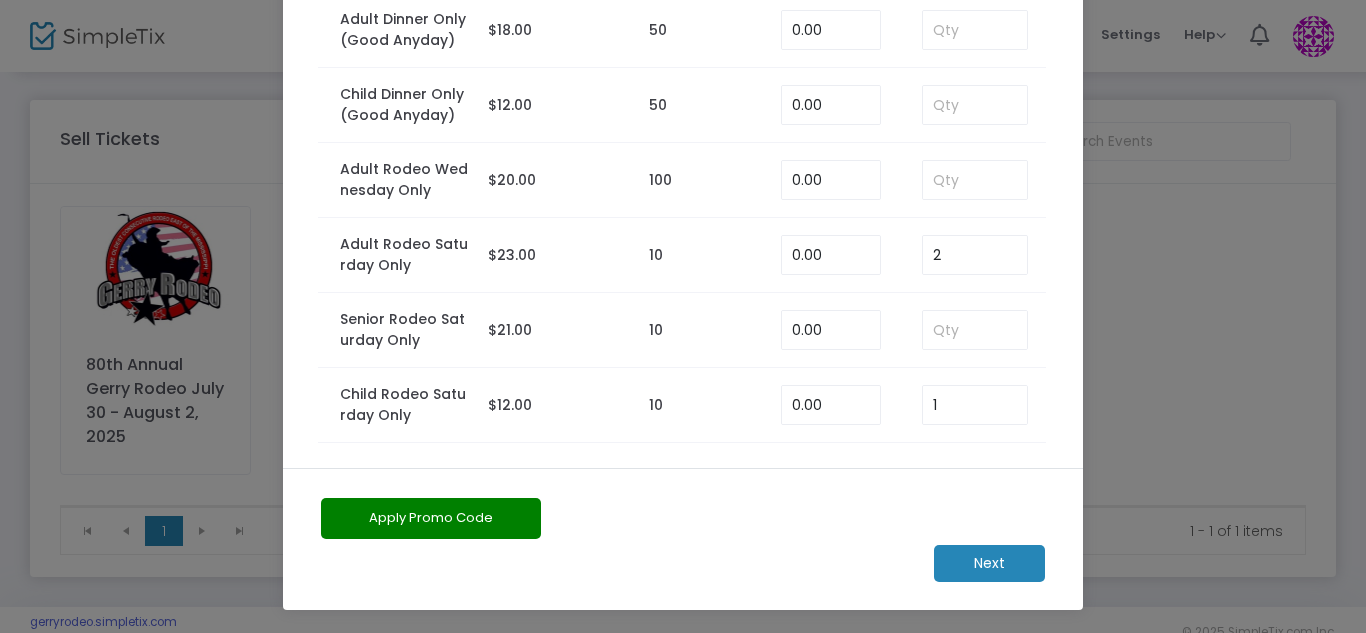 click on "Apply Promo Code   Next" 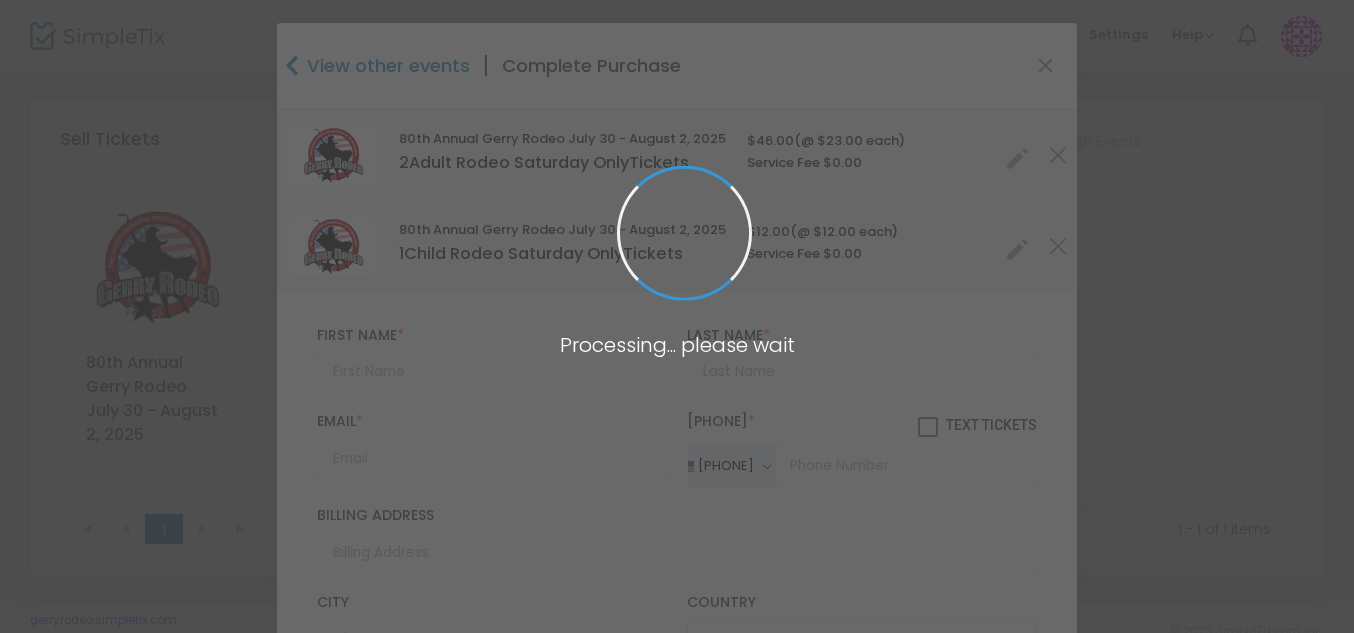 type on "New York" 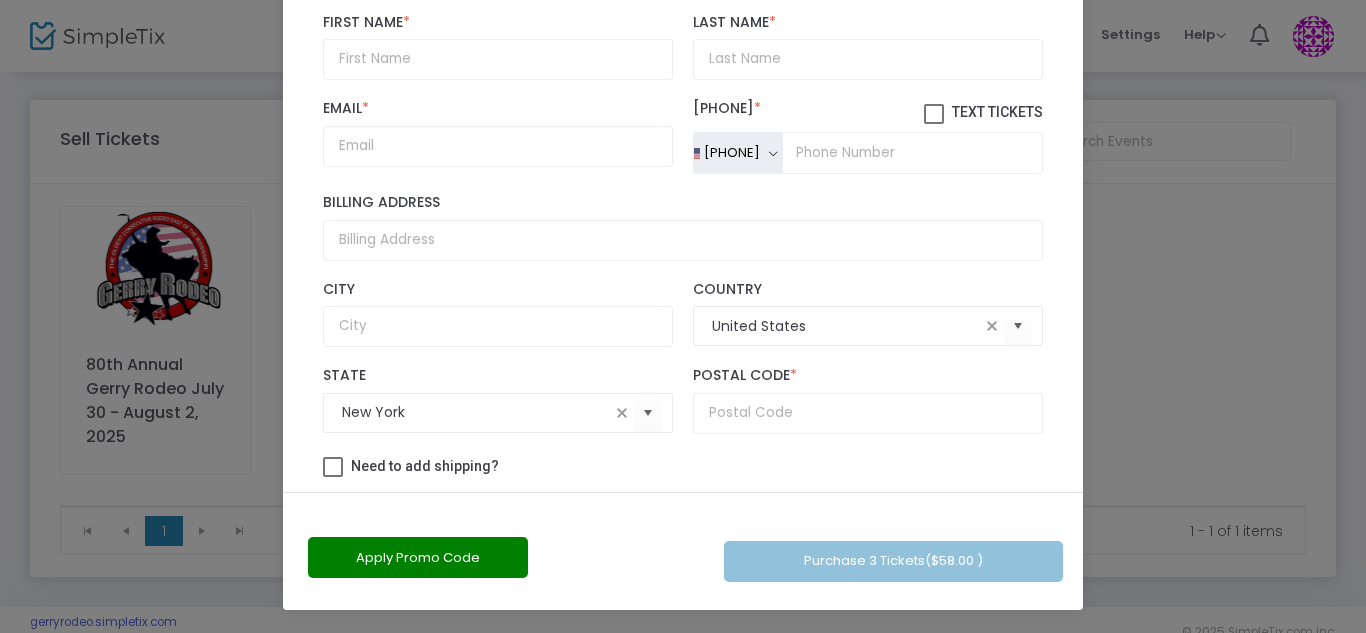 scroll, scrollTop: 0, scrollLeft: 0, axis: both 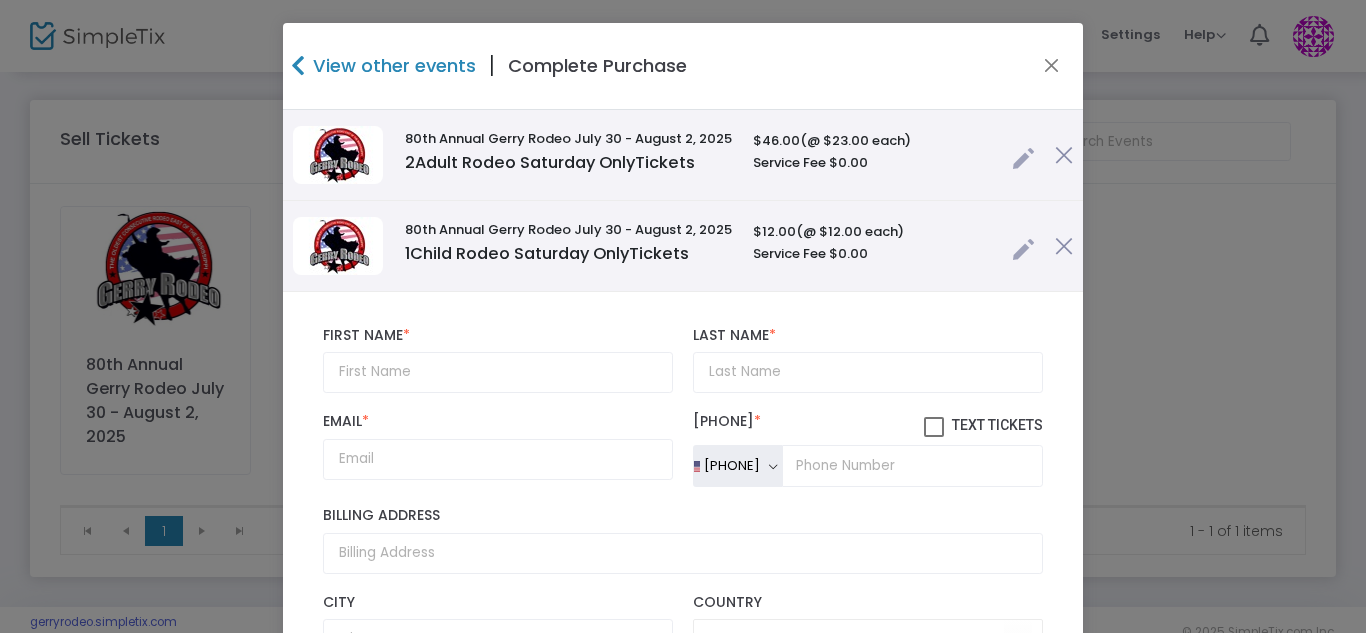 click on "First Name  *  First Name is required." 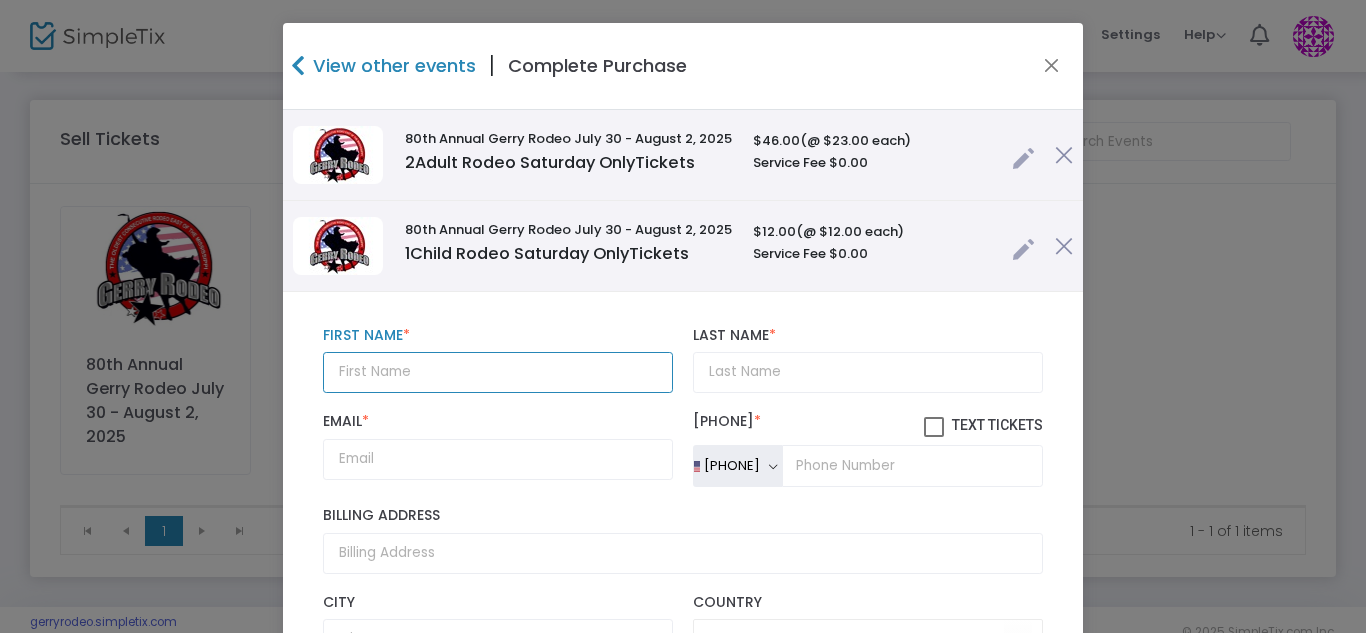 click at bounding box center [498, 372] 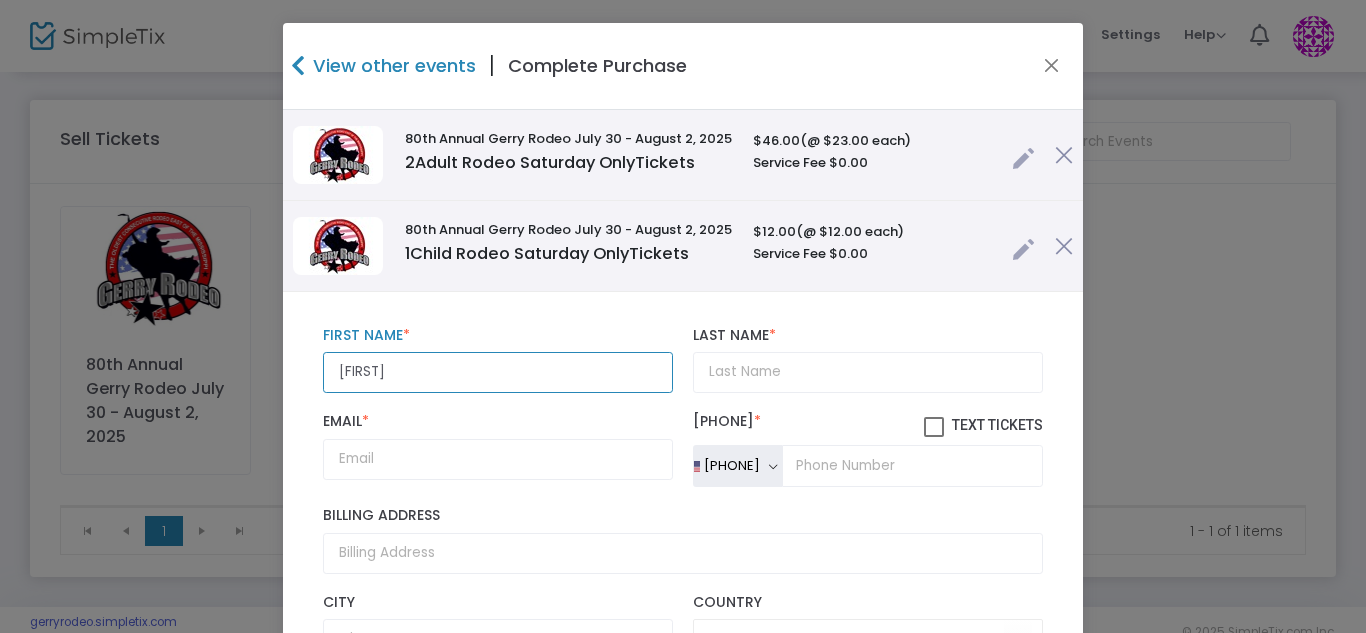 type on "Stephanie" 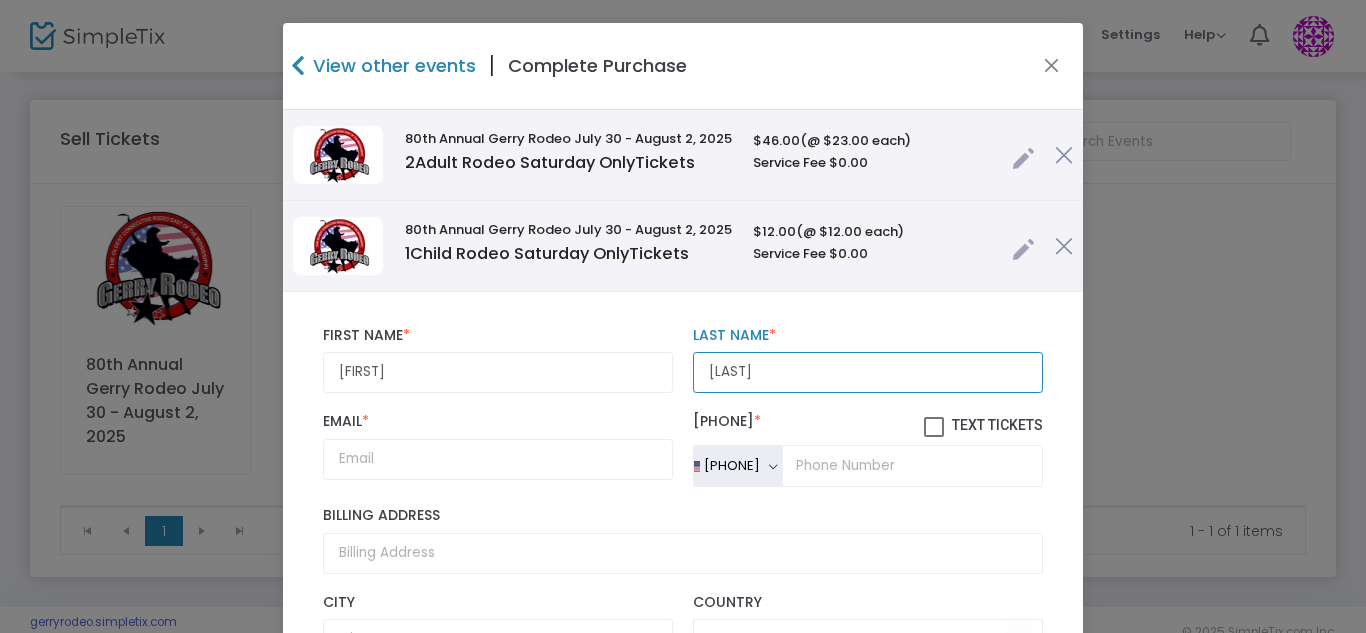 type on "Snyder" 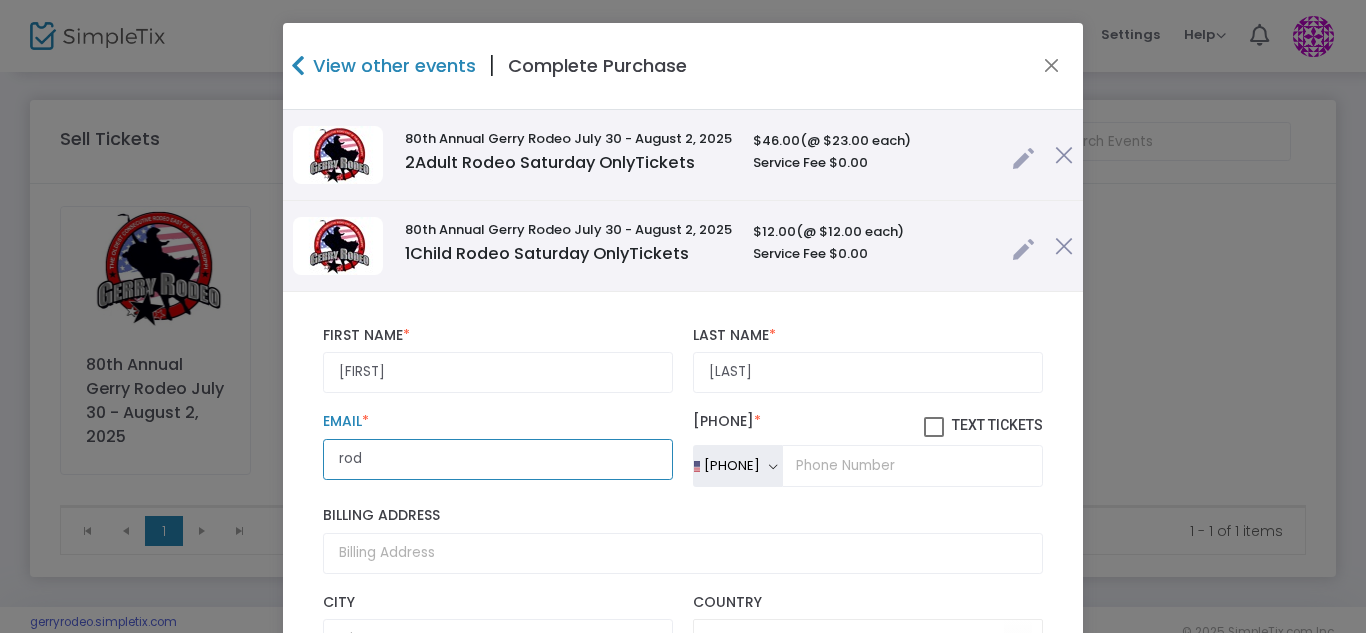 type on "[EMAIL]" 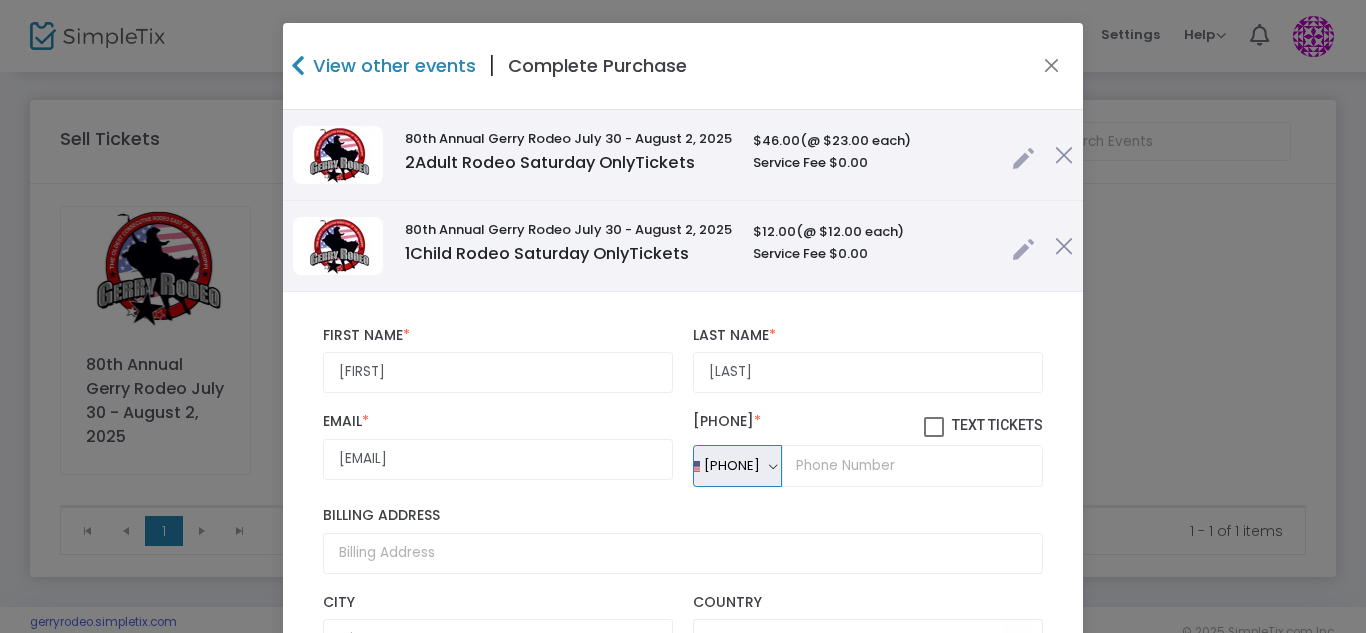 type 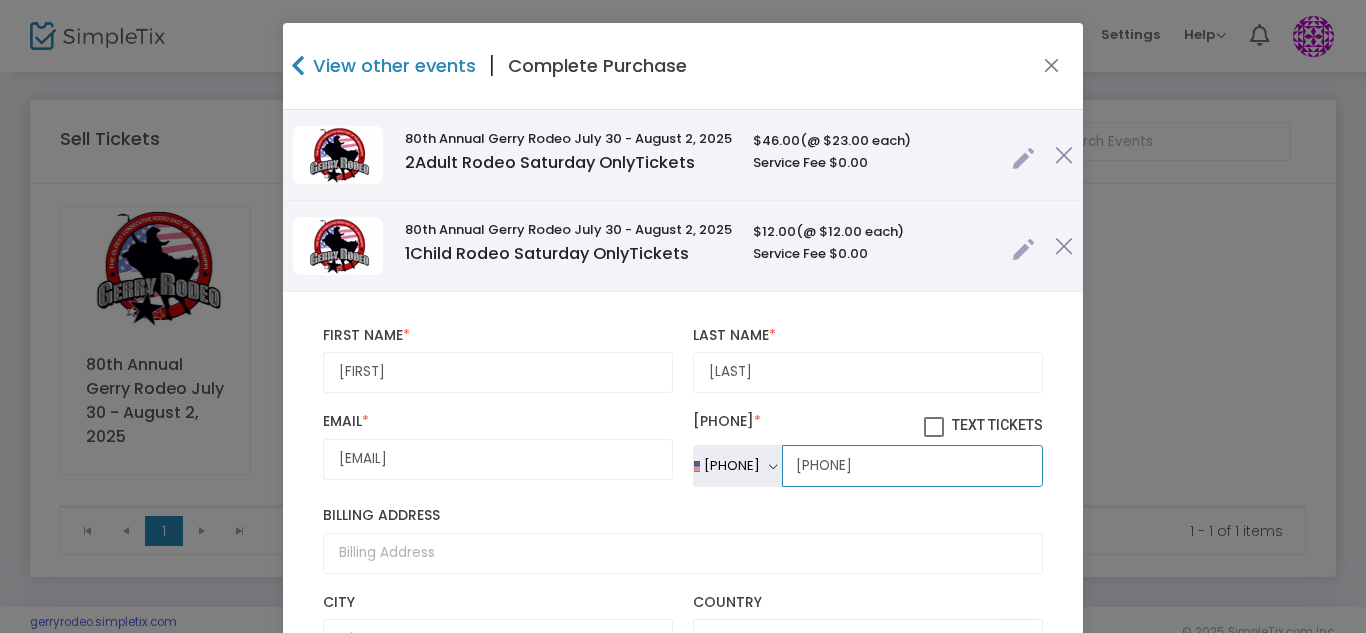 type on "(716) 499-6403" 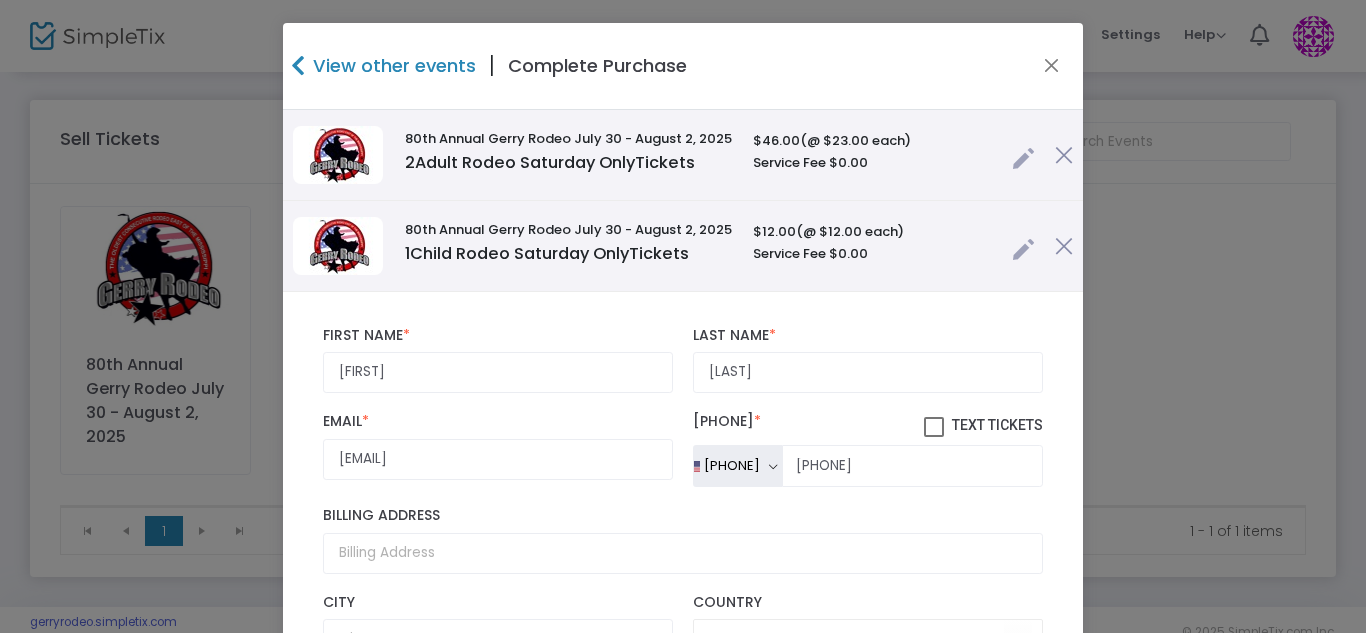 click at bounding box center [934, 427] 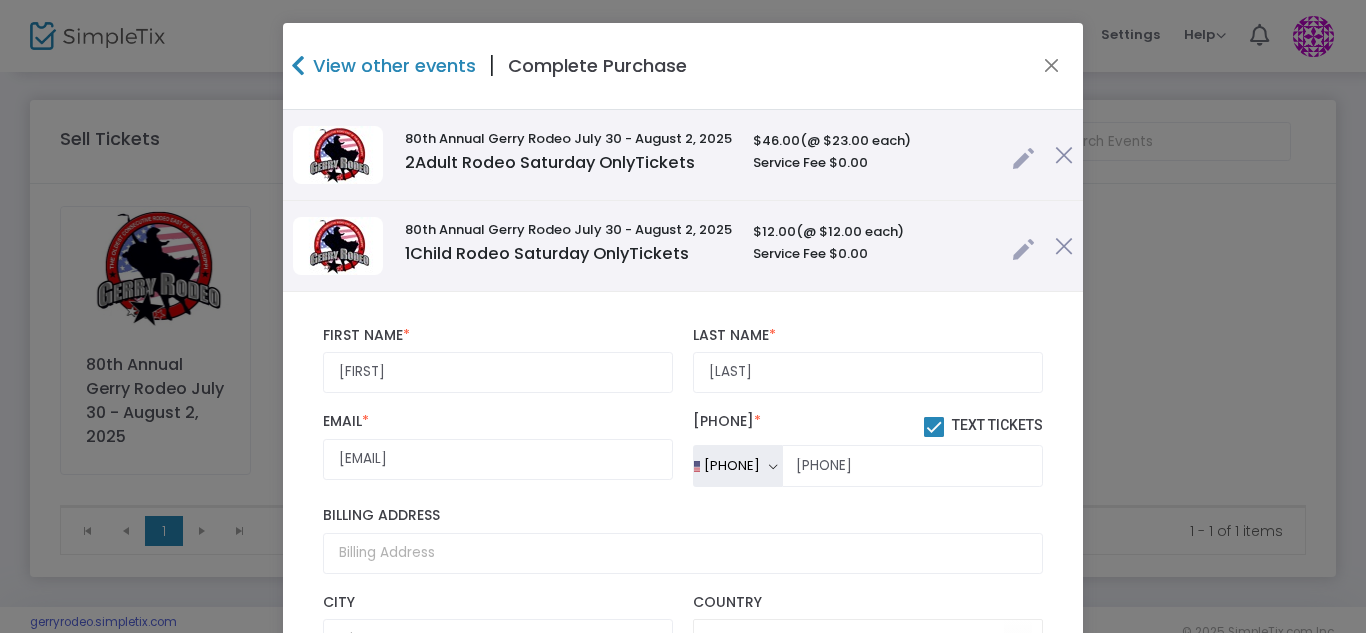 scroll, scrollTop: 313, scrollLeft: 0, axis: vertical 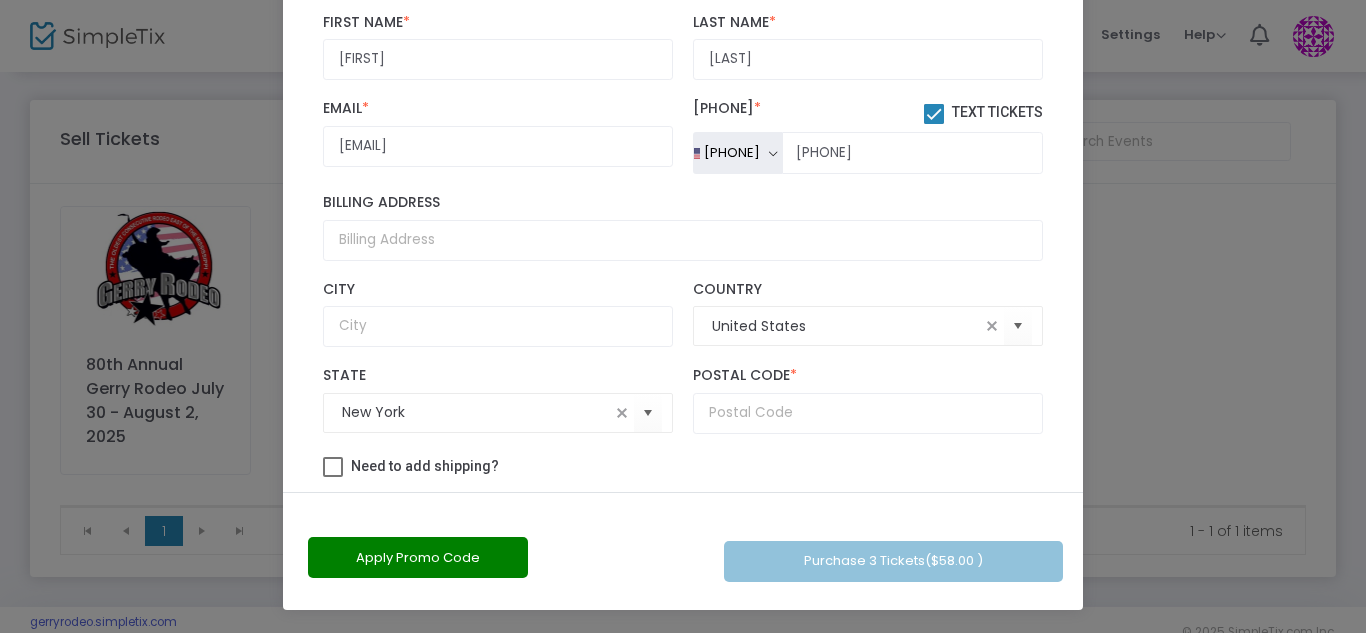 click on "Need to add shipping?" 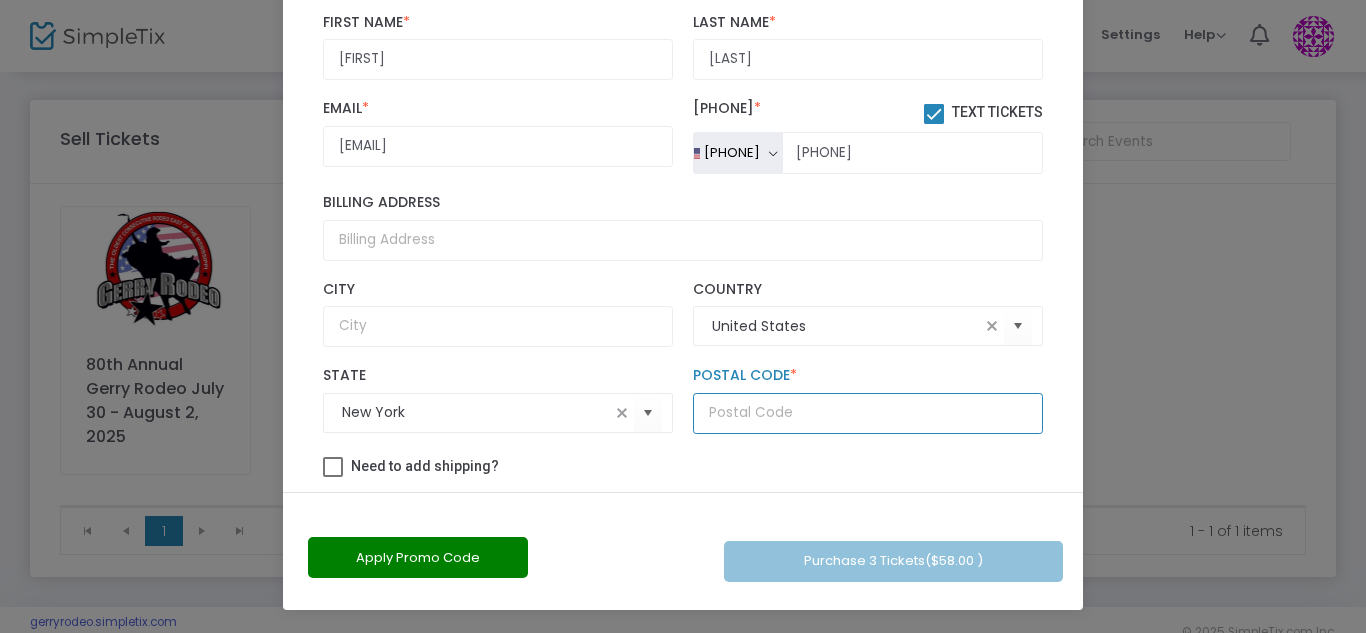 click 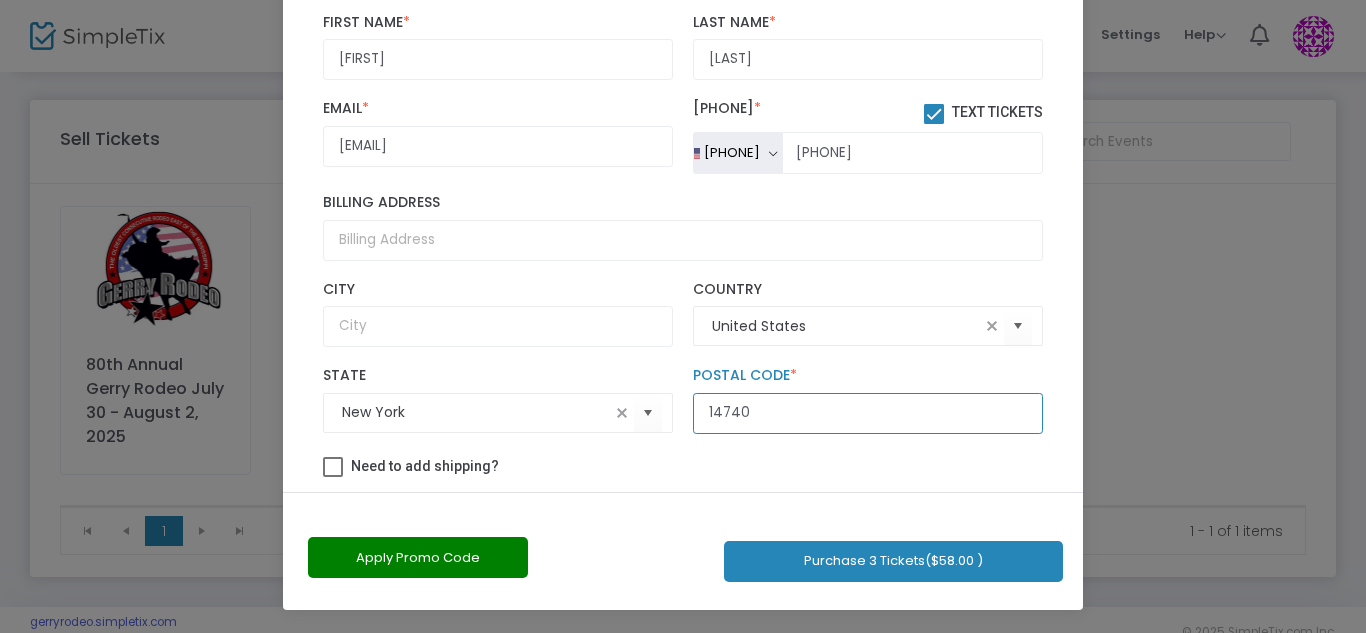 type on "14740" 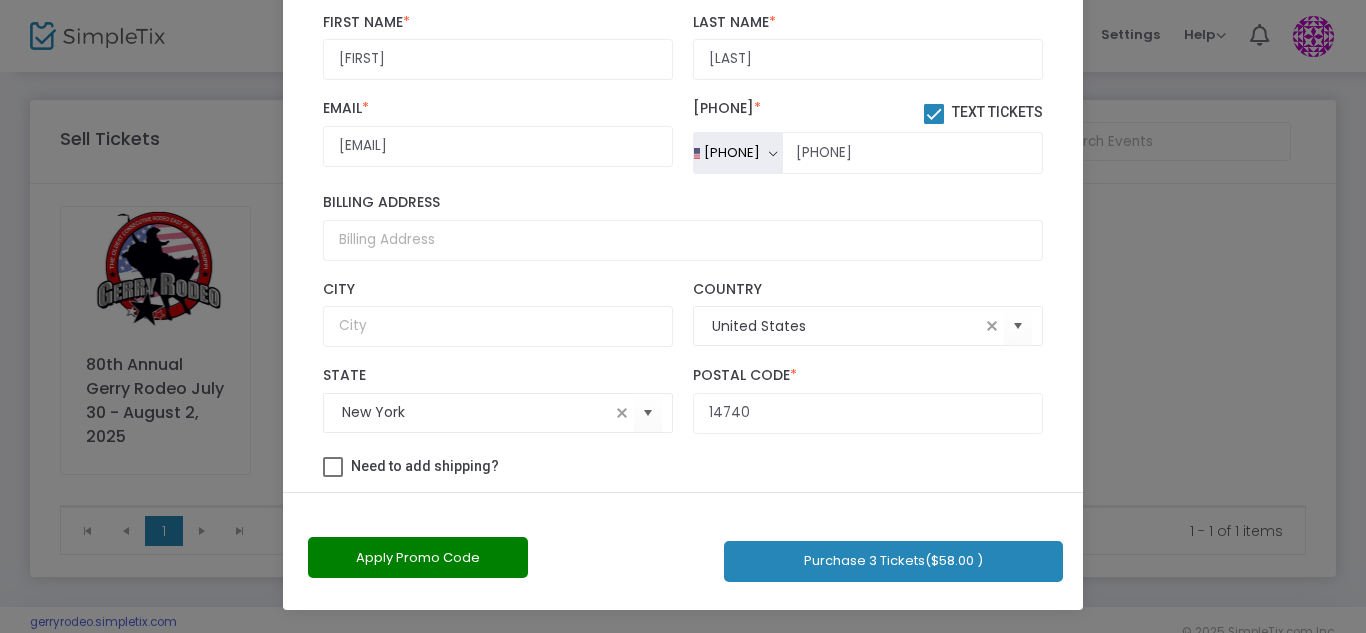 drag, startPoint x: 1079, startPoint y: 232, endPoint x: 1074, endPoint y: 243, distance: 12.083046 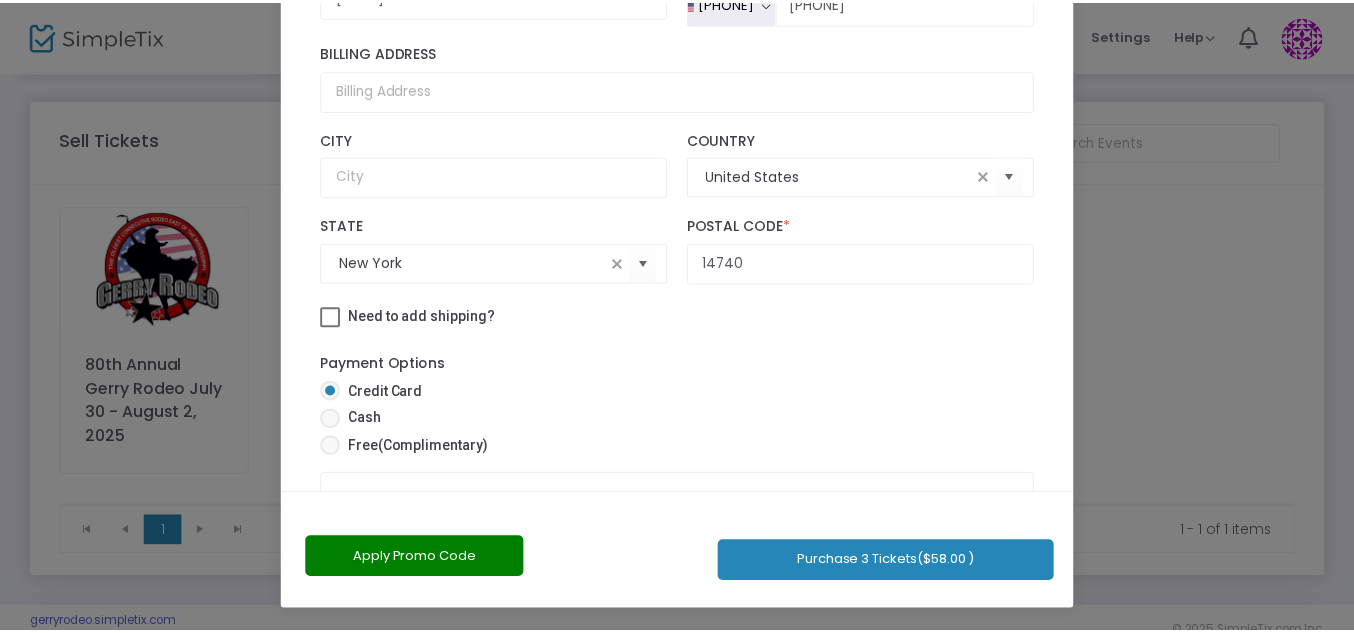 scroll, scrollTop: 251, scrollLeft: 0, axis: vertical 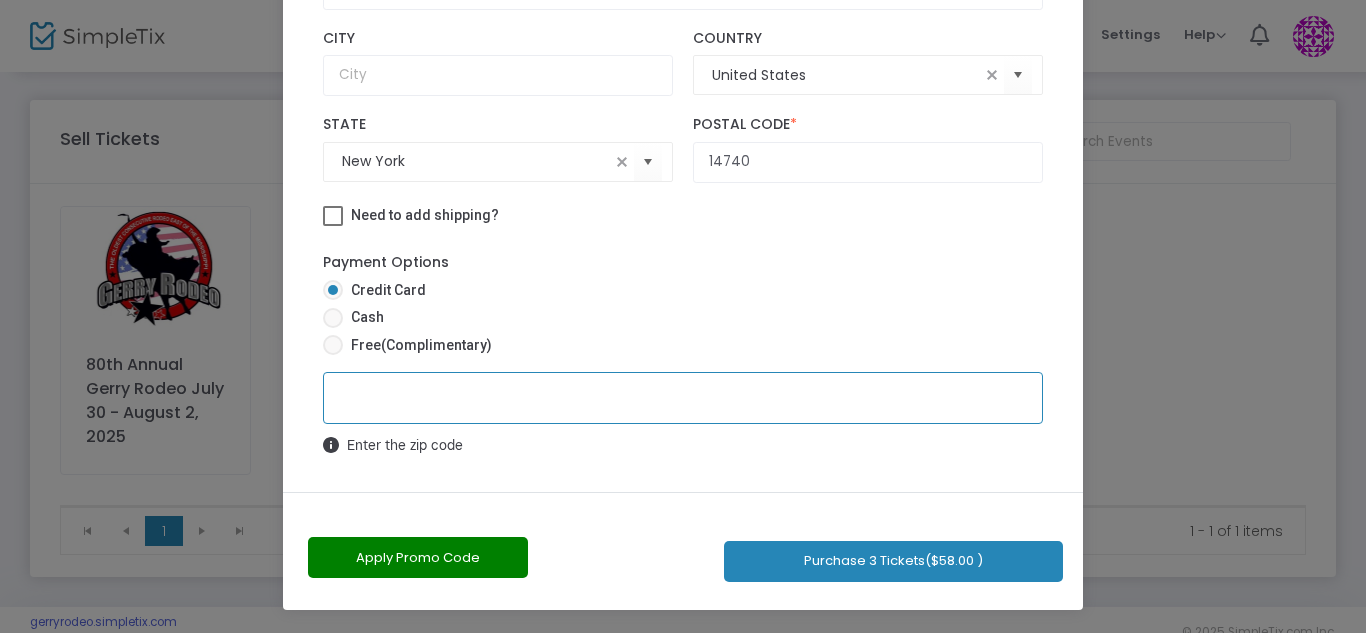 click on "Purchase 3 Tickets  ($58.00 )" 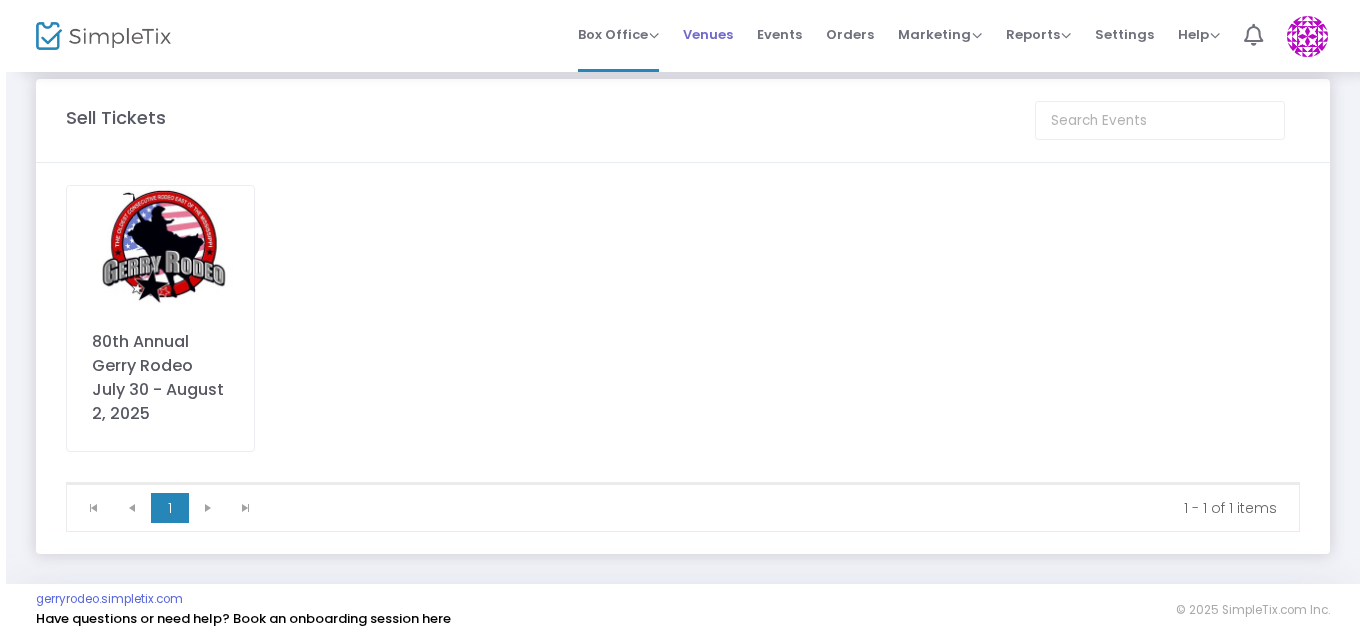 scroll, scrollTop: 0, scrollLeft: 0, axis: both 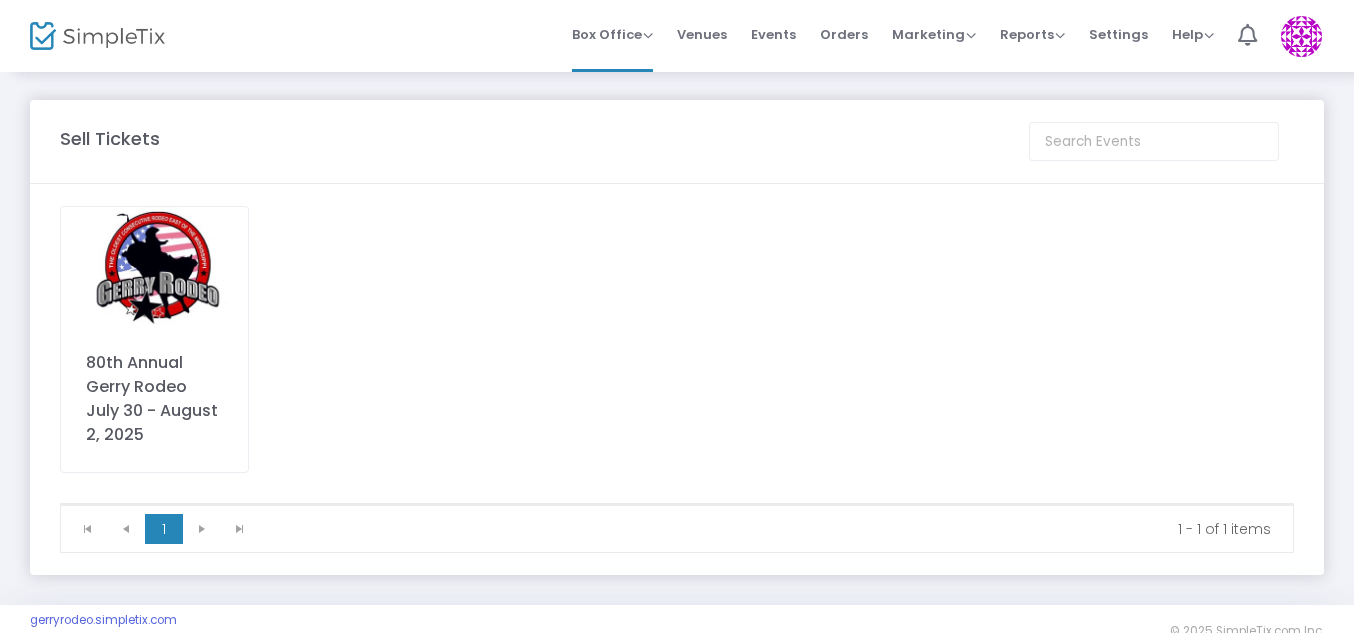 click 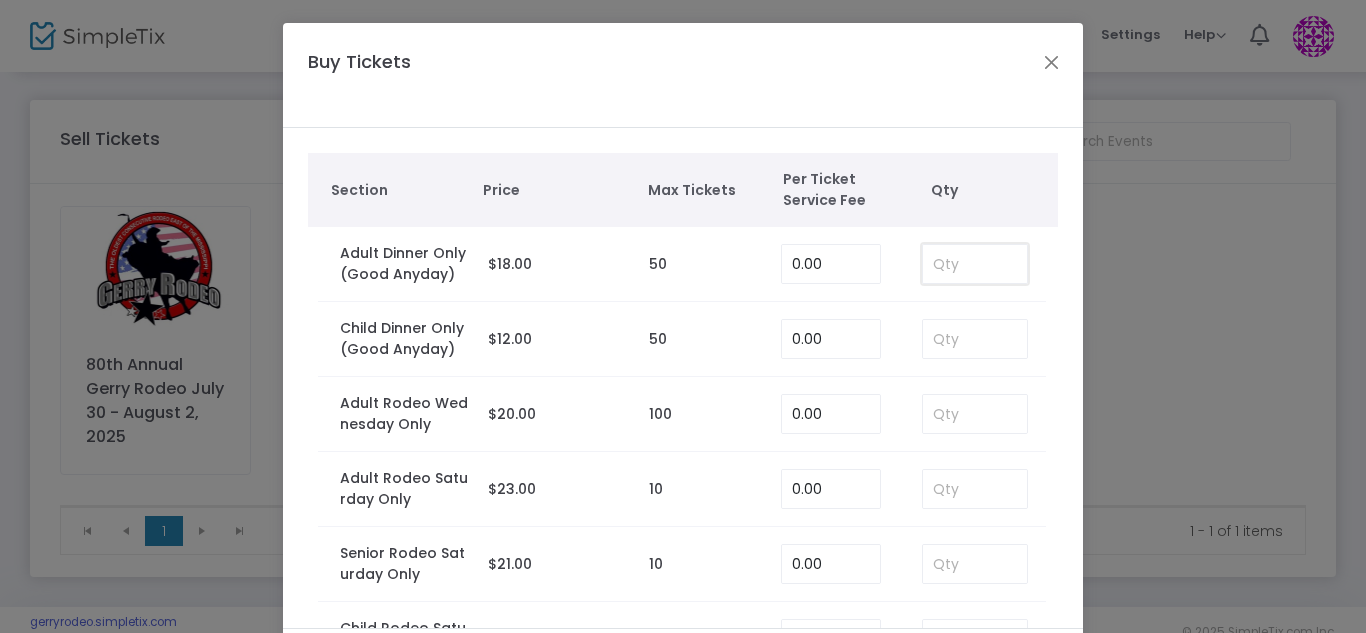 click at bounding box center [975, 264] 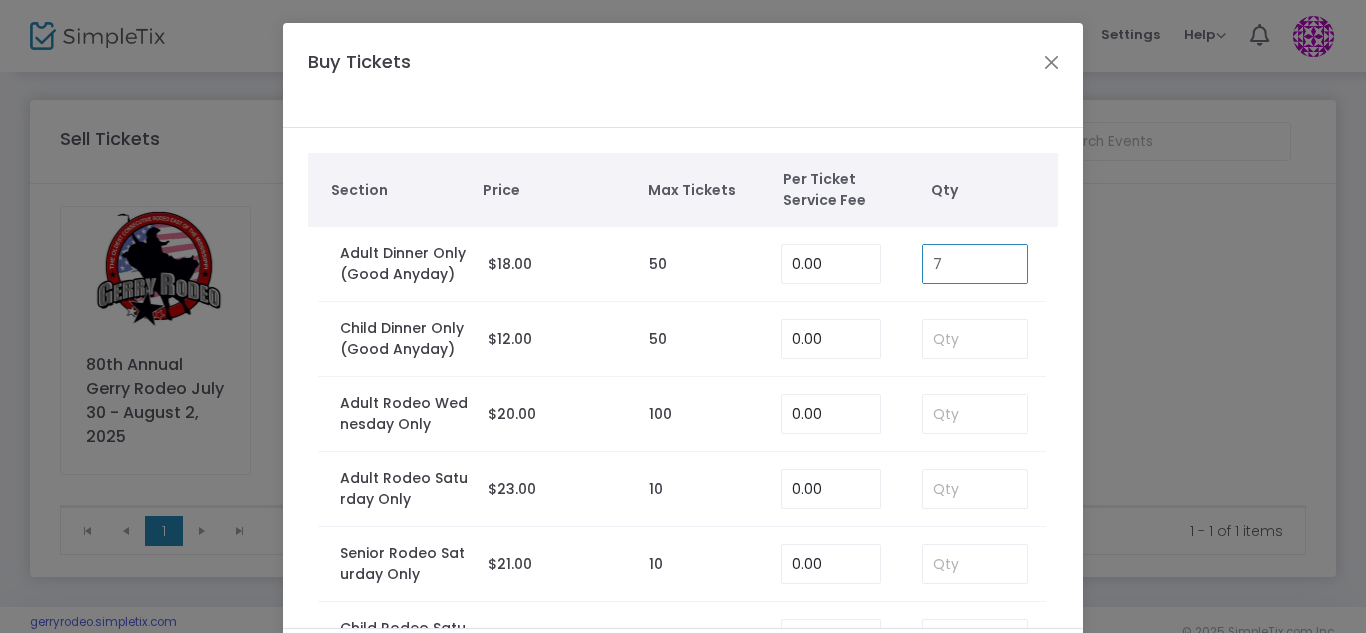 type on "7" 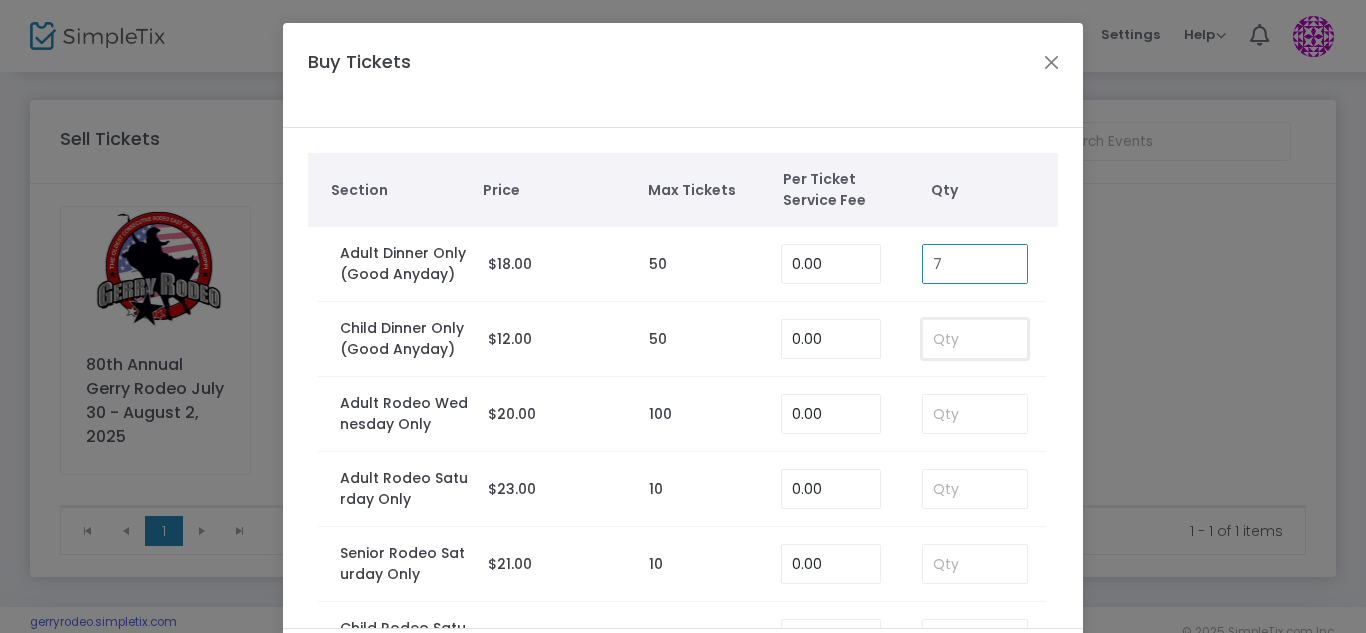 click at bounding box center [975, 339] 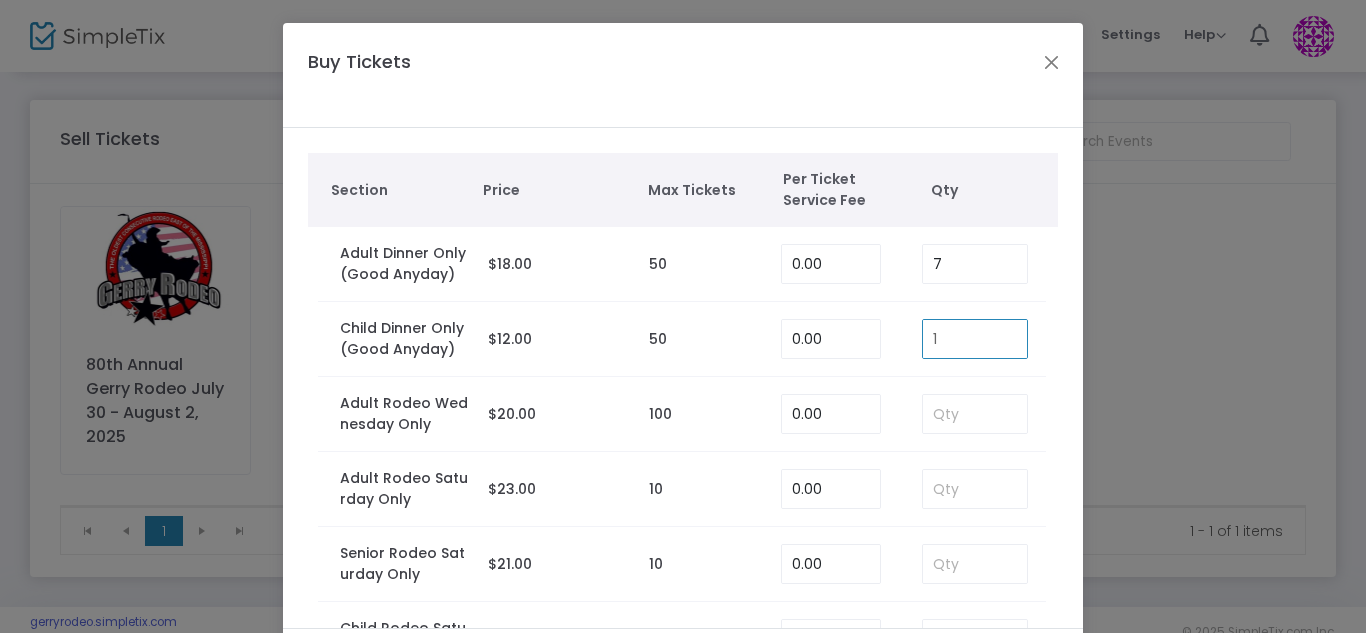type on "1" 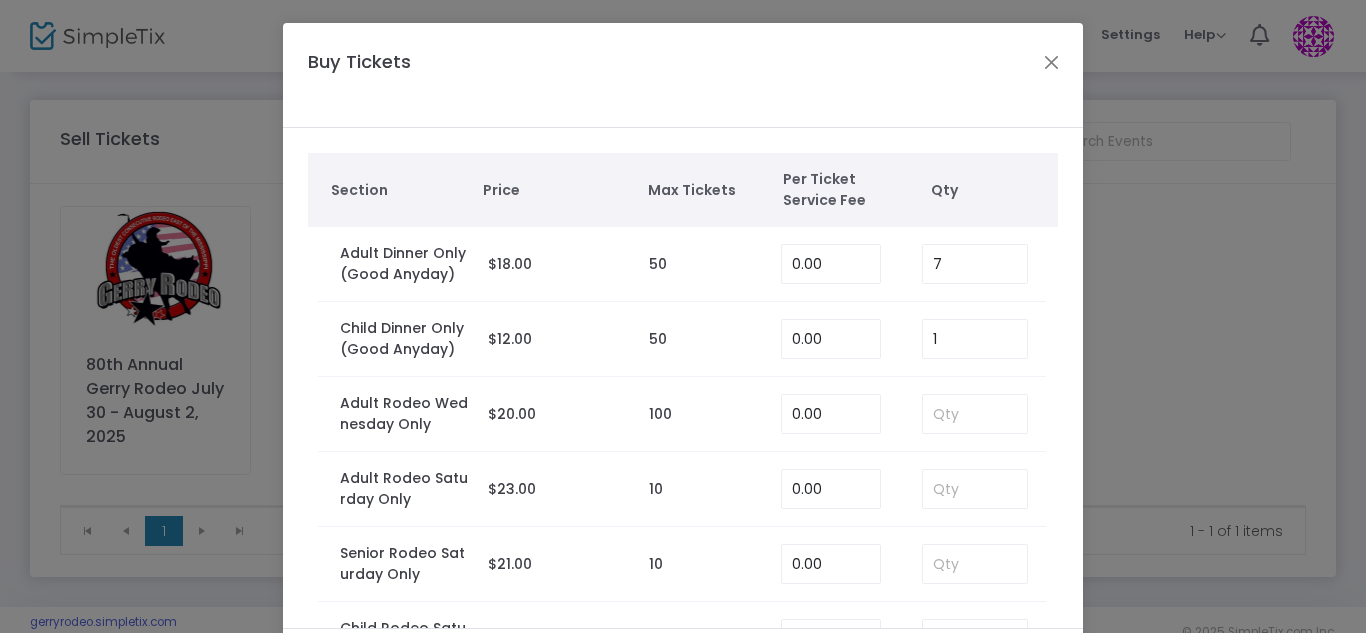 scroll, scrollTop: 74, scrollLeft: 0, axis: vertical 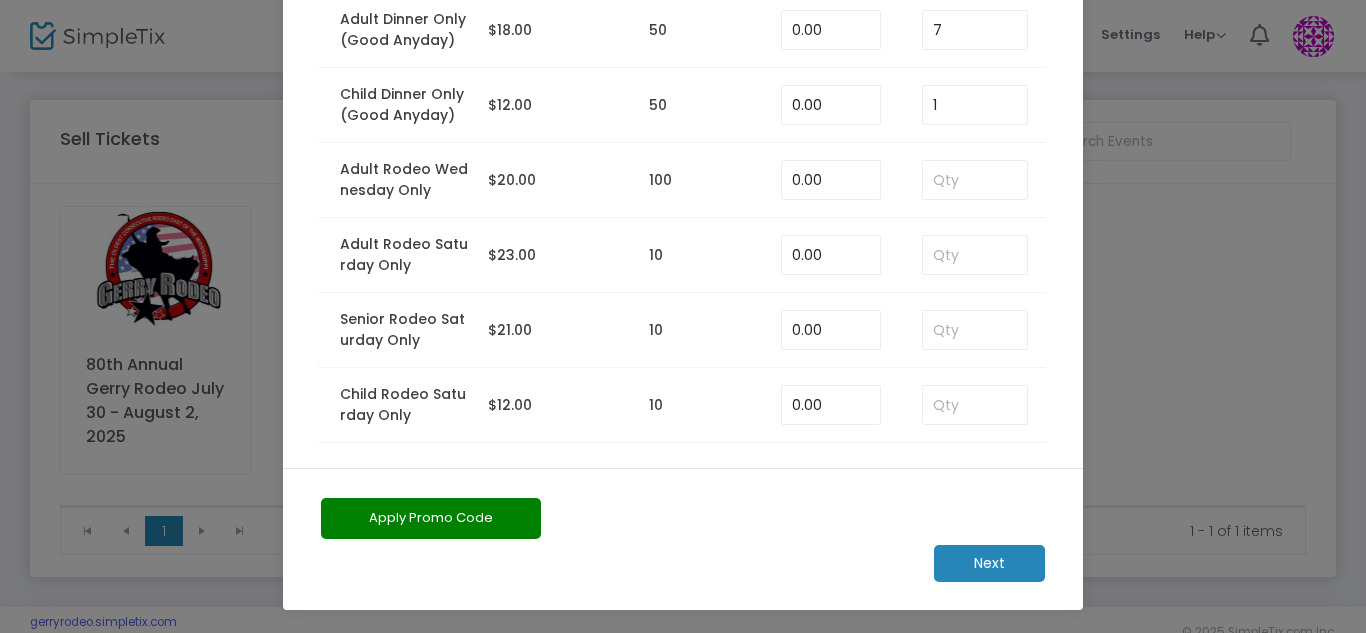 click on "Next" 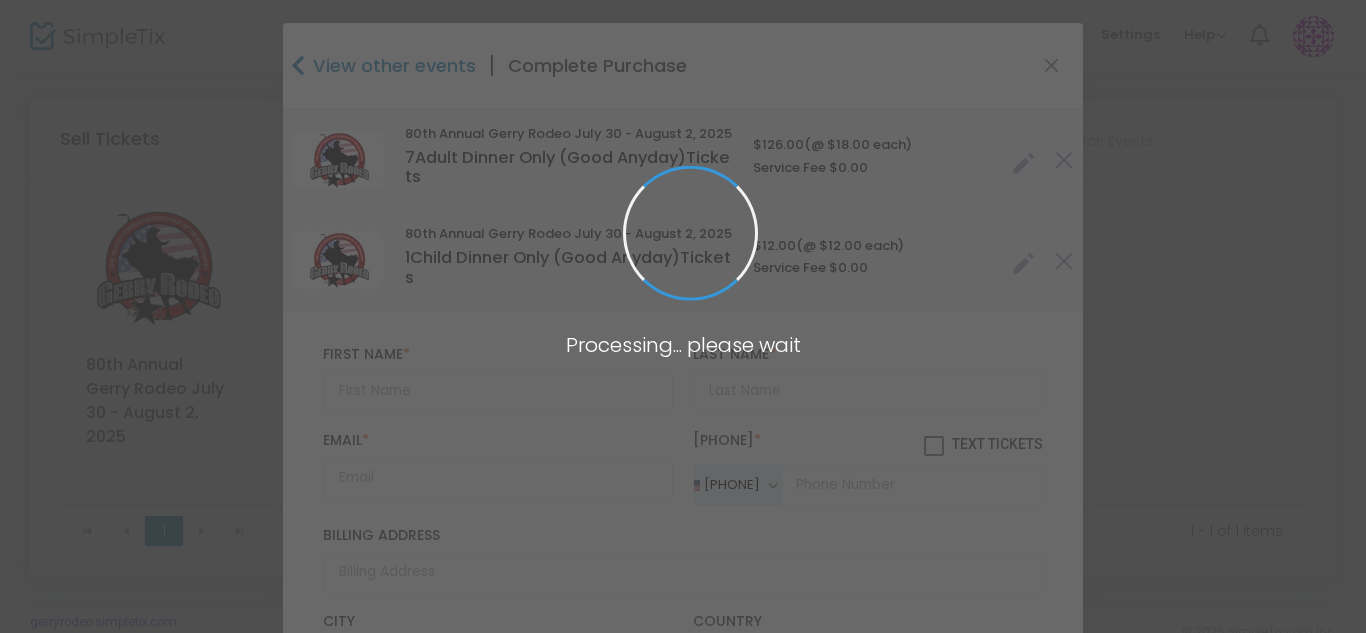 type on "New York" 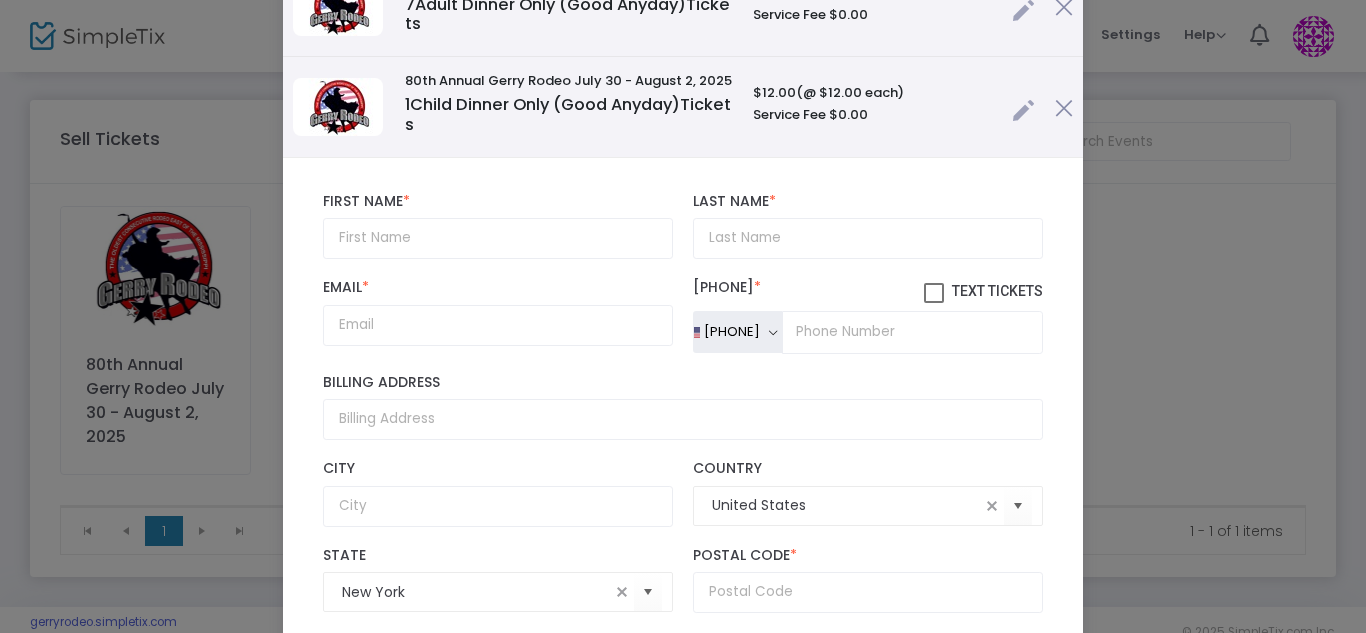 scroll, scrollTop: 313, scrollLeft: 0, axis: vertical 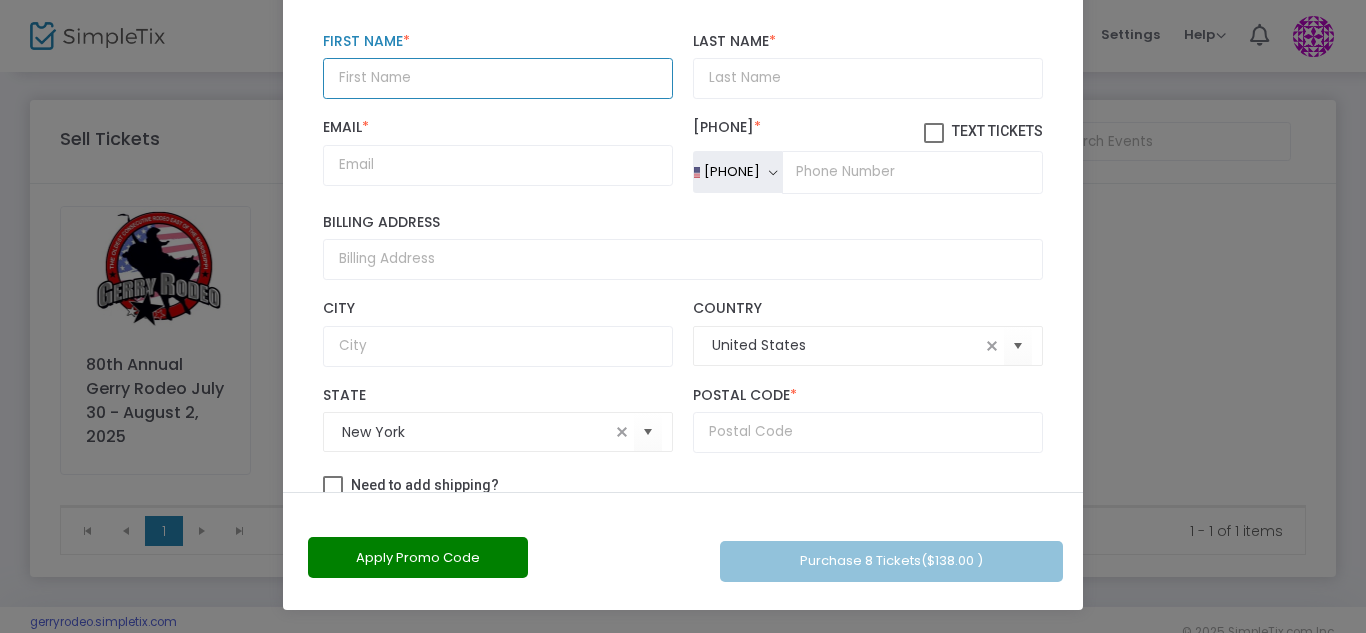 click at bounding box center (498, 78) 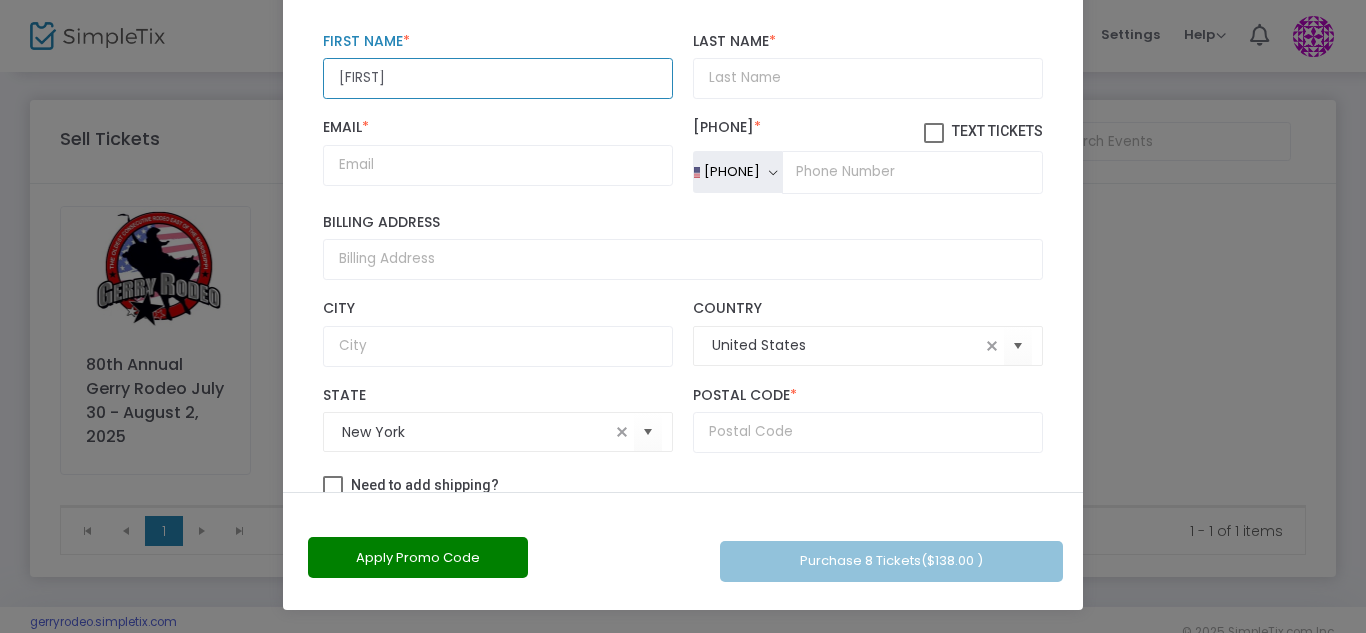 type on "Michelle" 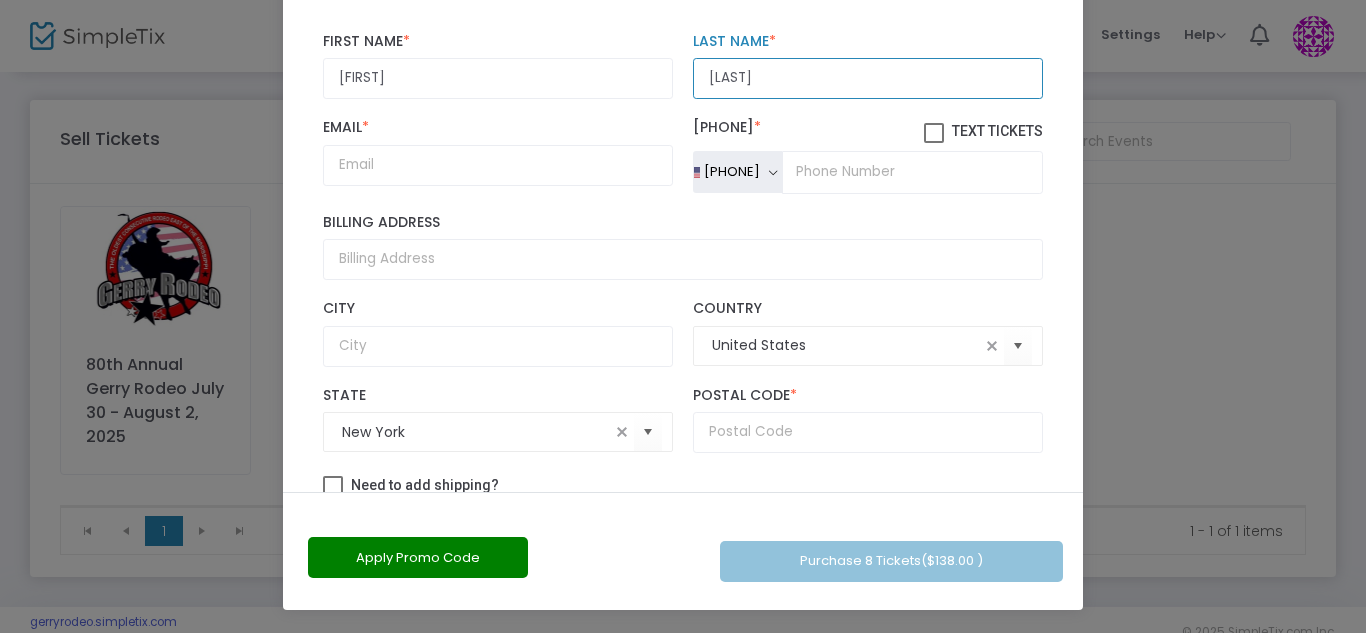 type on "Holley" 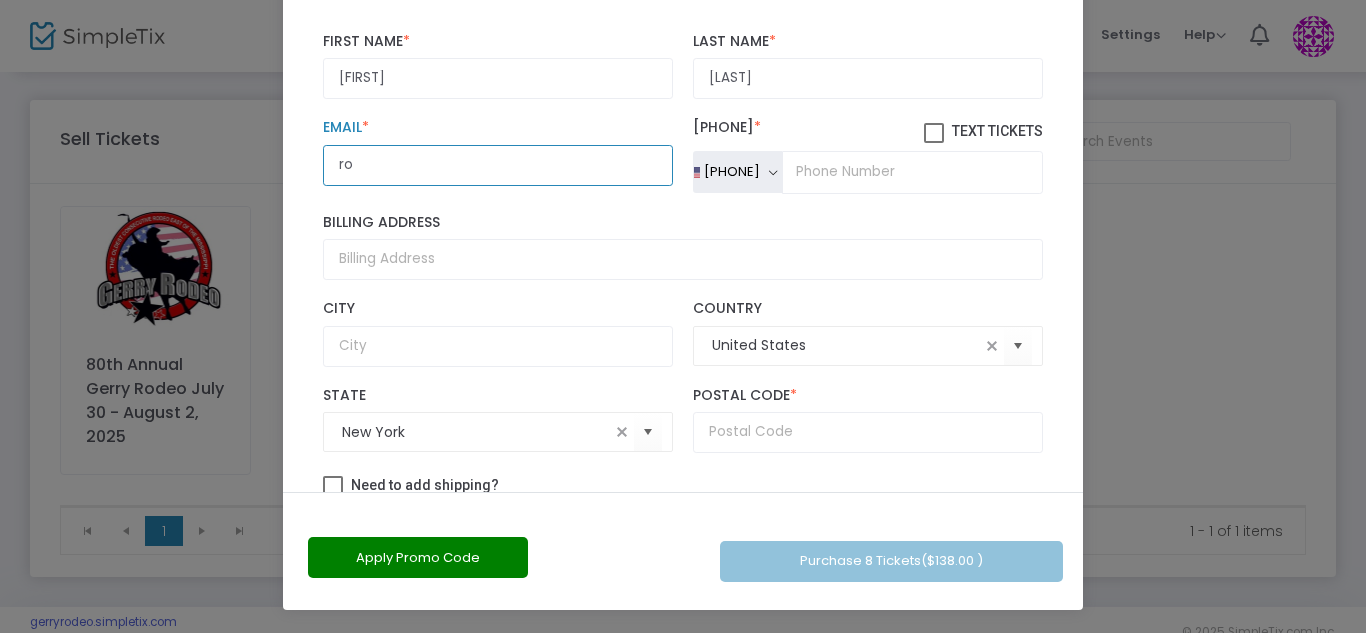 type on "[USERNAME]@example.com" 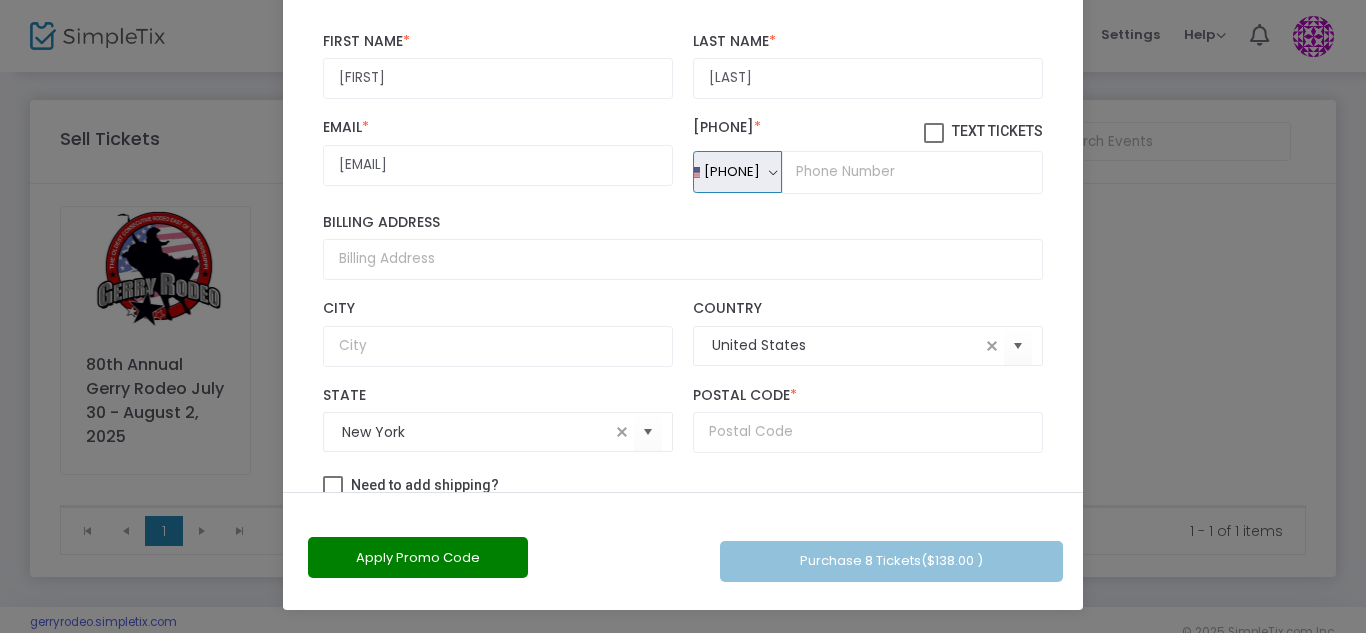 type 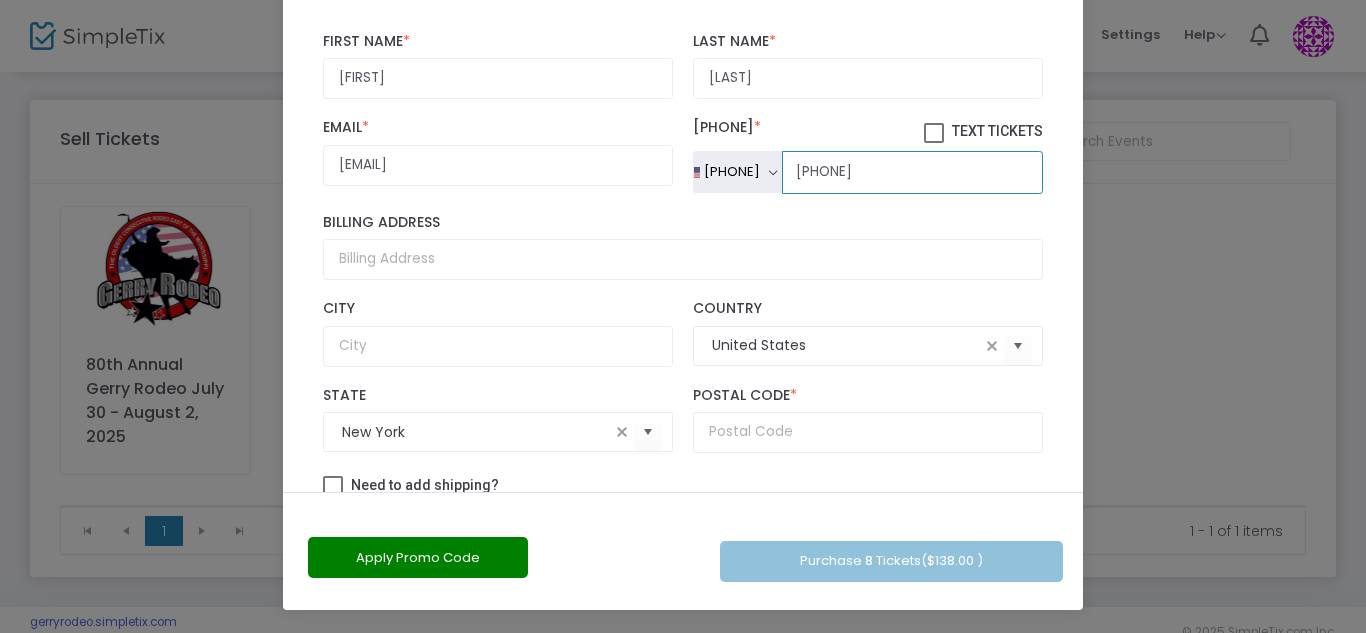 type on "(716) 237-0434" 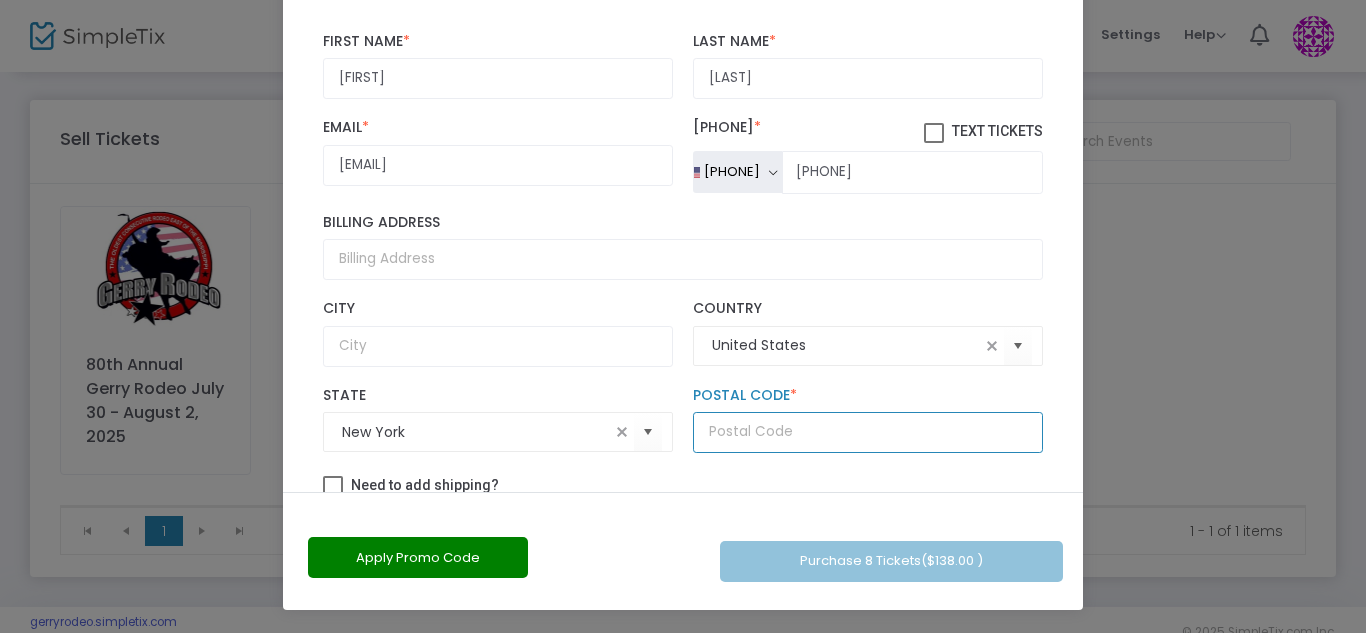 click 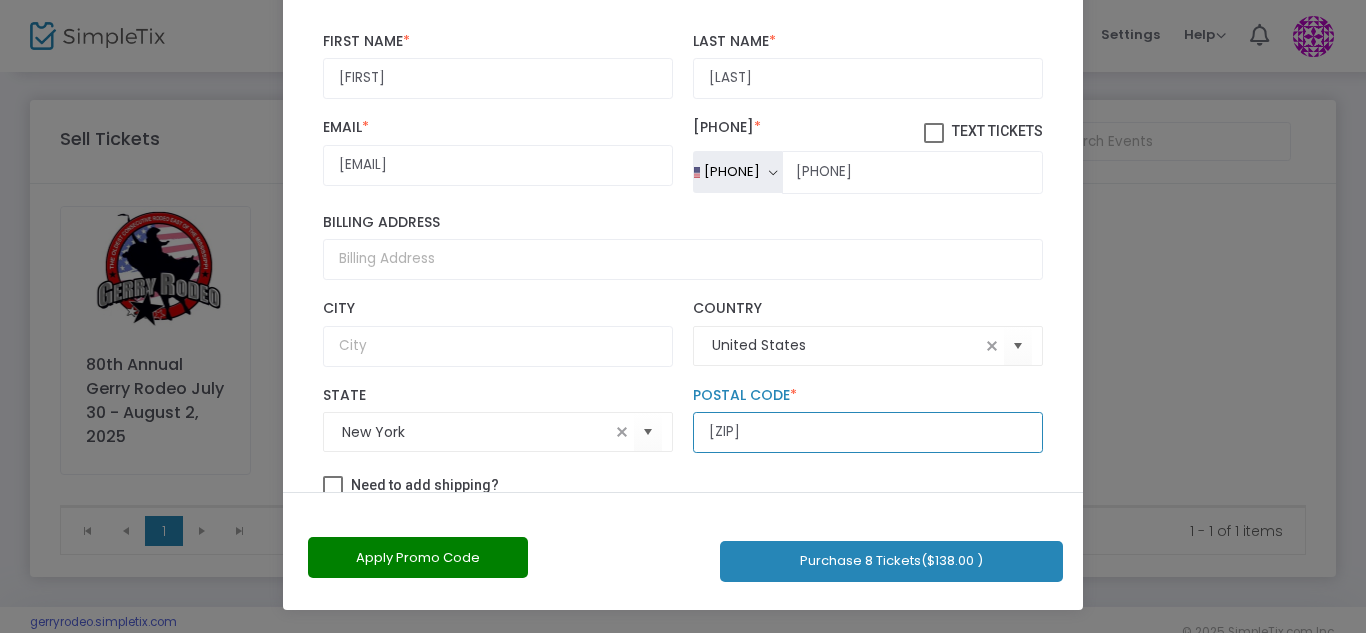 type on "14782" 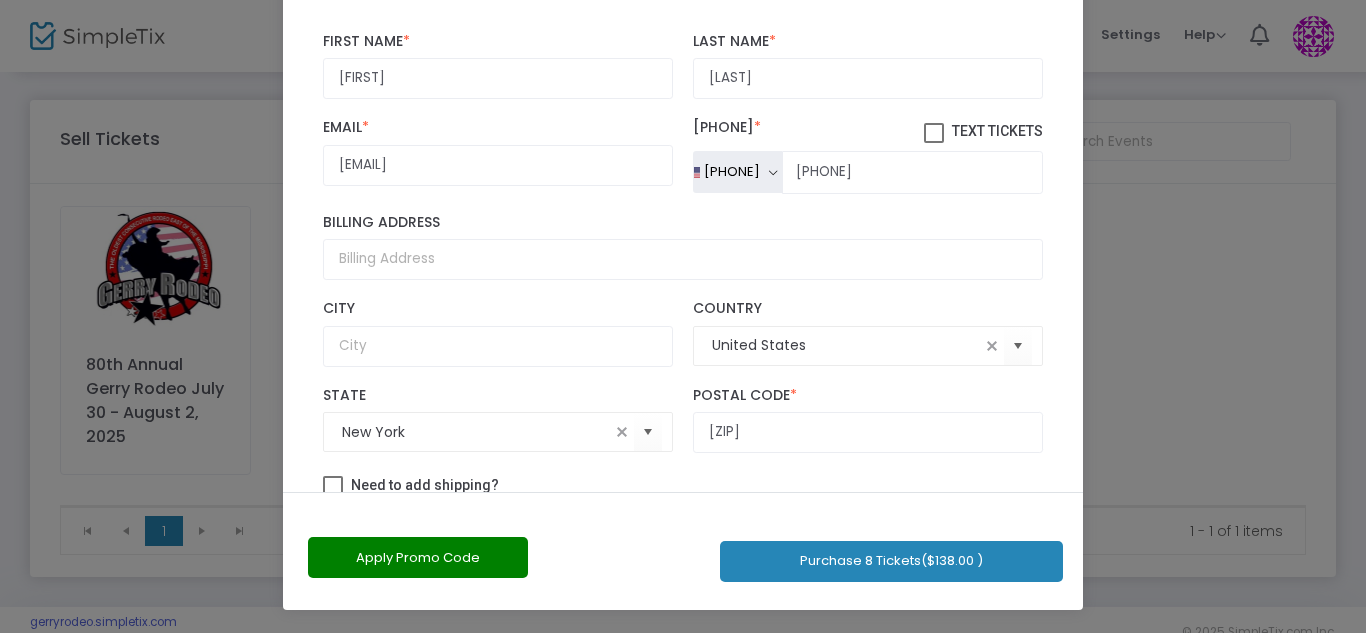 scroll, scrollTop: 271, scrollLeft: 0, axis: vertical 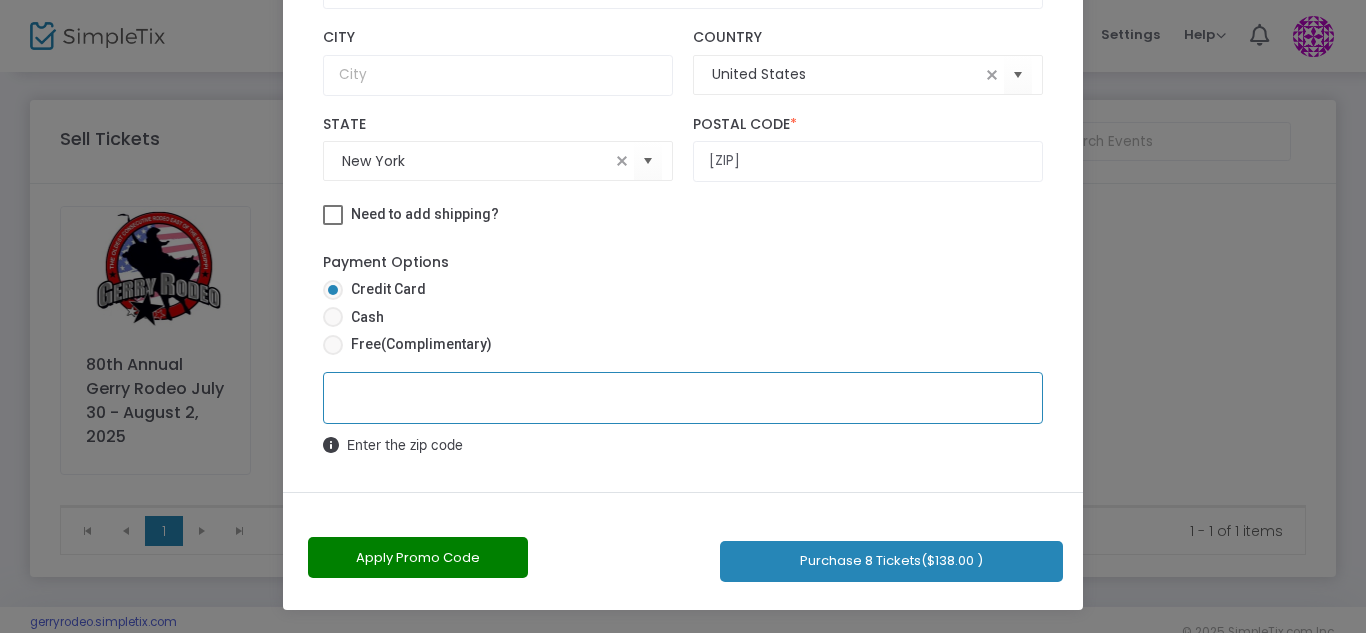 click on "Purchase 8 Tickets  ($138.00 )" 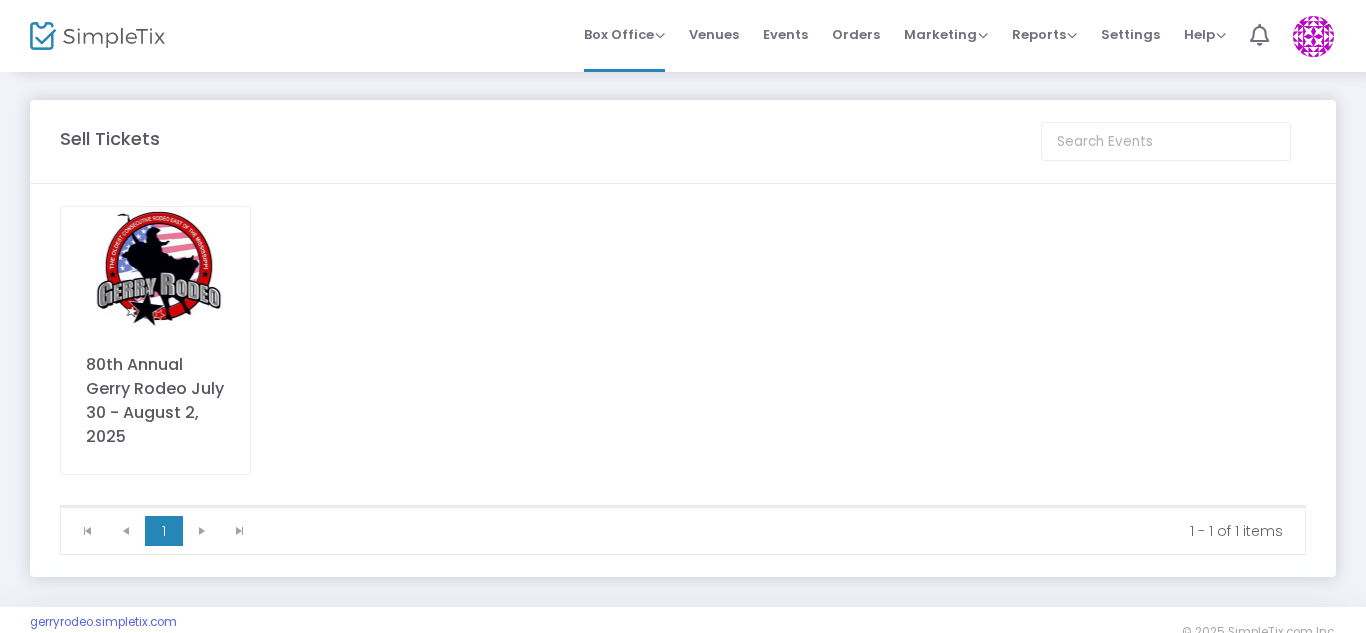 scroll, scrollTop: 0, scrollLeft: 0, axis: both 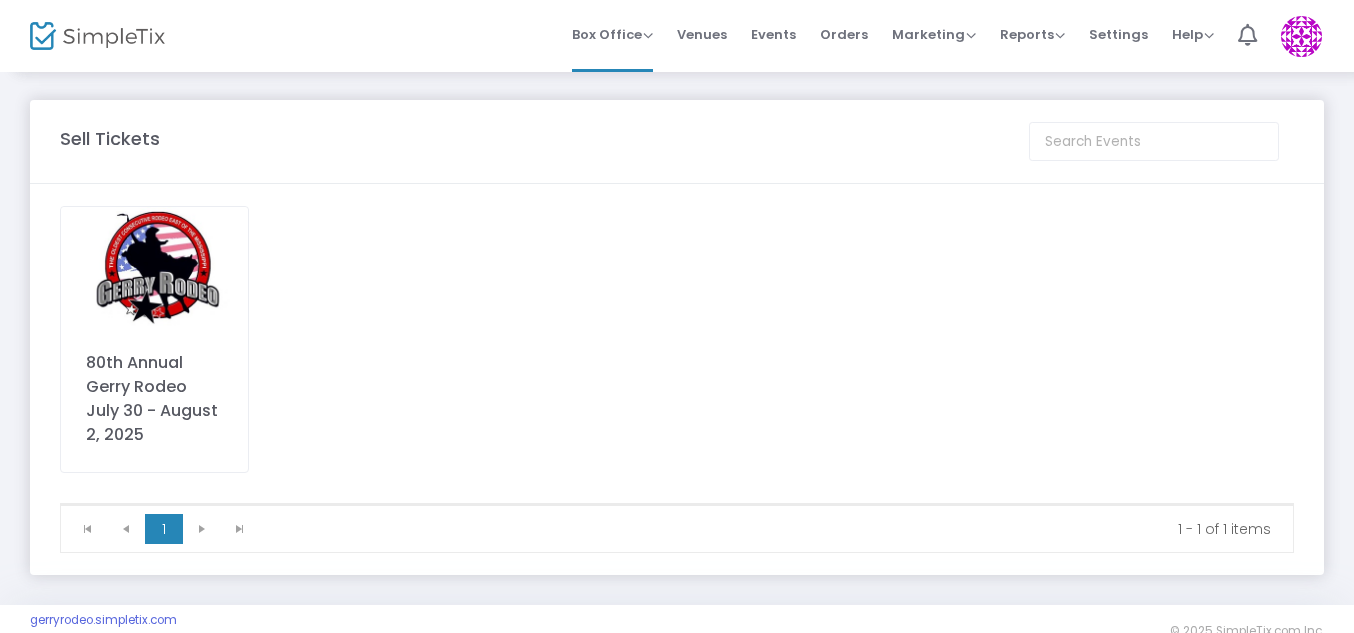 click 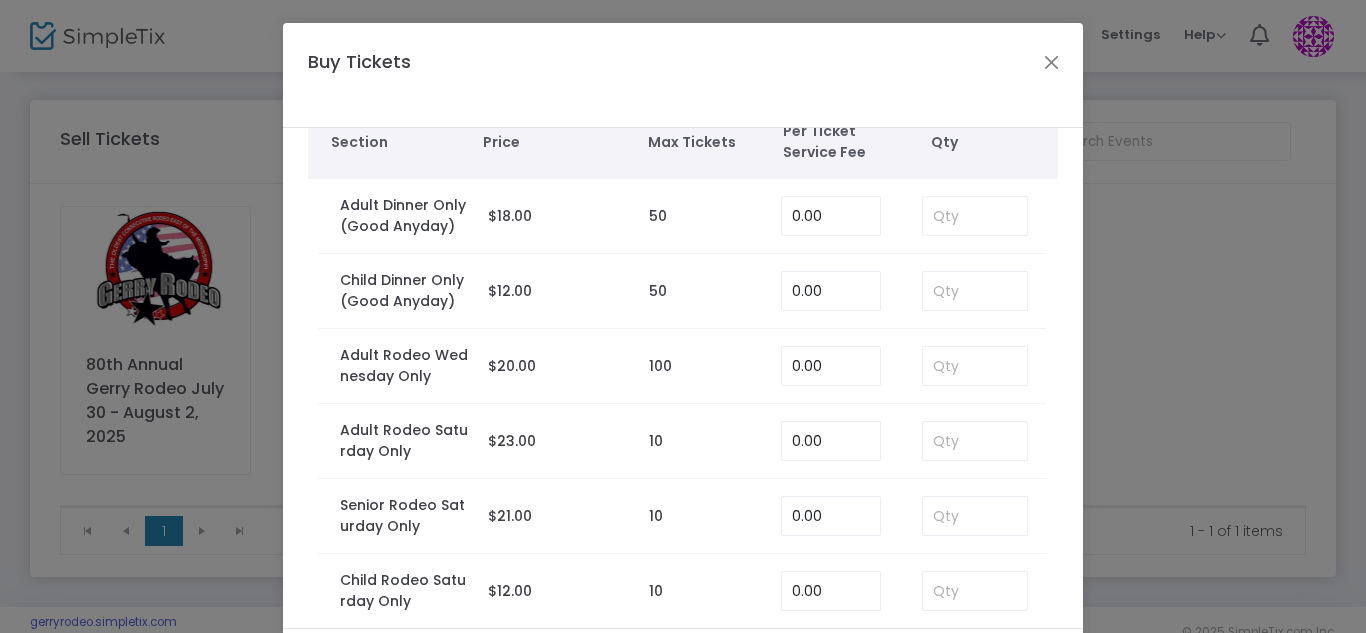 scroll, scrollTop: 74, scrollLeft: 0, axis: vertical 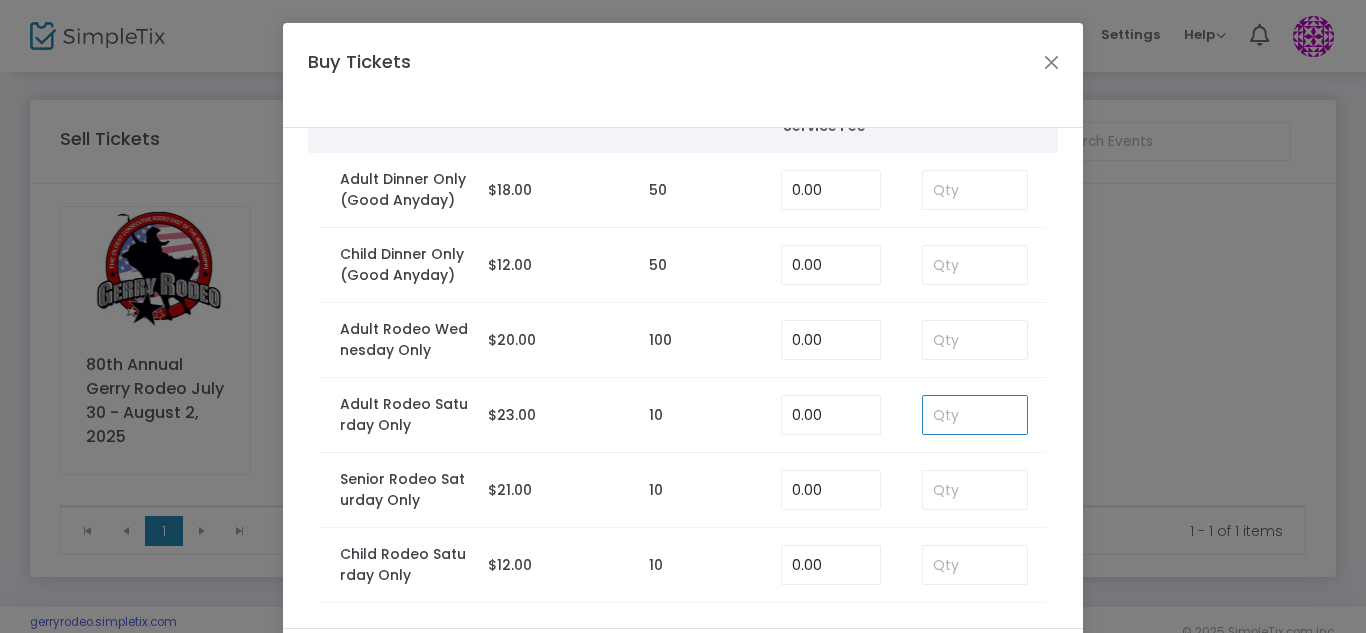 click at bounding box center (975, 415) 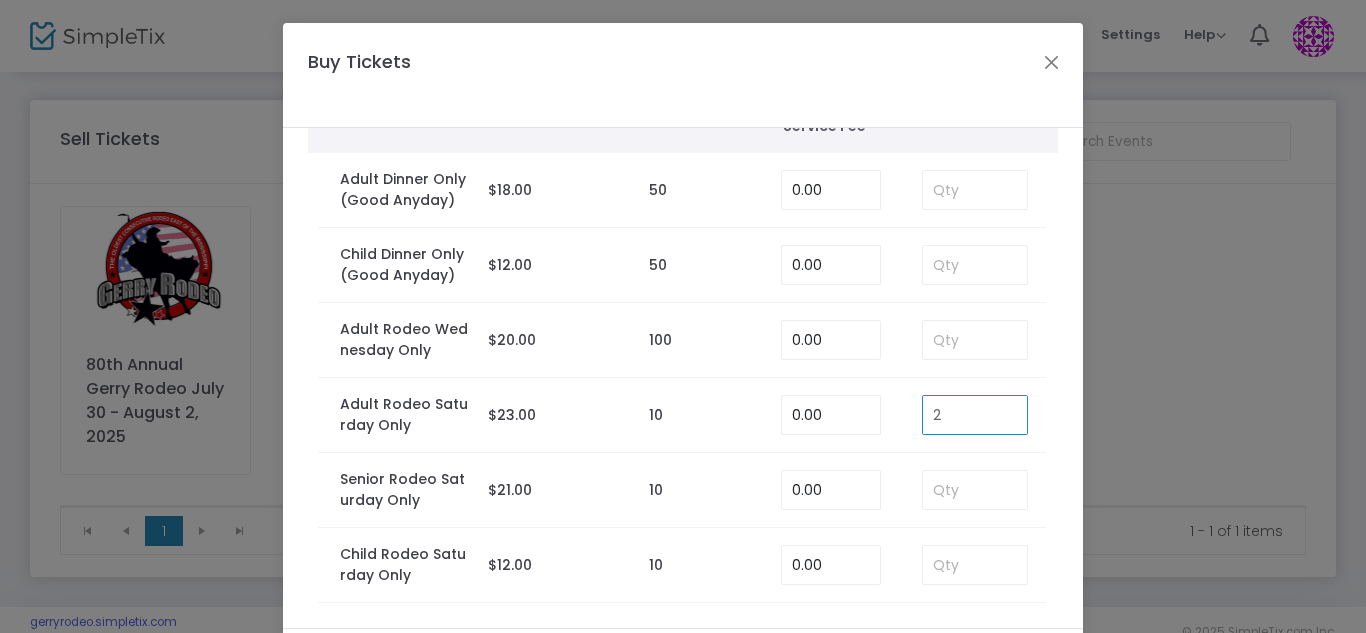 type on "2" 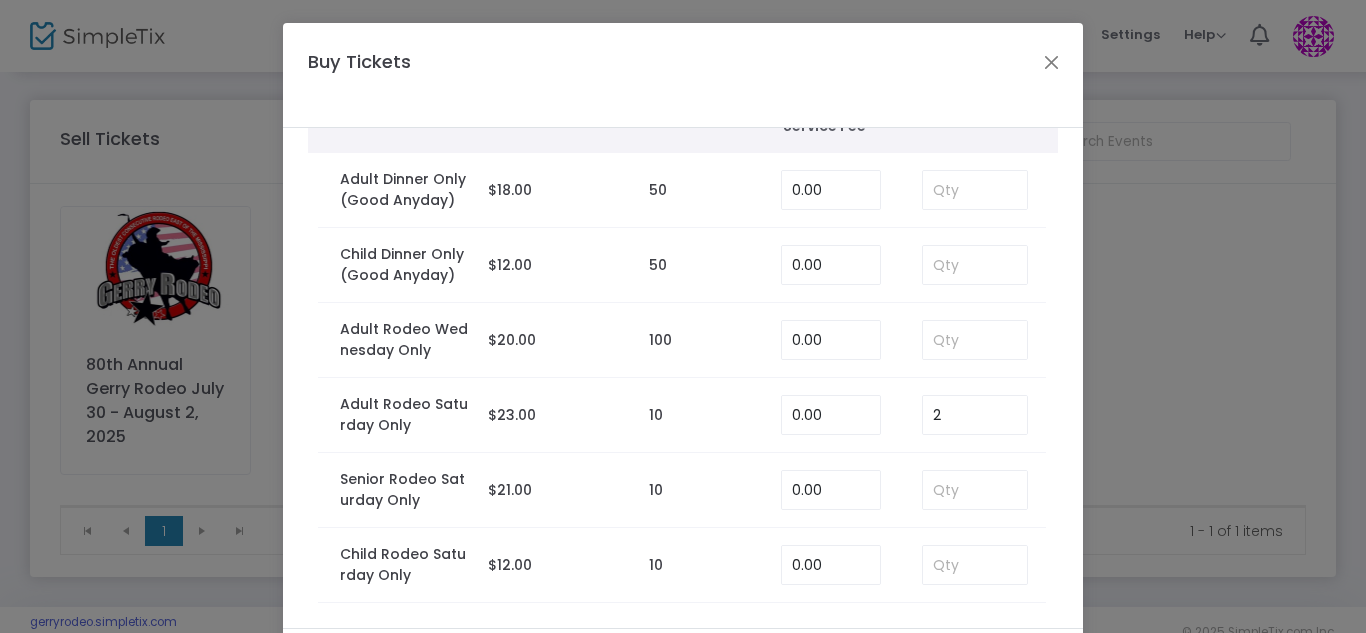scroll, scrollTop: 160, scrollLeft: 0, axis: vertical 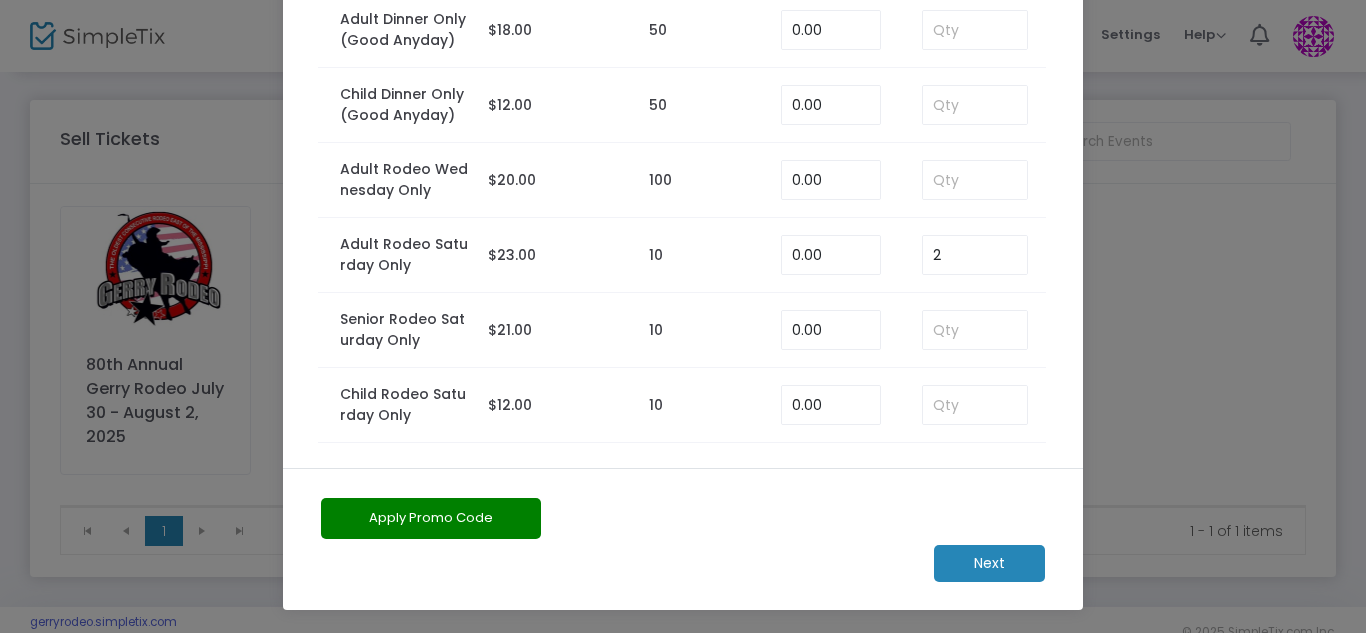 click on "Next" 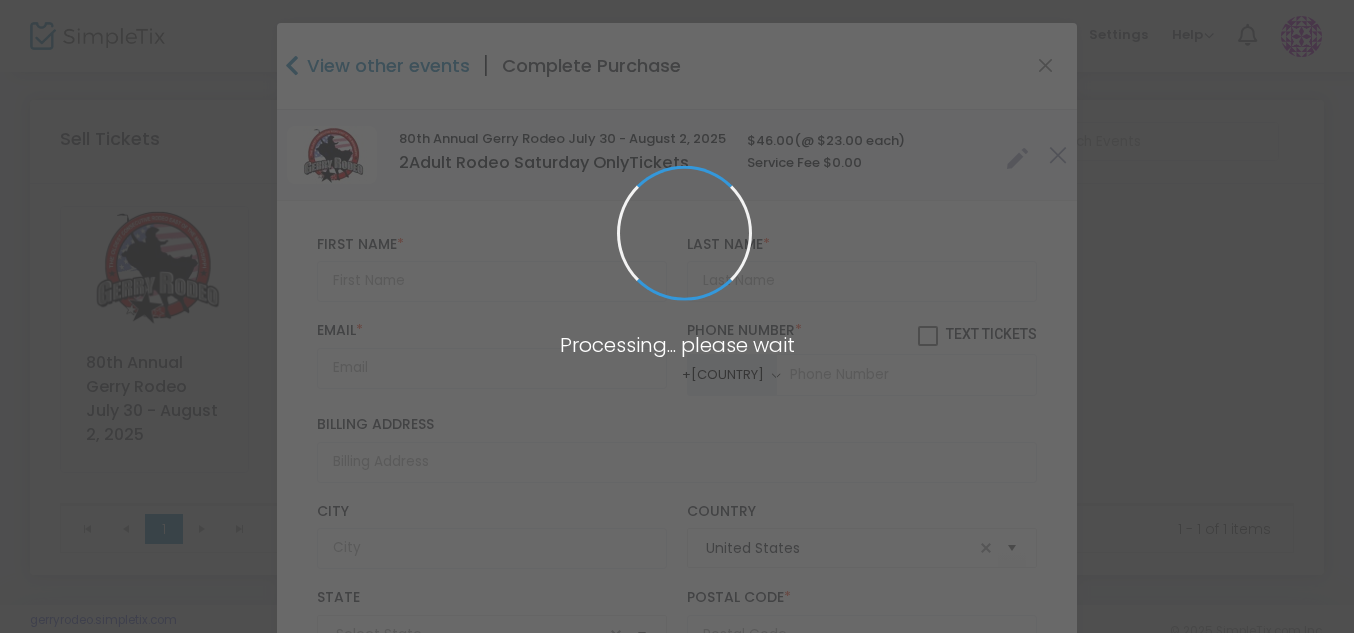 type on "New York" 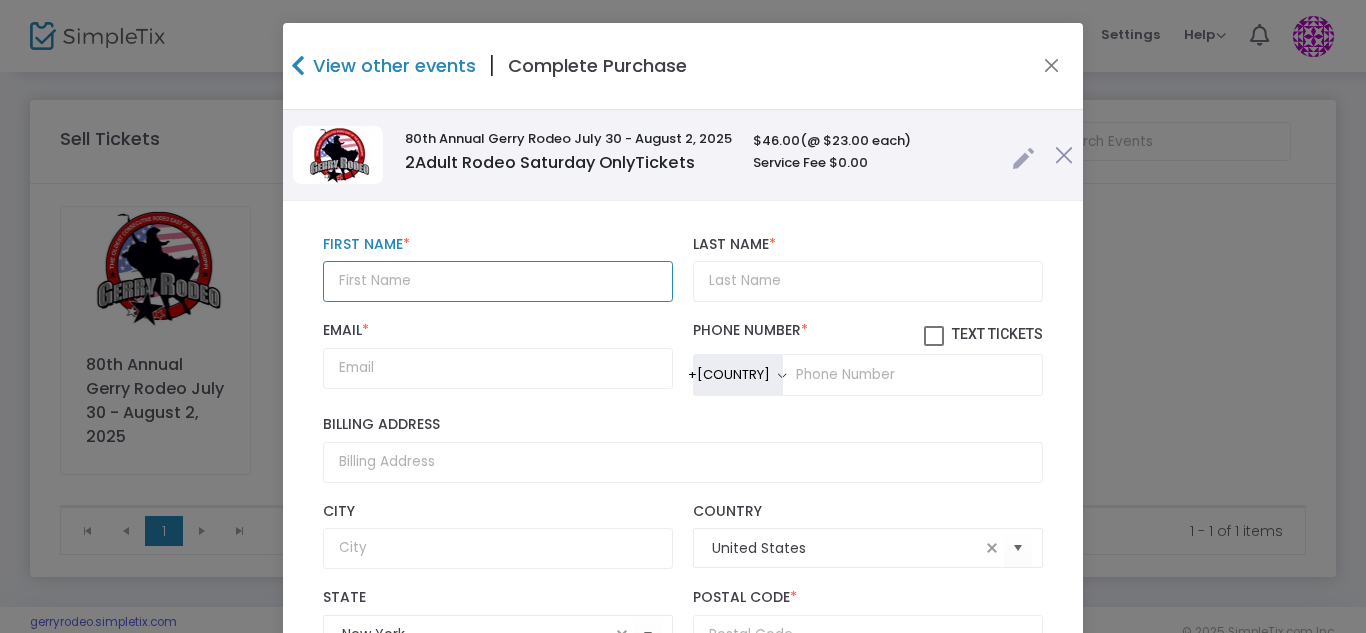 click at bounding box center (498, 281) 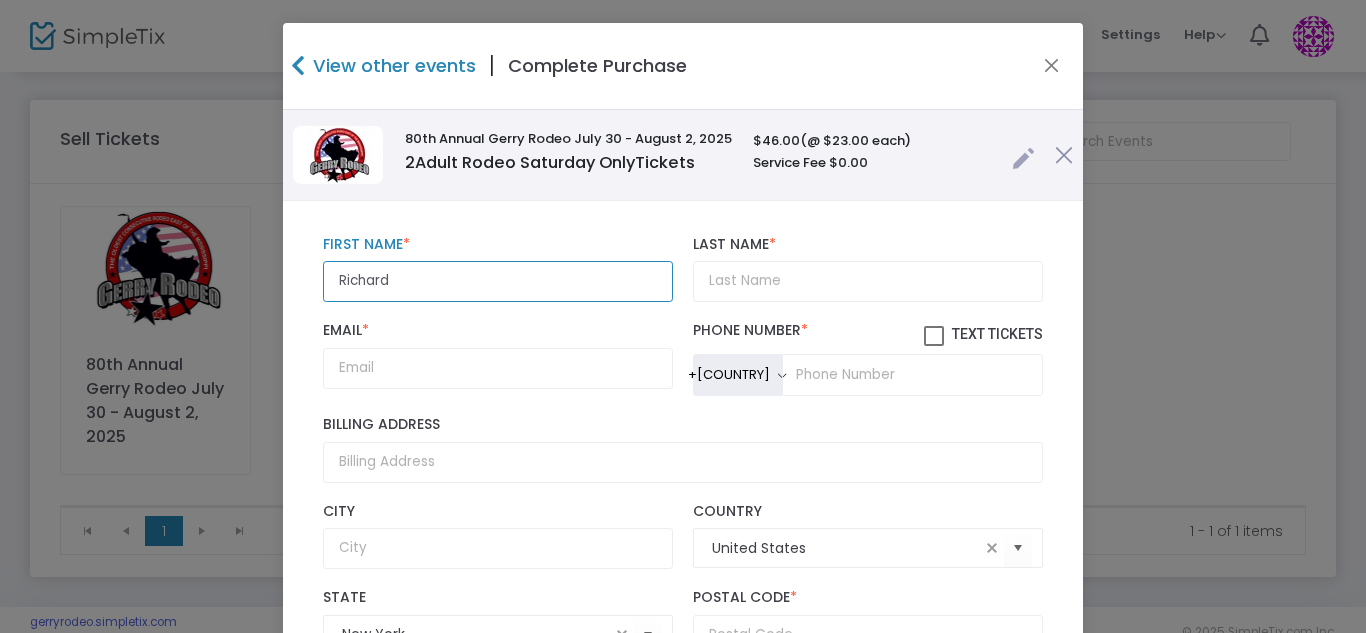 type on "Richard" 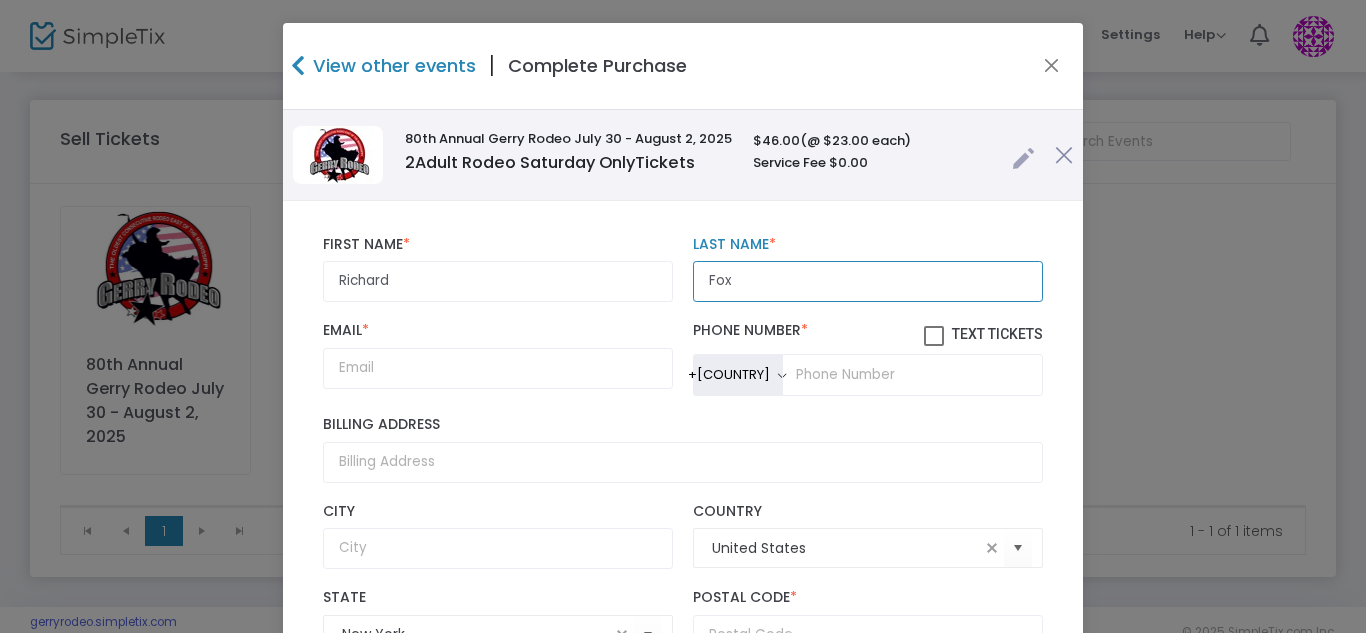 type on "Fox" 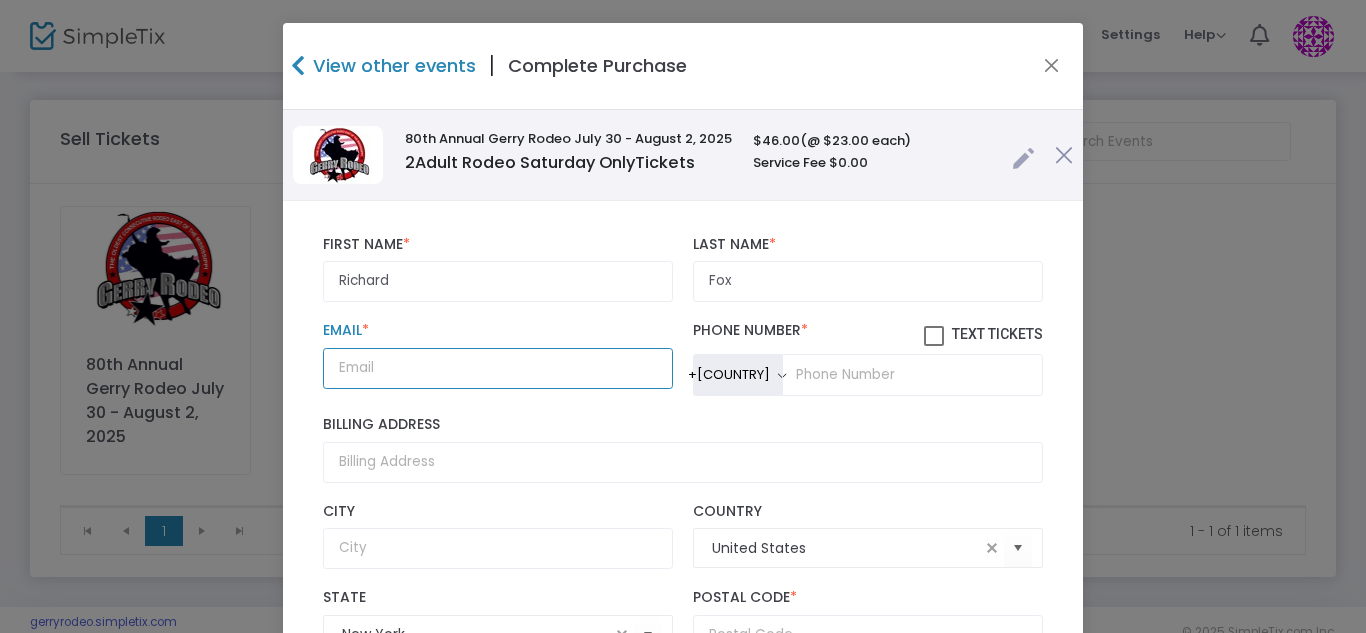 type on "m" 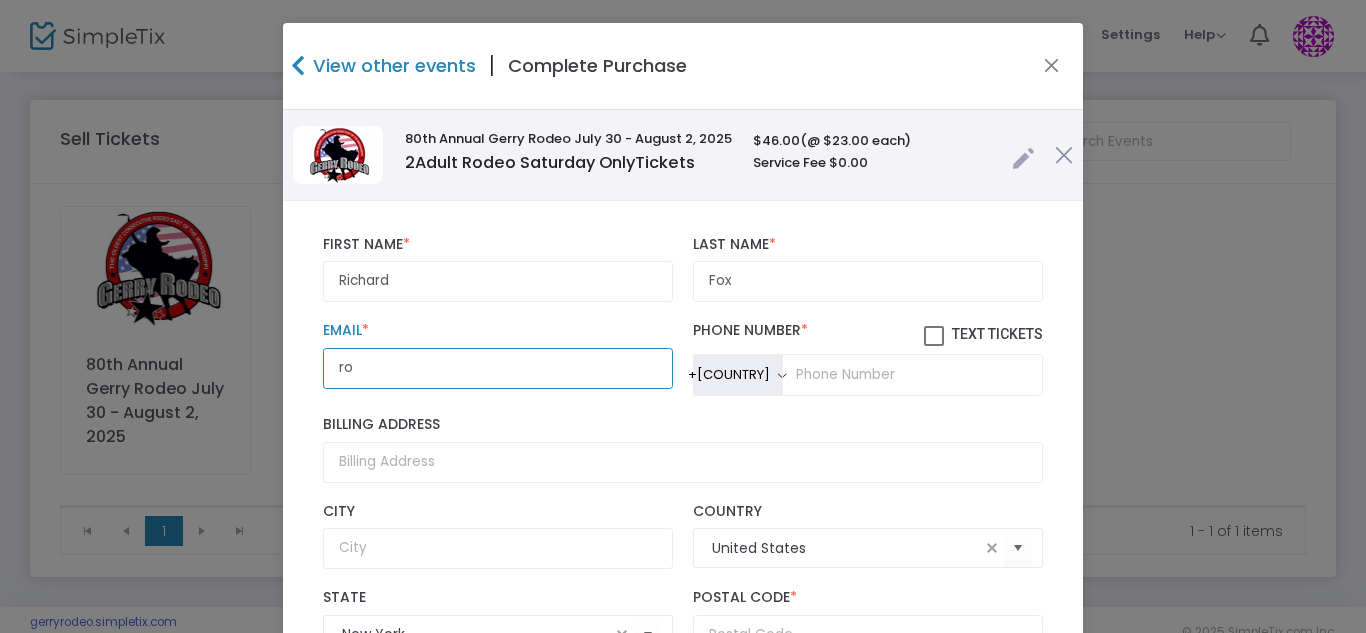 type on "[EMAIL]" 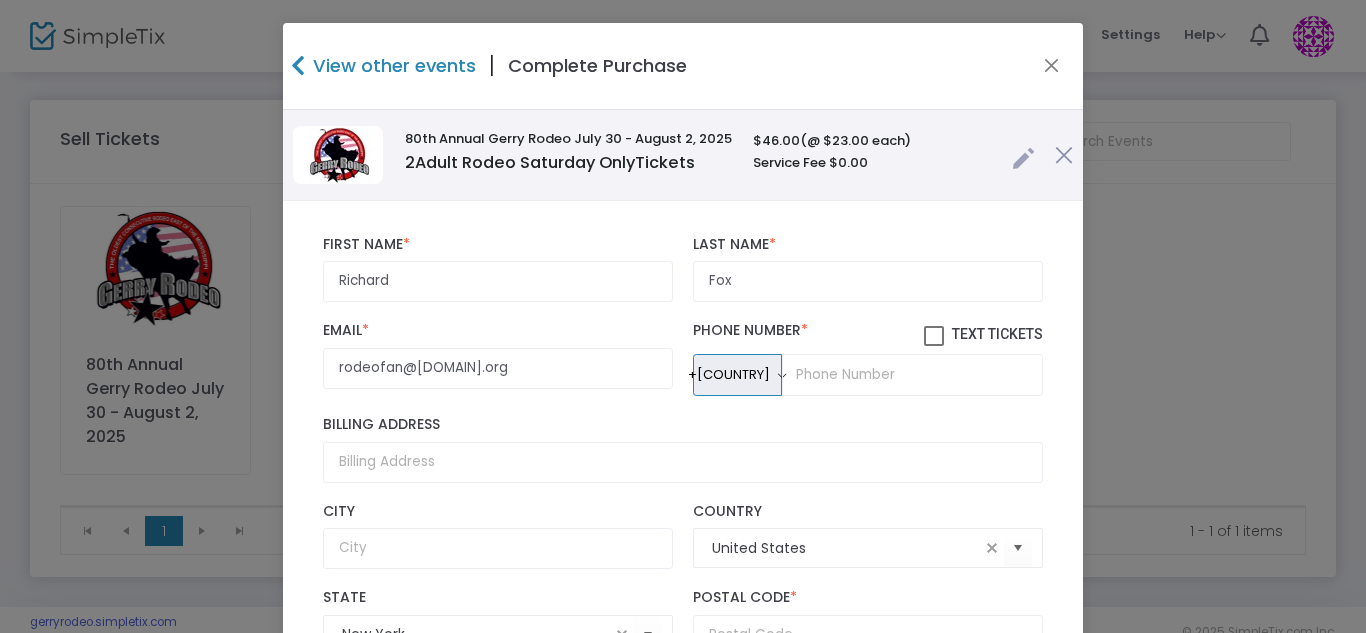 type 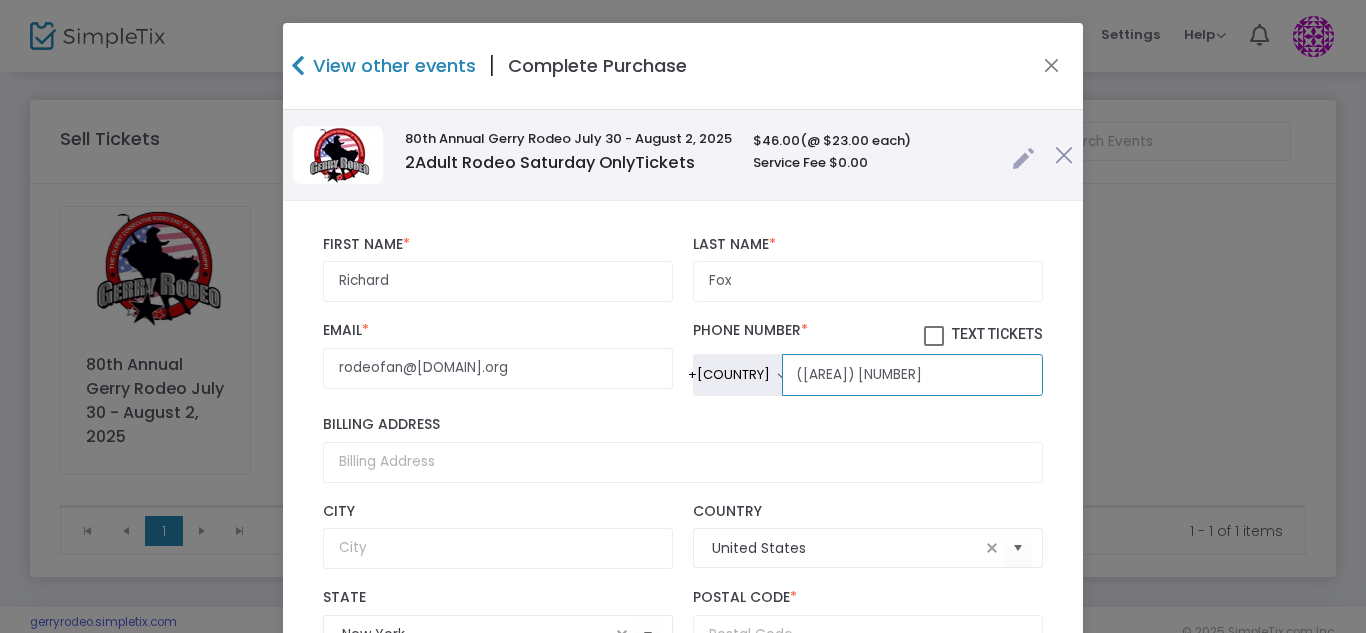 type on "(716) 640-5289" 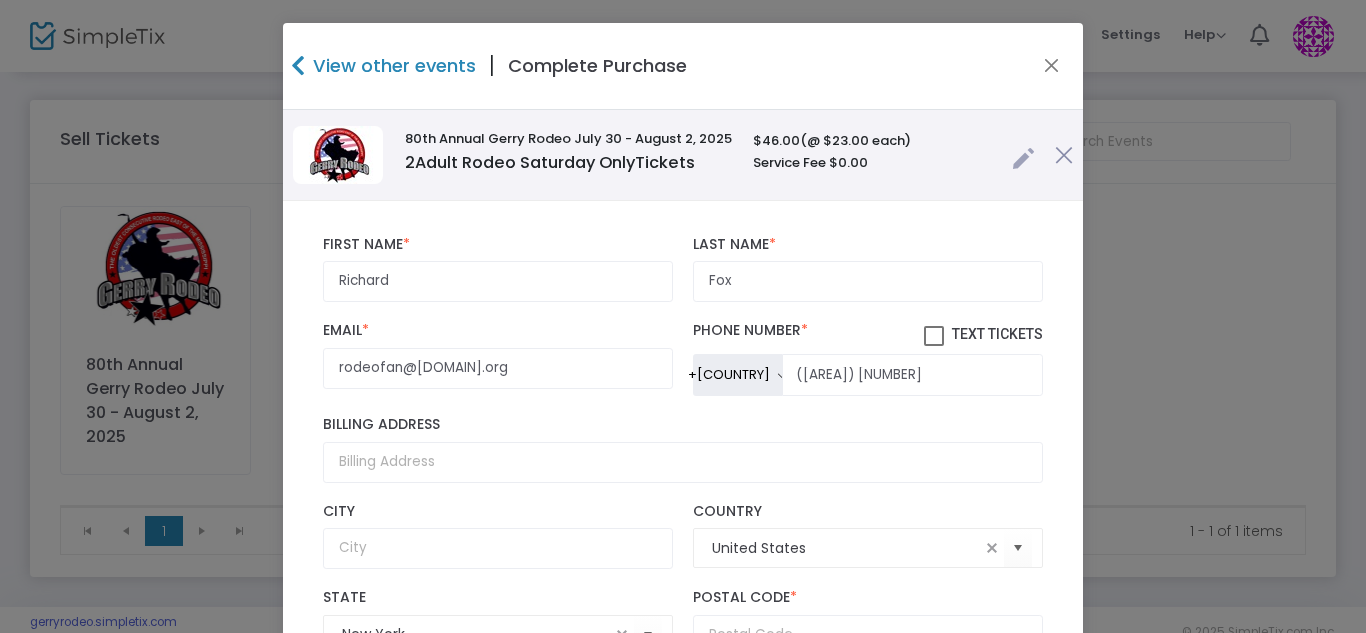 scroll, scrollTop: 313, scrollLeft: 0, axis: vertical 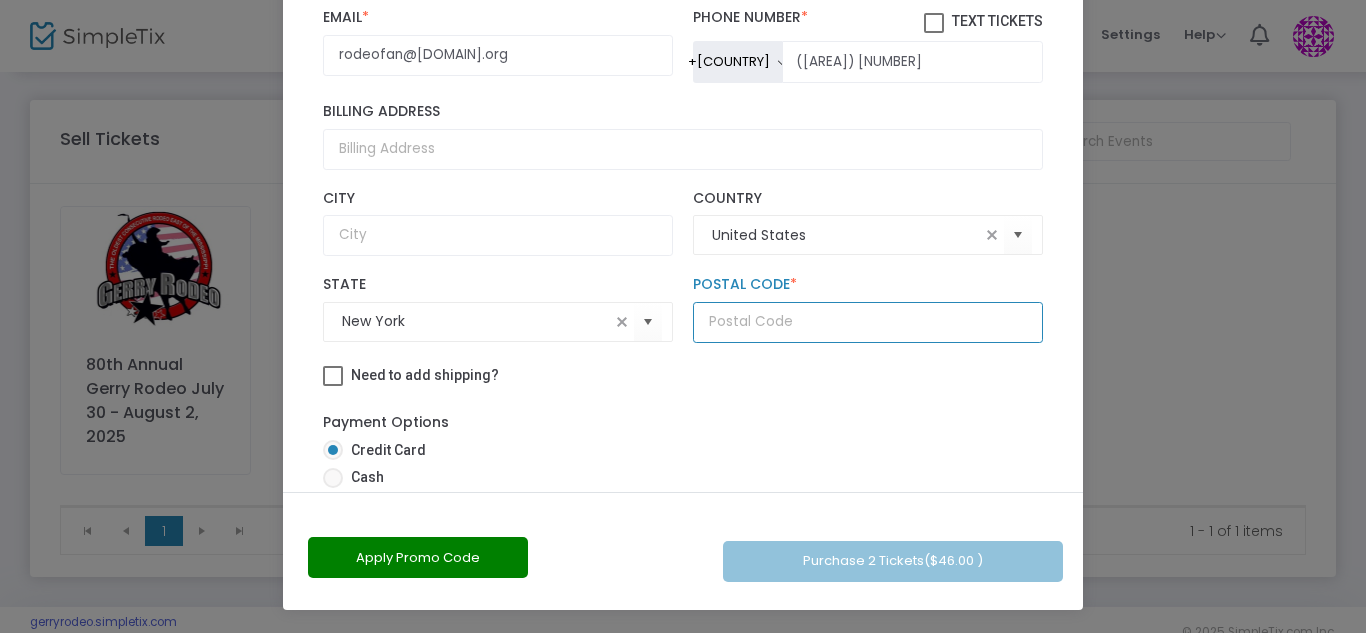click 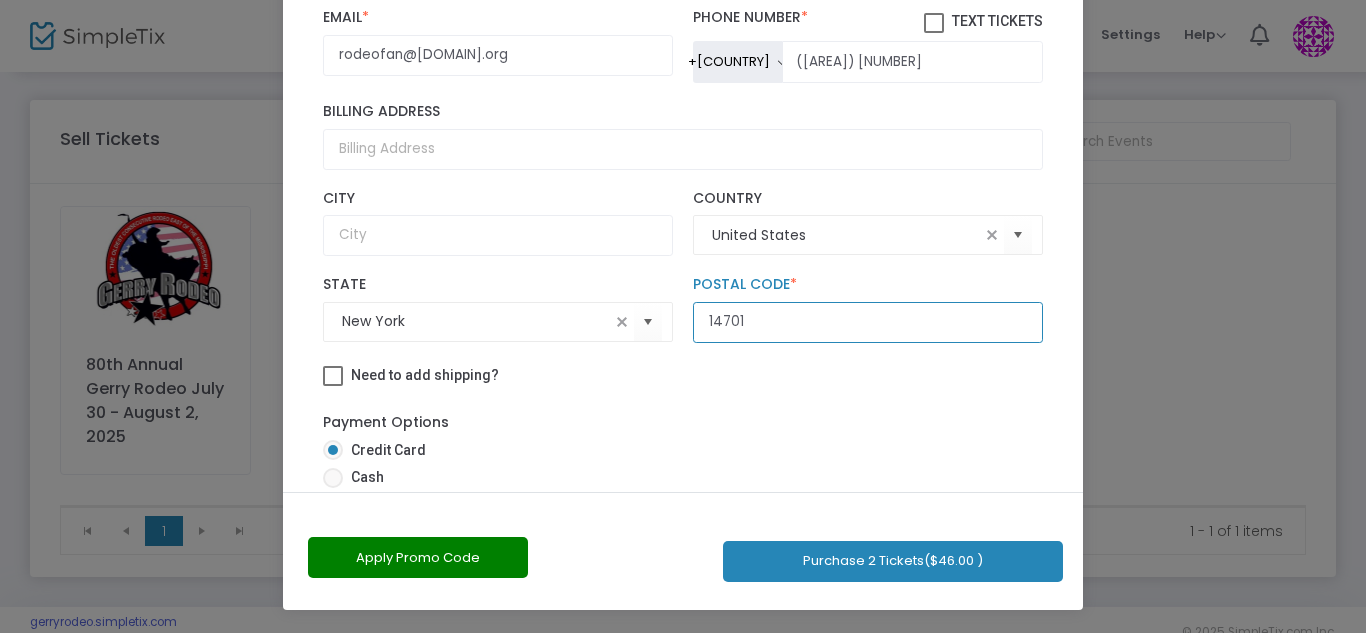 type on "14701" 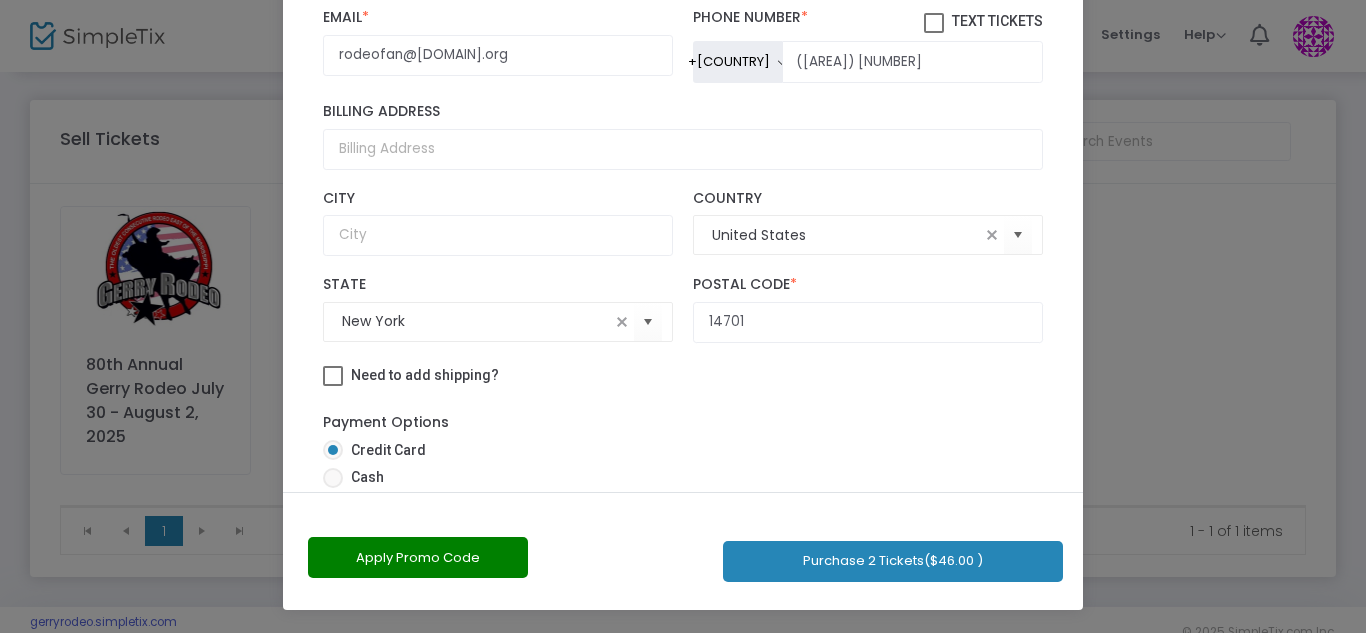 click at bounding box center (333, 478) 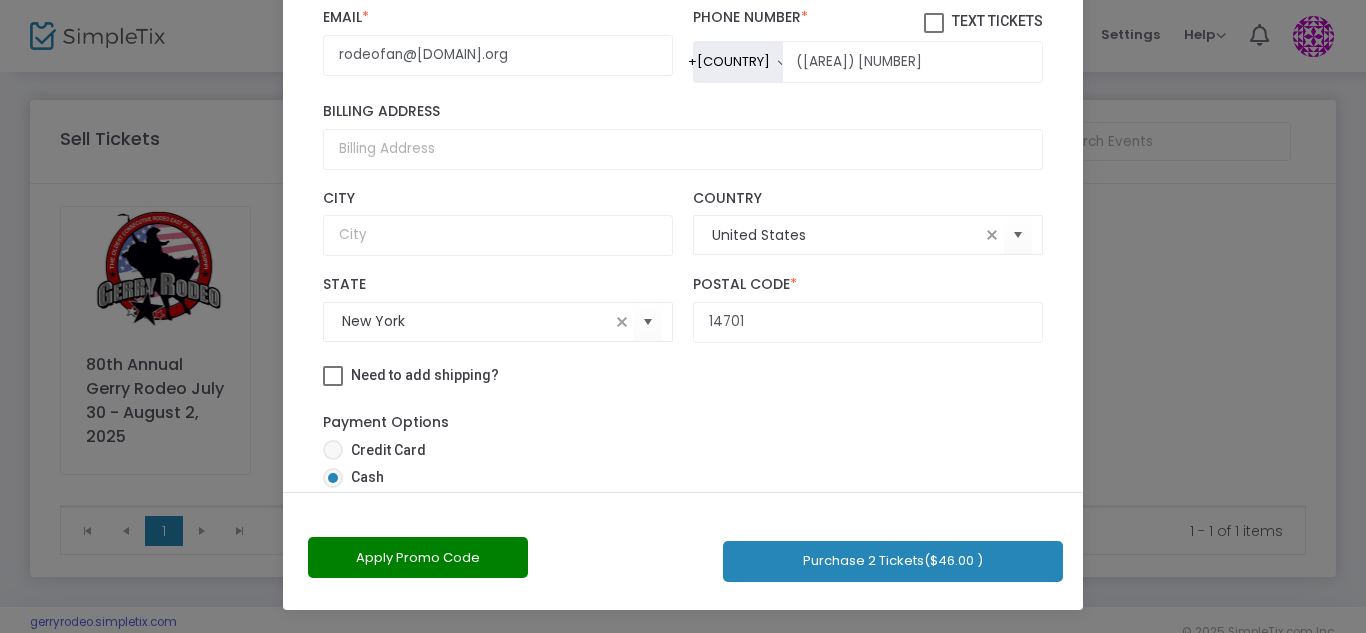 scroll, scrollTop: 65, scrollLeft: 0, axis: vertical 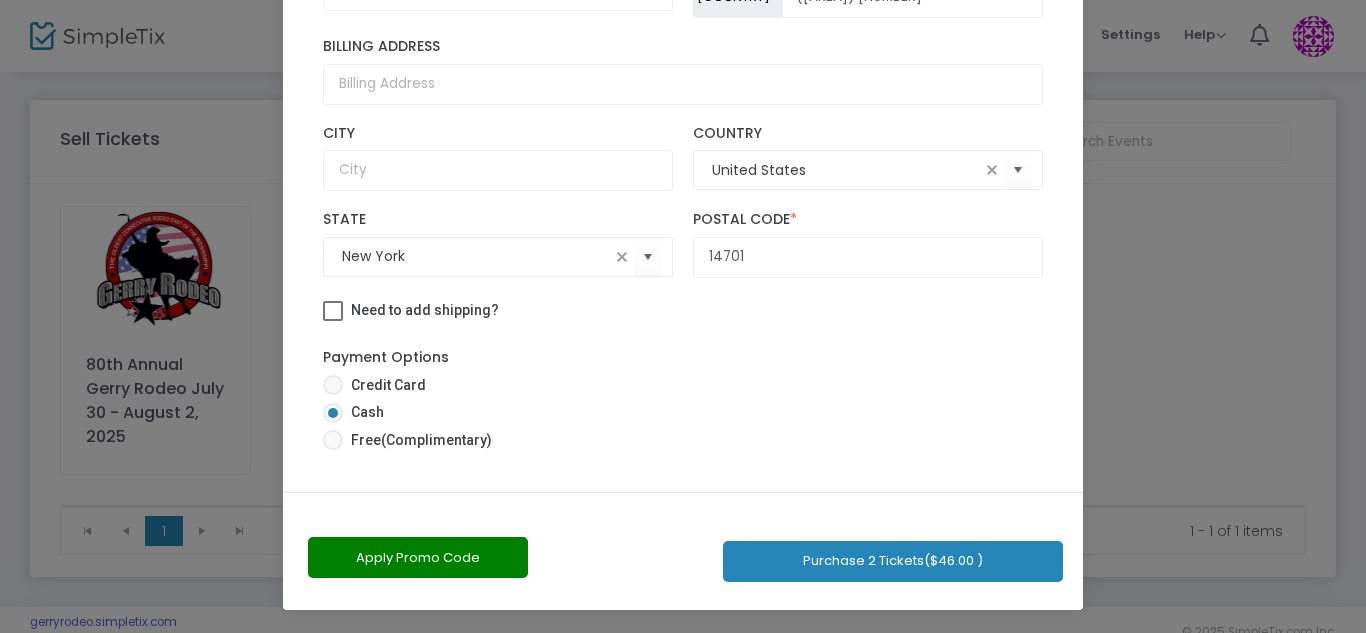 click on "Purchase 2 Tickets  ($46.00 )" 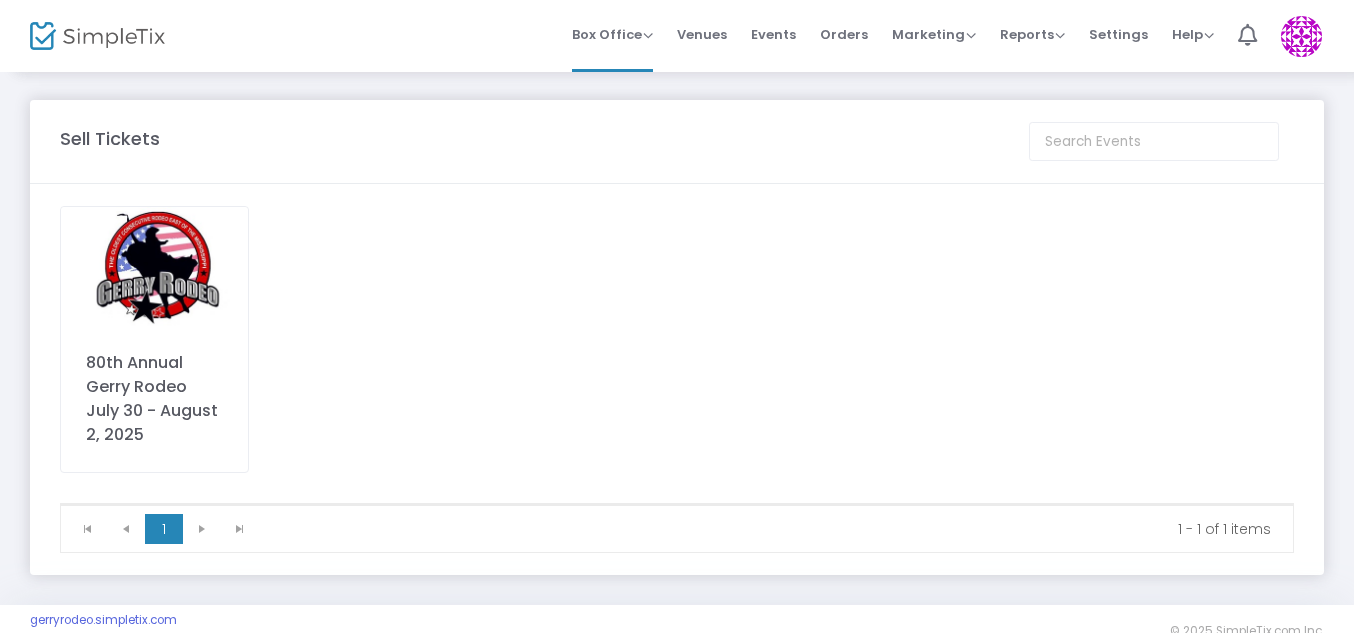 click 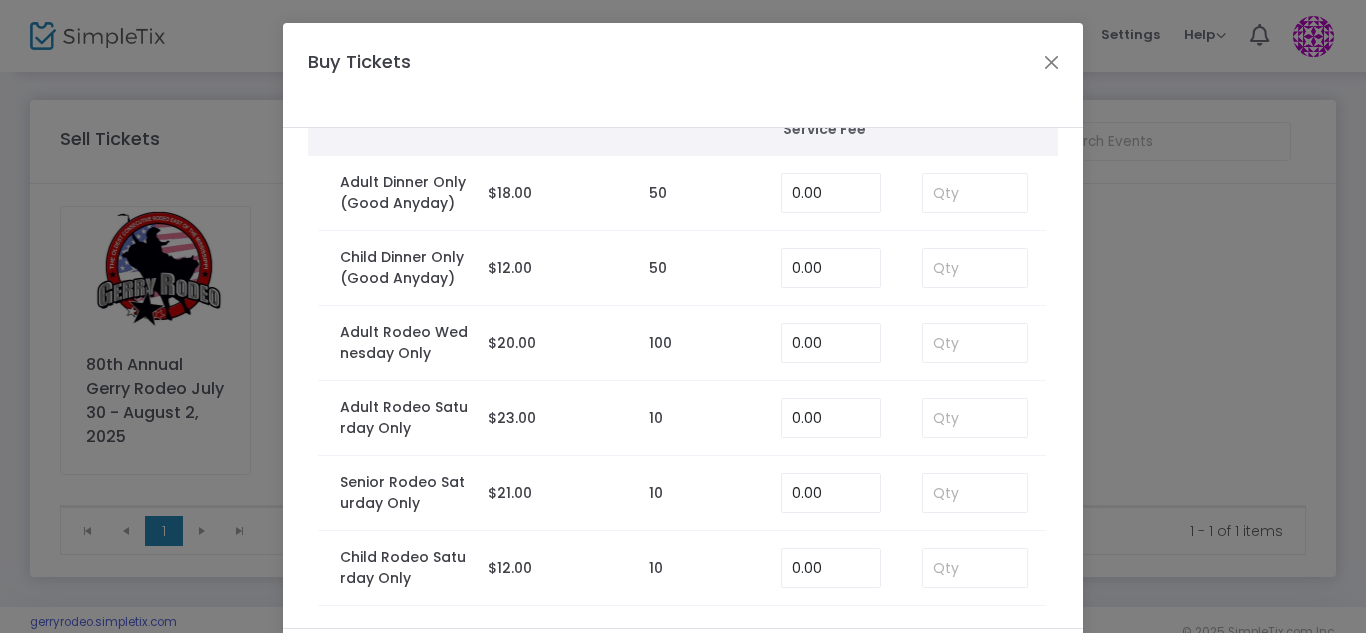 scroll, scrollTop: 74, scrollLeft: 0, axis: vertical 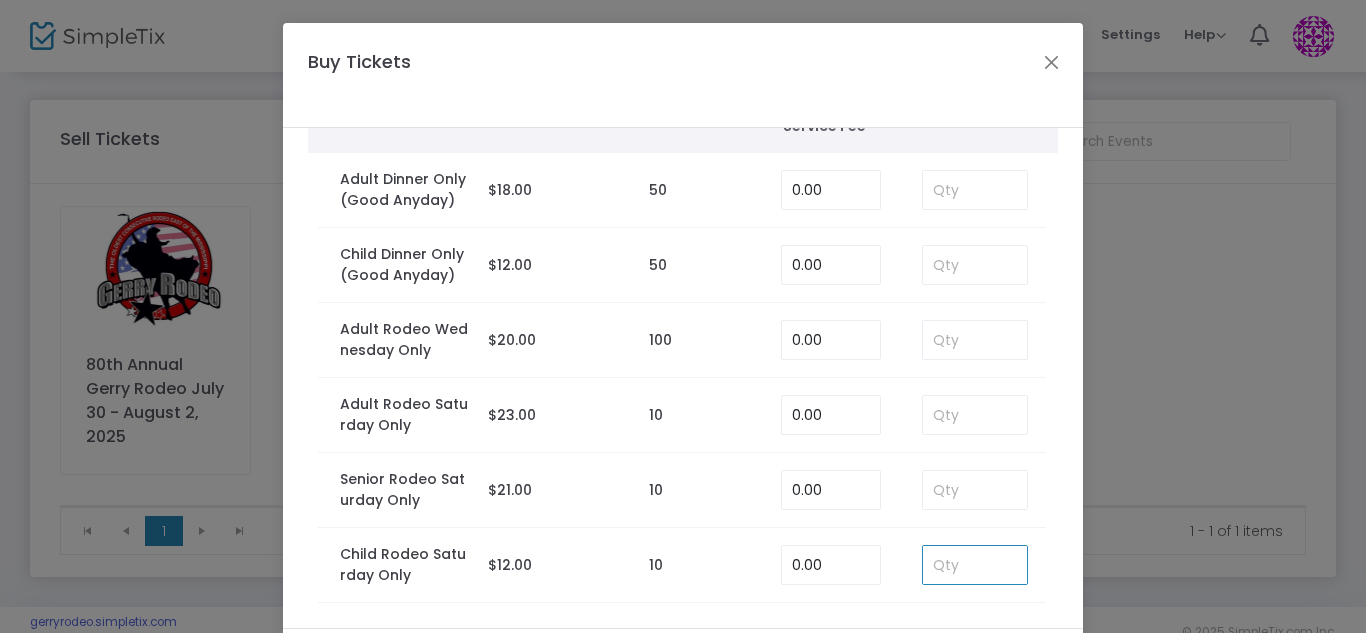 click at bounding box center [975, 565] 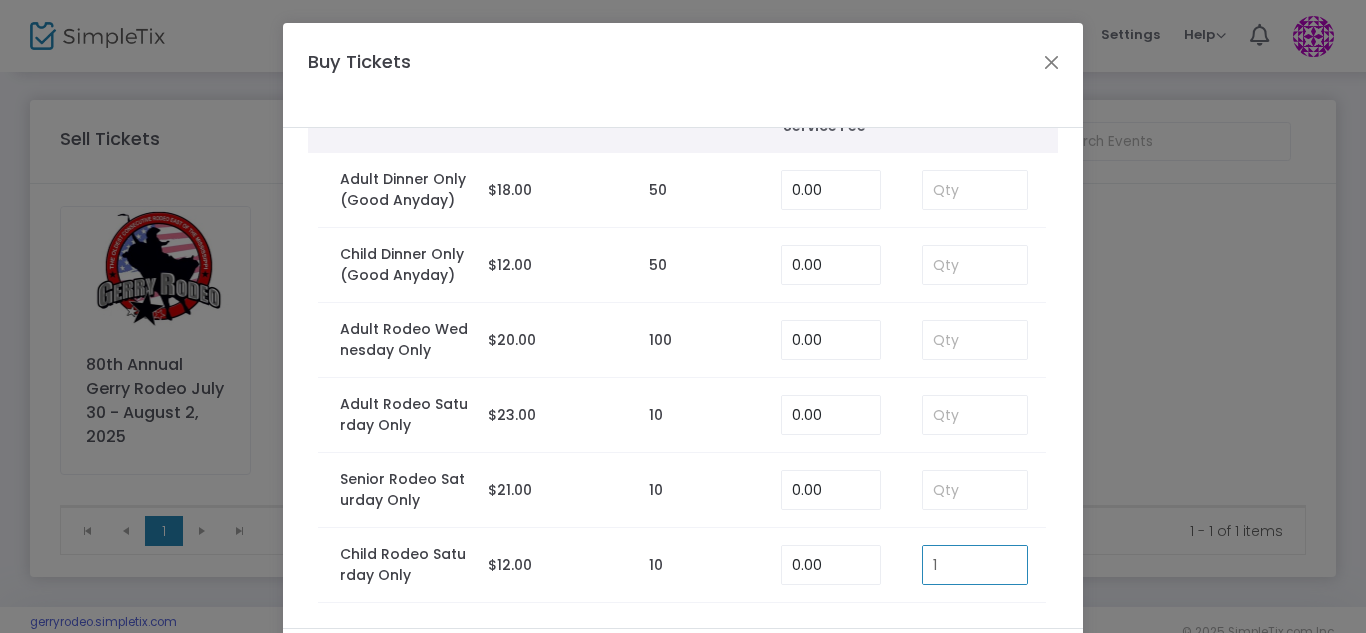 type on "1" 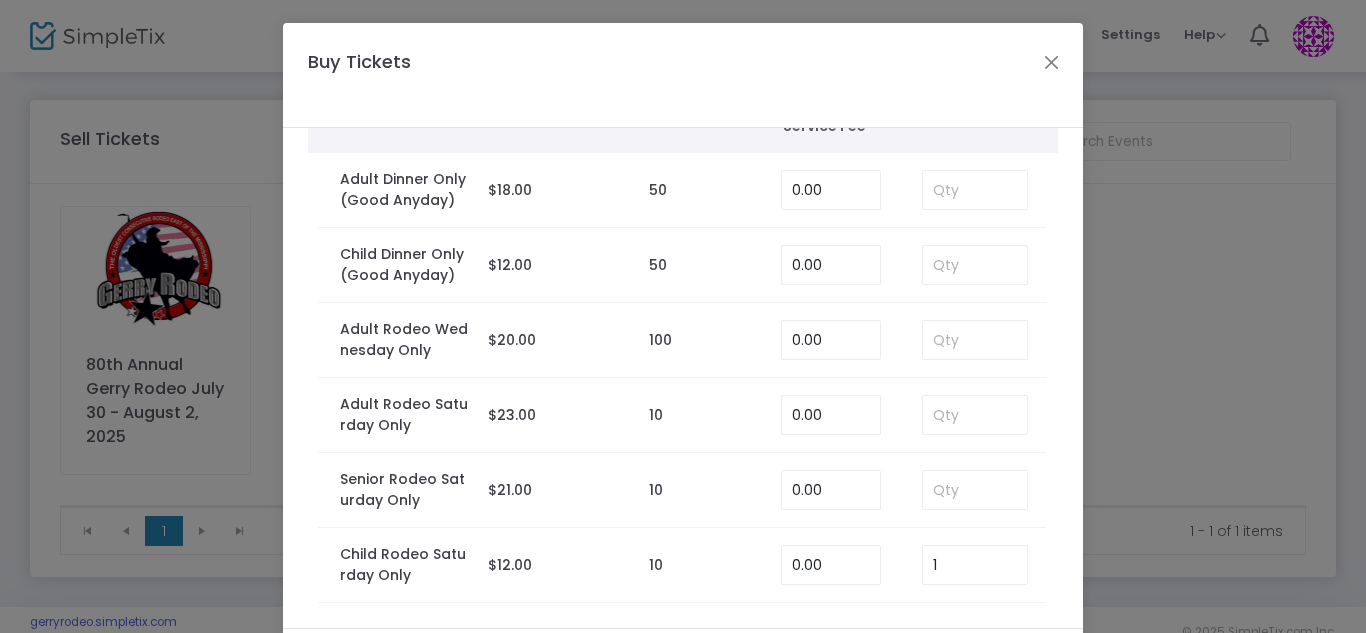 scroll, scrollTop: 160, scrollLeft: 0, axis: vertical 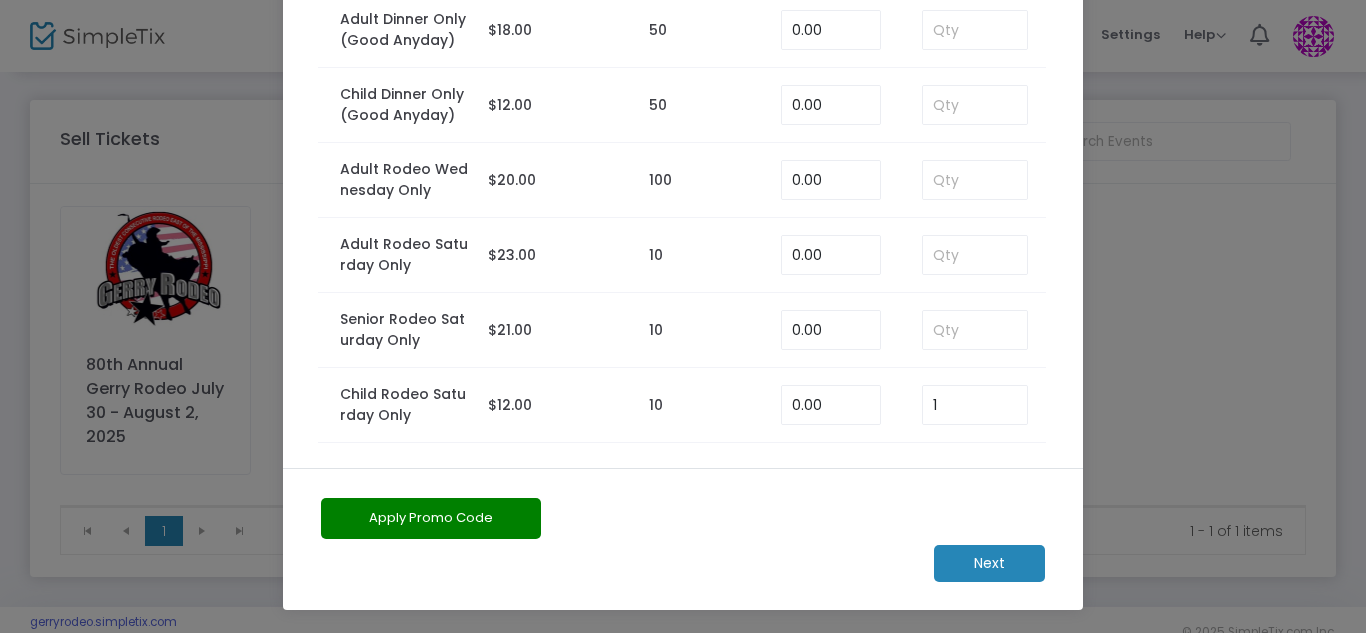 click on "Next" 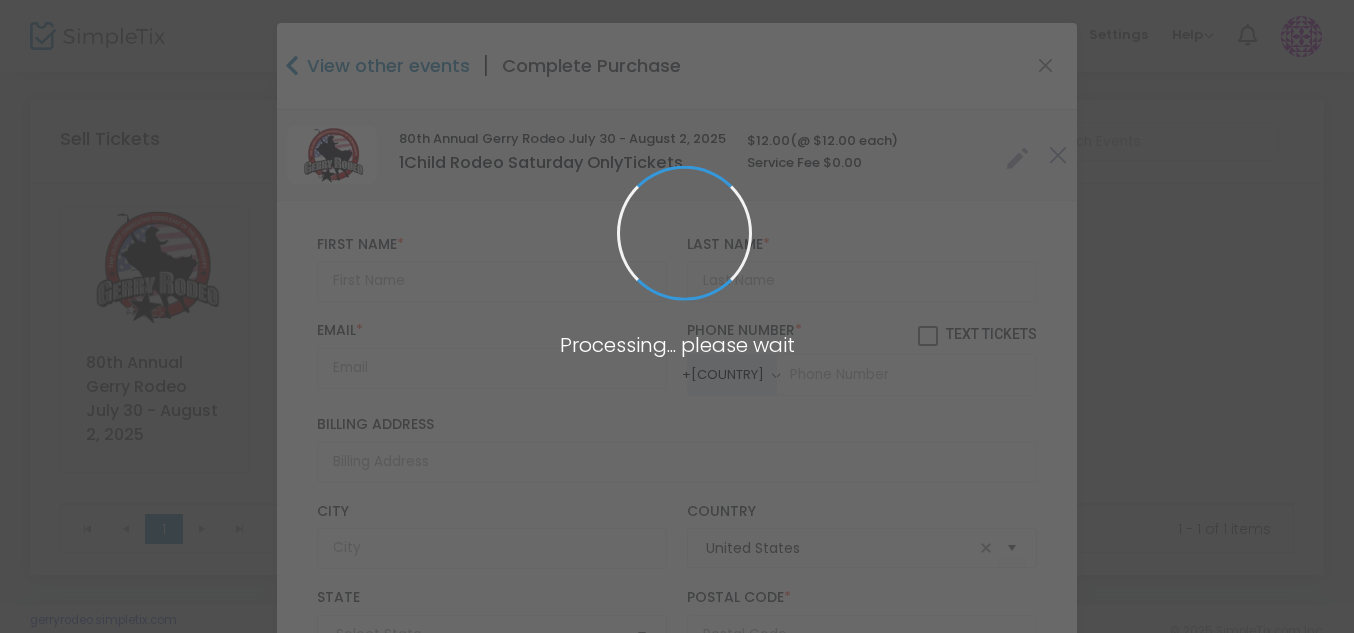 type on "New York" 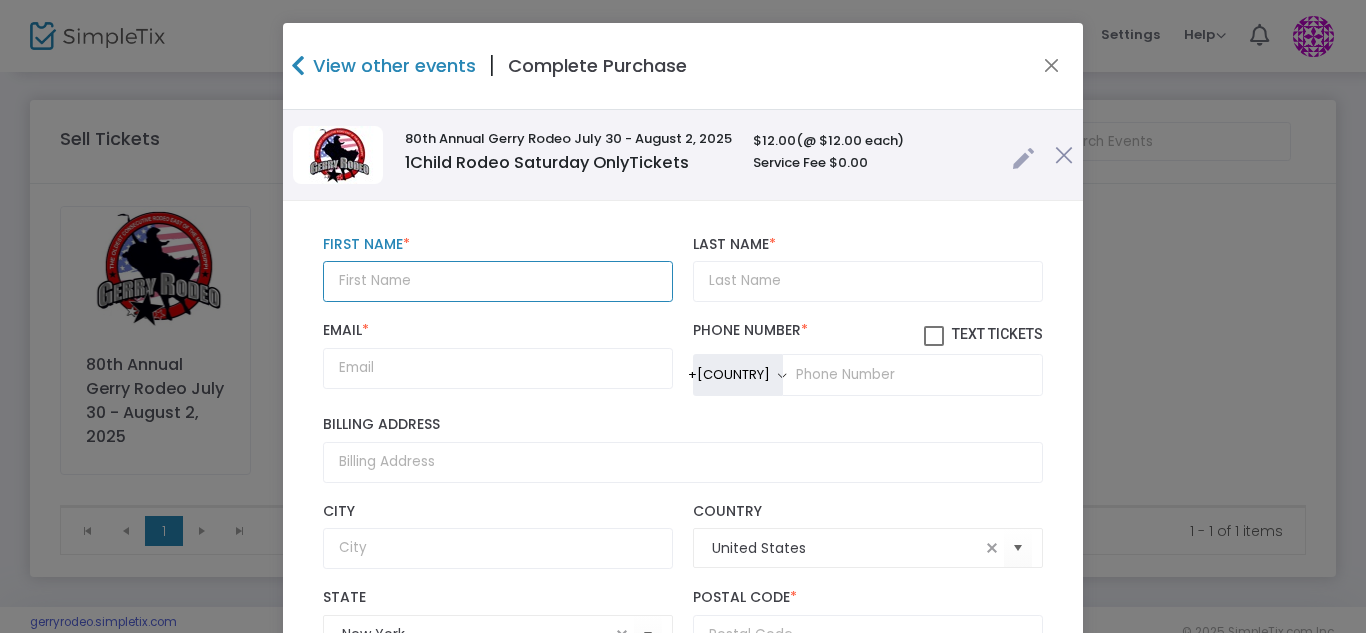 click at bounding box center (498, 281) 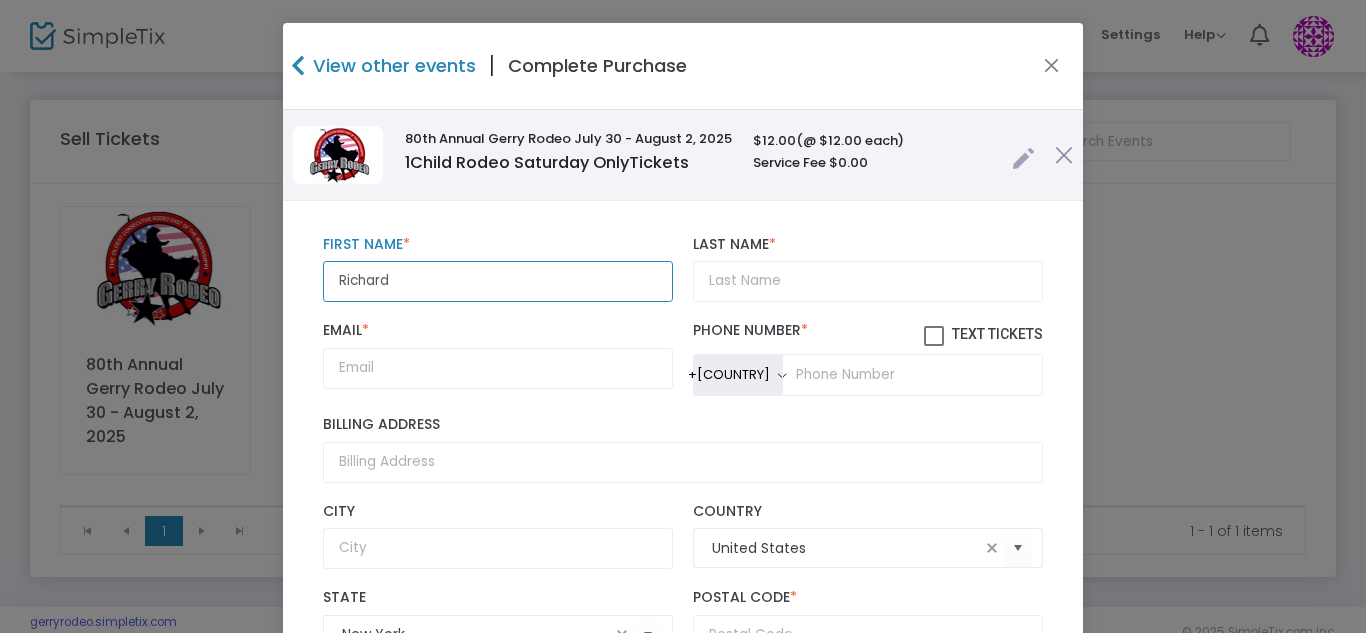 type on "Richard" 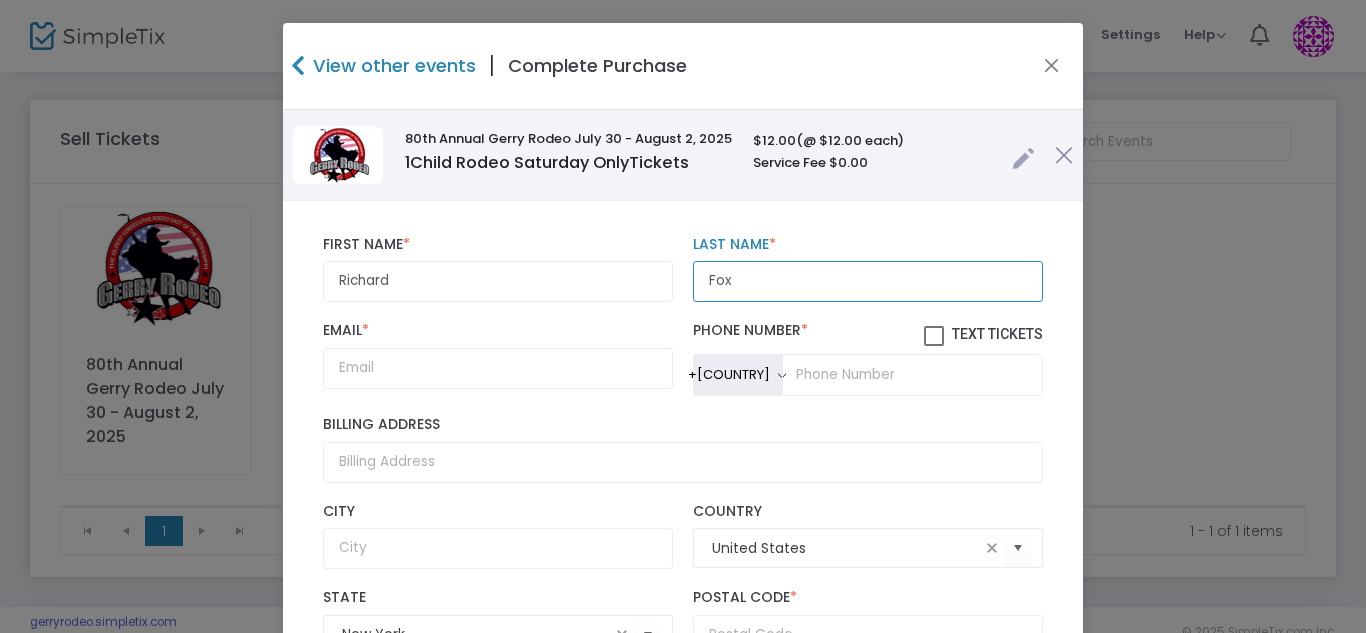 type on "Fox" 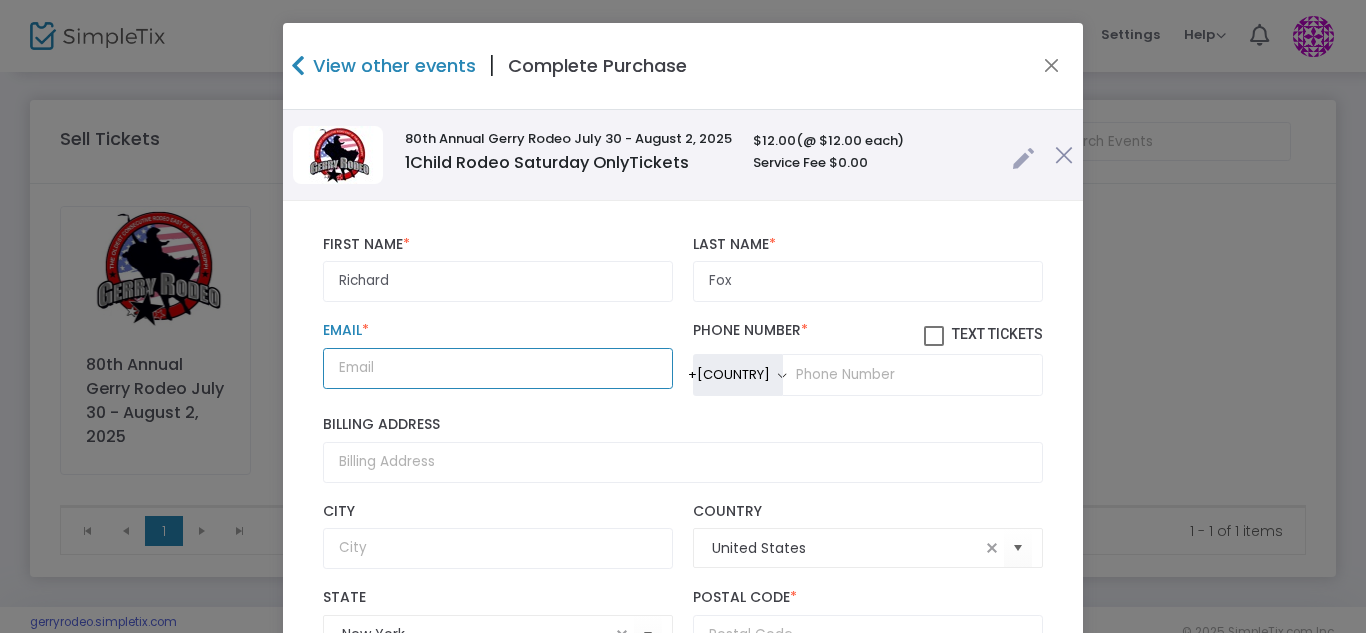 type on "m" 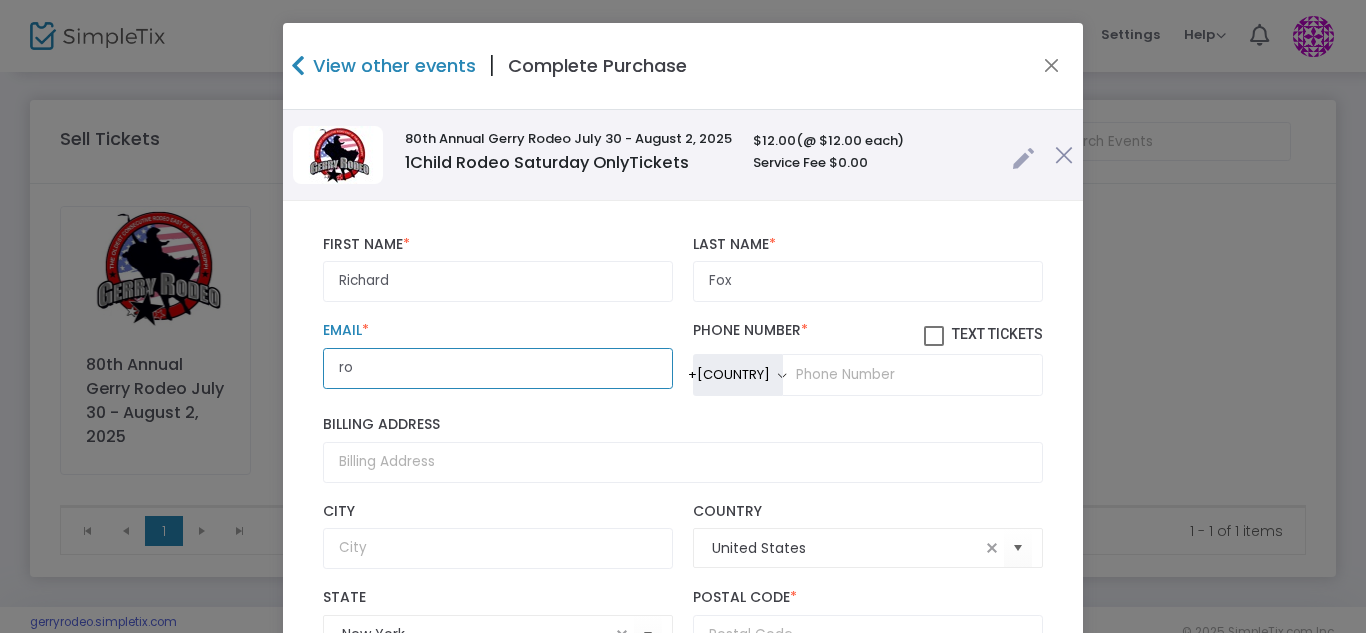 type on "[EMAIL]" 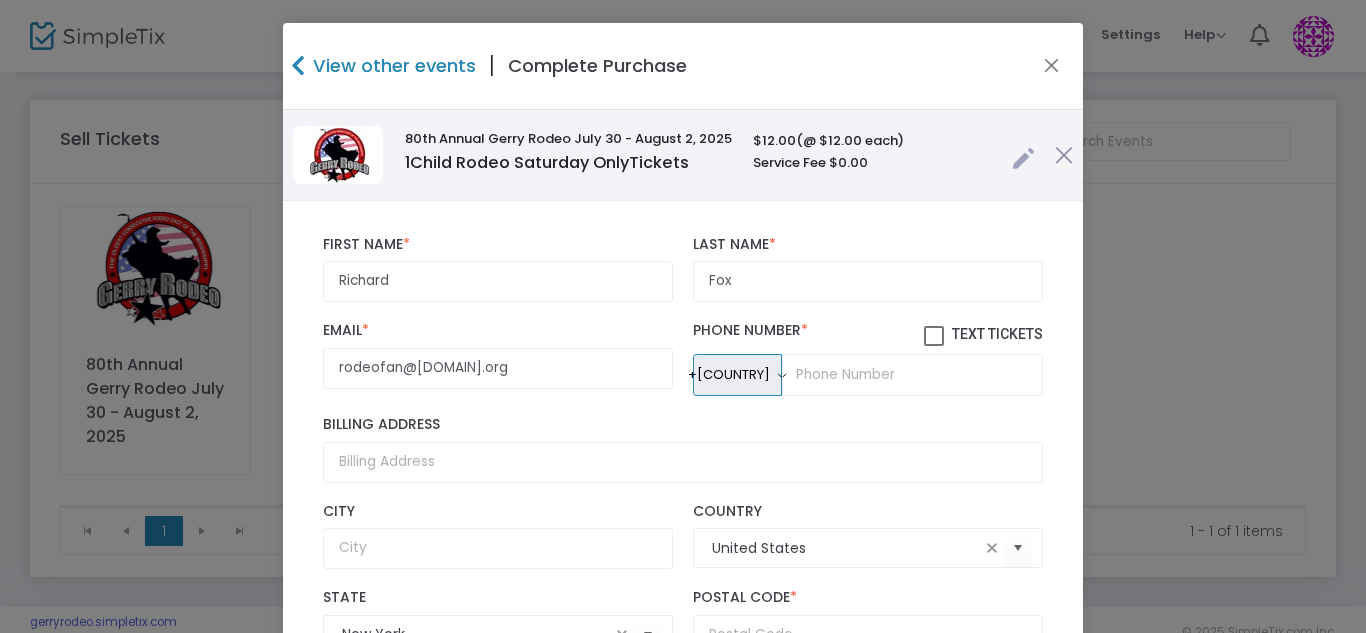 type 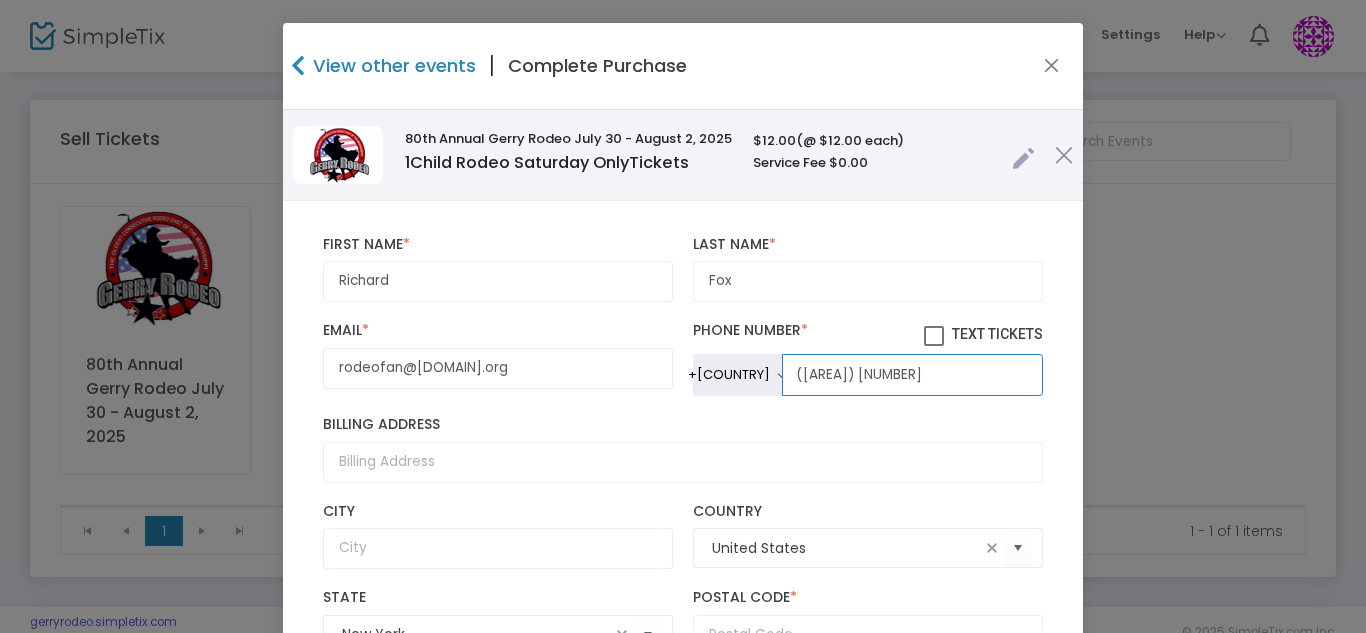 type on "(716) 640-5289" 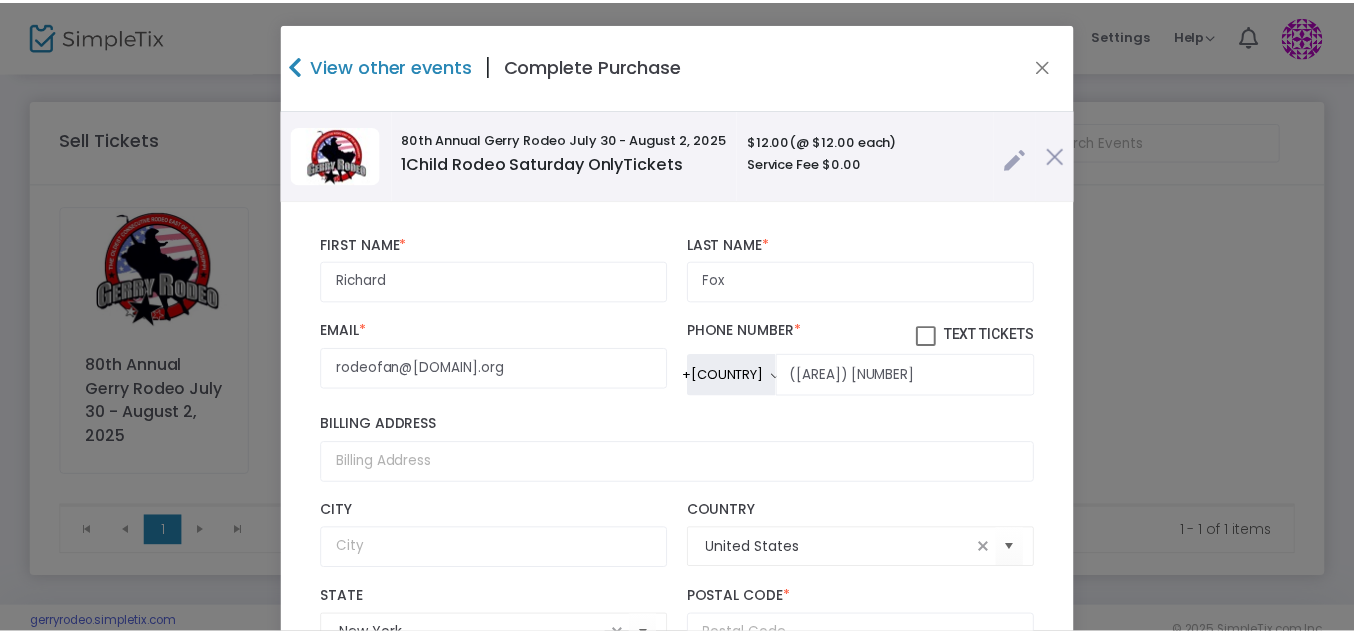 scroll, scrollTop: 313, scrollLeft: 0, axis: vertical 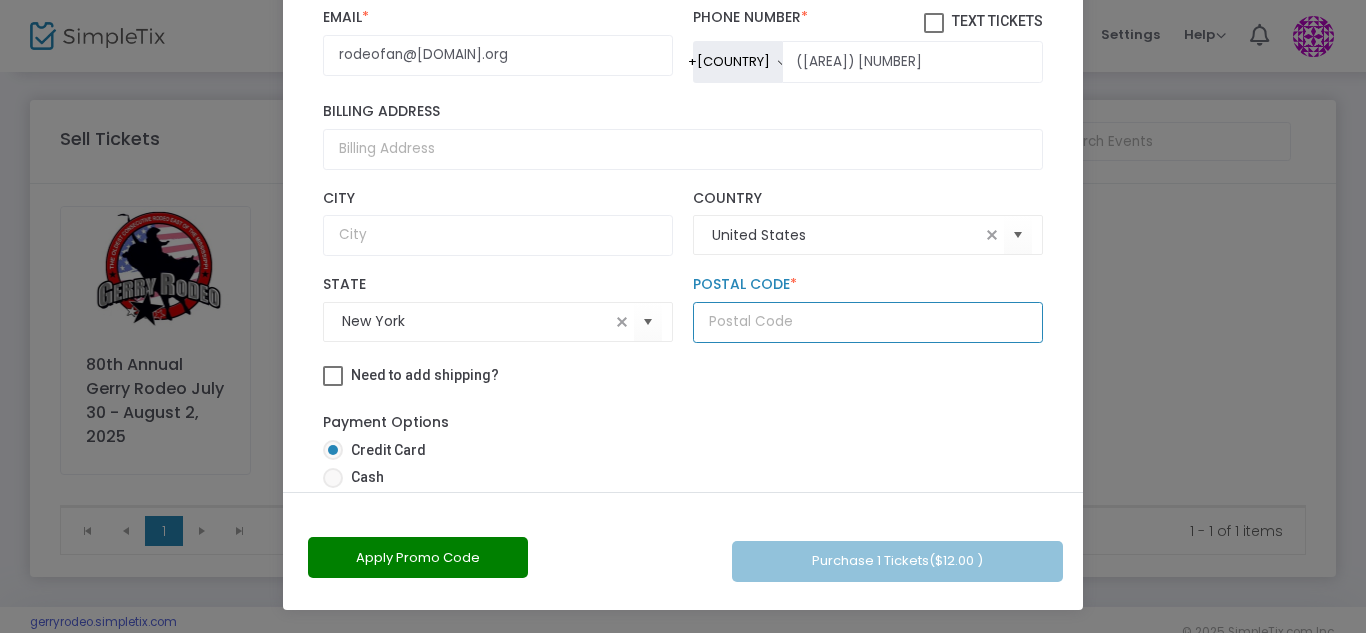 click 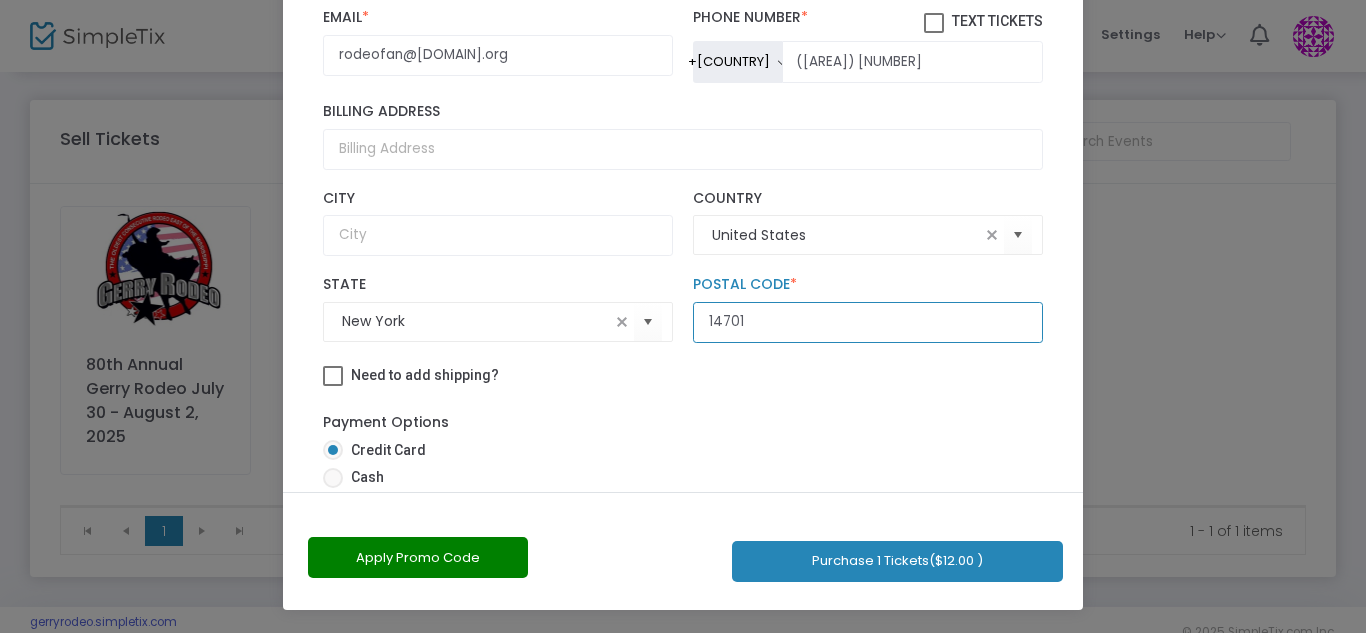 type on "14701" 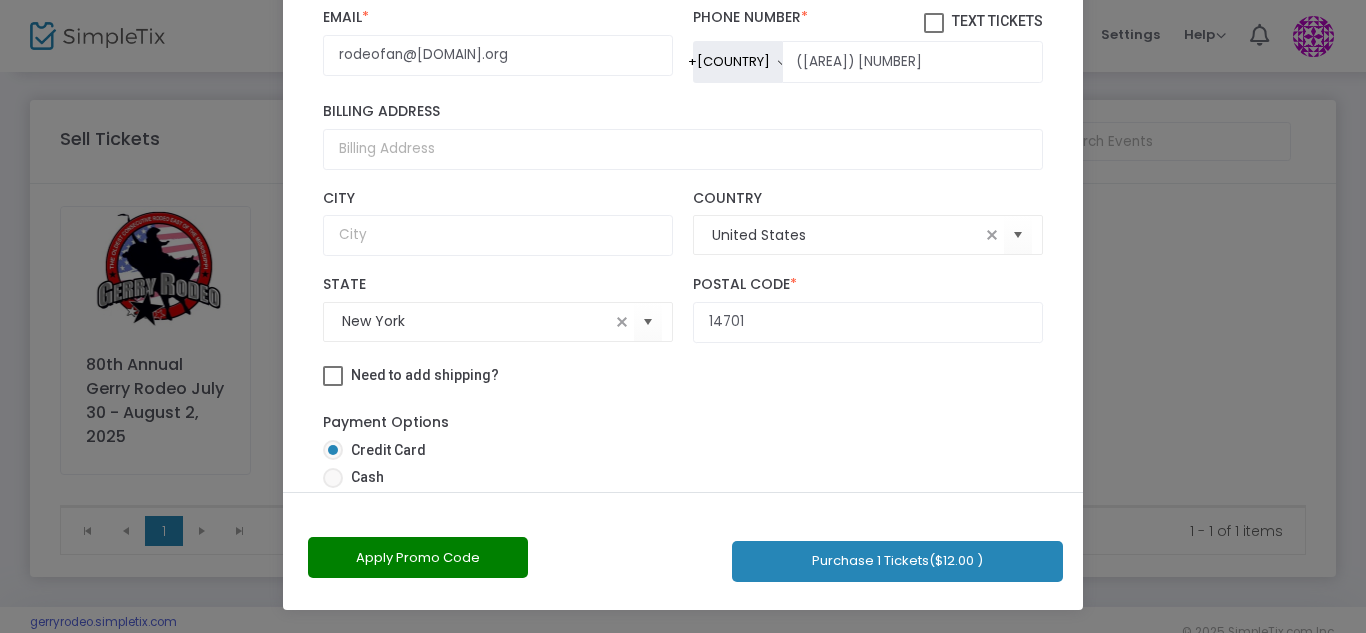 click on "Cash" at bounding box center [363, 477] 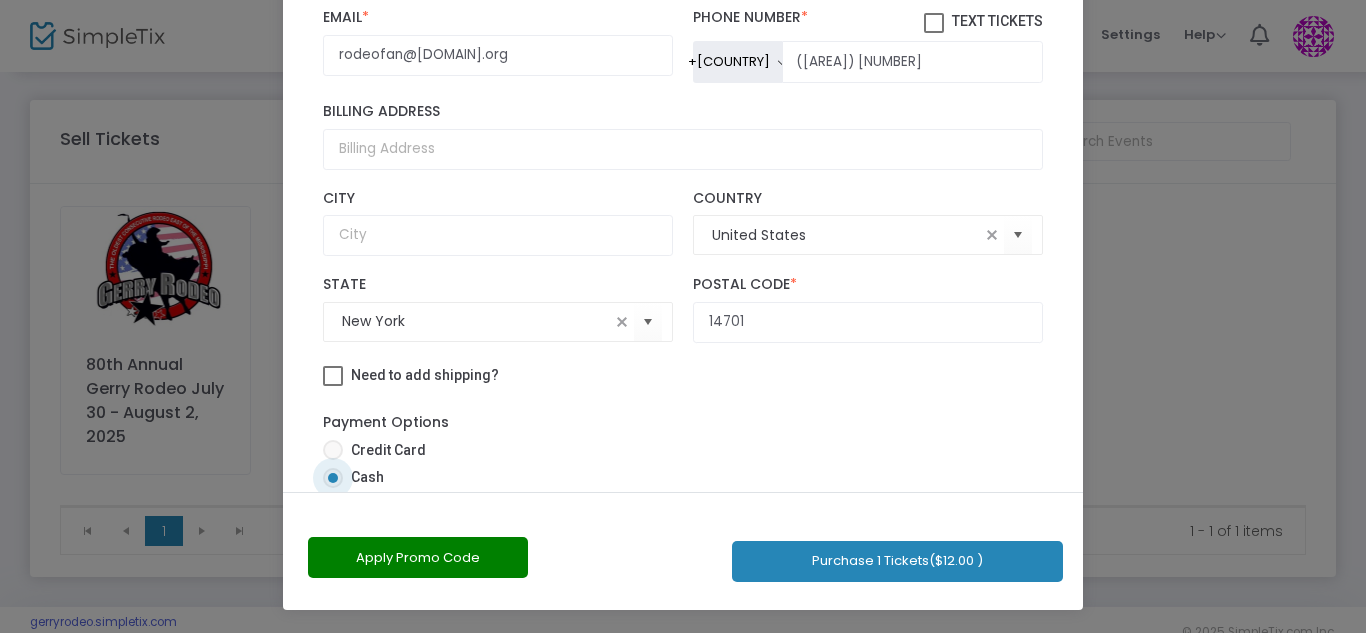 click on "Purchase 1 Tickets  ($12.00 )" 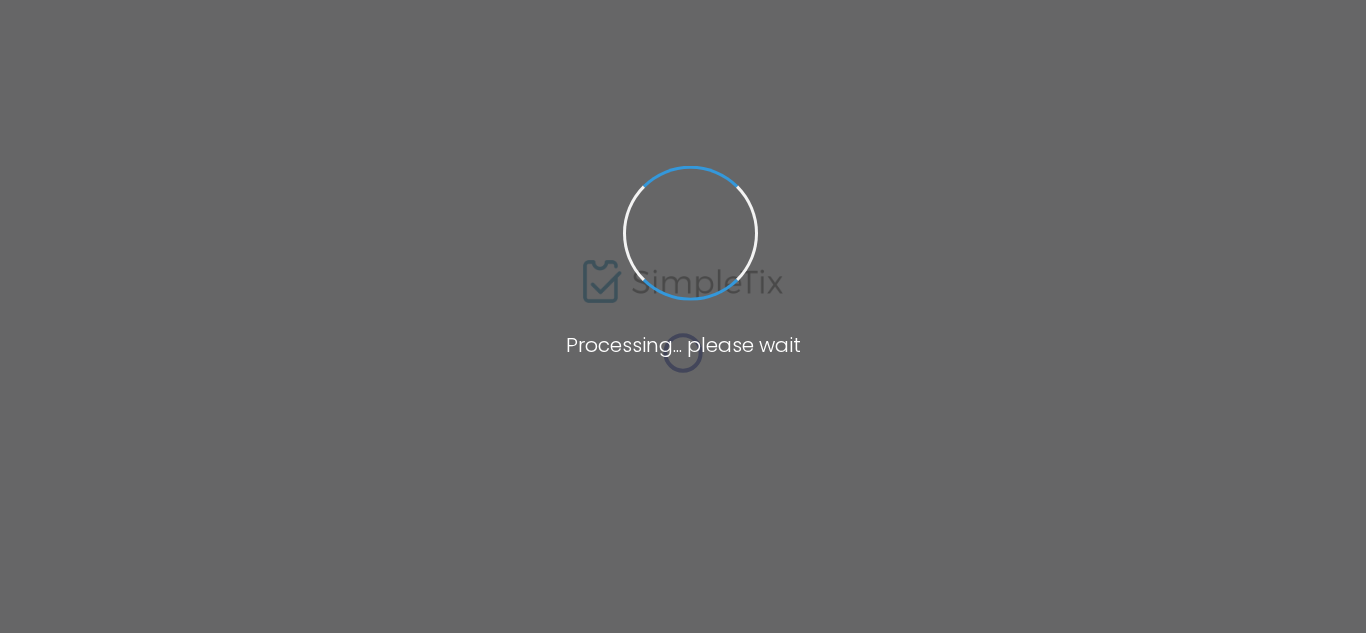 scroll, scrollTop: 0, scrollLeft: 0, axis: both 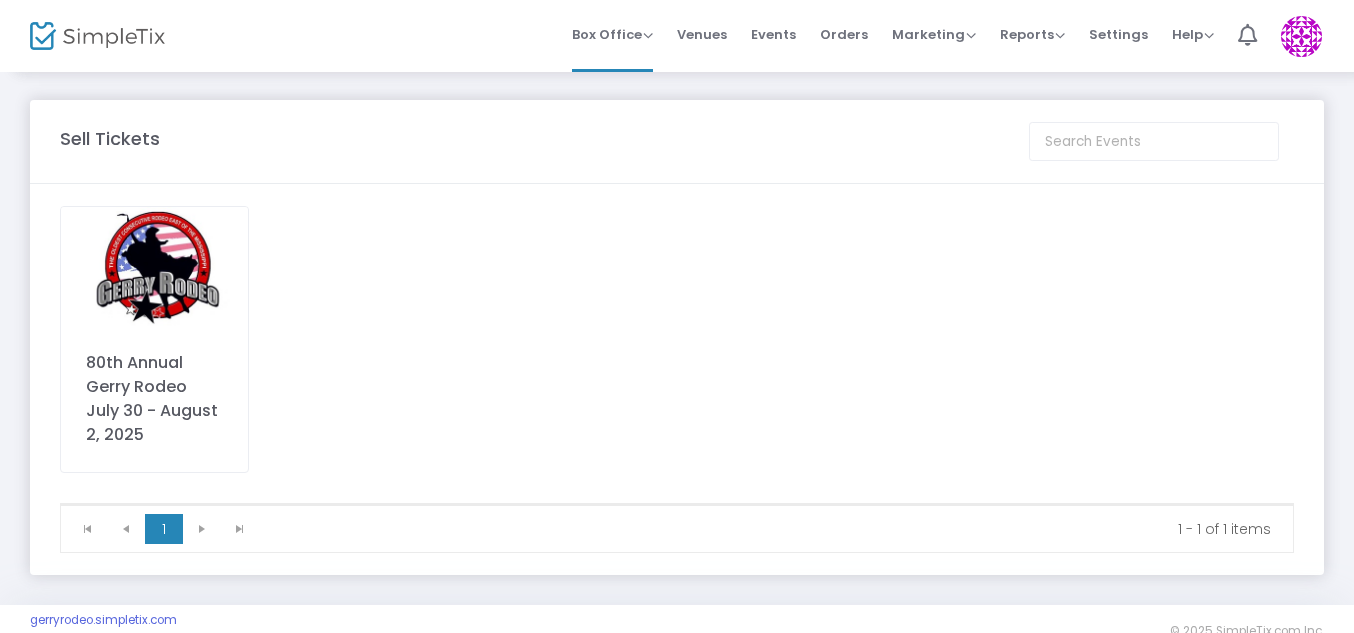 click 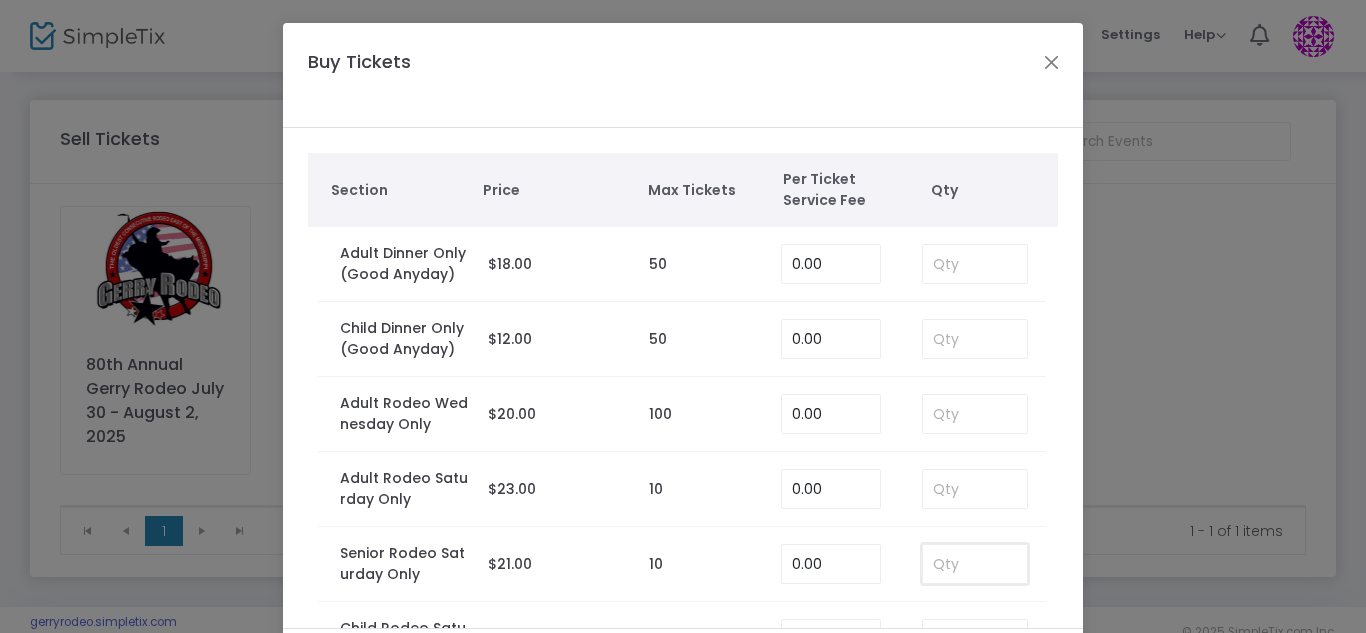 click at bounding box center [975, 564] 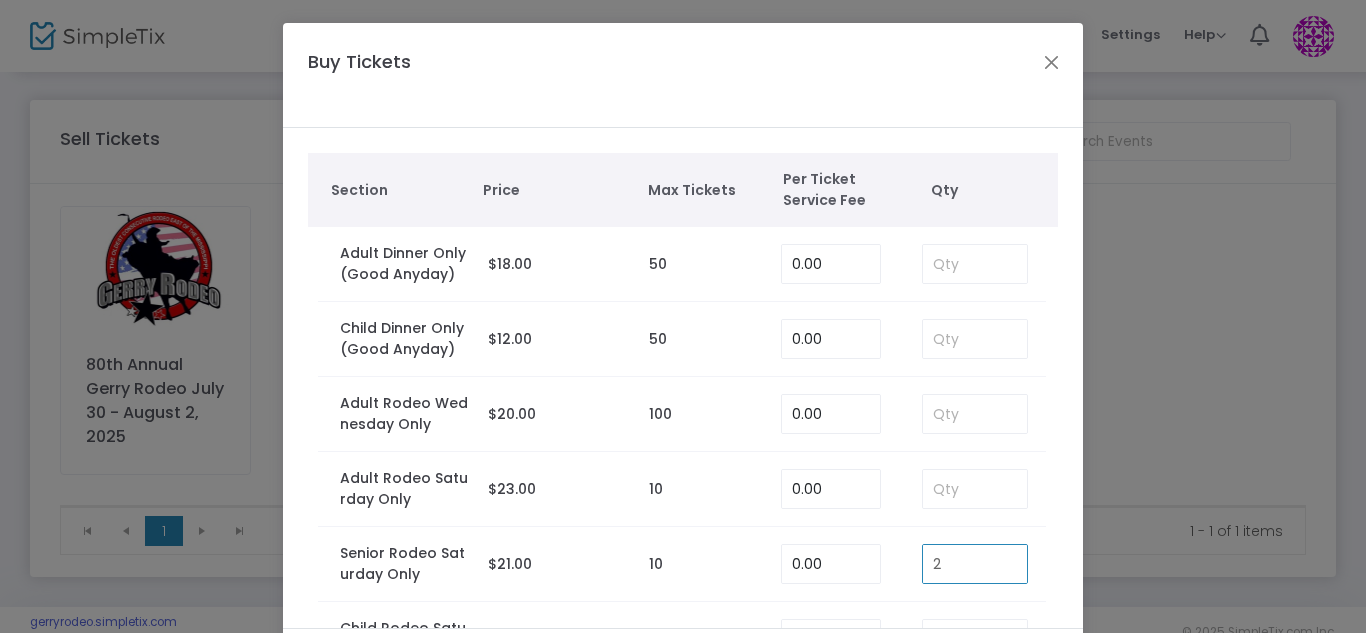 type on "2" 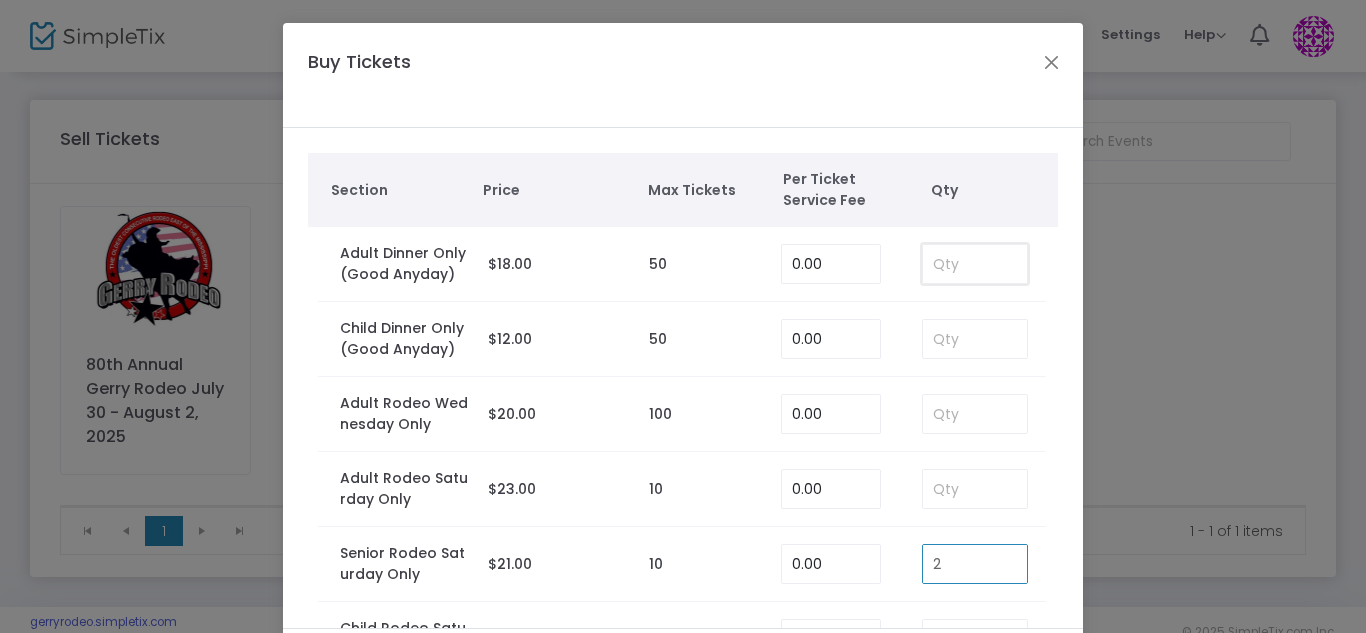 click at bounding box center [975, 264] 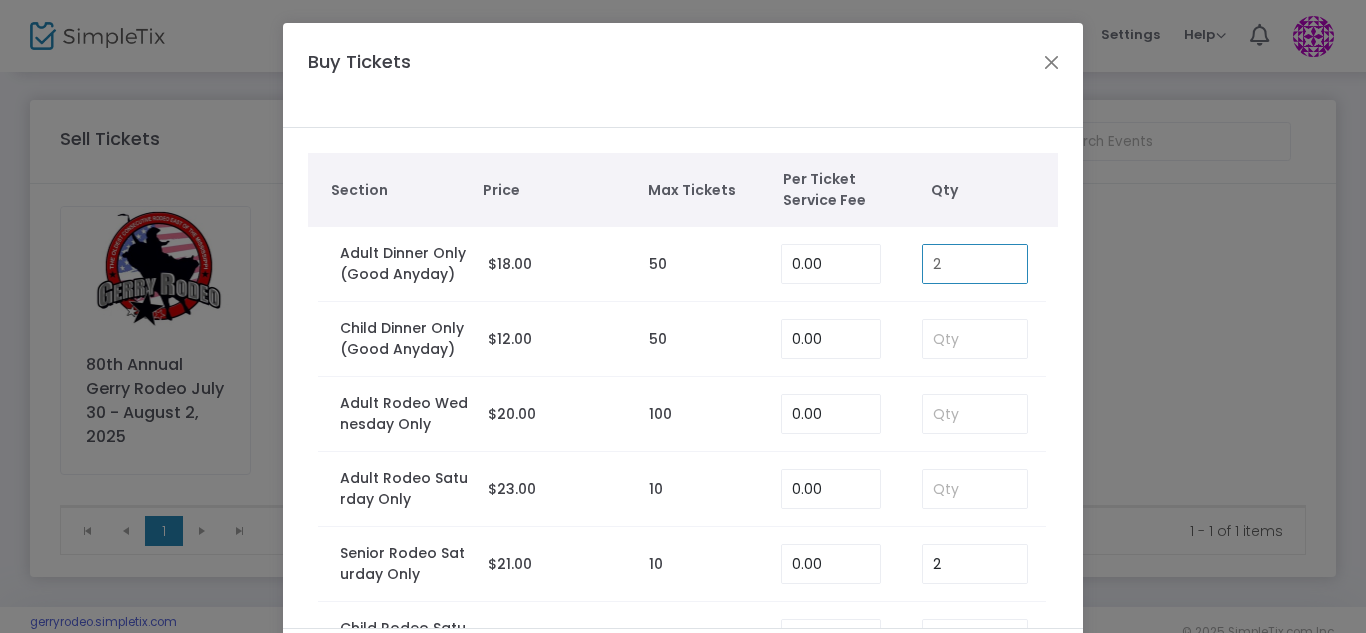 scroll, scrollTop: 74, scrollLeft: 0, axis: vertical 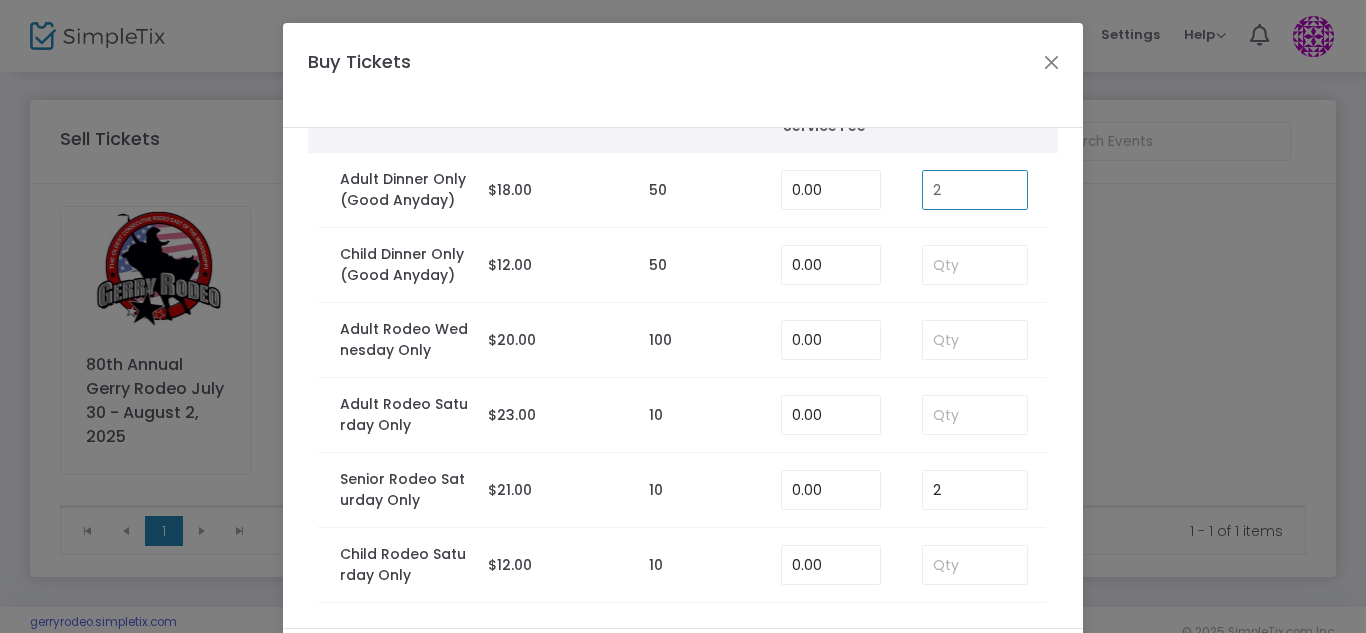 type on "2" 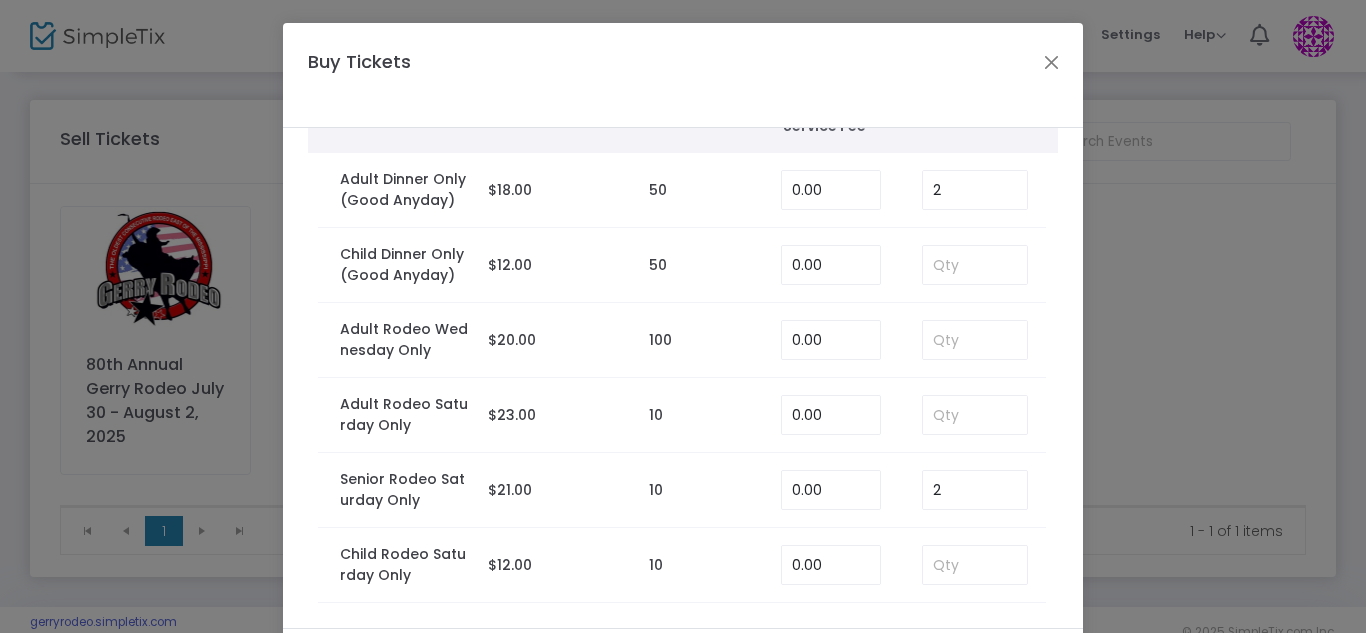 scroll, scrollTop: 160, scrollLeft: 0, axis: vertical 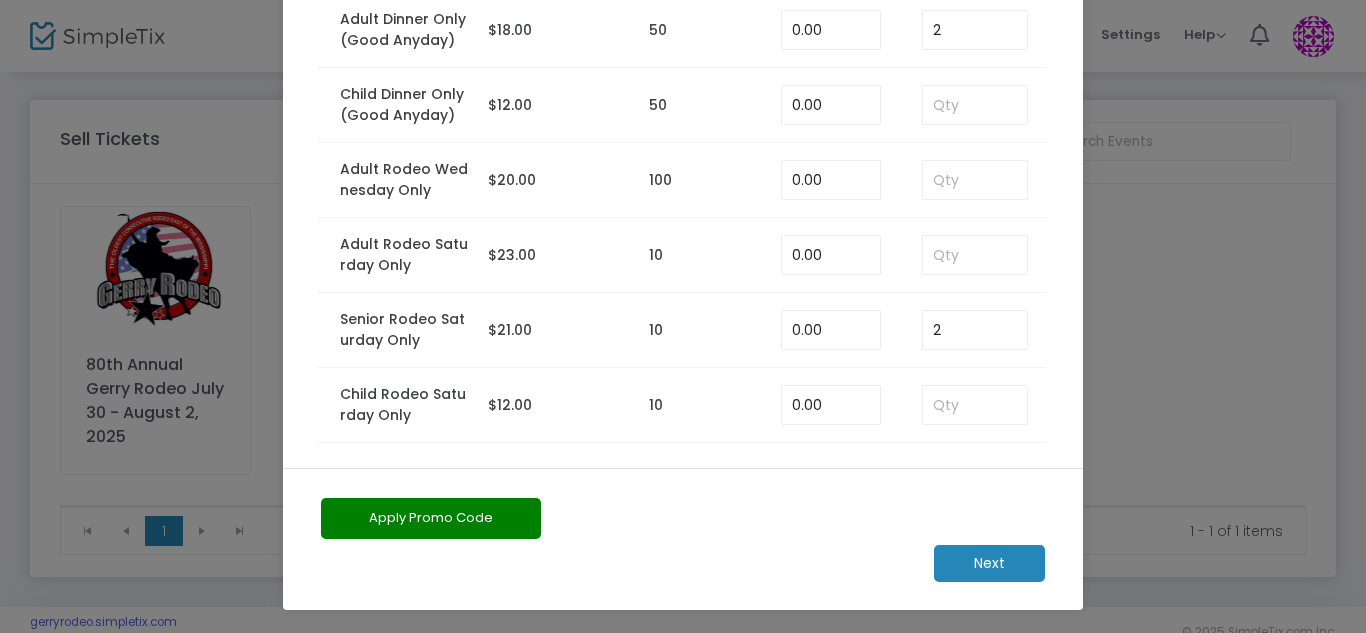 click on "Next" 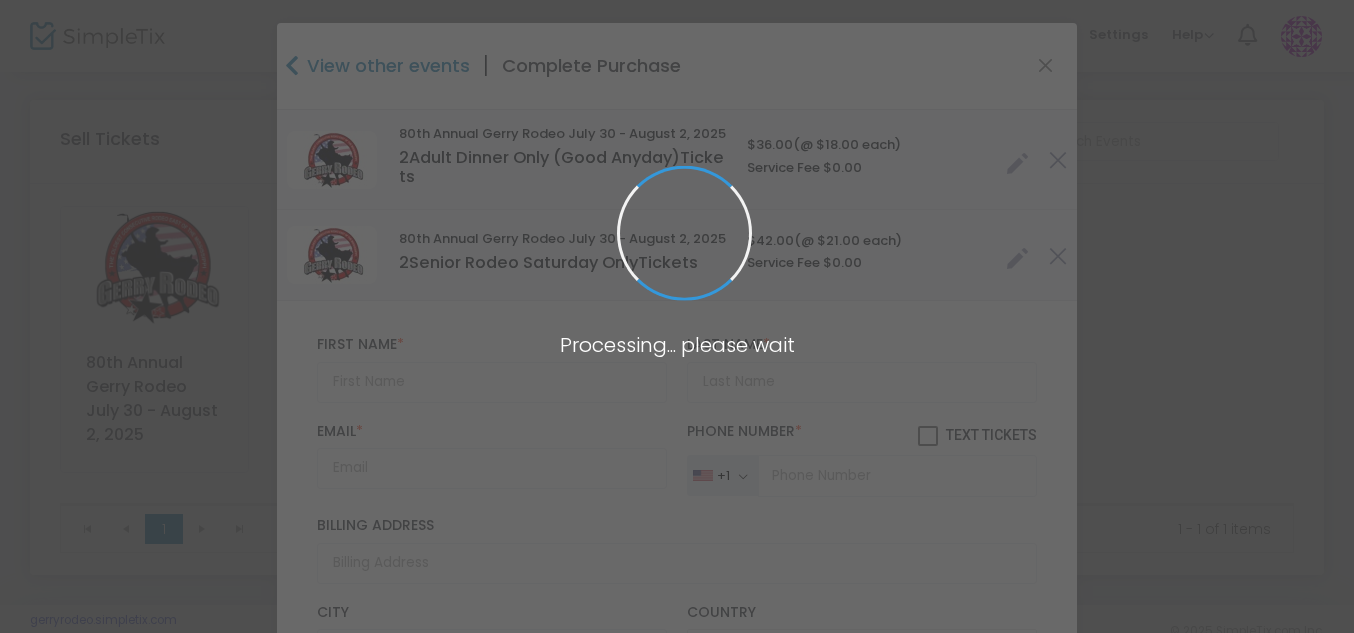 type on "United States" 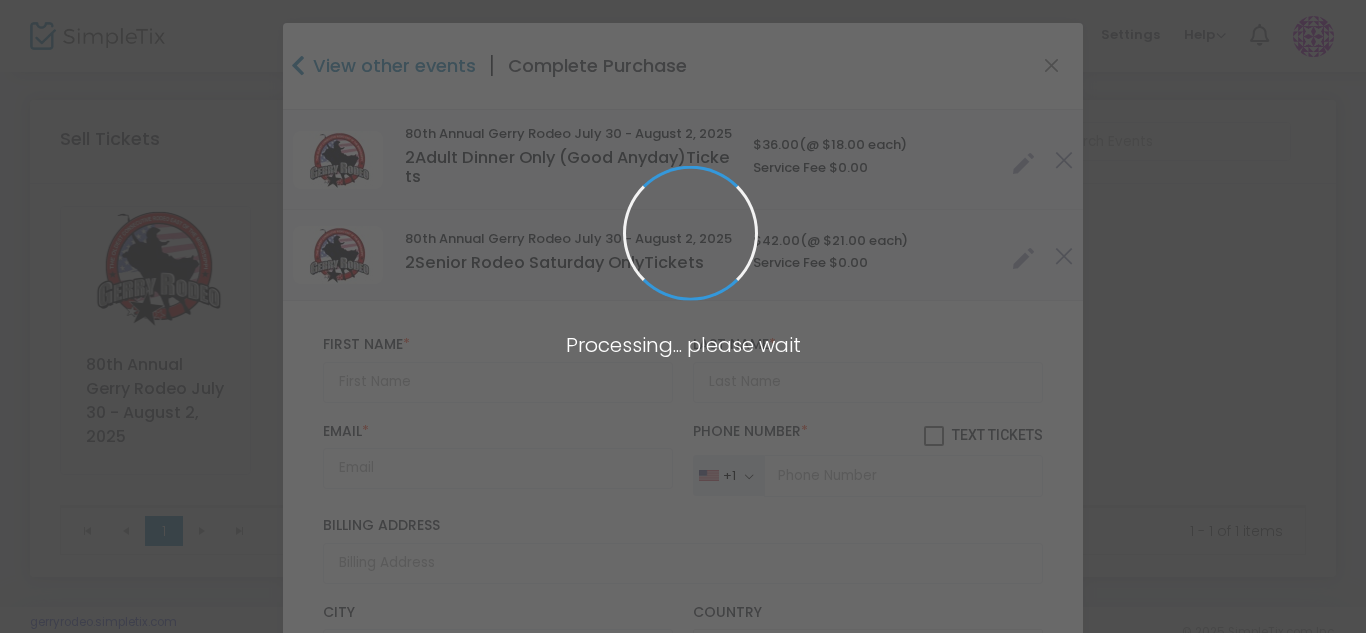 type on "New York" 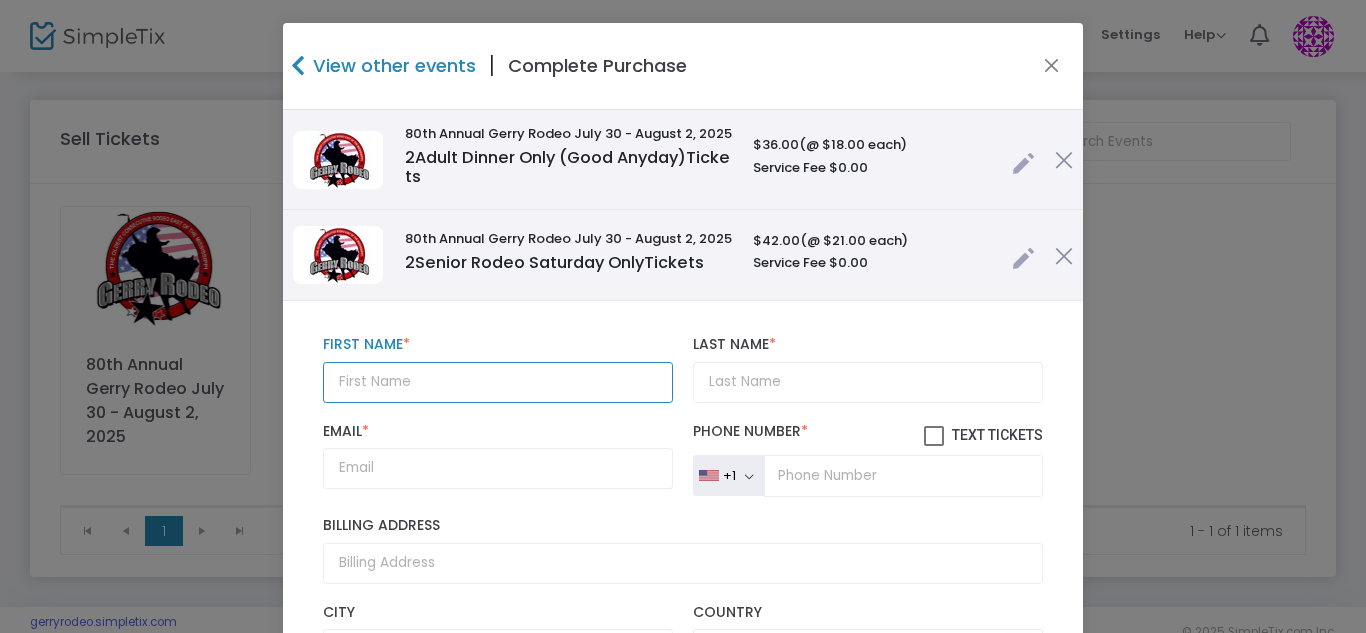 click at bounding box center [498, 382] 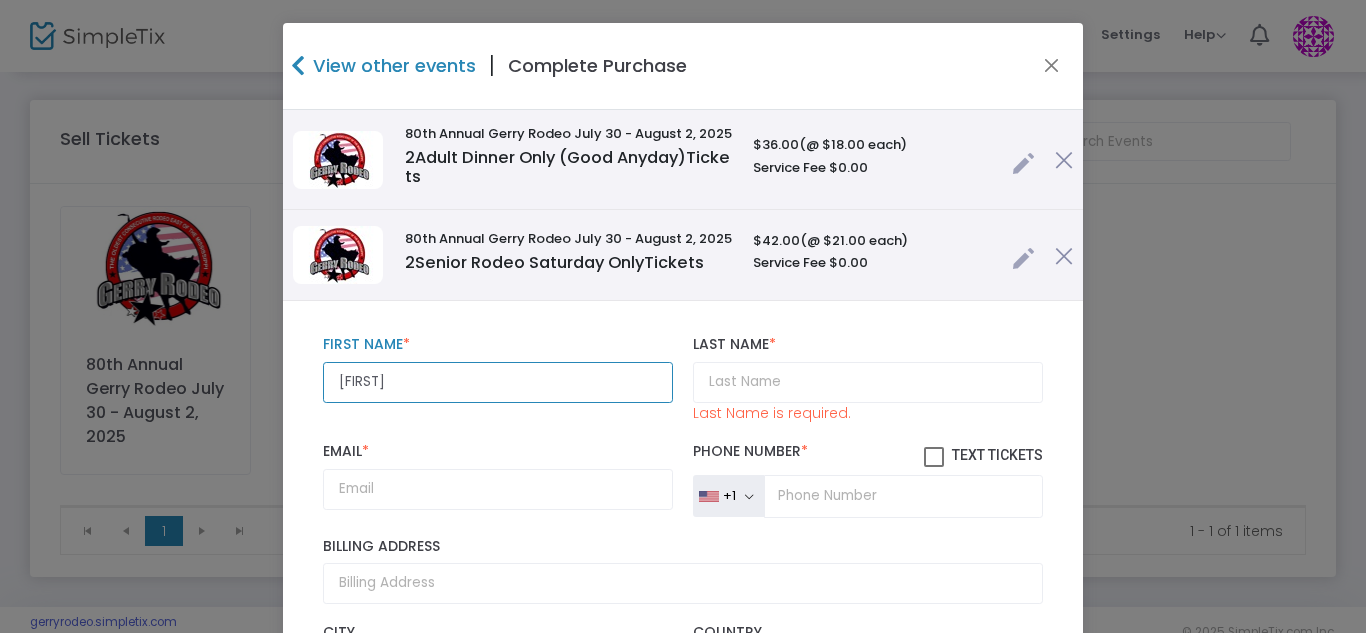 click on "[FIRST]" at bounding box center [498, 382] 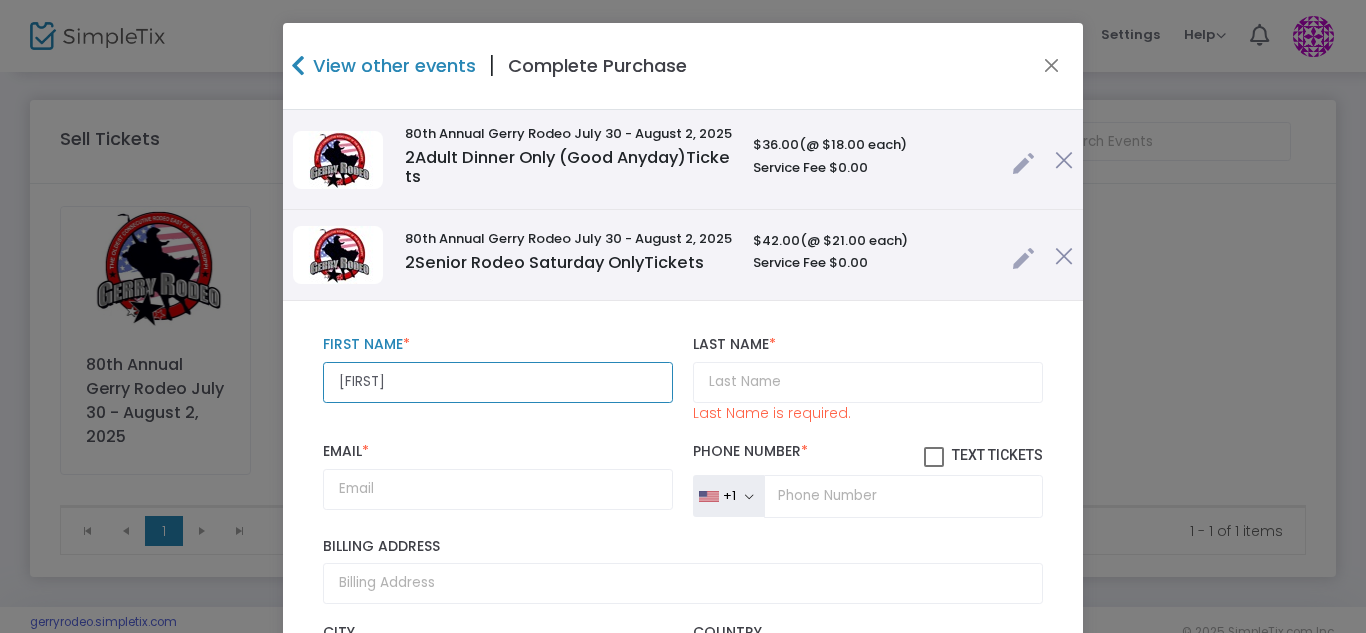 type on "[FIRST]" 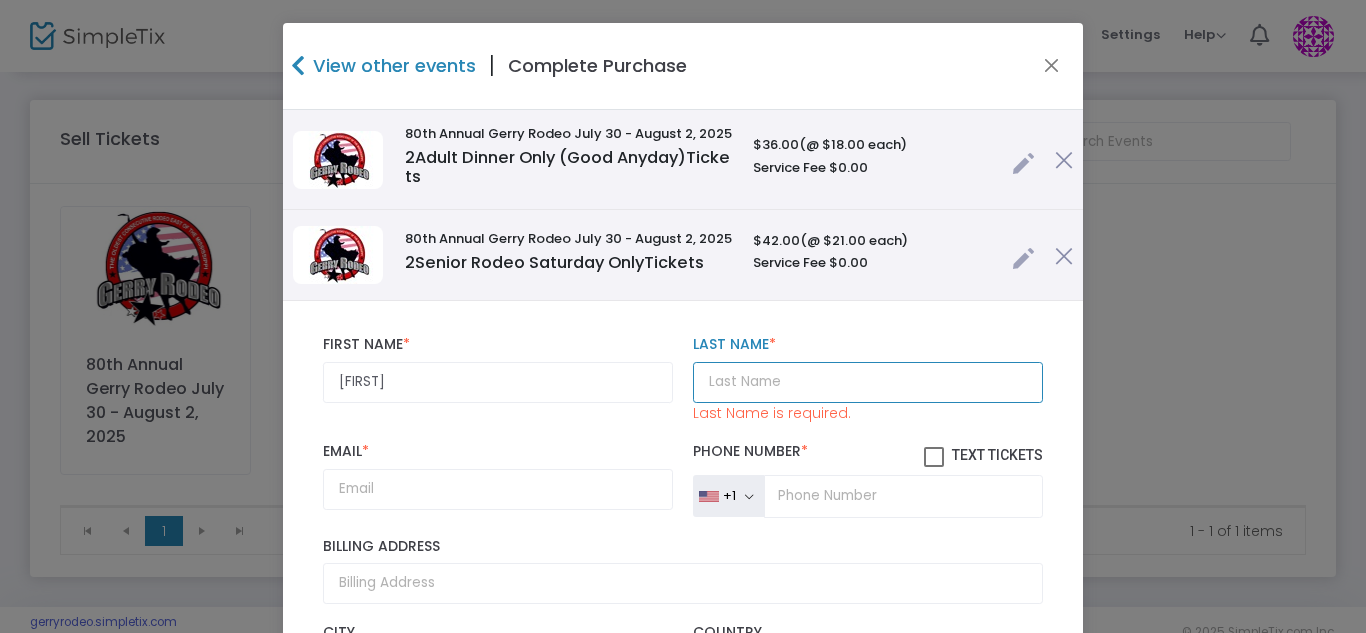 type on "f" 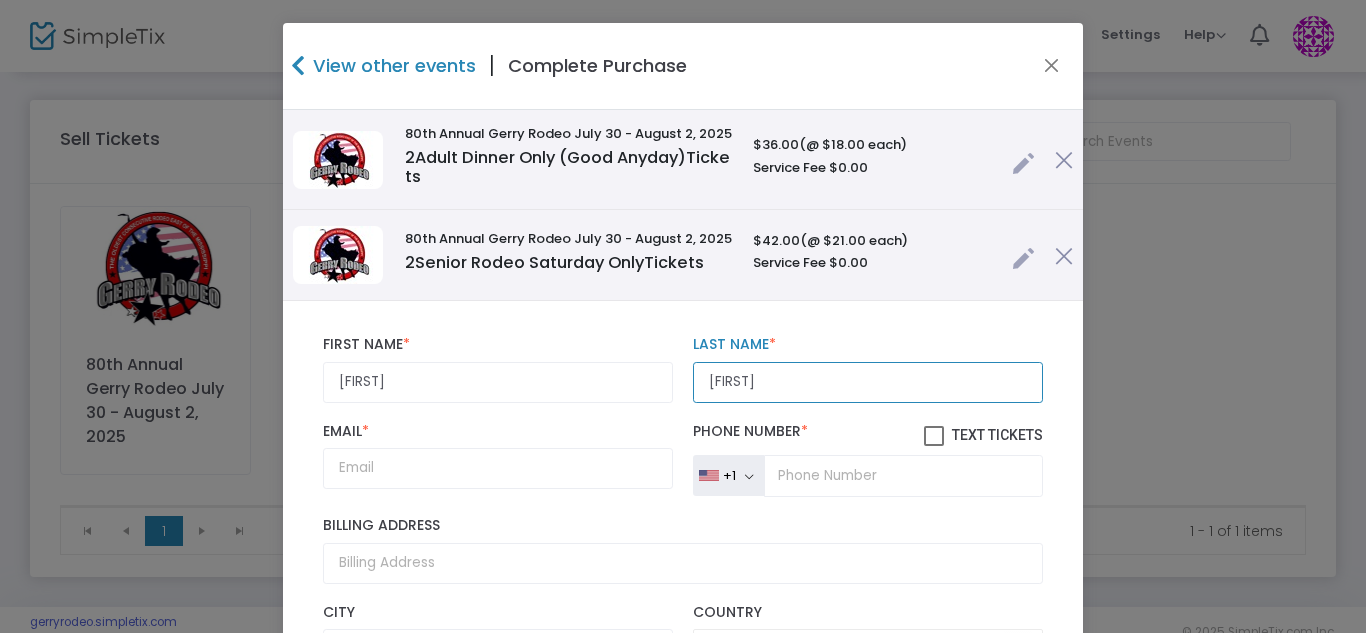 type on "[FIRST]" 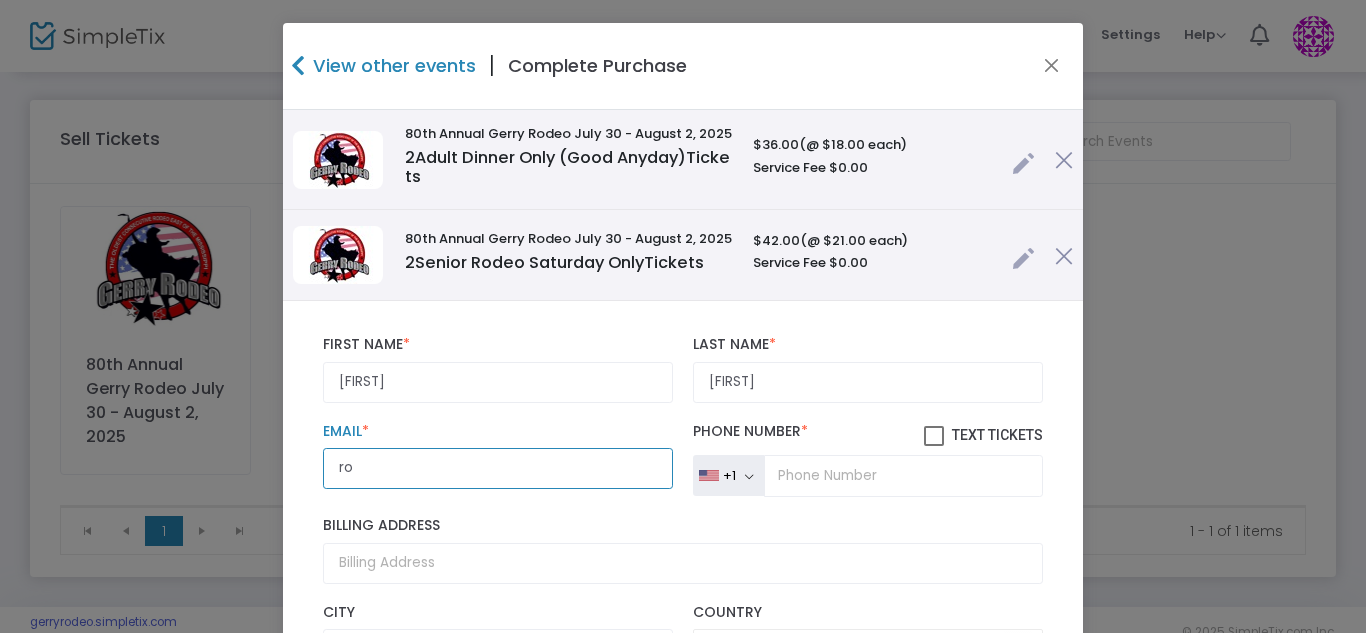 type on "[USERNAME]@example.com" 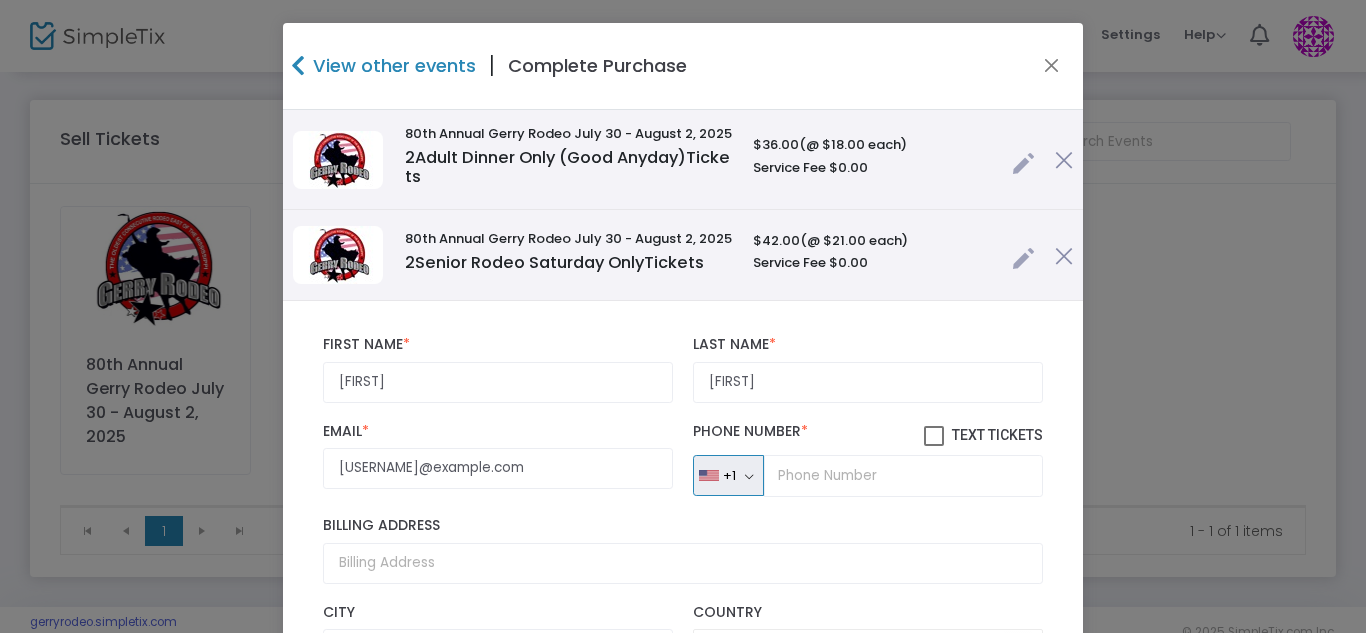 type 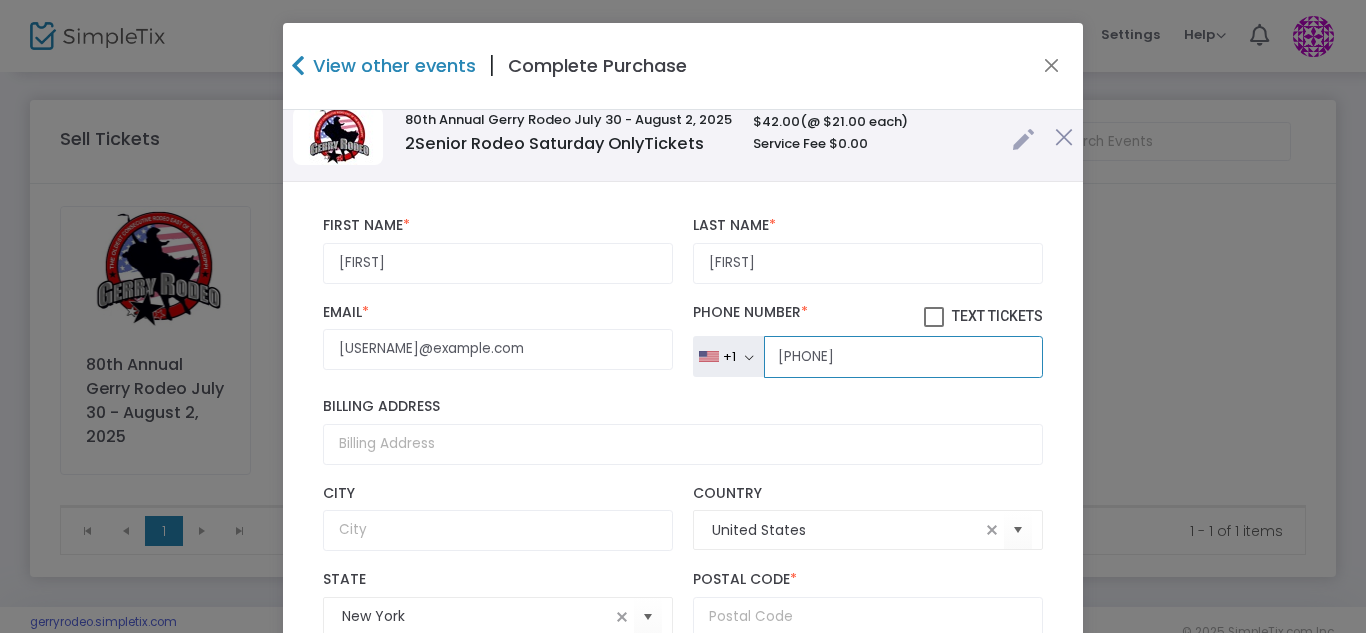 scroll, scrollTop: 261, scrollLeft: 0, axis: vertical 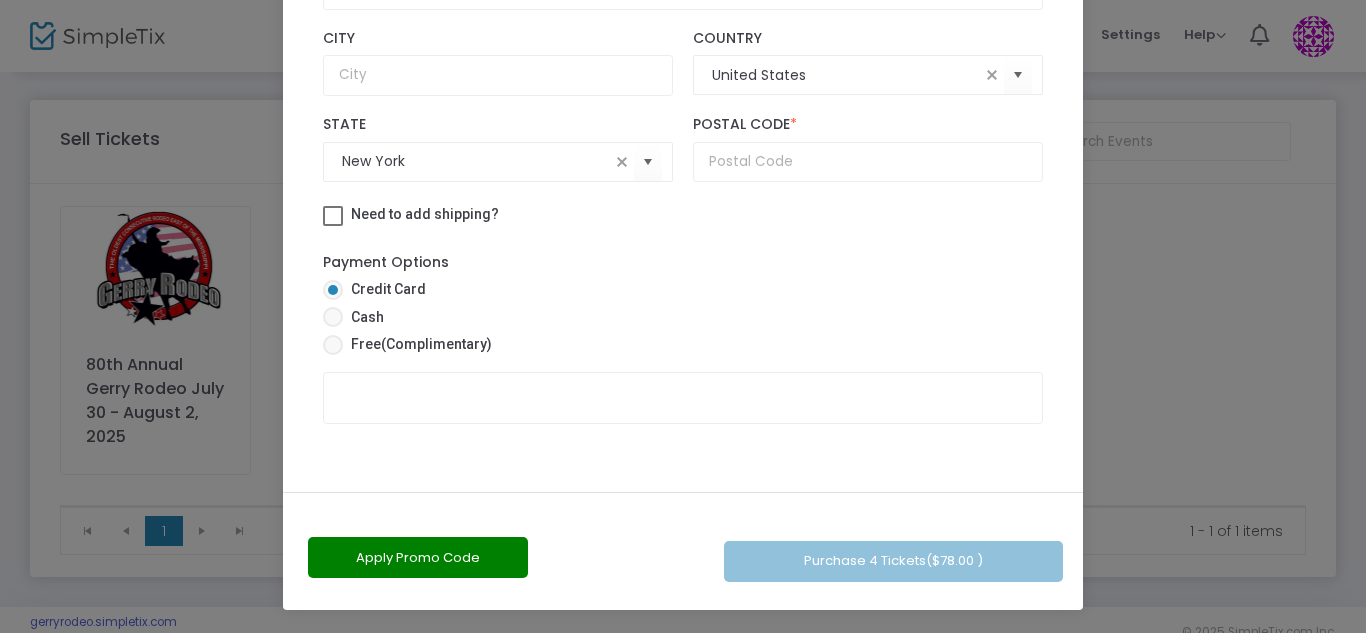 type on "[PHONE]" 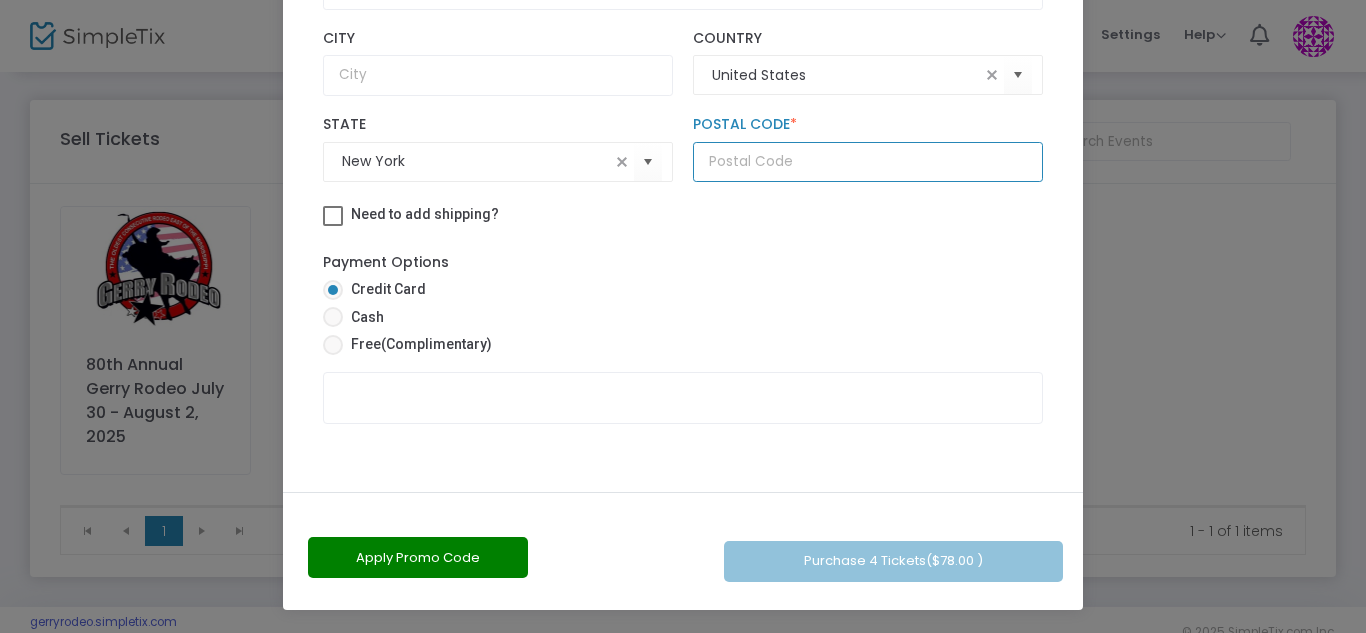 click 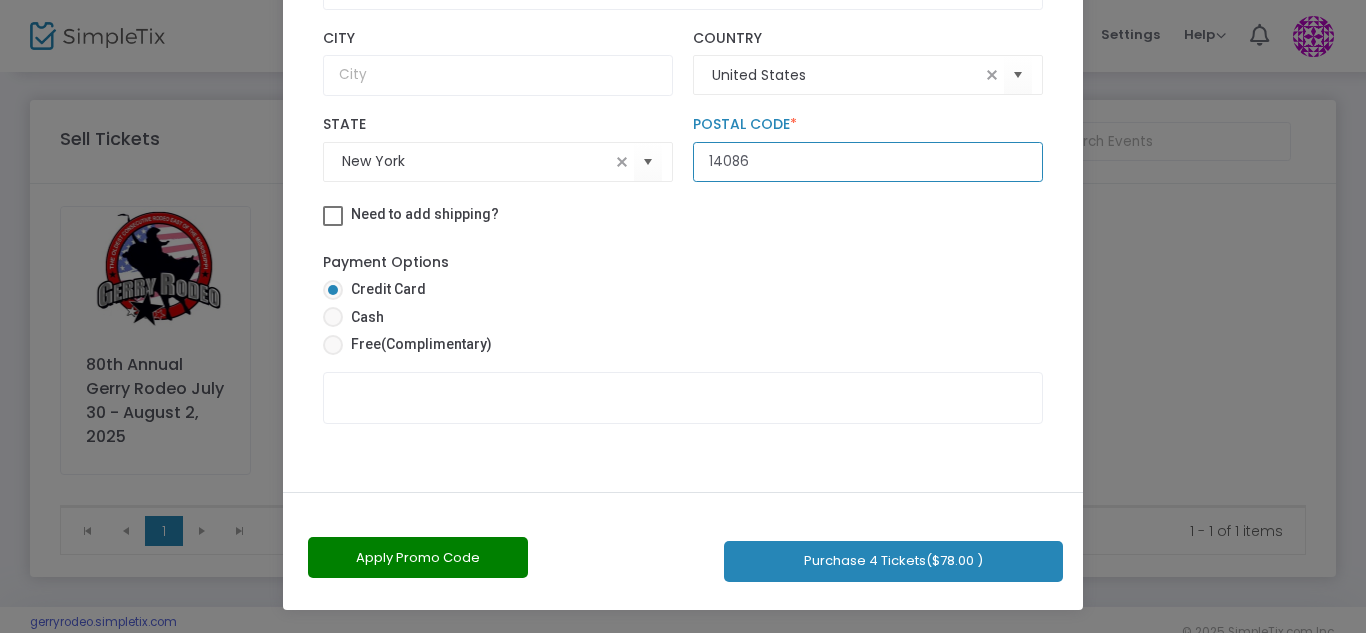 type on "14086" 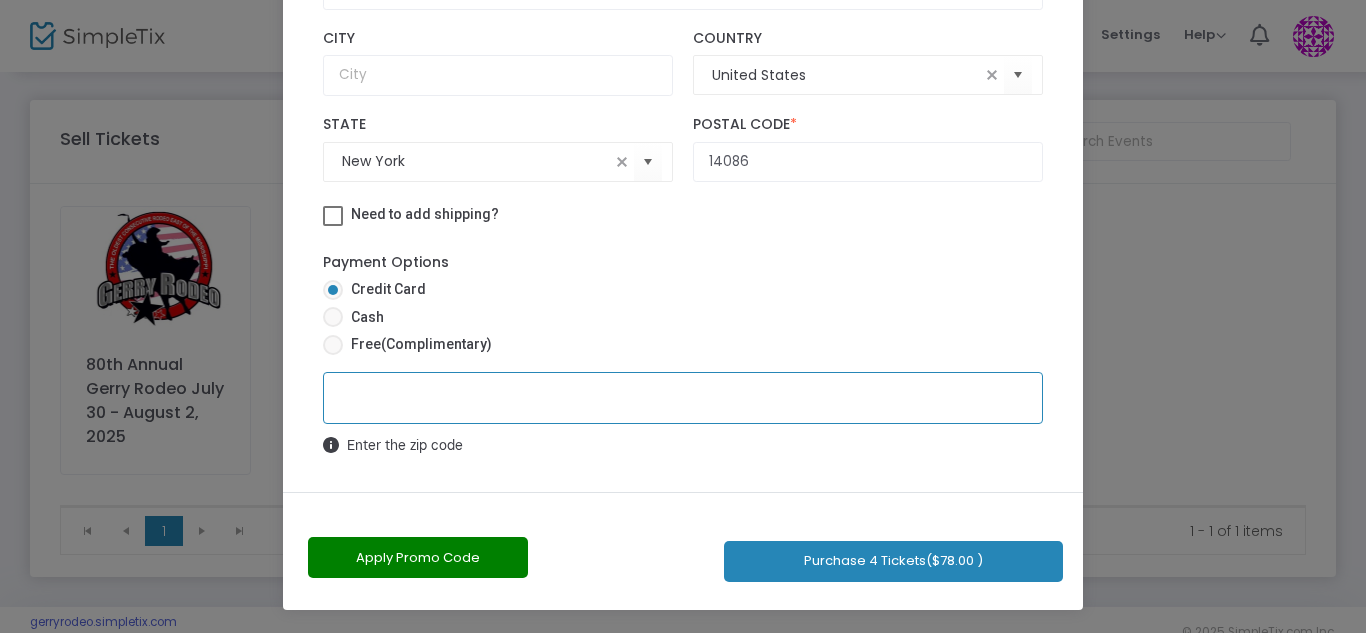 click on "Purchase 4 Tickets  ($78.00 )" 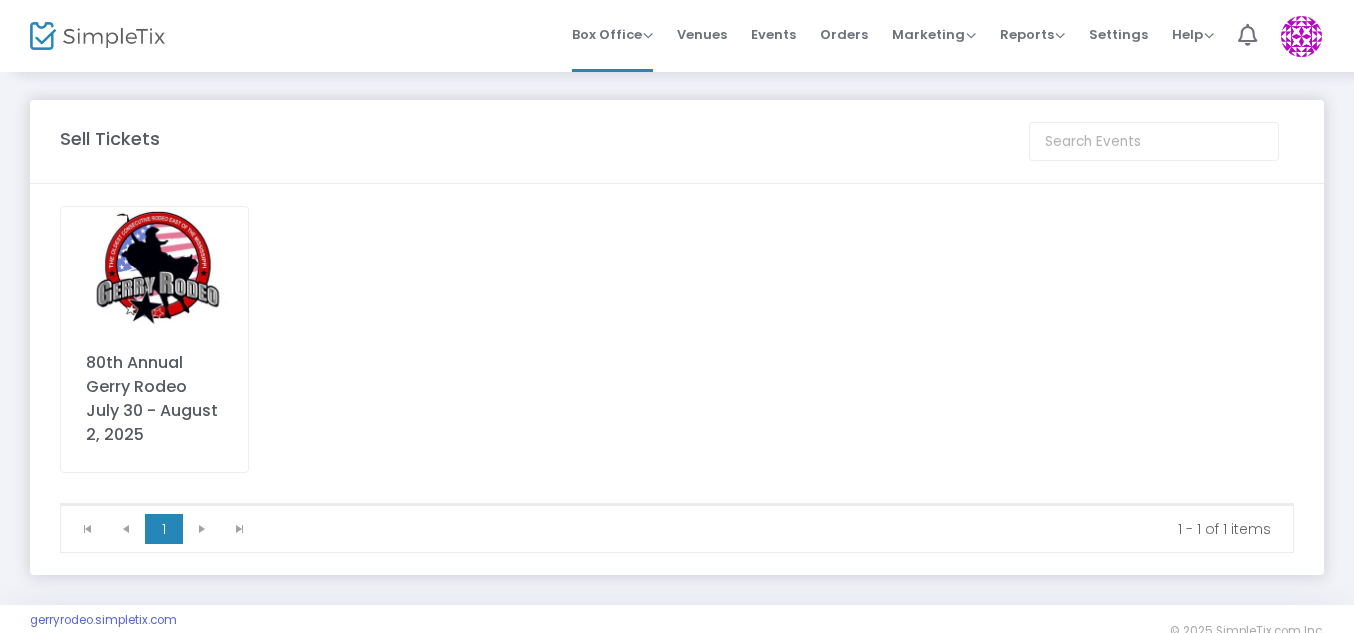 click on "80th Annual Gerry Rodeo July 30 - August  2, 2025" 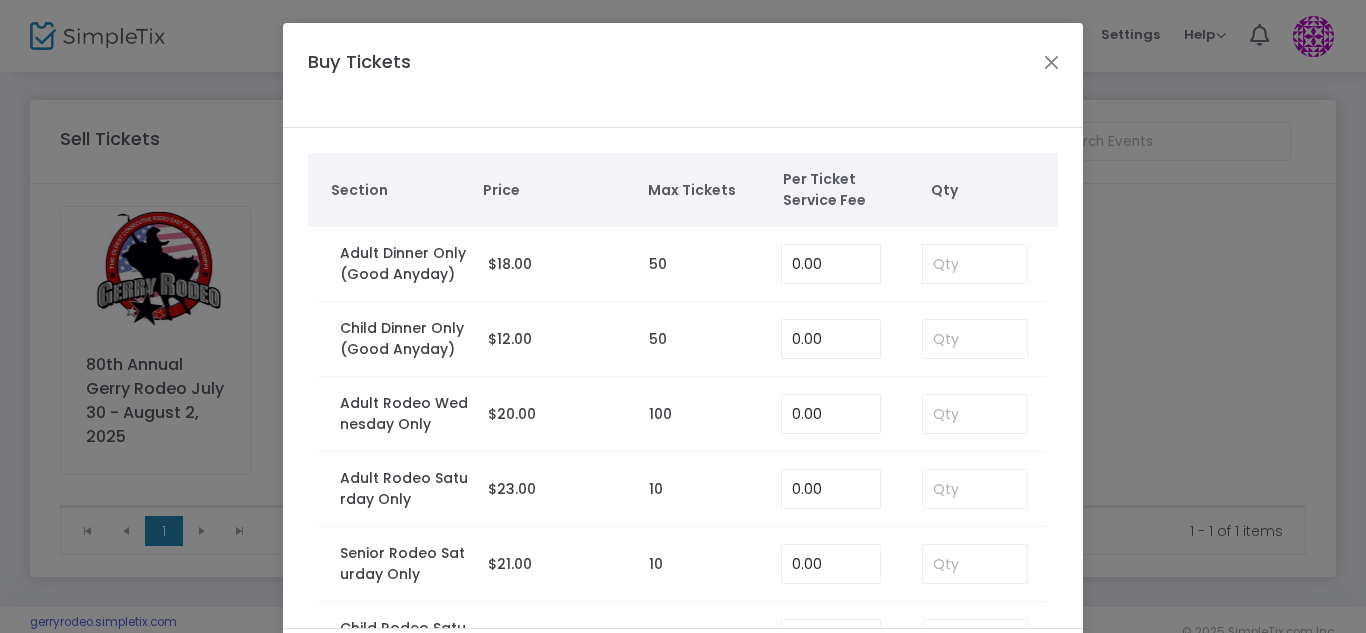scroll, scrollTop: 74, scrollLeft: 0, axis: vertical 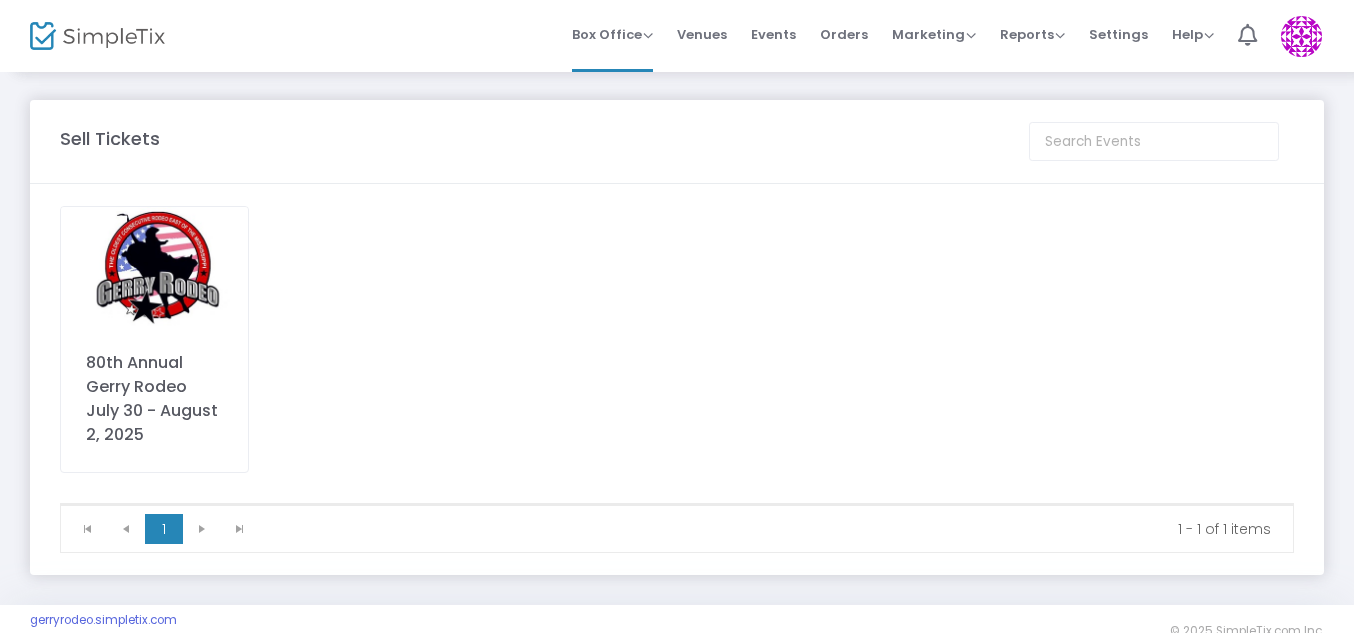 click 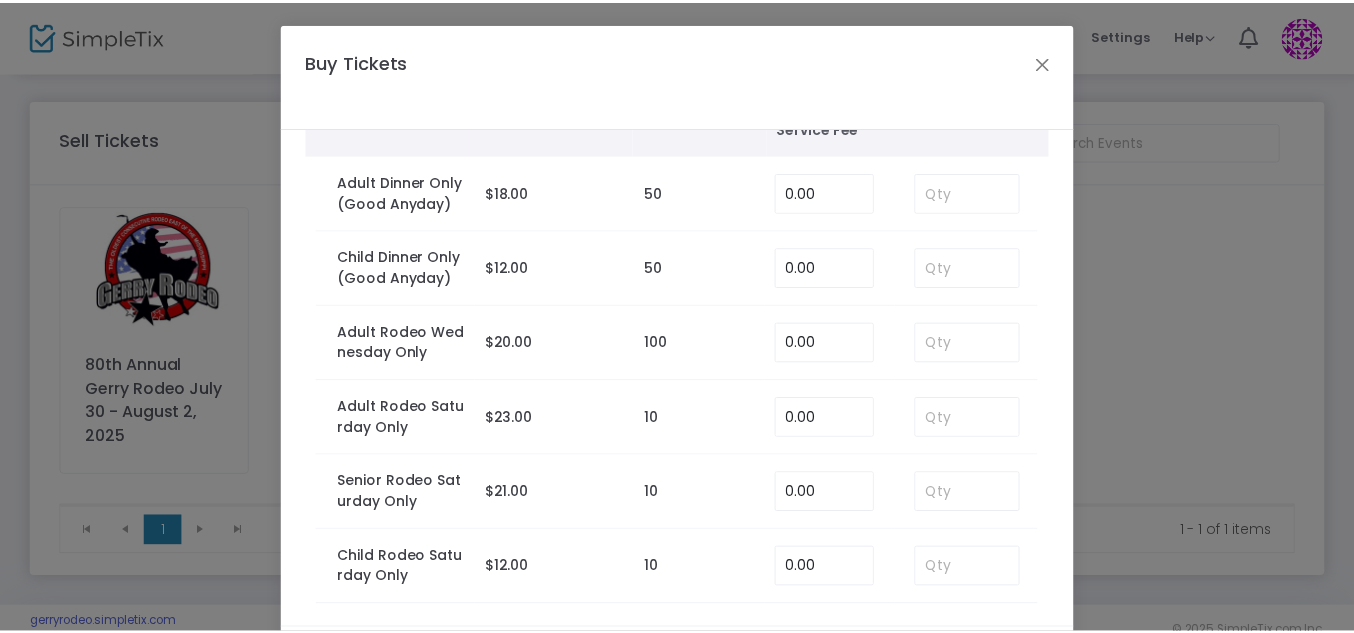 scroll, scrollTop: 74, scrollLeft: 0, axis: vertical 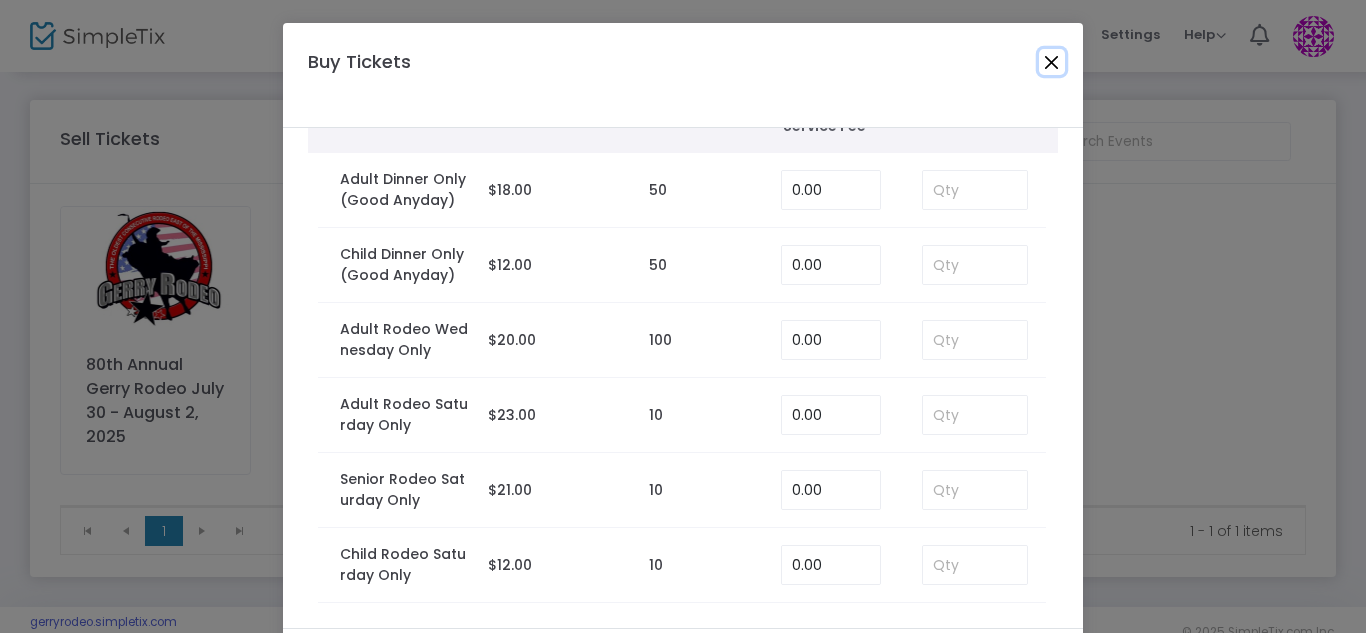 click 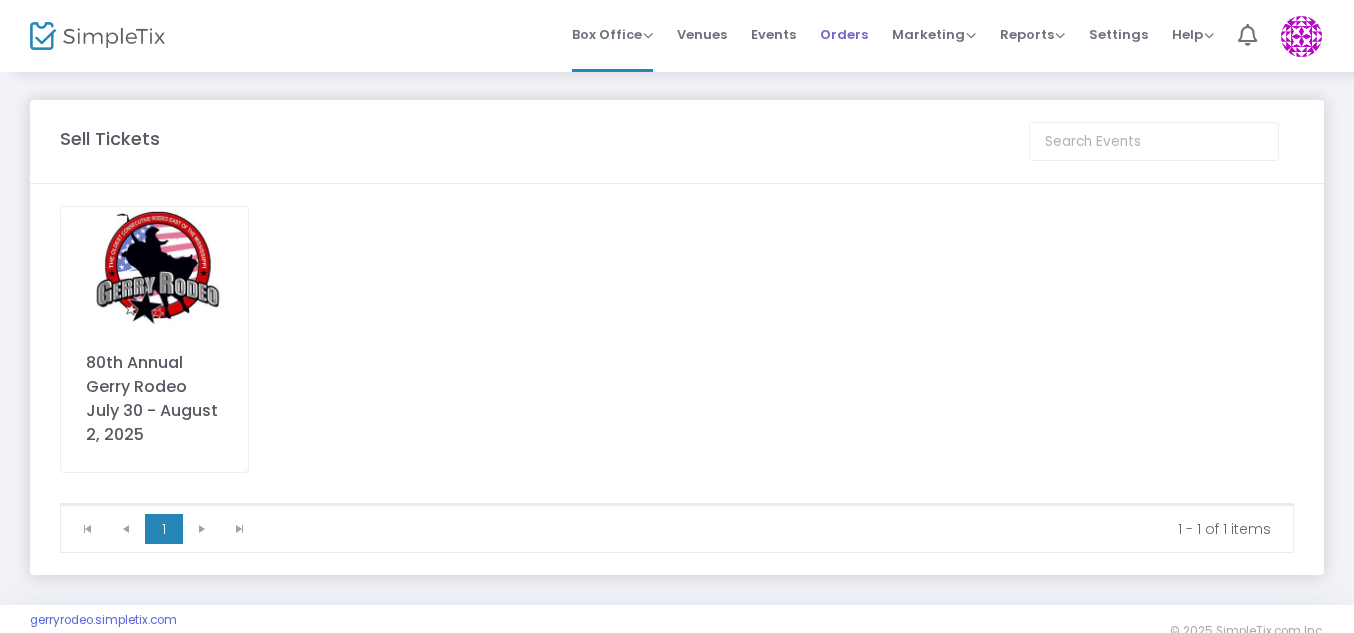 click on "Orders" at bounding box center [844, 34] 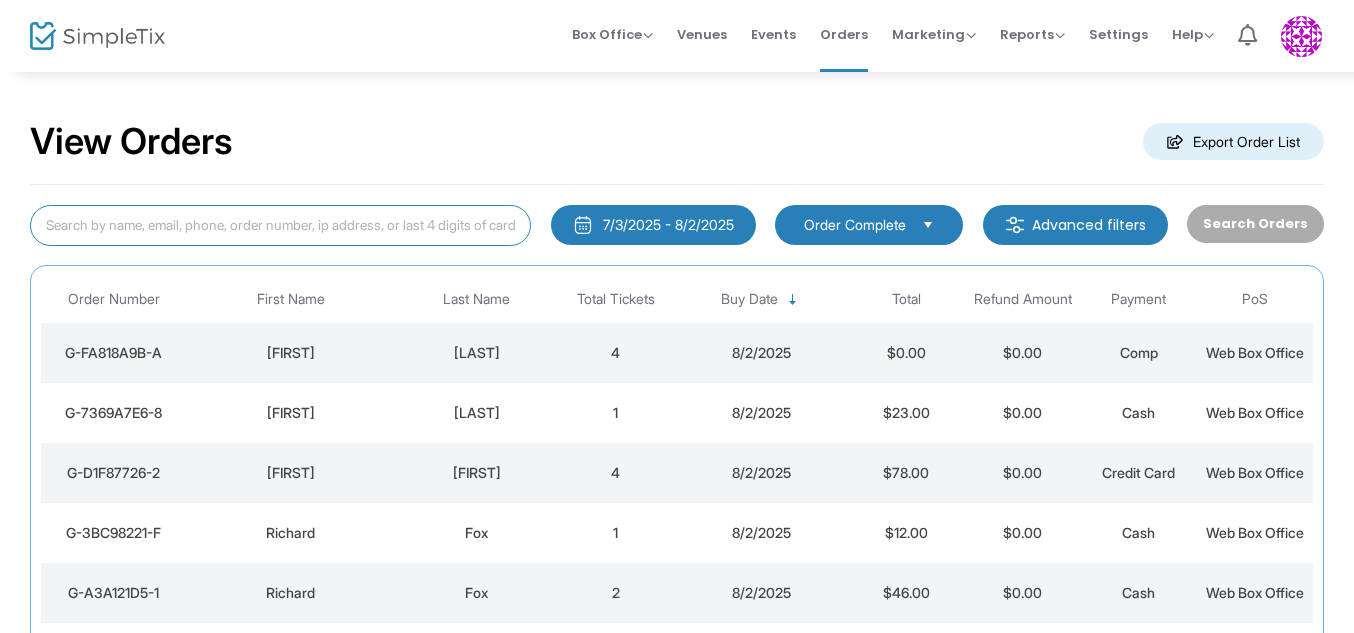 click 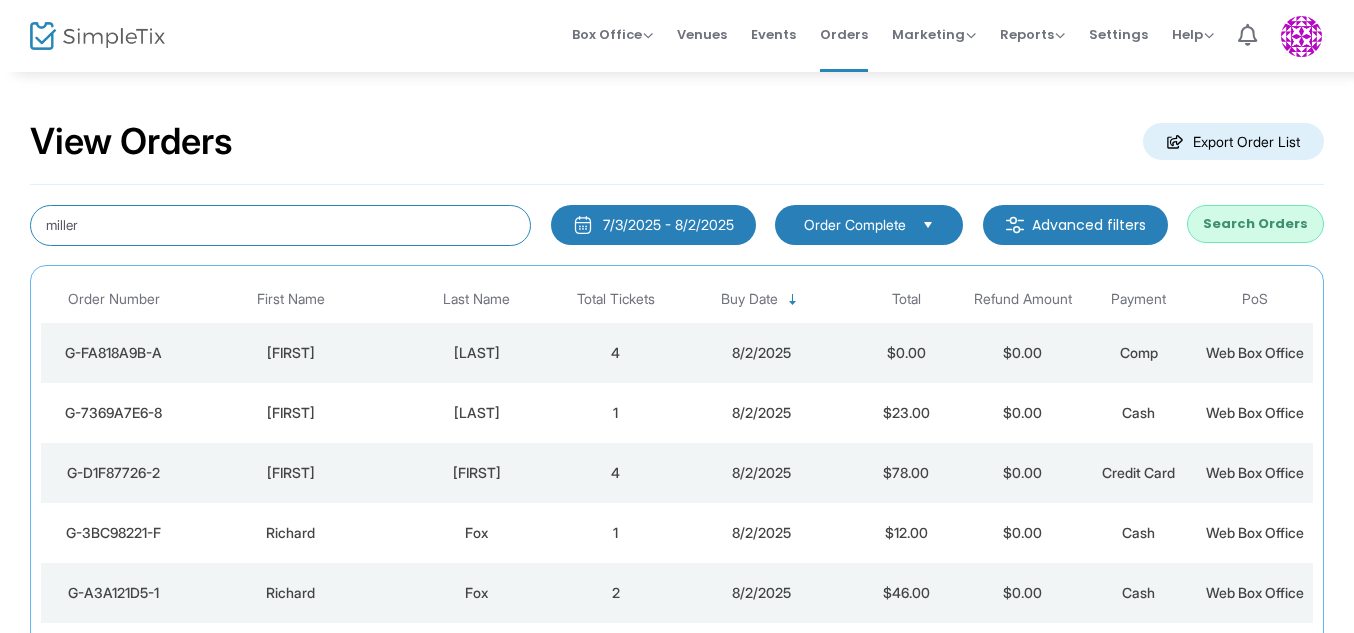 type on "miller" 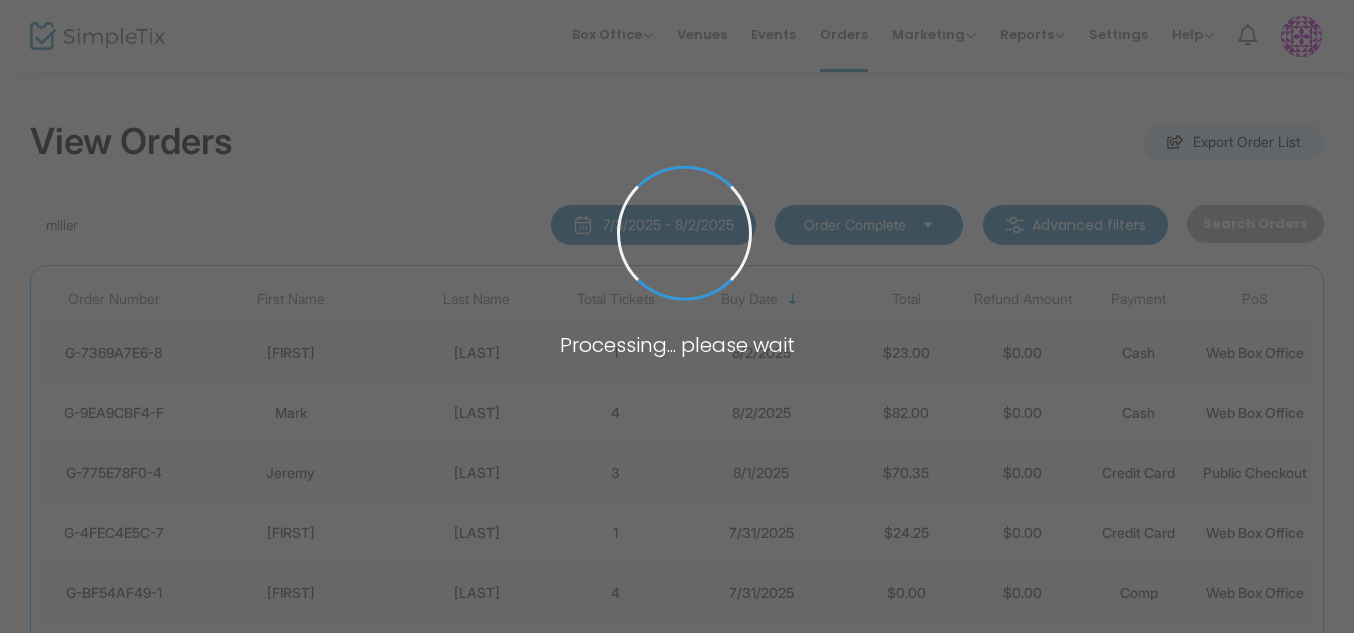 drag, startPoint x: 505, startPoint y: 262, endPoint x: 494, endPoint y: 427, distance: 165.36626 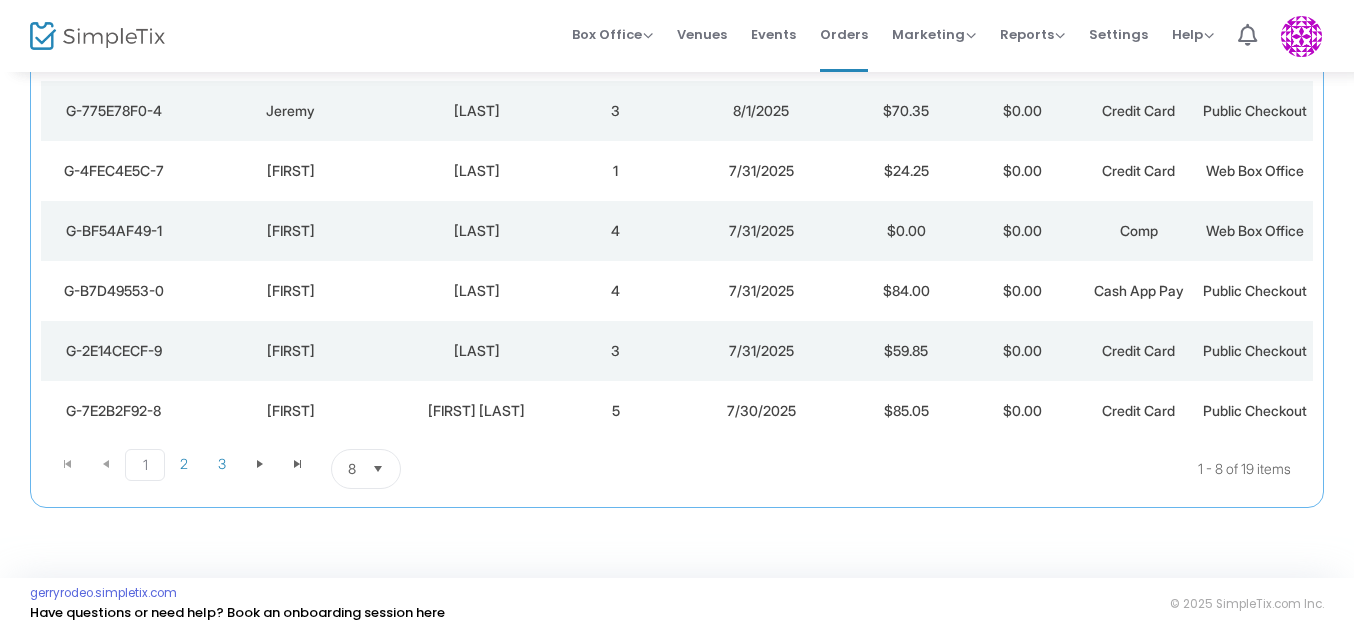 scroll, scrollTop: 363, scrollLeft: 0, axis: vertical 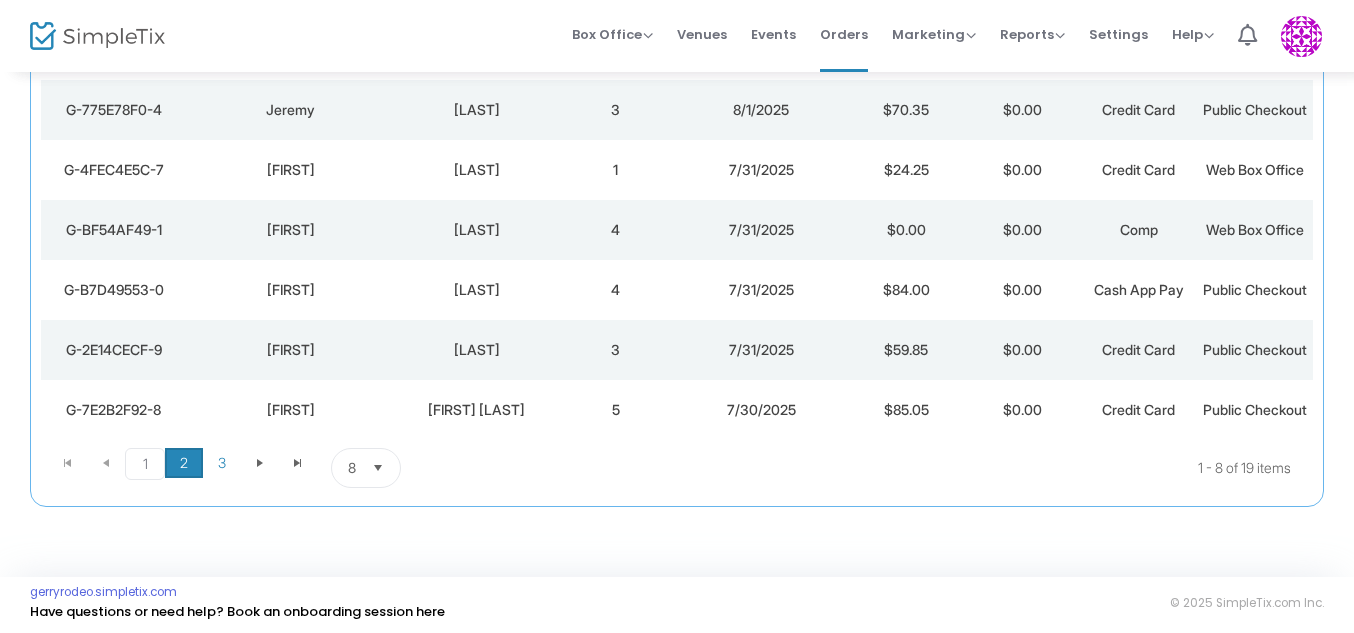 click on "2" 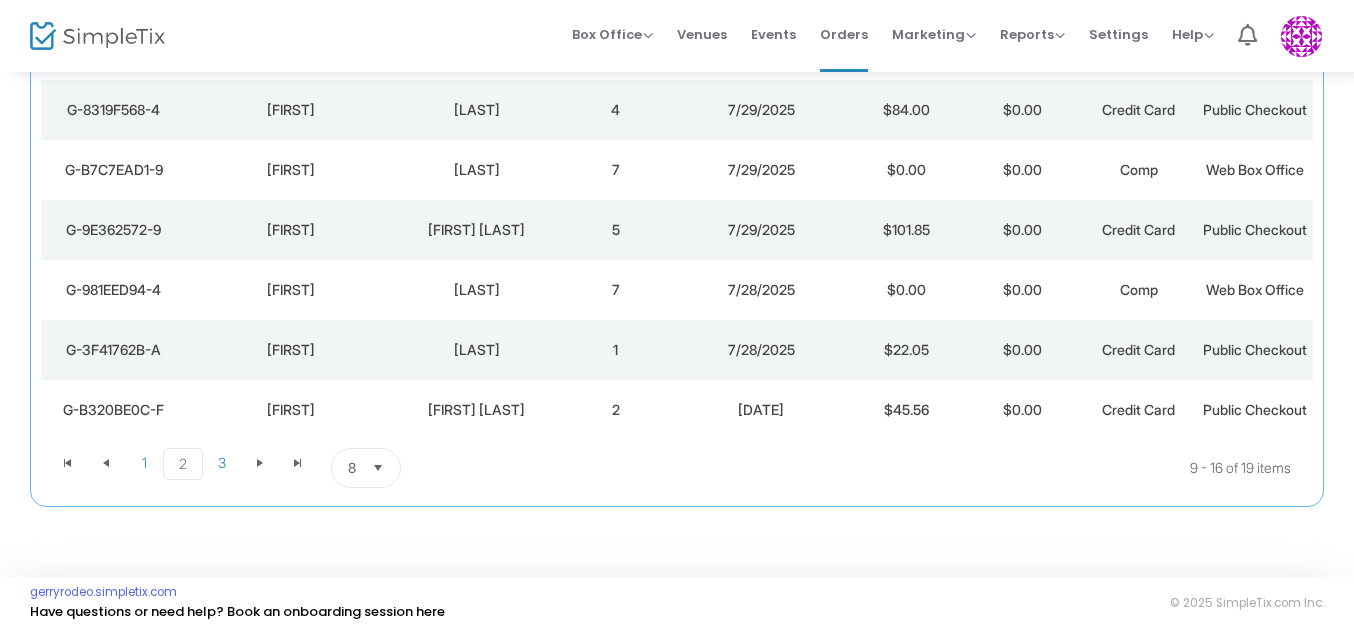 click on "Norman" 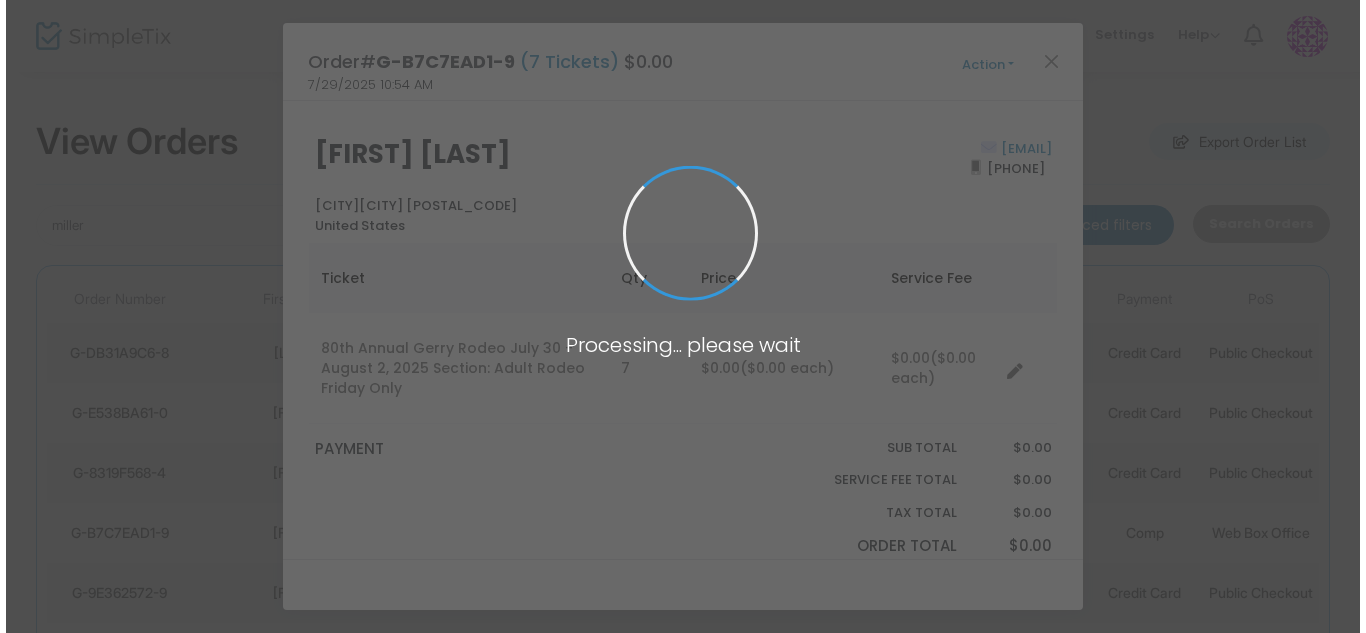 scroll, scrollTop: 0, scrollLeft: 0, axis: both 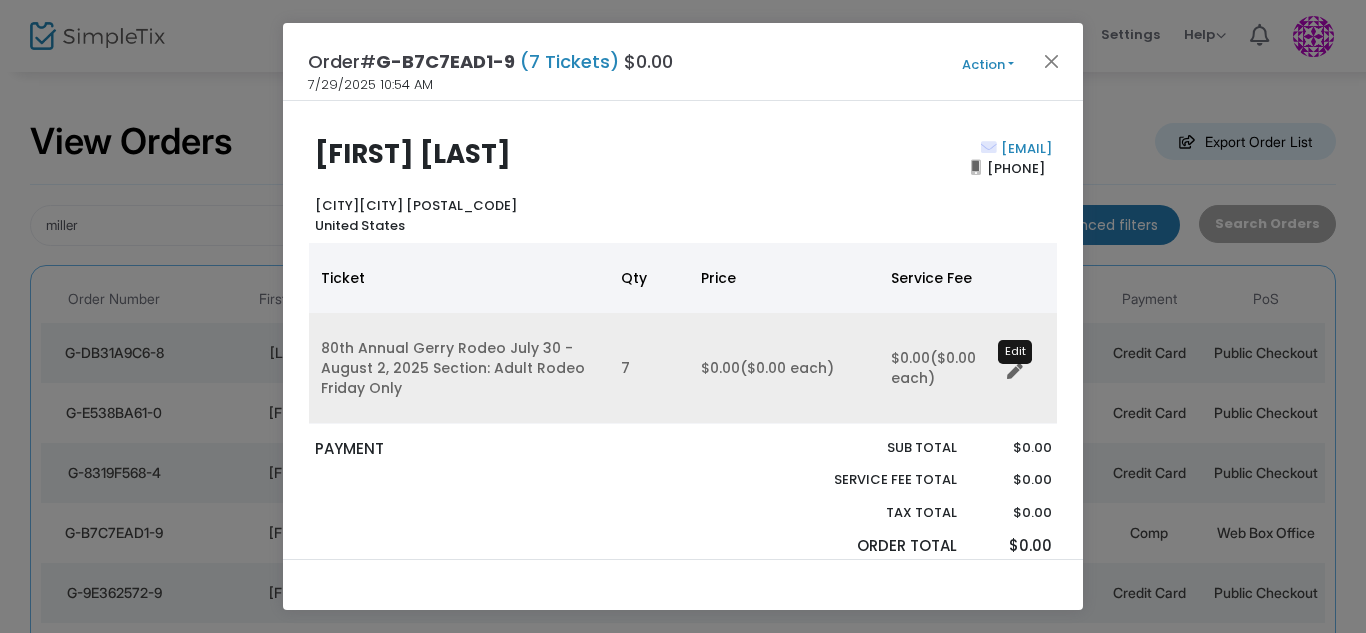 click 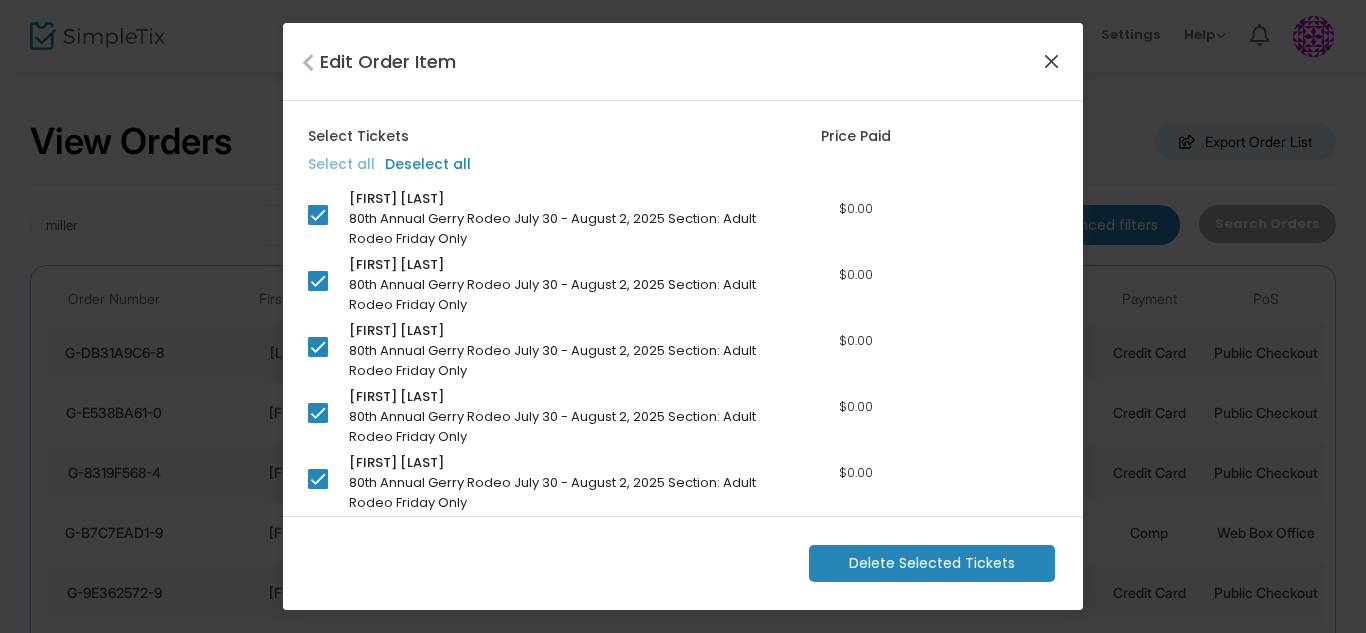 click 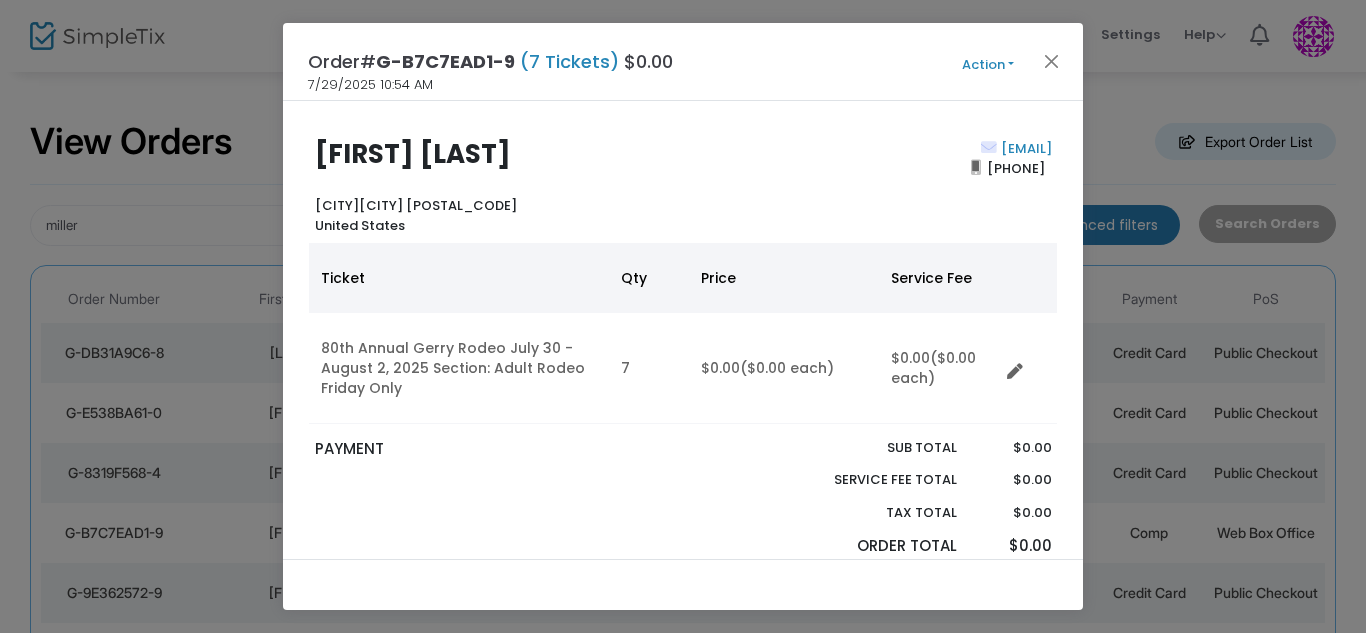 click on "Action" 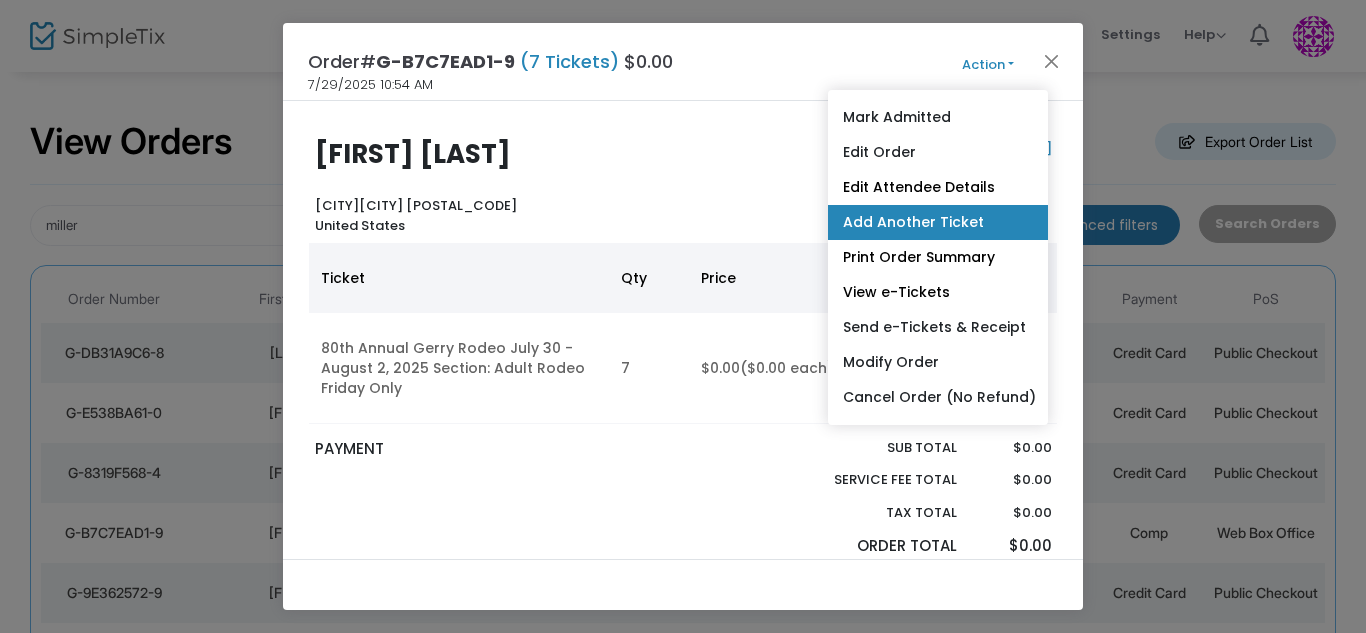 click on "Add Another Ticket" 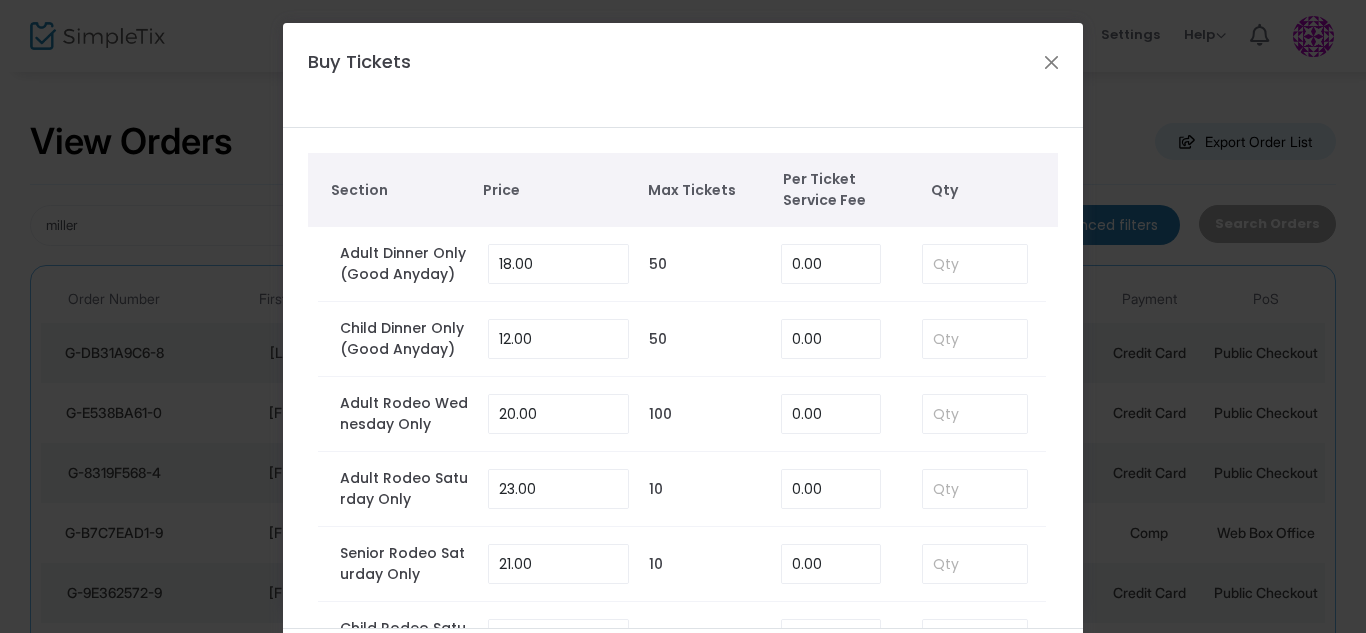 scroll, scrollTop: 74, scrollLeft: 0, axis: vertical 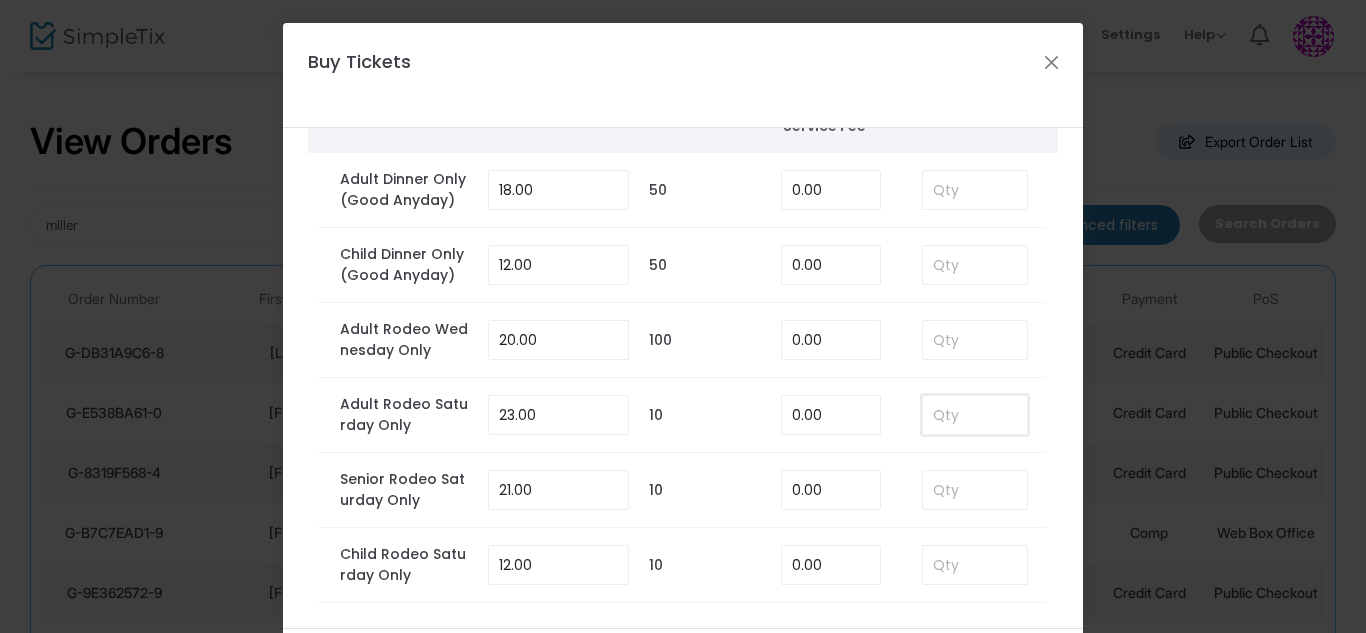 click at bounding box center [975, 415] 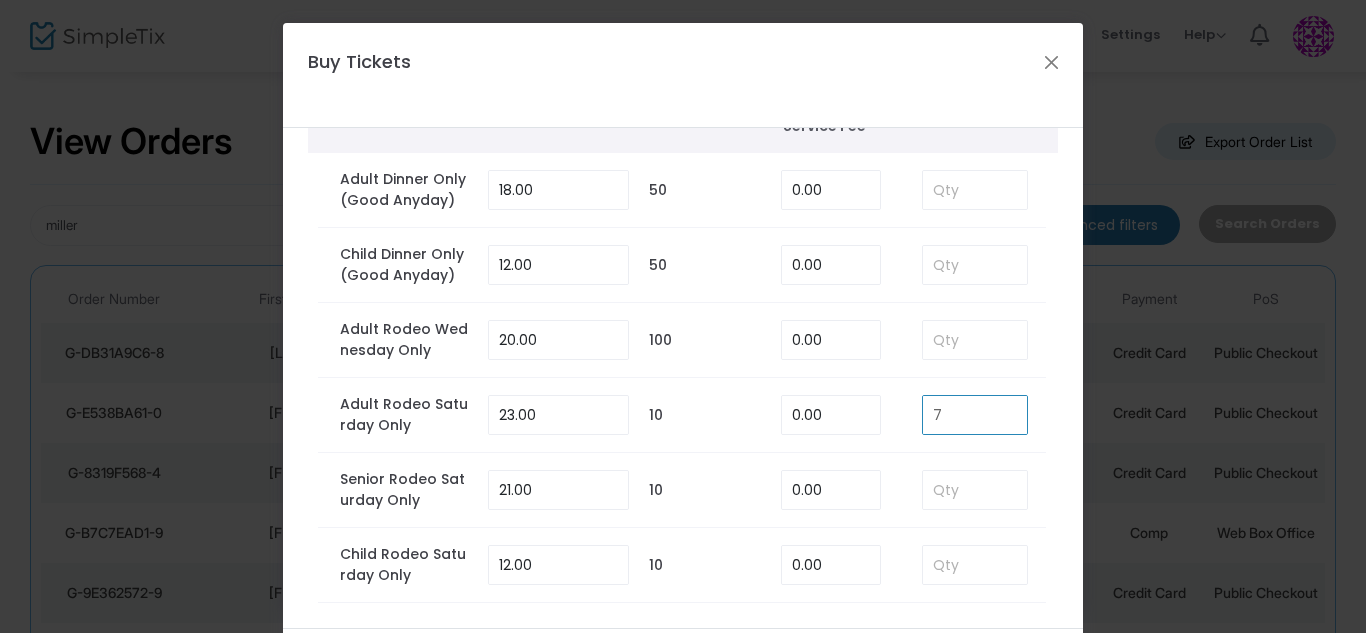type on "7" 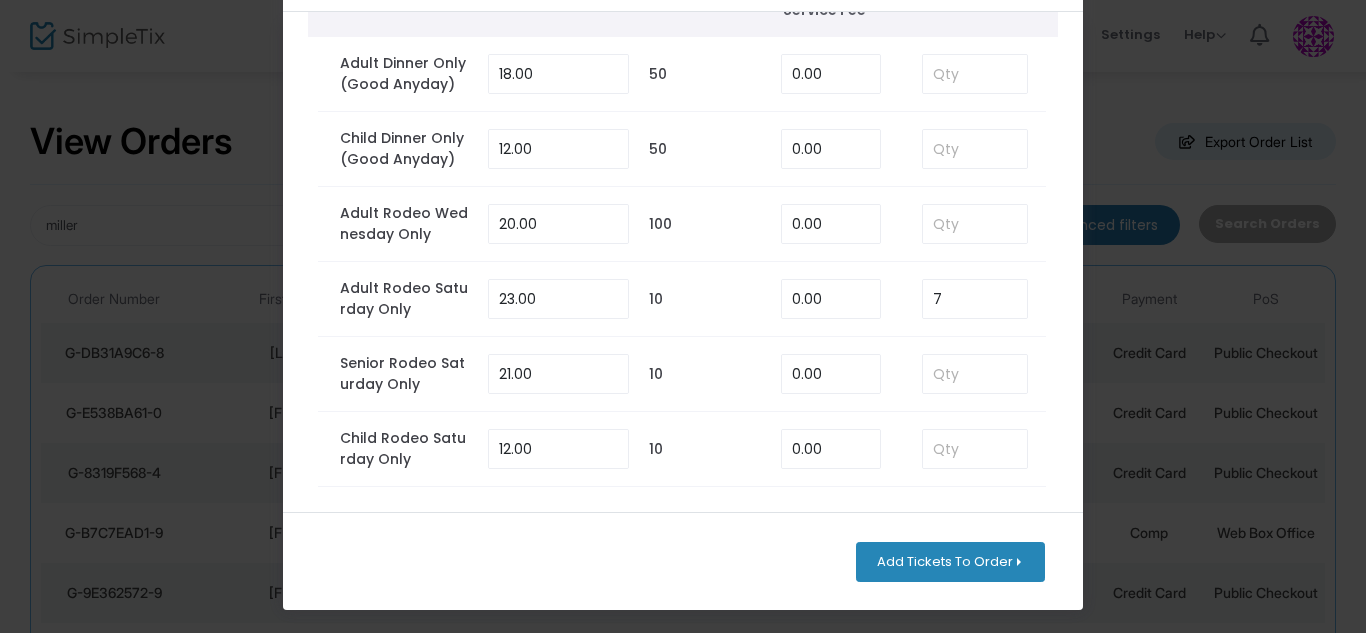 click on "Add Tickets To Order" 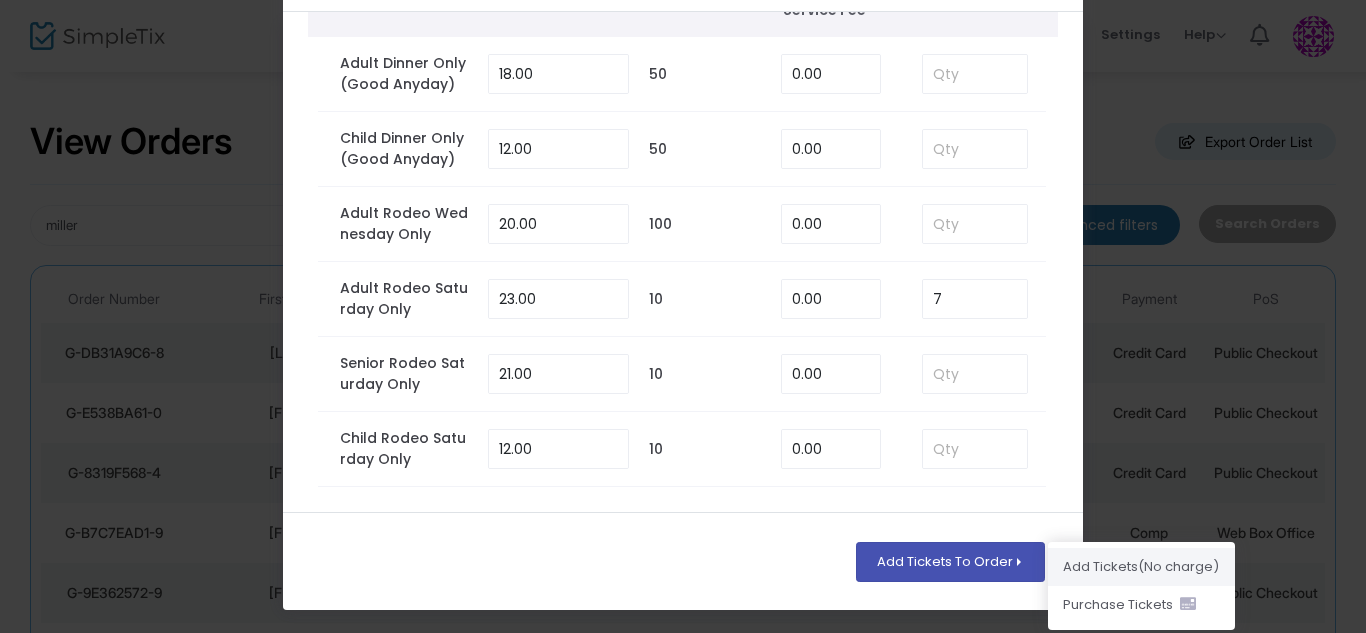 click on "Add Ticket s  (No charge)" 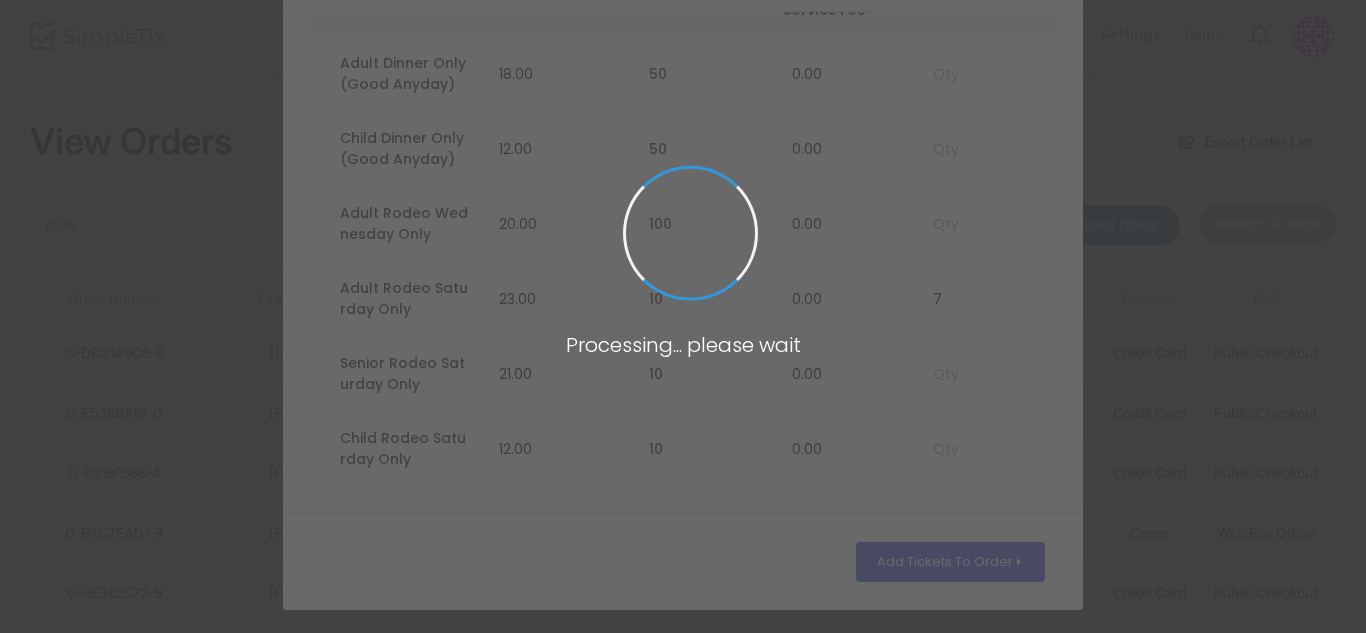 click at bounding box center [683, 316] 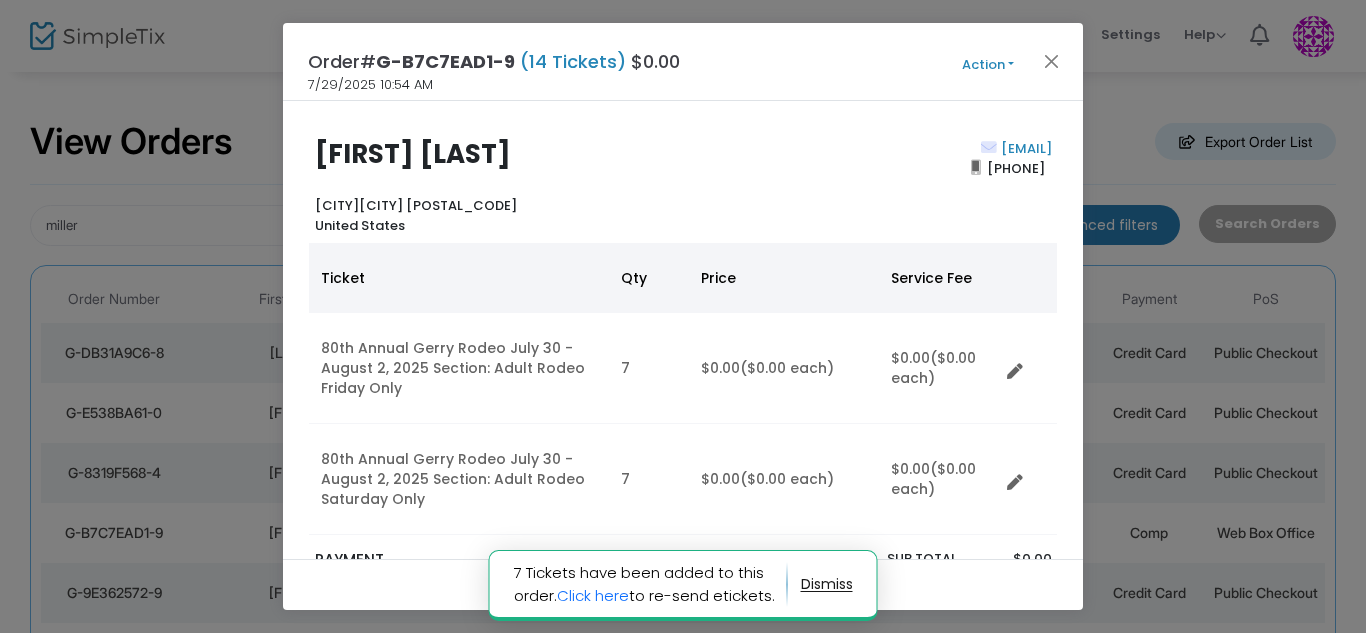 click 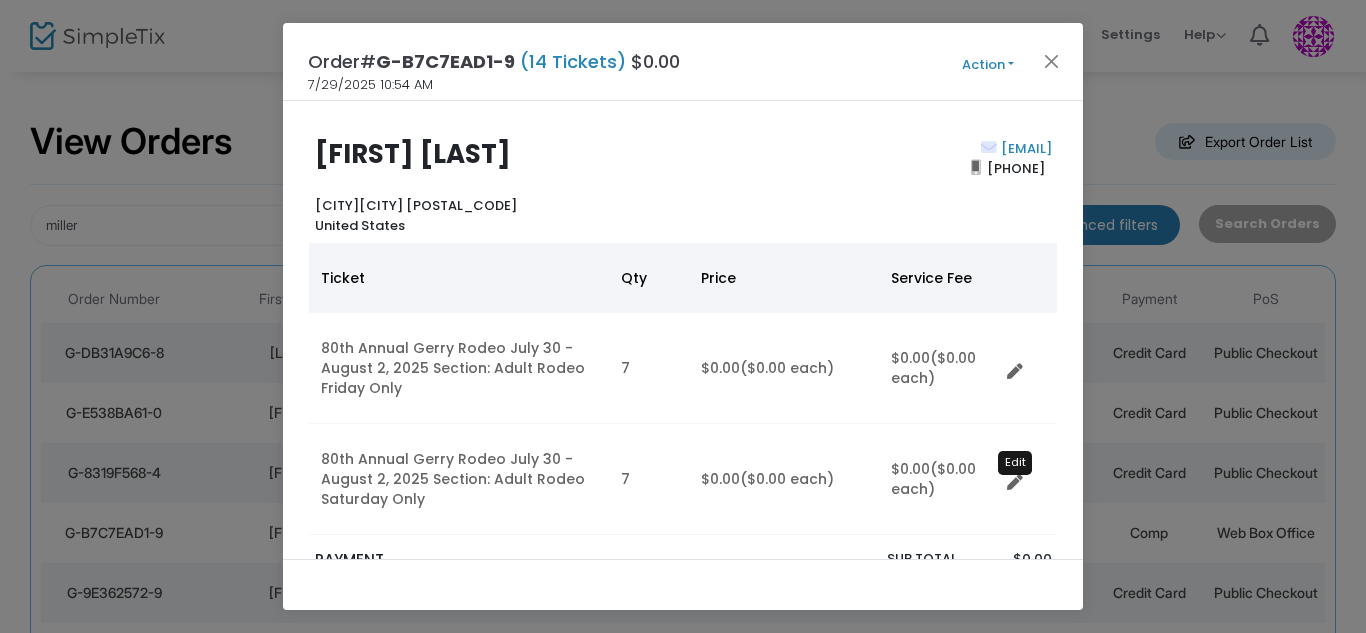 click 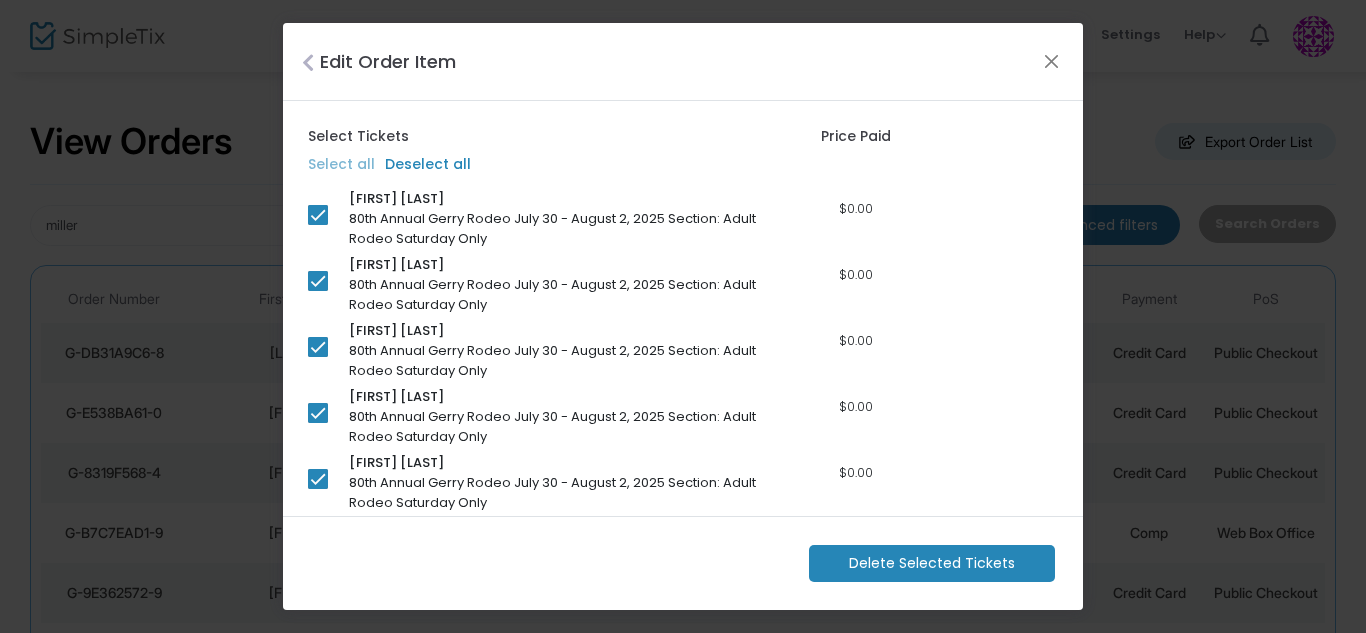 click on "Delete Selected Tickets" 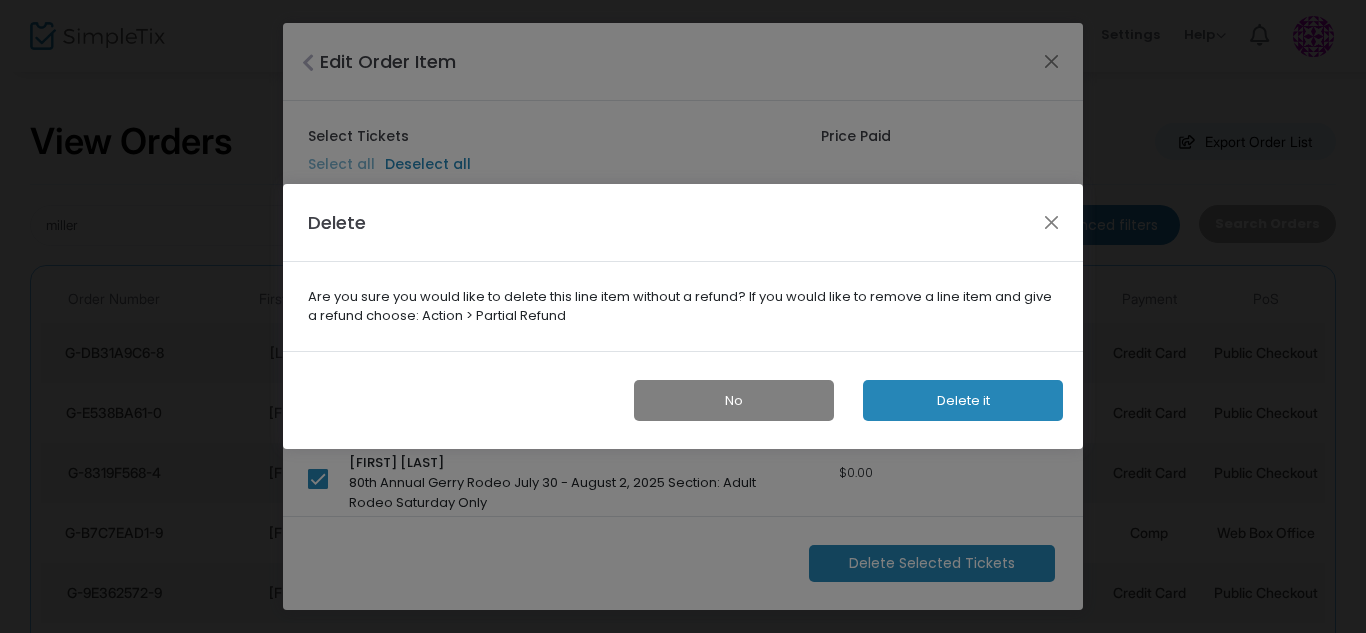 click on "Delete it" 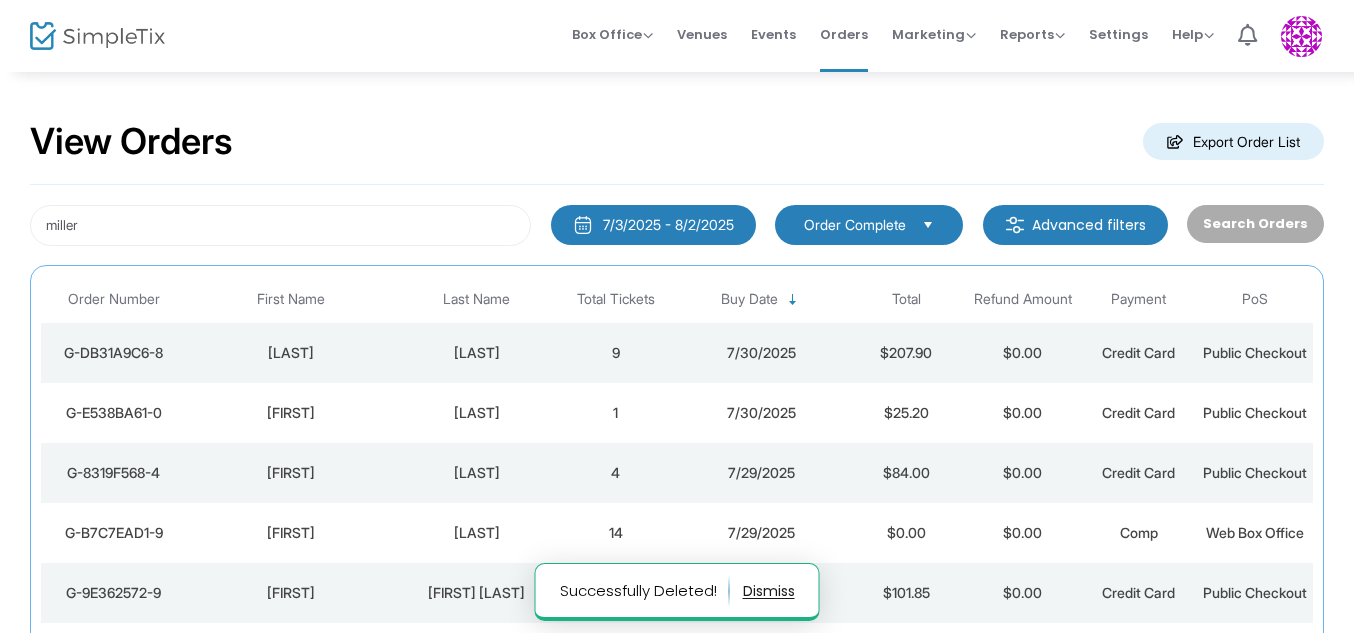 click on "[LAST]" 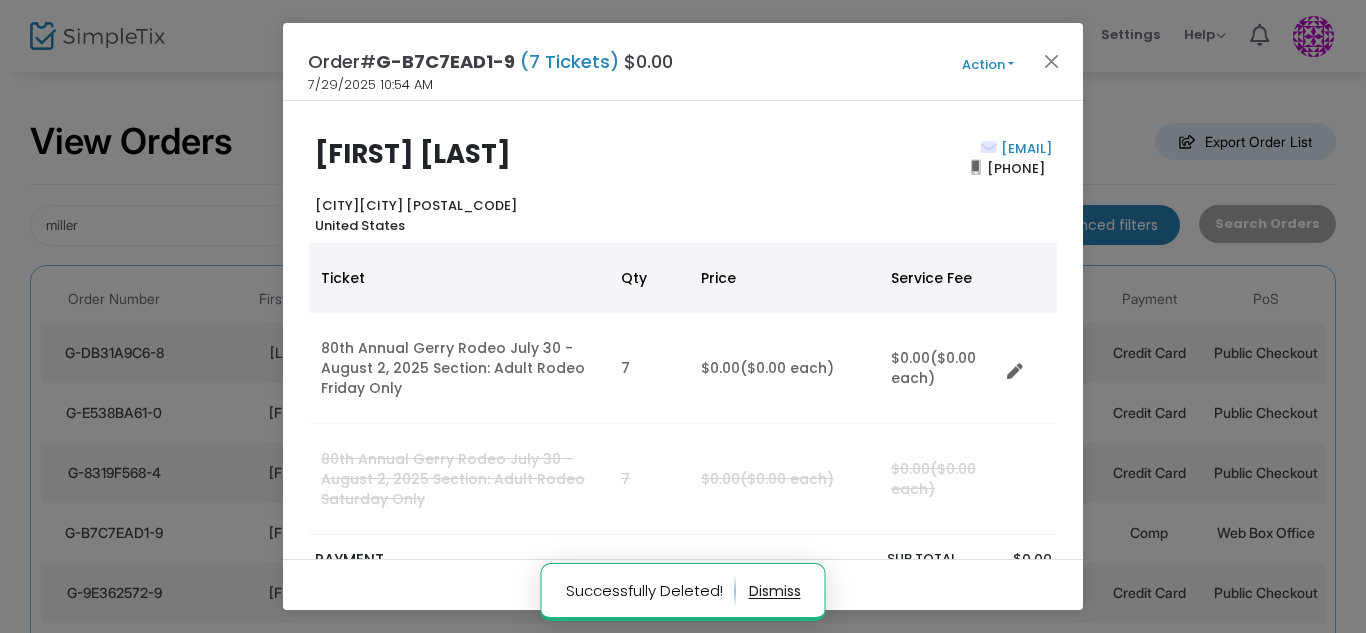 click on "Action" 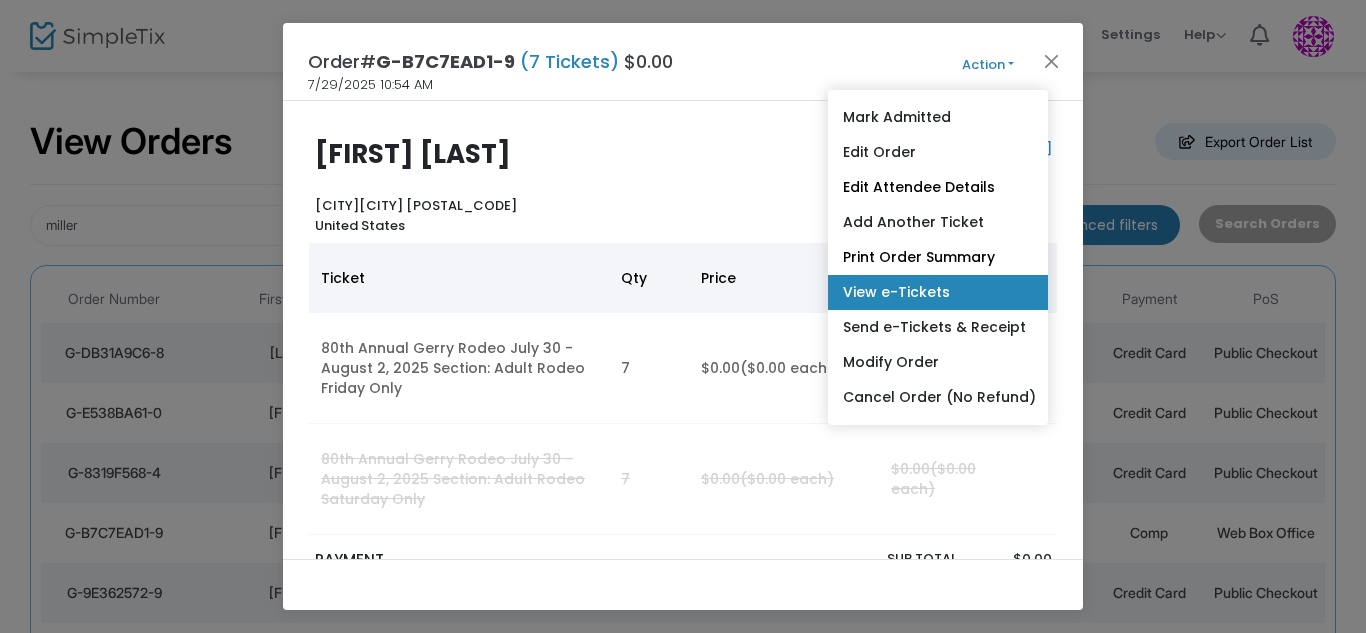 click on "View e-Tickets" 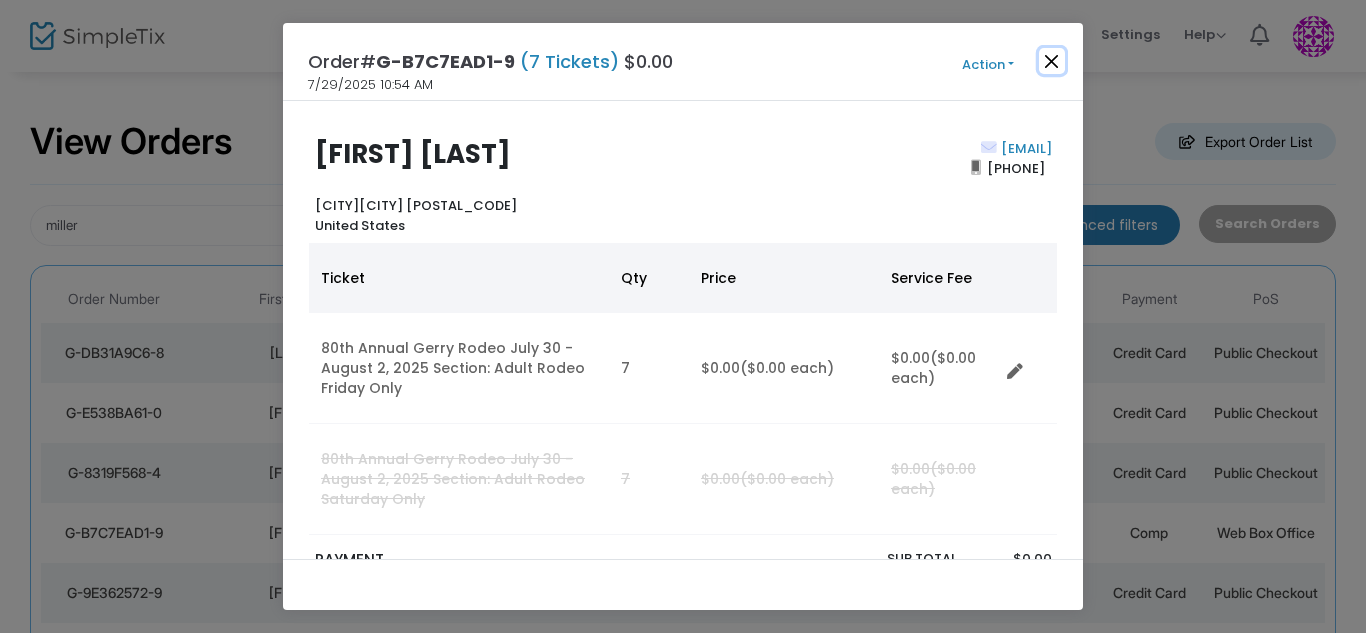 click 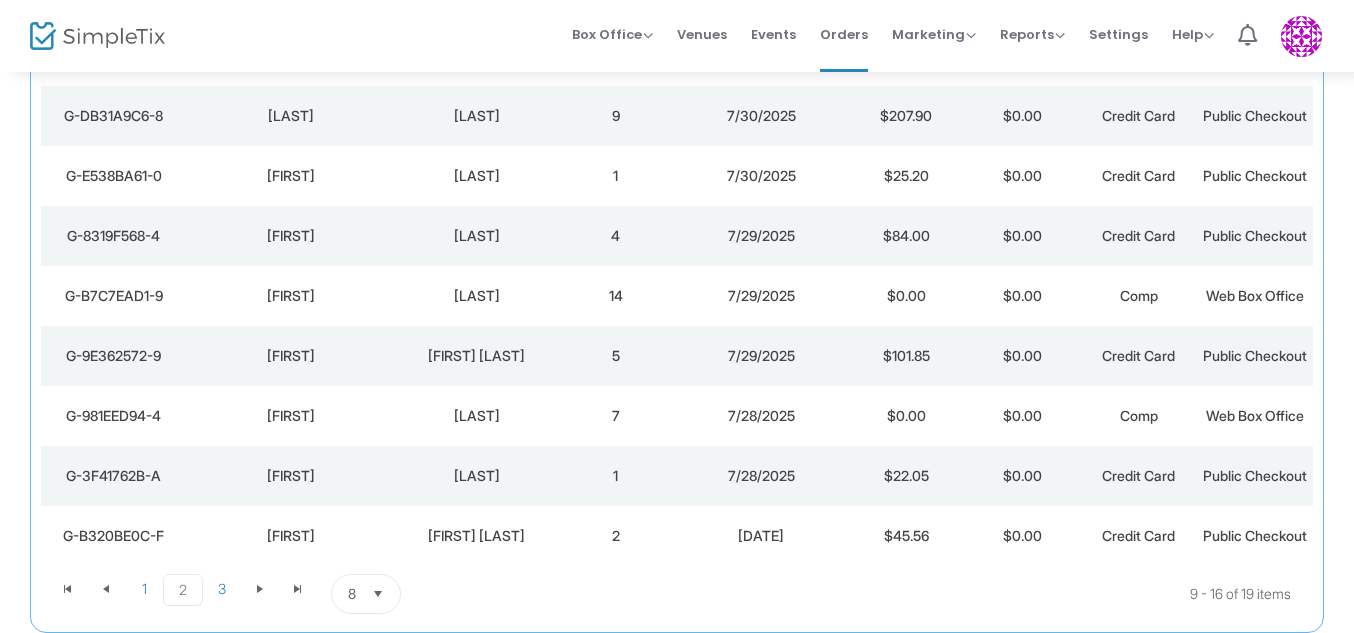 scroll, scrollTop: 290, scrollLeft: 0, axis: vertical 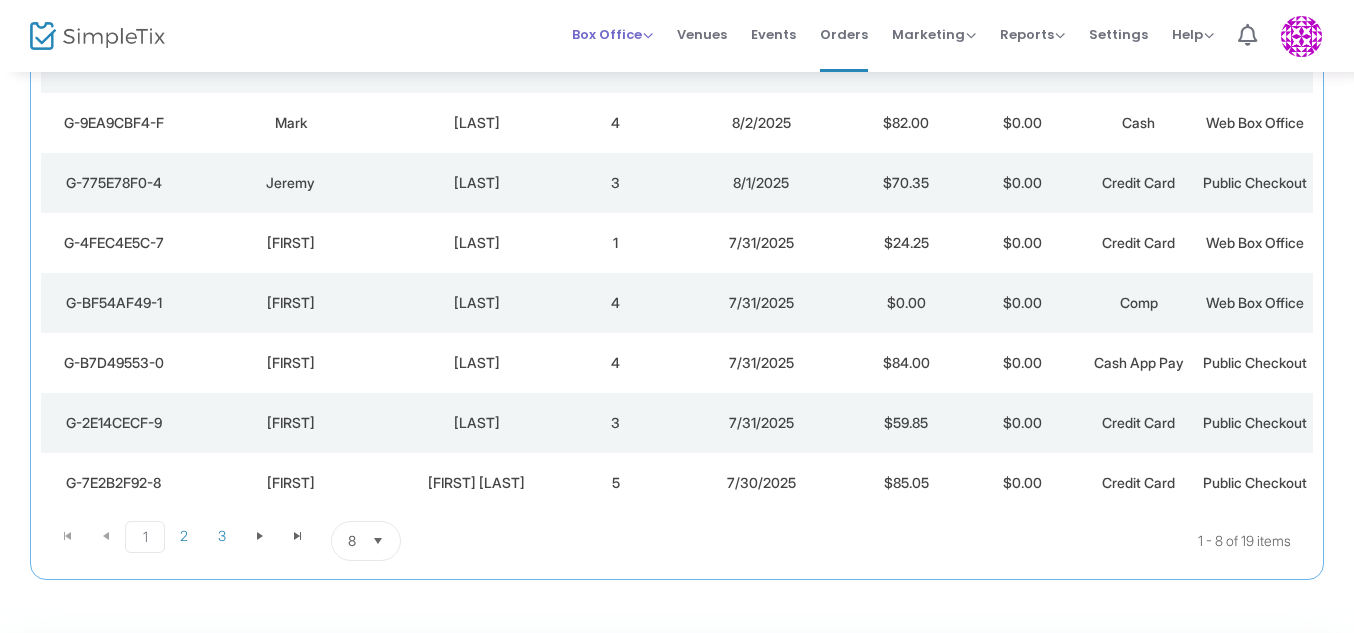click on "Box Office" at bounding box center [612, 34] 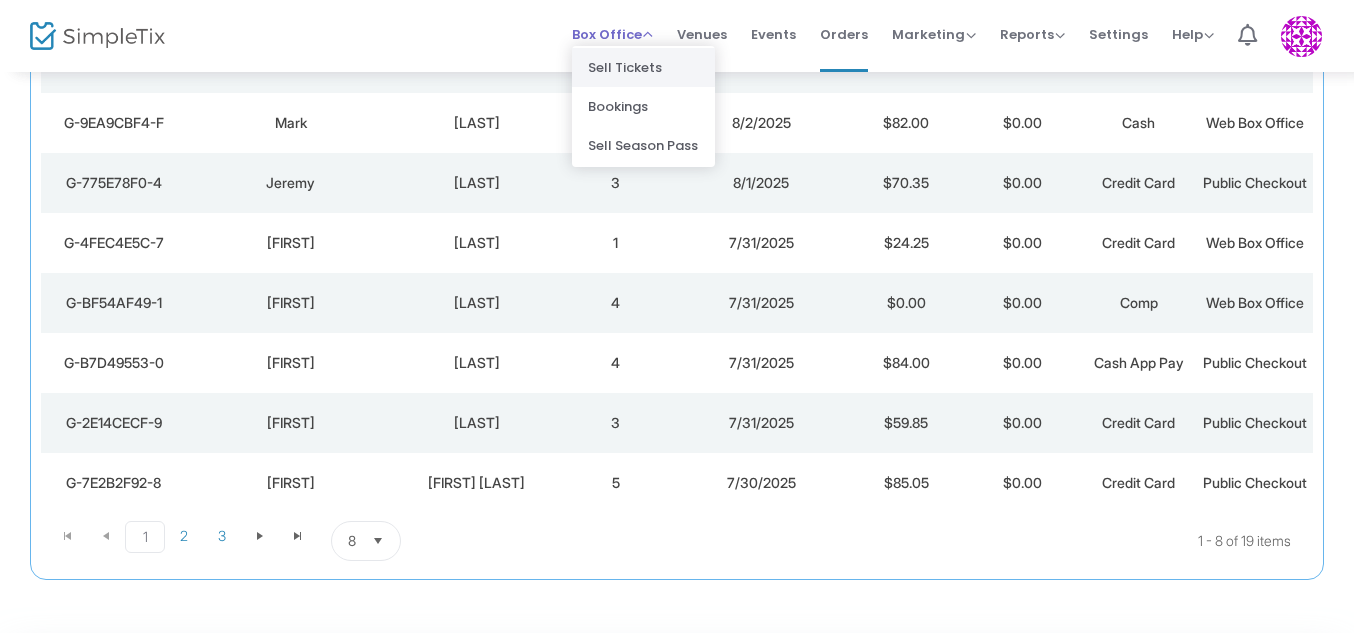 click on "Sell Tickets" at bounding box center [643, 67] 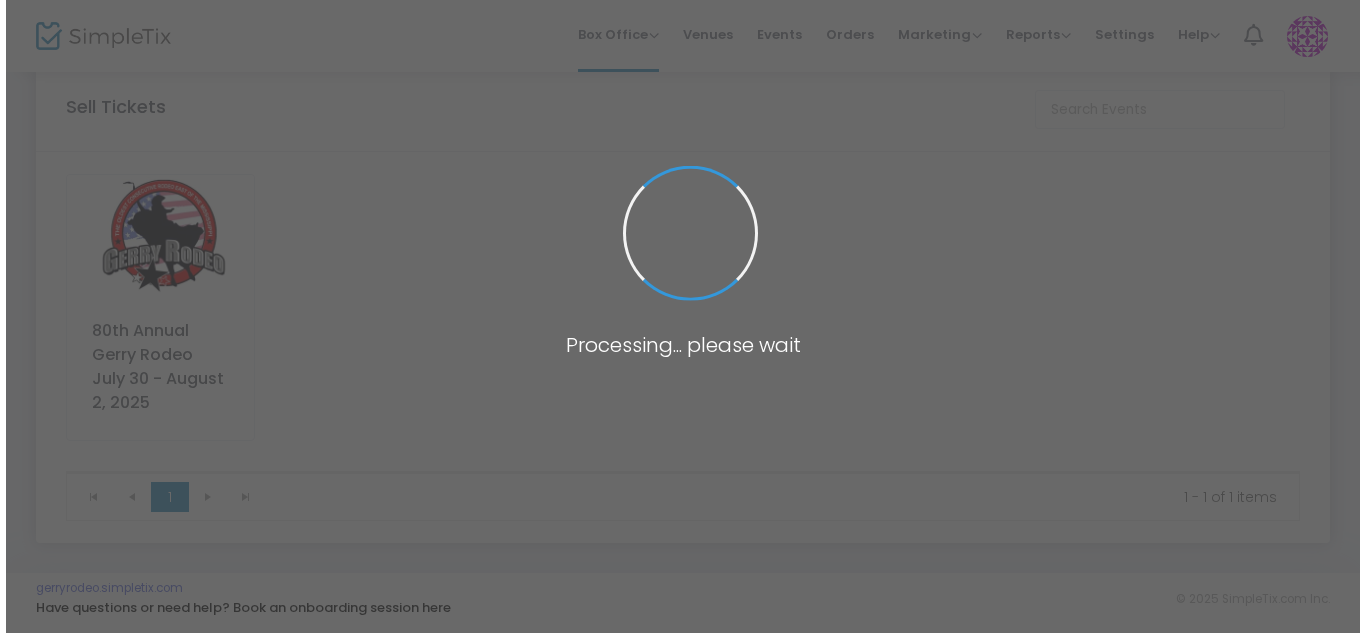 scroll, scrollTop: 0, scrollLeft: 0, axis: both 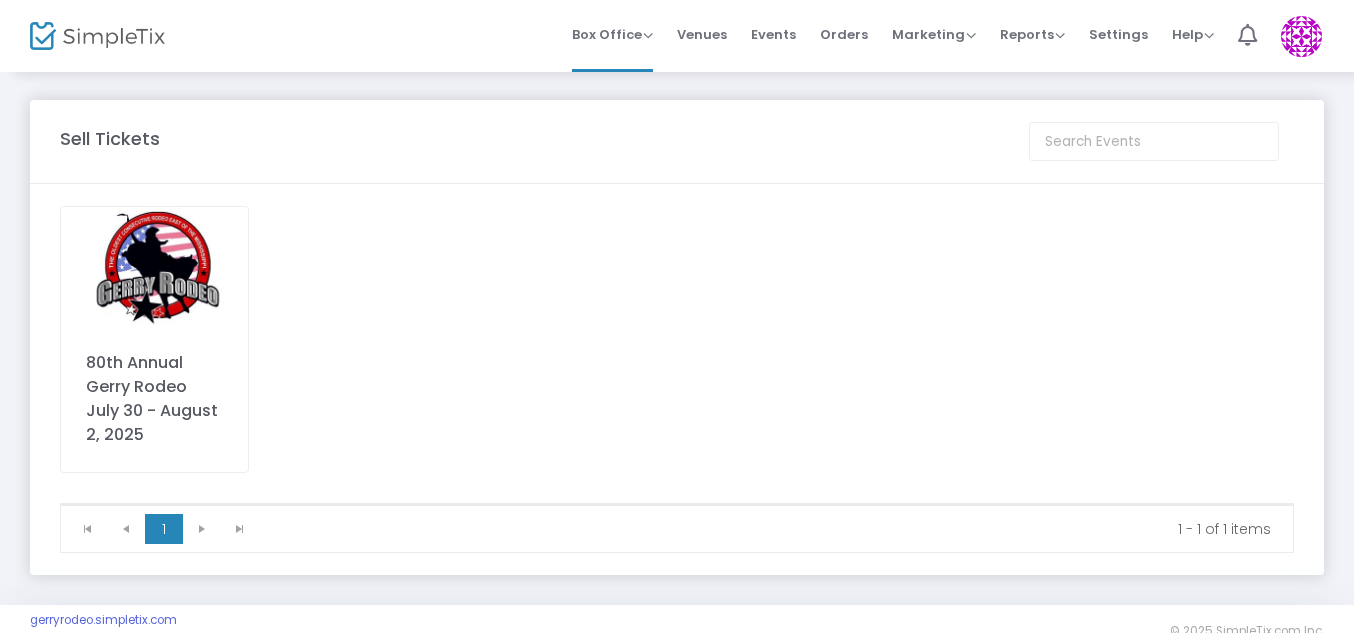 click 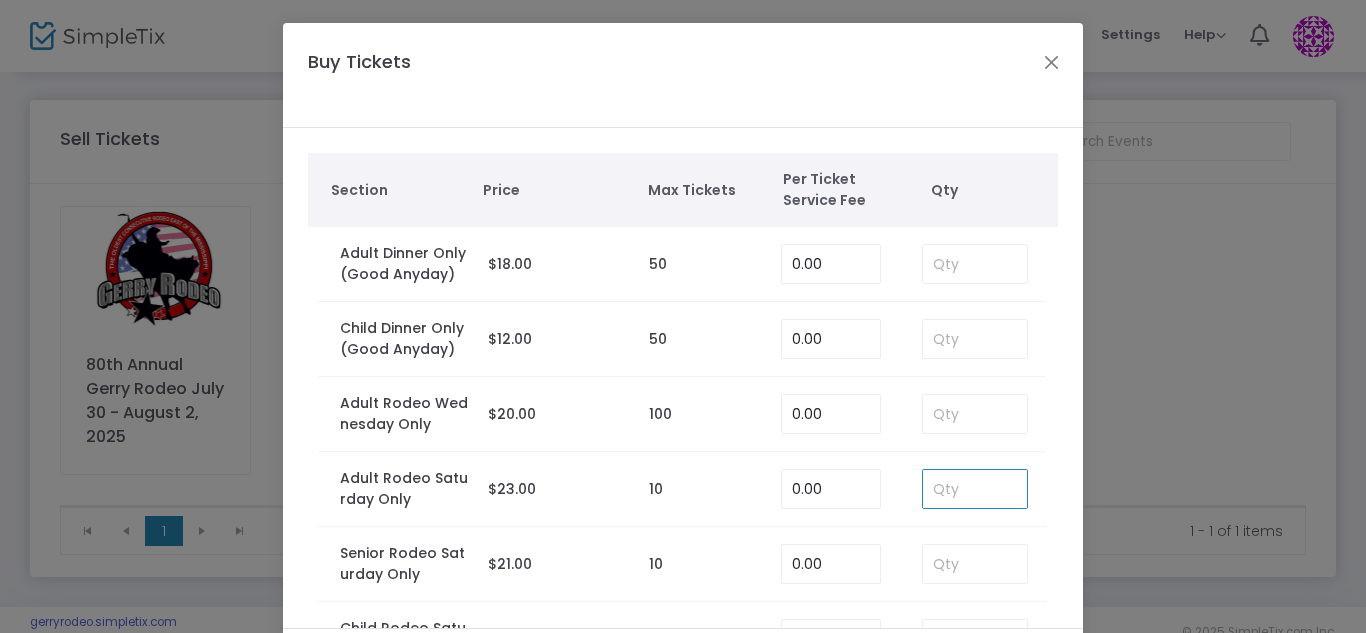 click at bounding box center (975, 489) 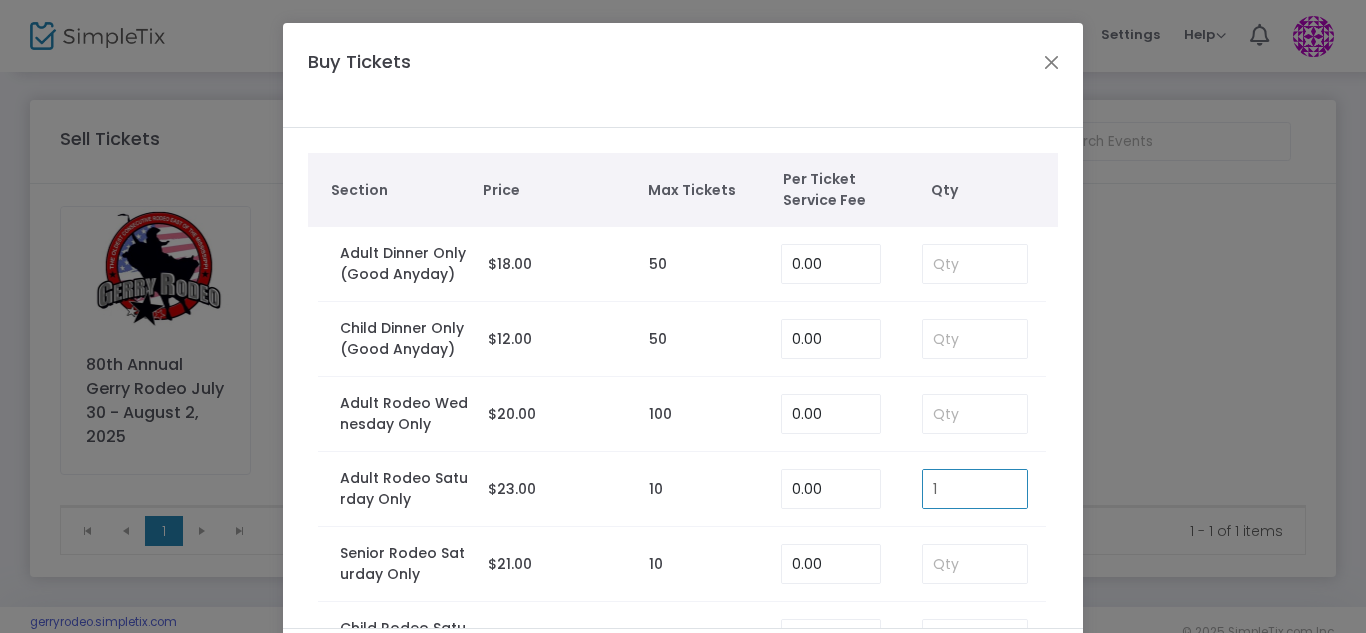 type on "1" 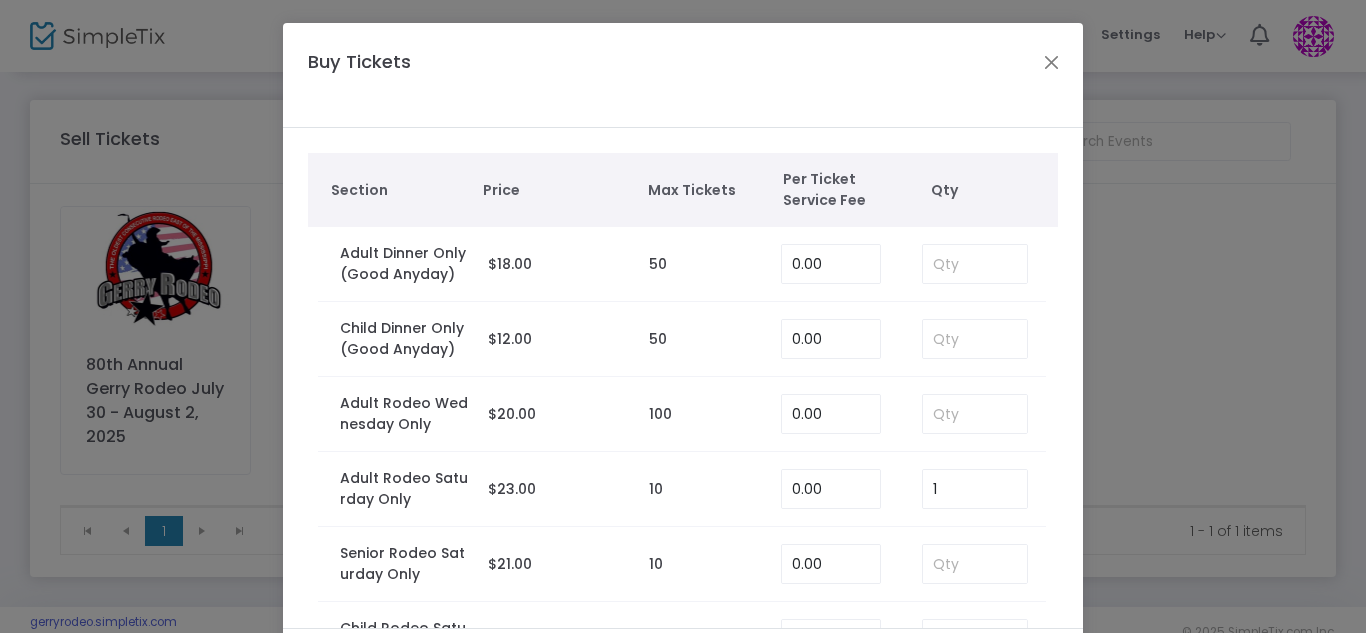 scroll, scrollTop: 160, scrollLeft: 0, axis: vertical 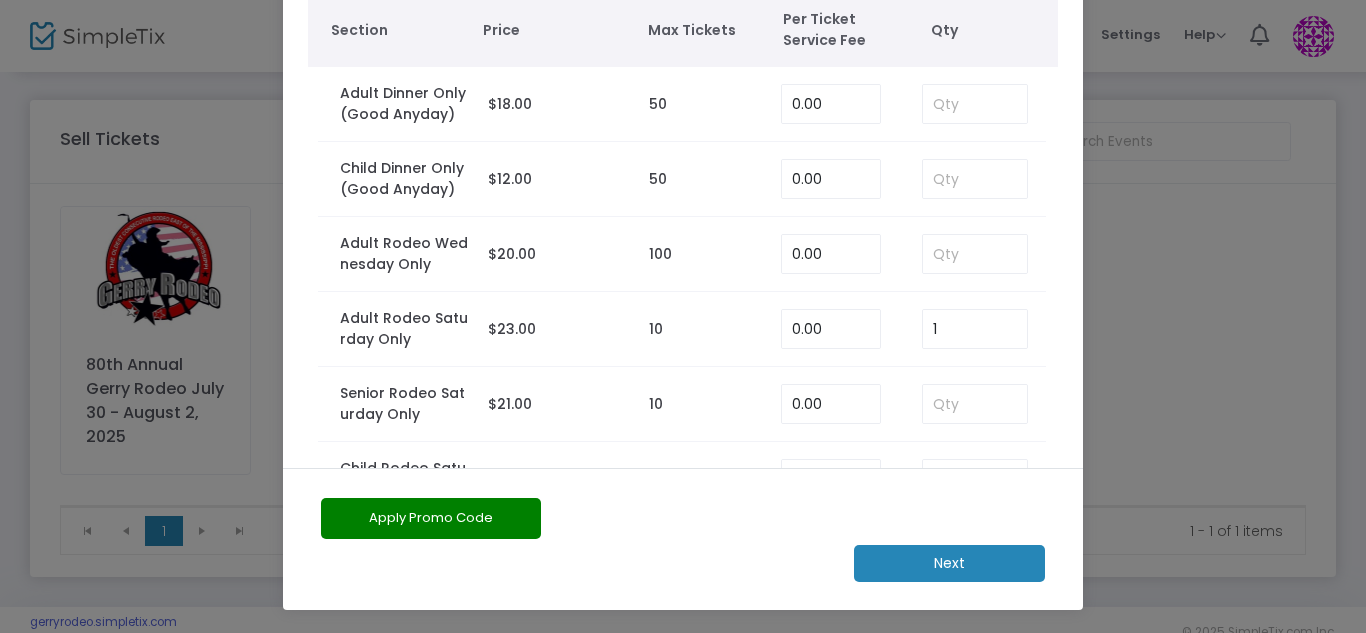click on "Next" 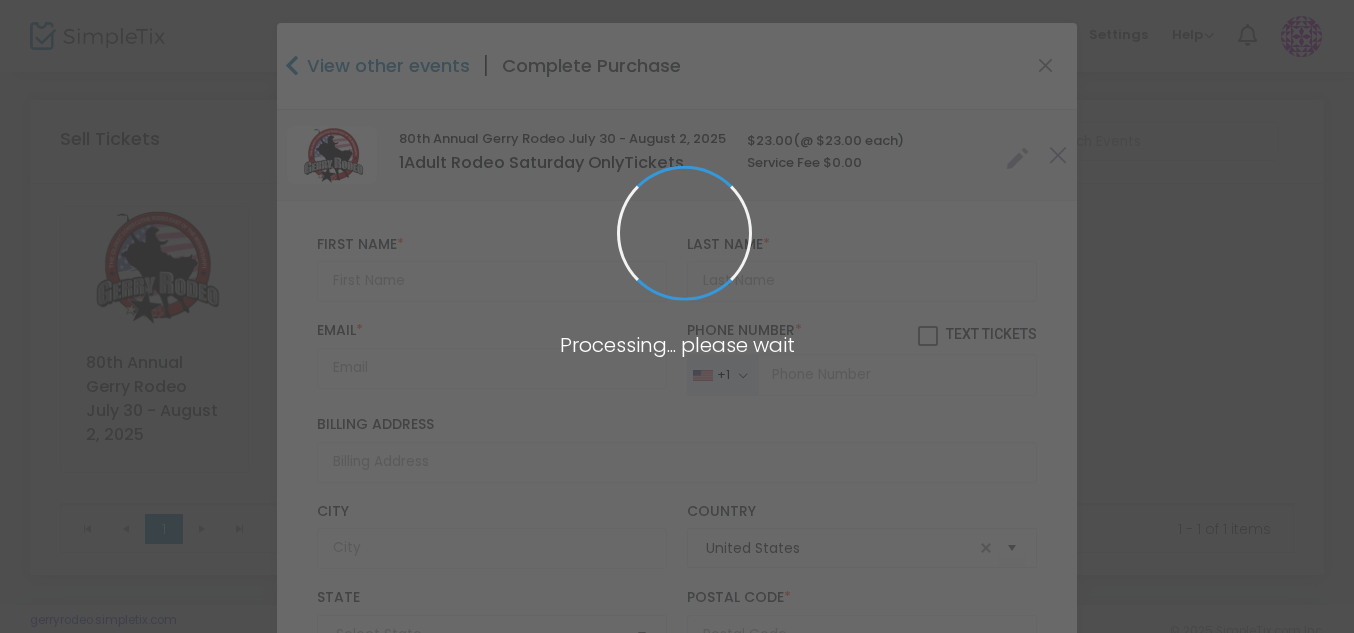 type on "New York" 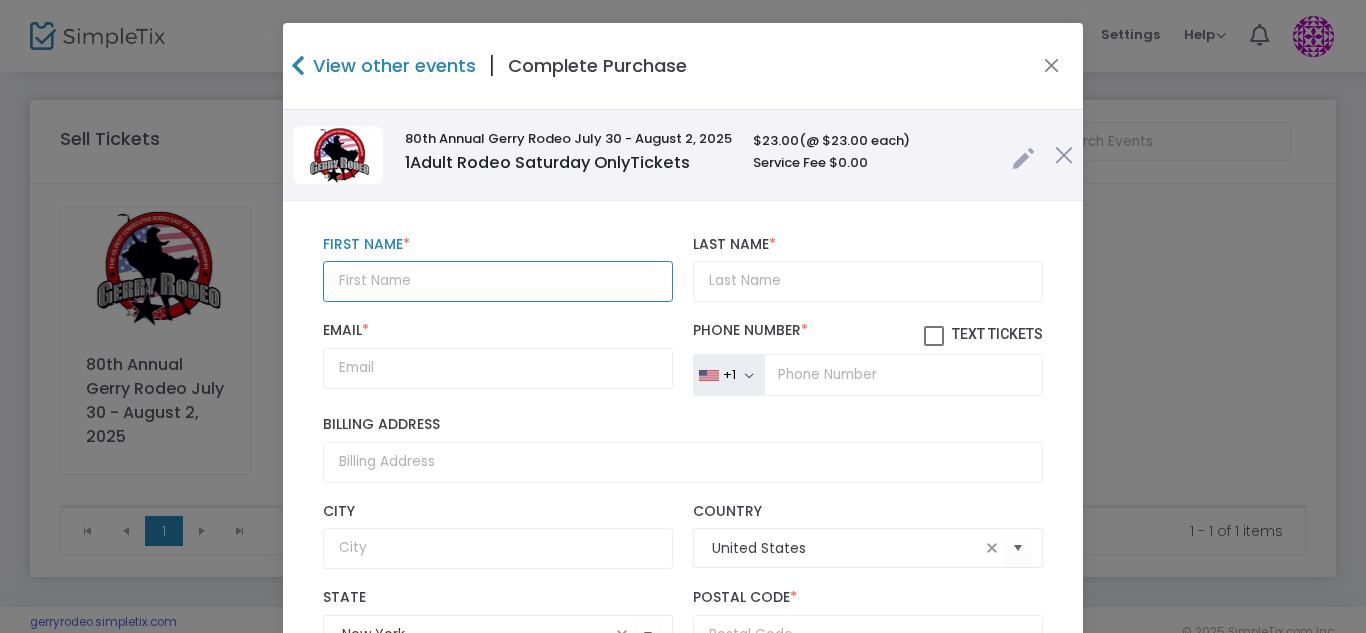 click at bounding box center (498, 281) 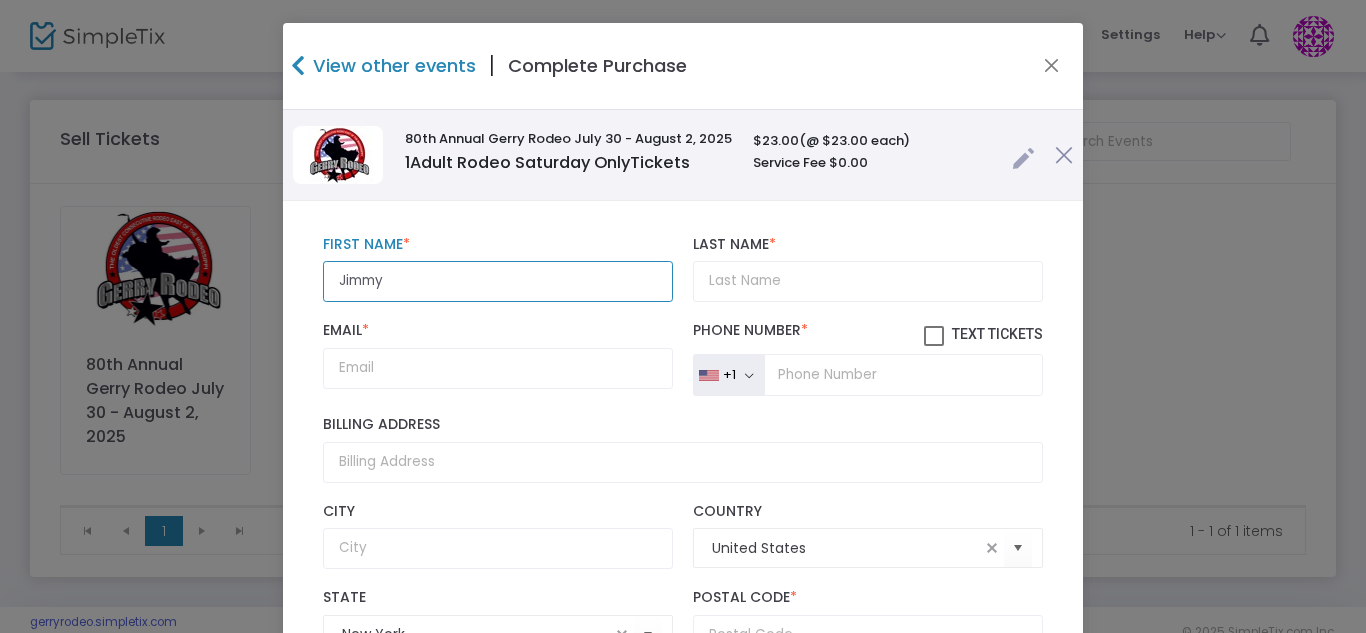 type on "Jimmy" 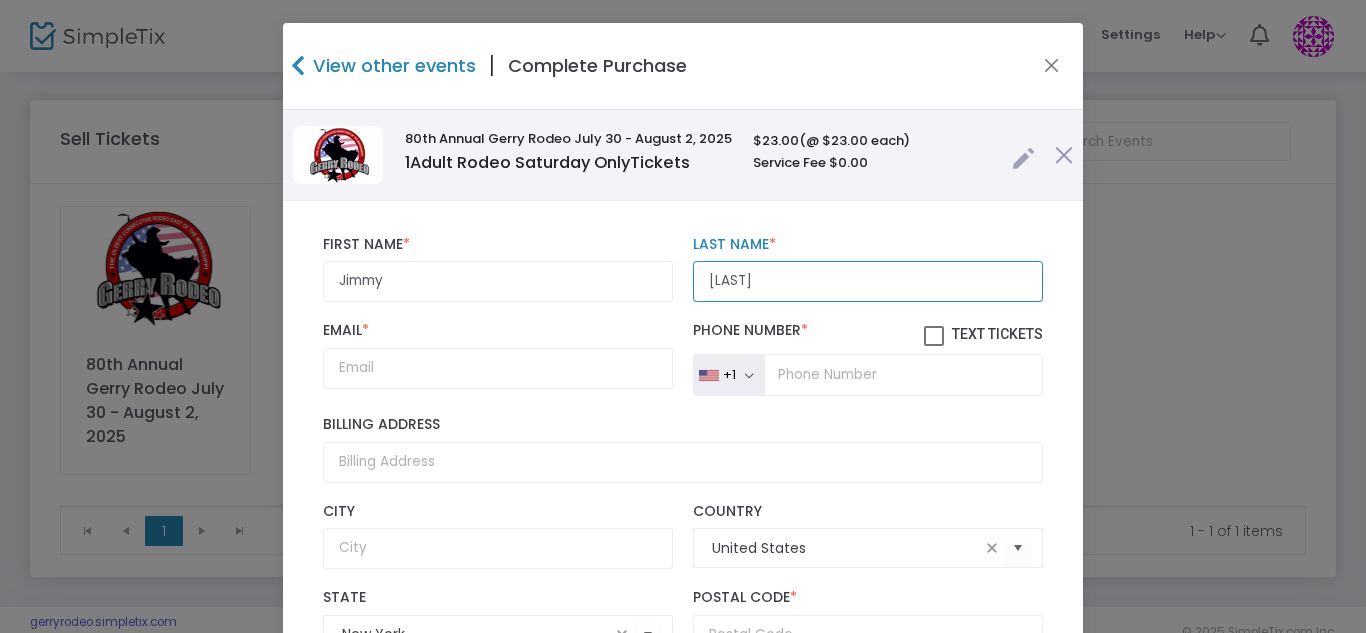 type on "[LAST]" 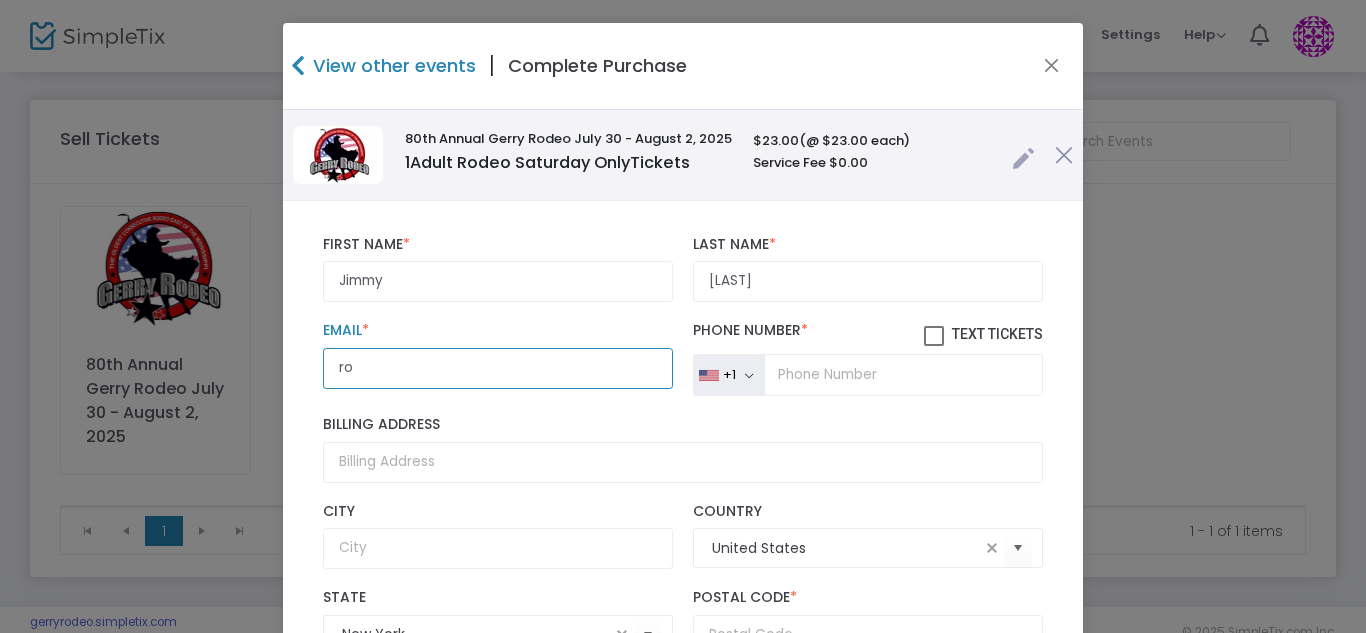 type on "[EMAIL]" 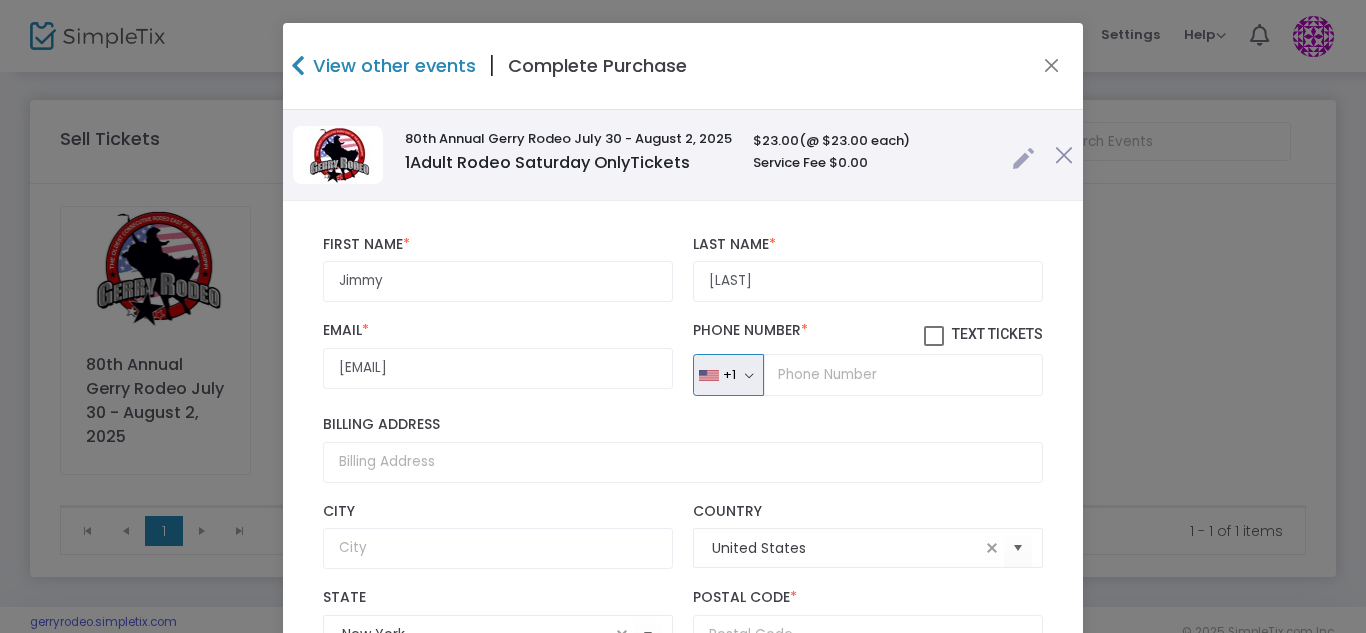 type 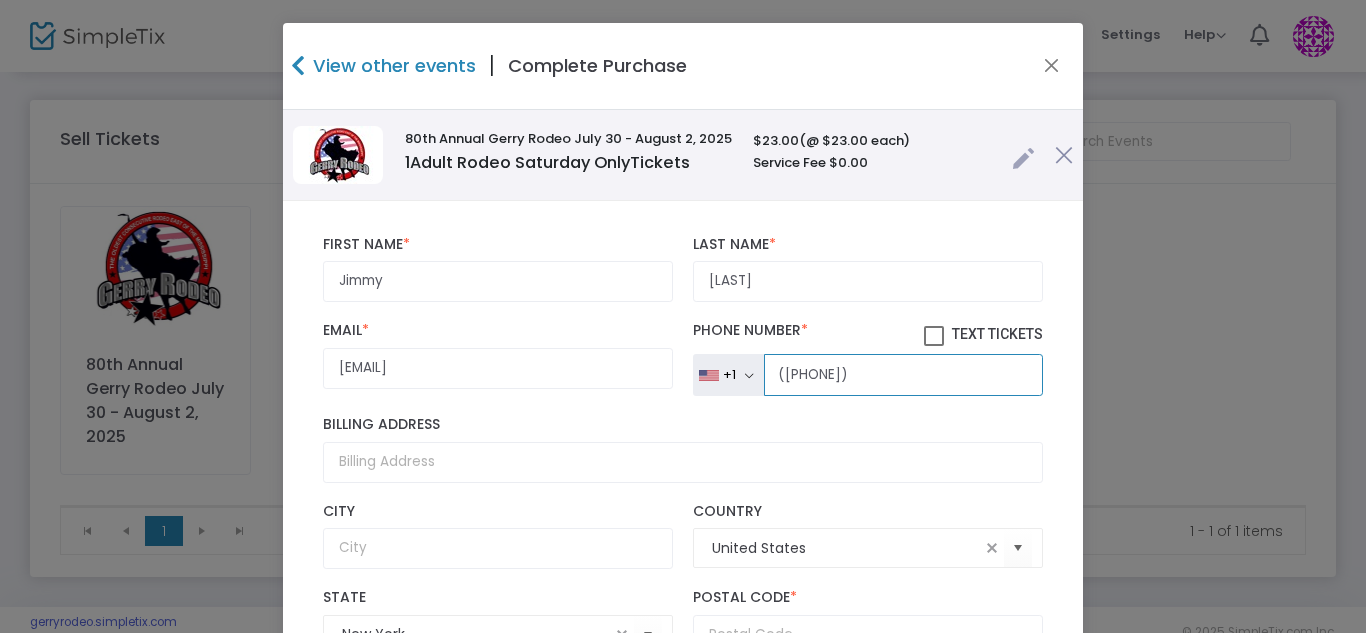 type on "([PHONE])" 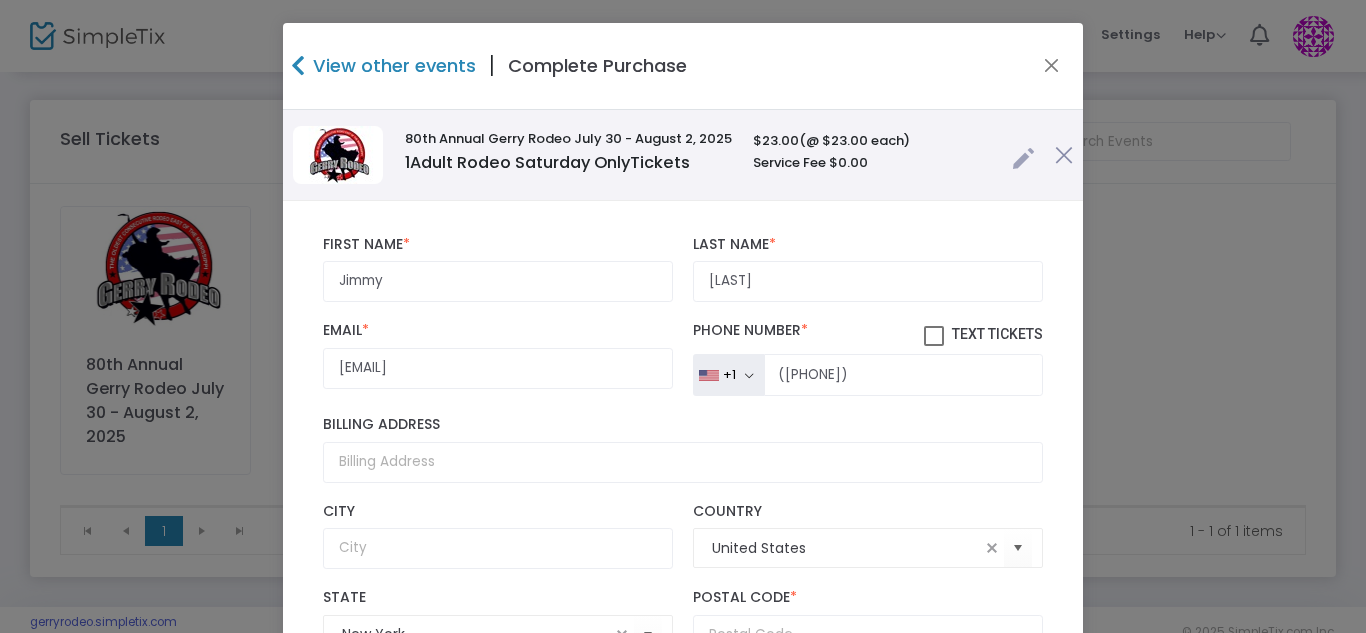 scroll, scrollTop: 313, scrollLeft: 0, axis: vertical 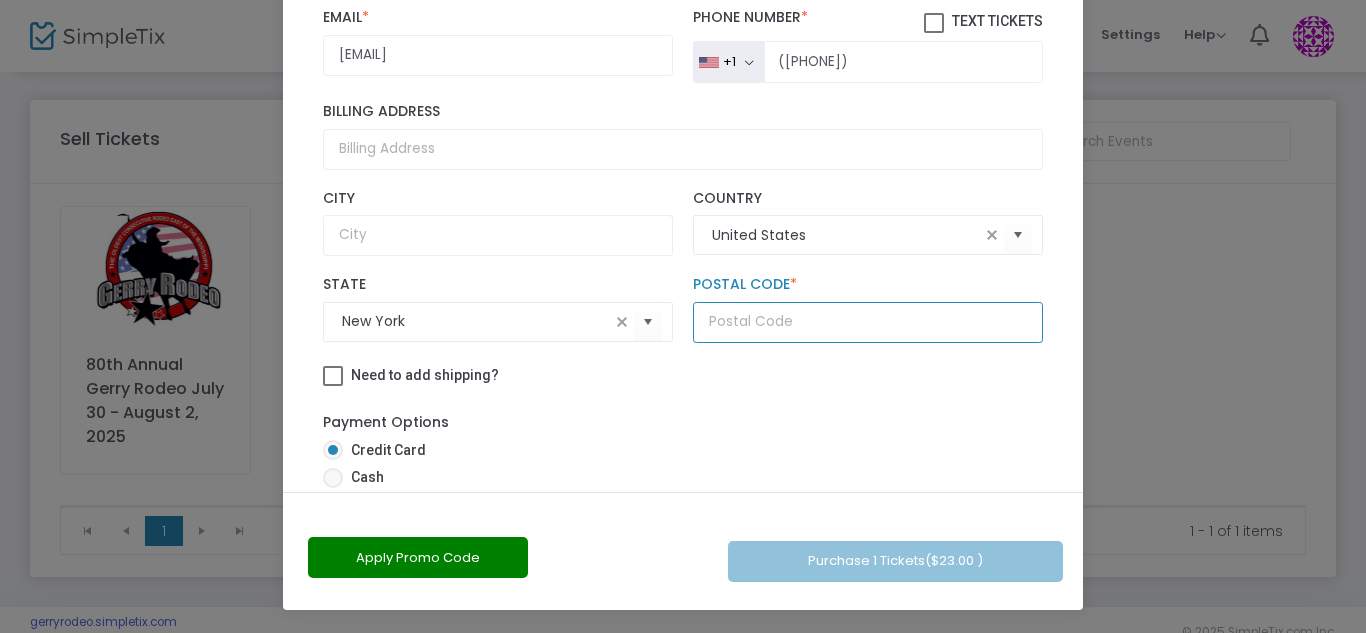 click 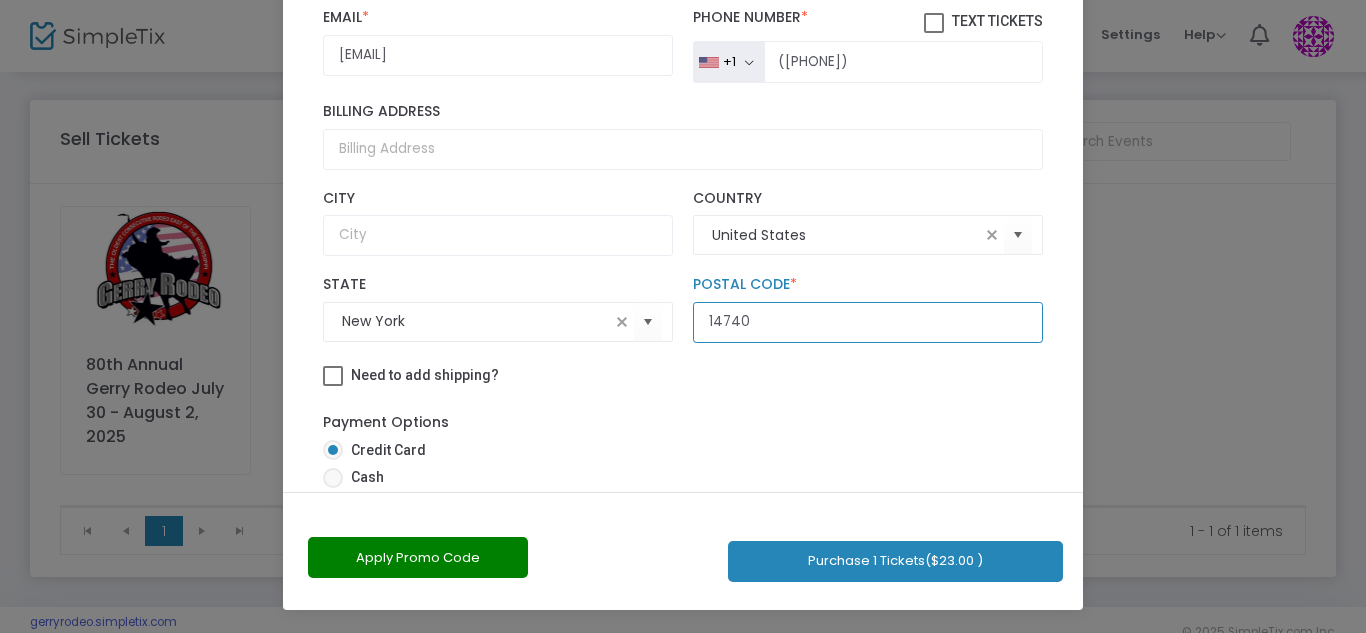 type on "14740" 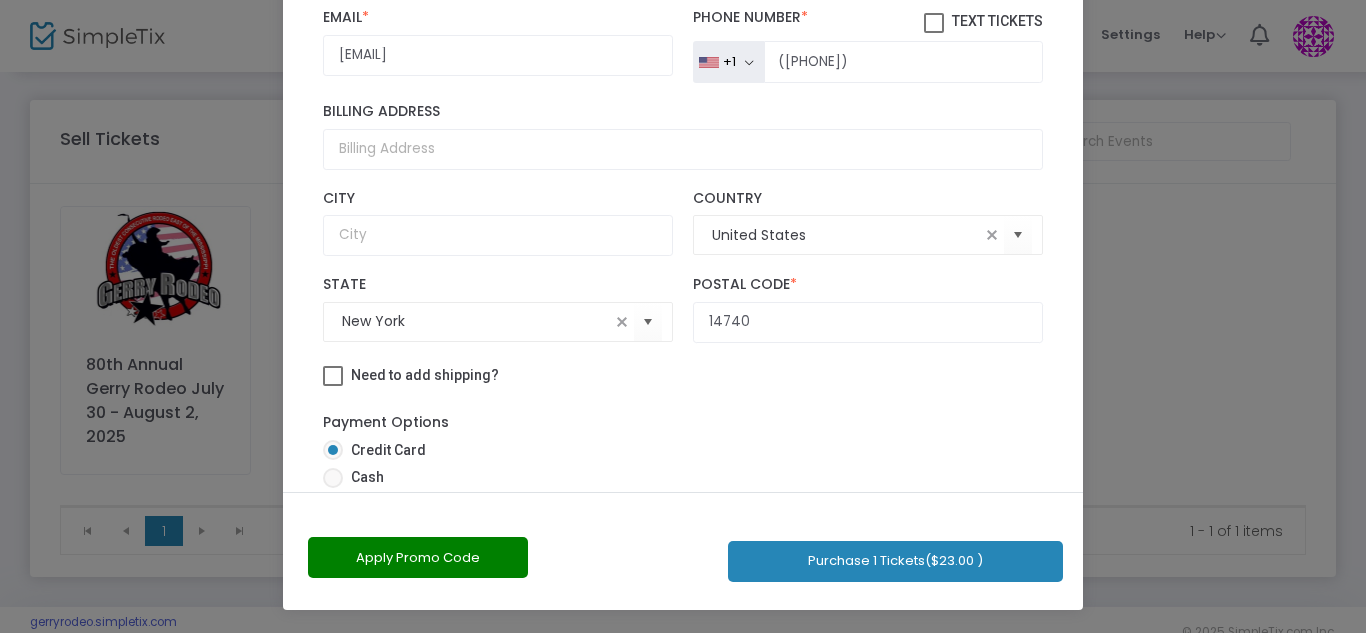 scroll, scrollTop: 91, scrollLeft: 0, axis: vertical 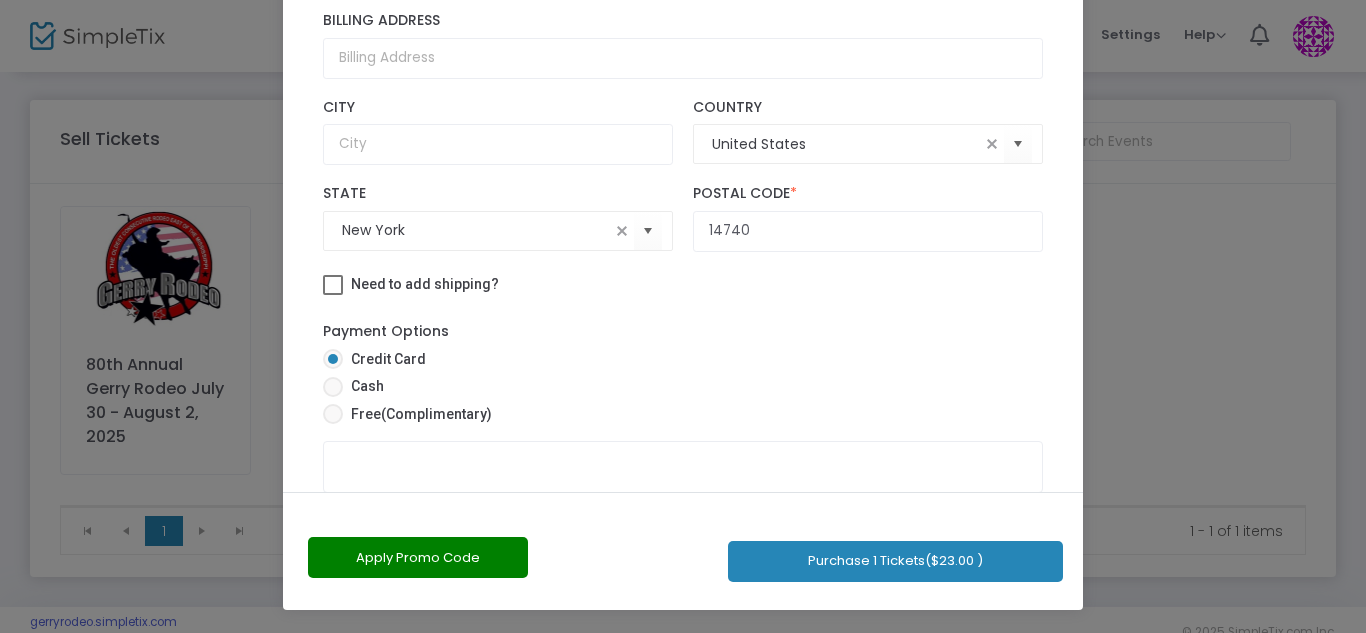 click on "Cash" at bounding box center (363, 386) 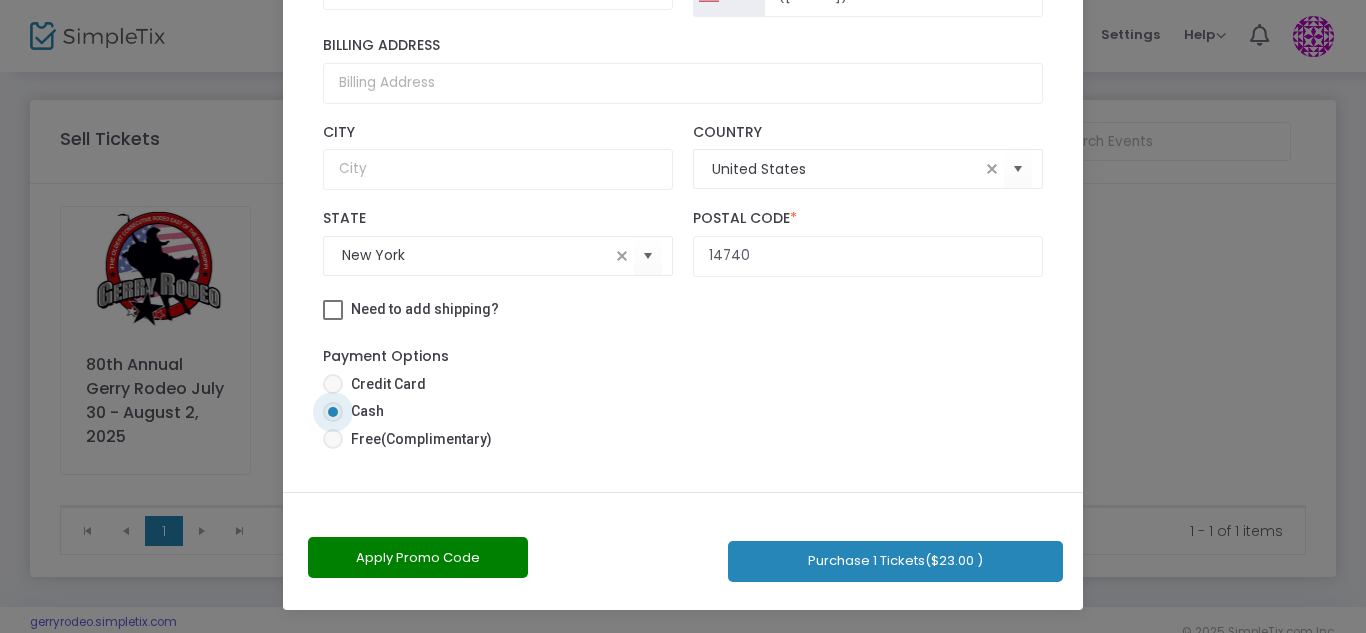 click on "Purchase 1 Tickets  ($23.00 )" 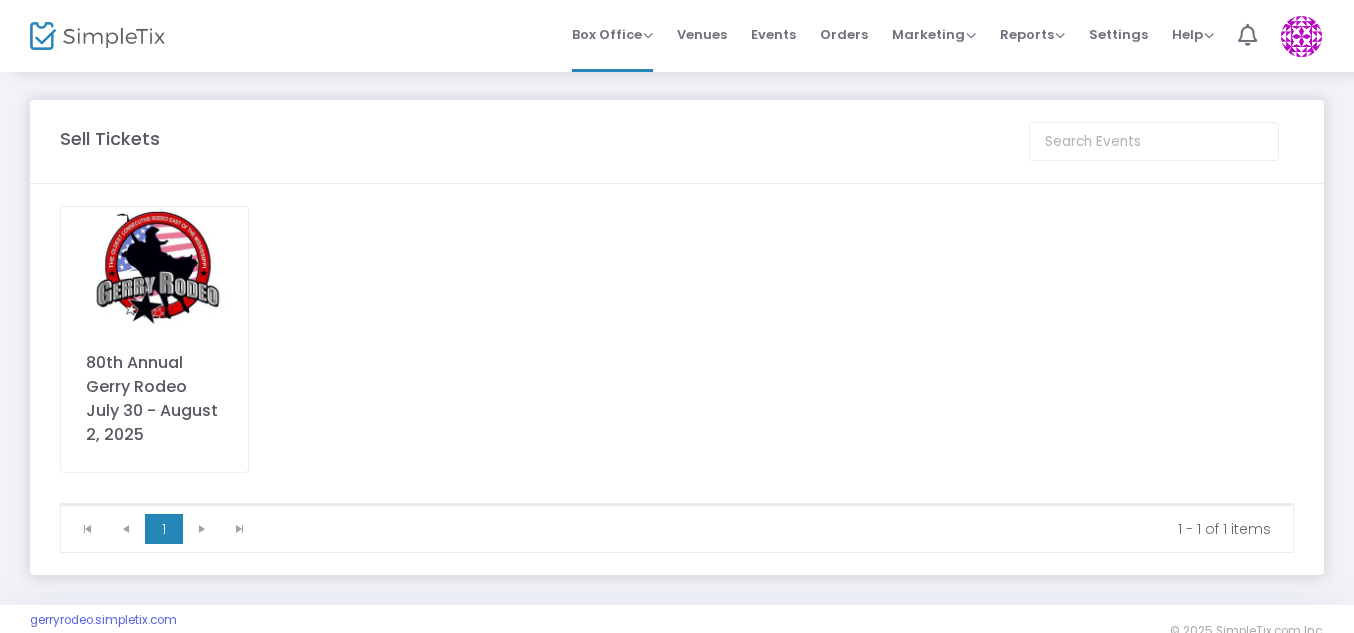 click 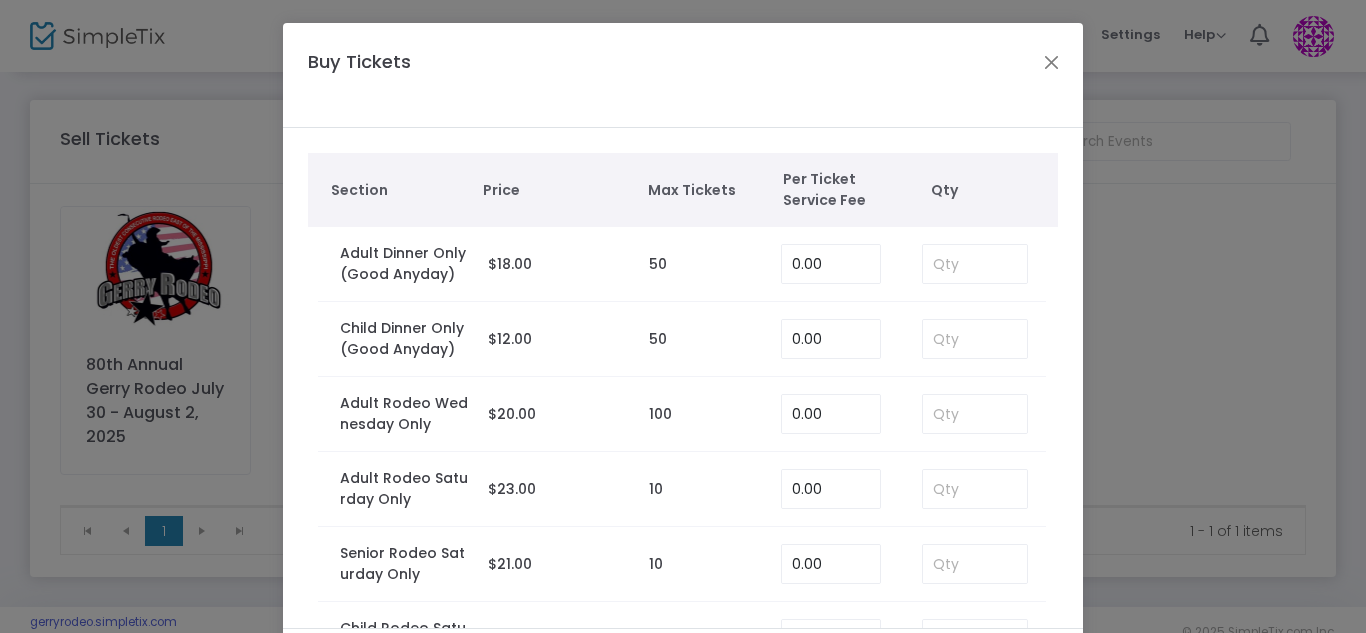 scroll, scrollTop: 74, scrollLeft: 0, axis: vertical 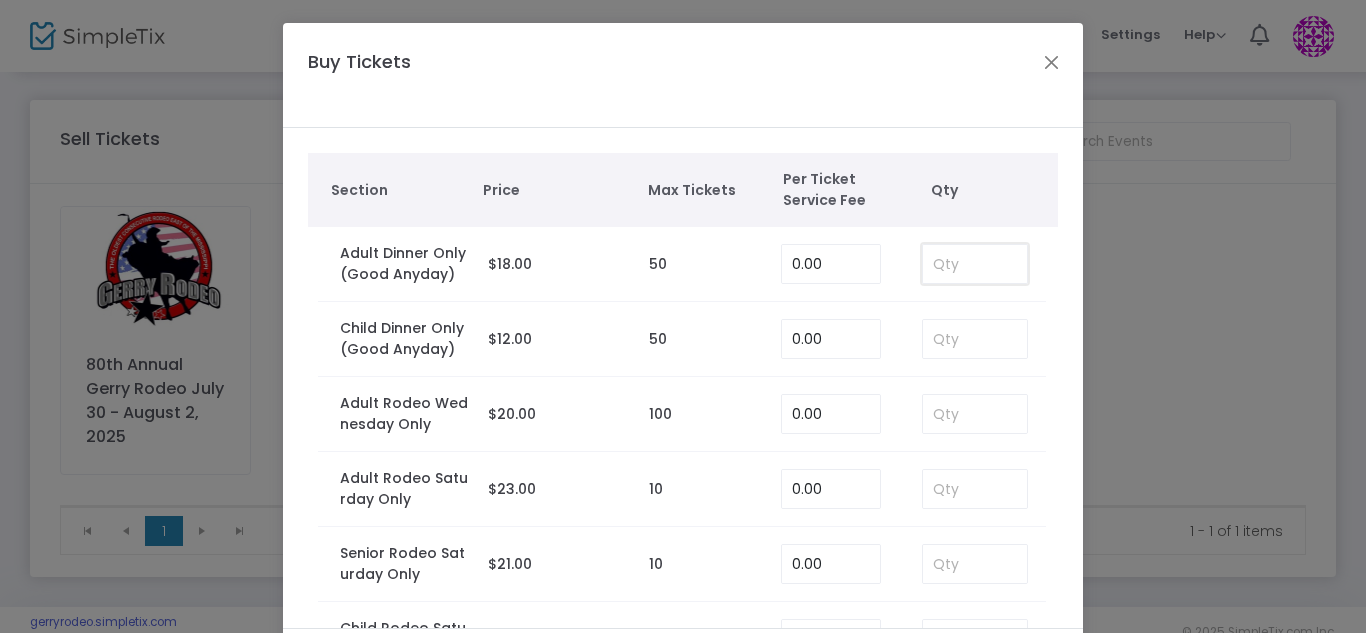 click at bounding box center [975, 264] 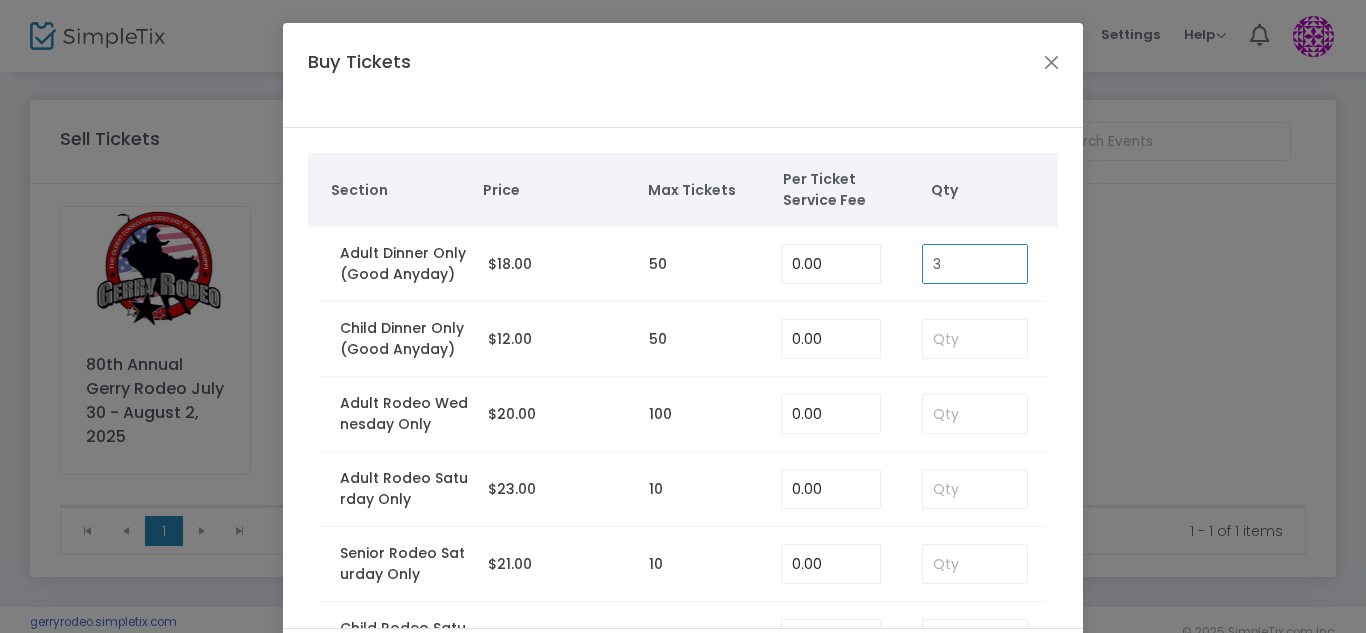 type on "3" 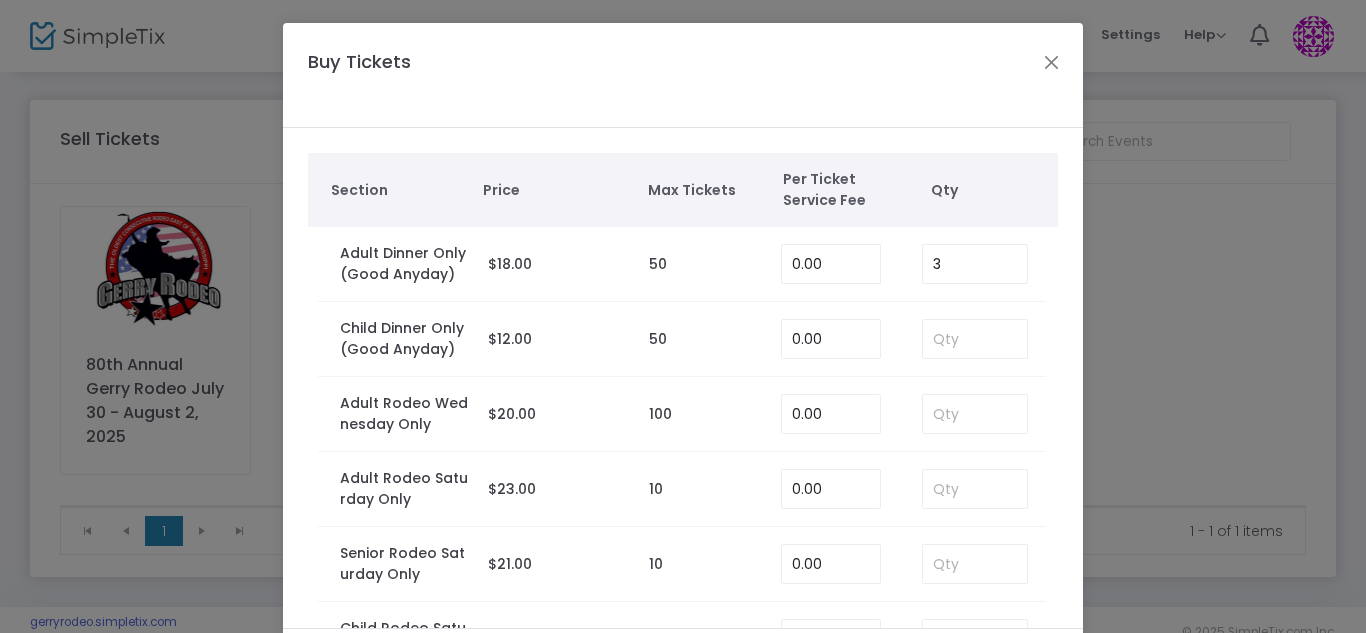 scroll, scrollTop: 74, scrollLeft: 0, axis: vertical 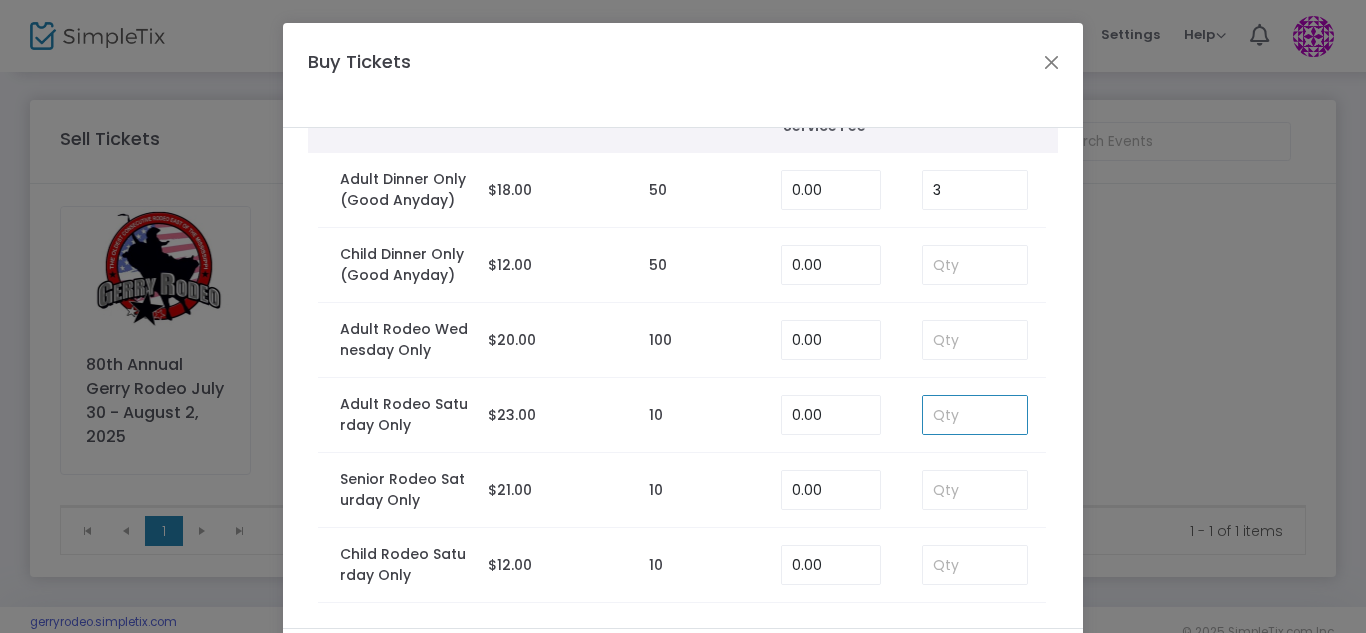 click at bounding box center (975, 415) 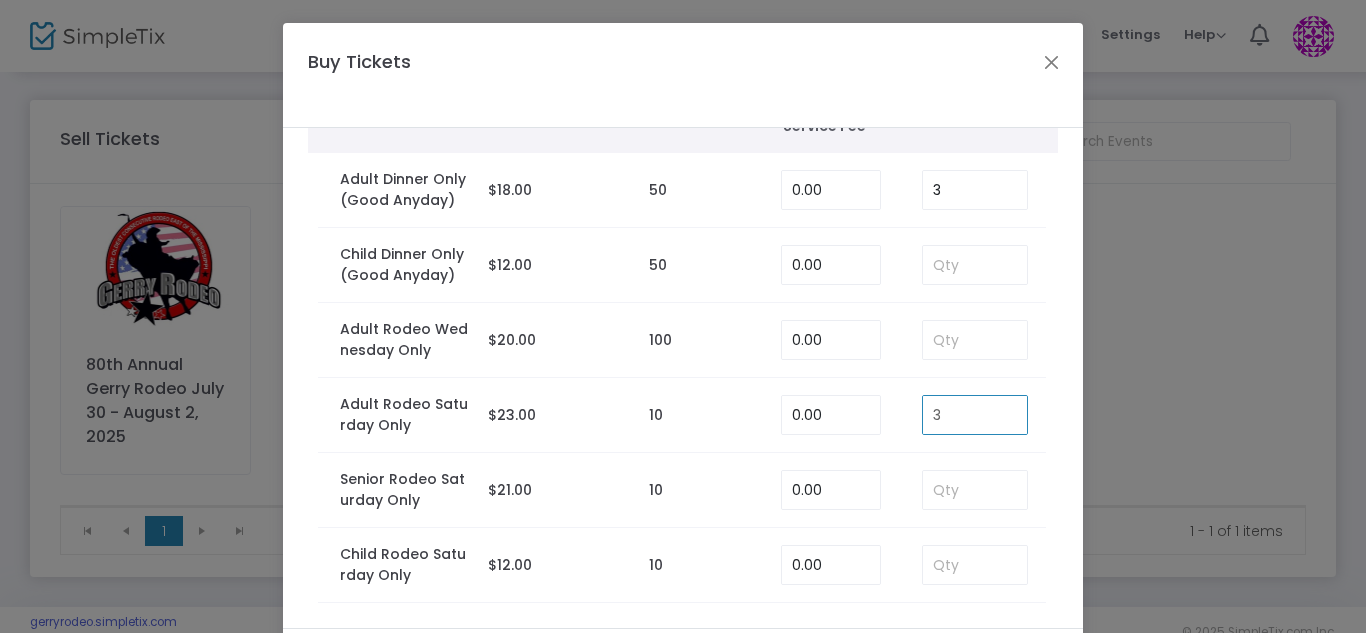 type on "3" 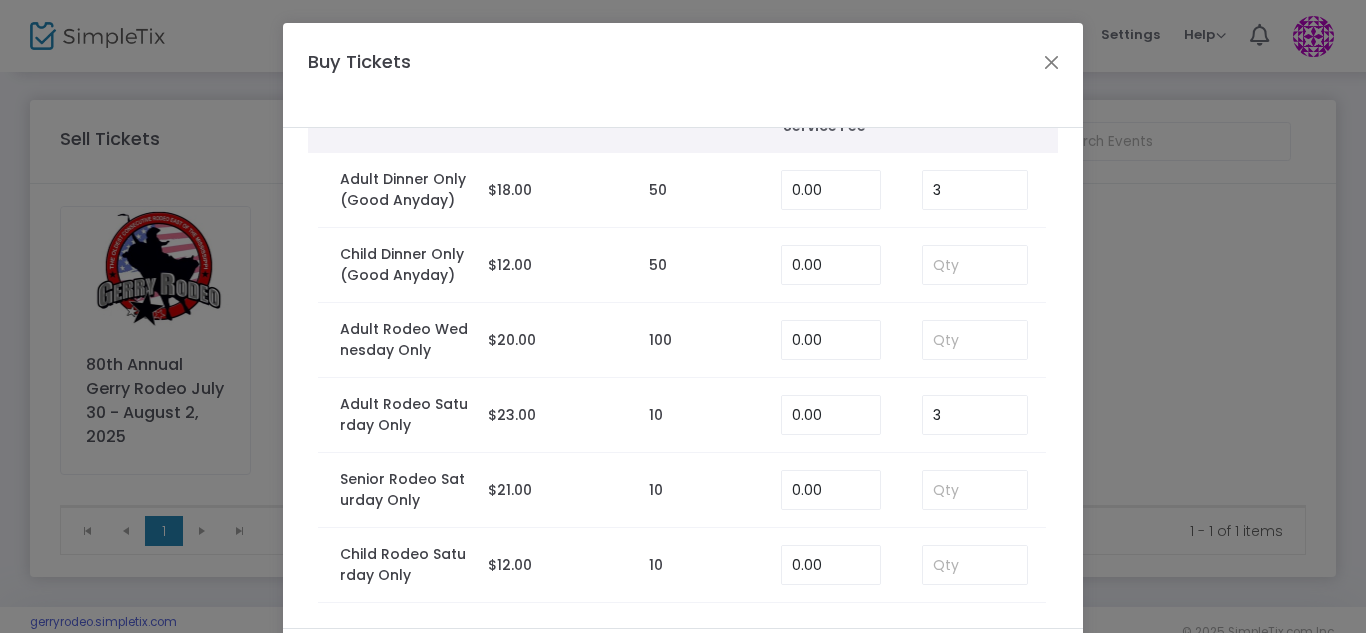 scroll, scrollTop: 160, scrollLeft: 0, axis: vertical 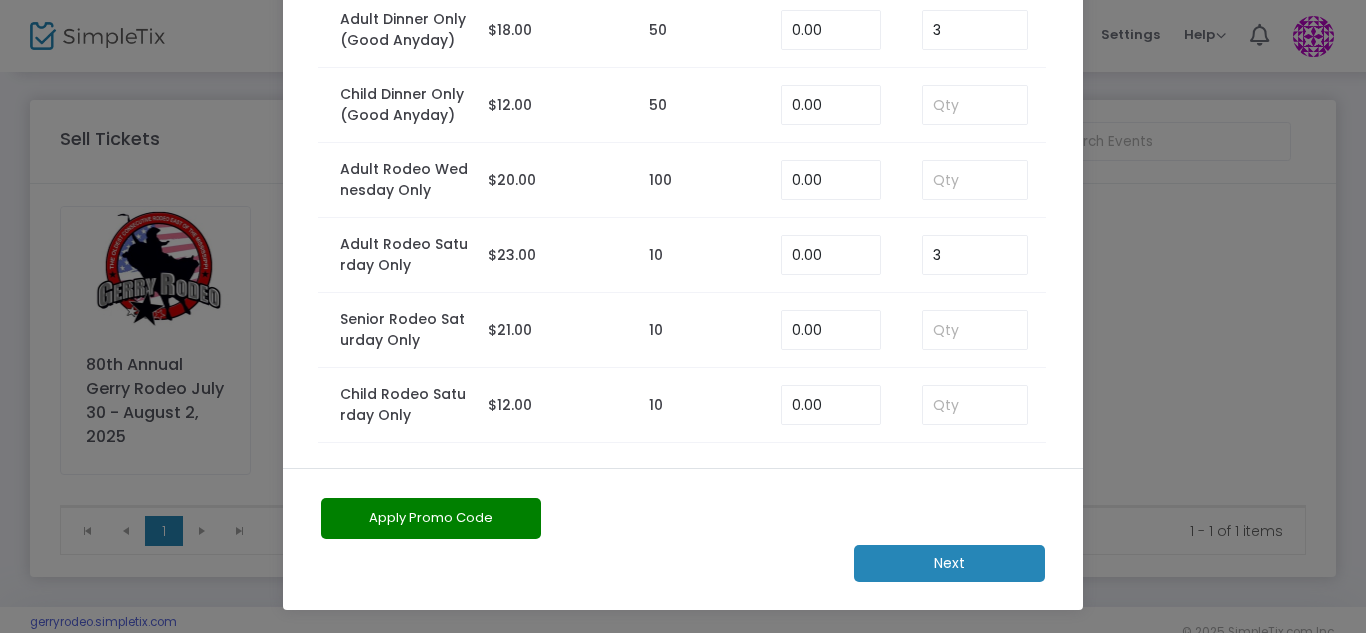 click on "Next" 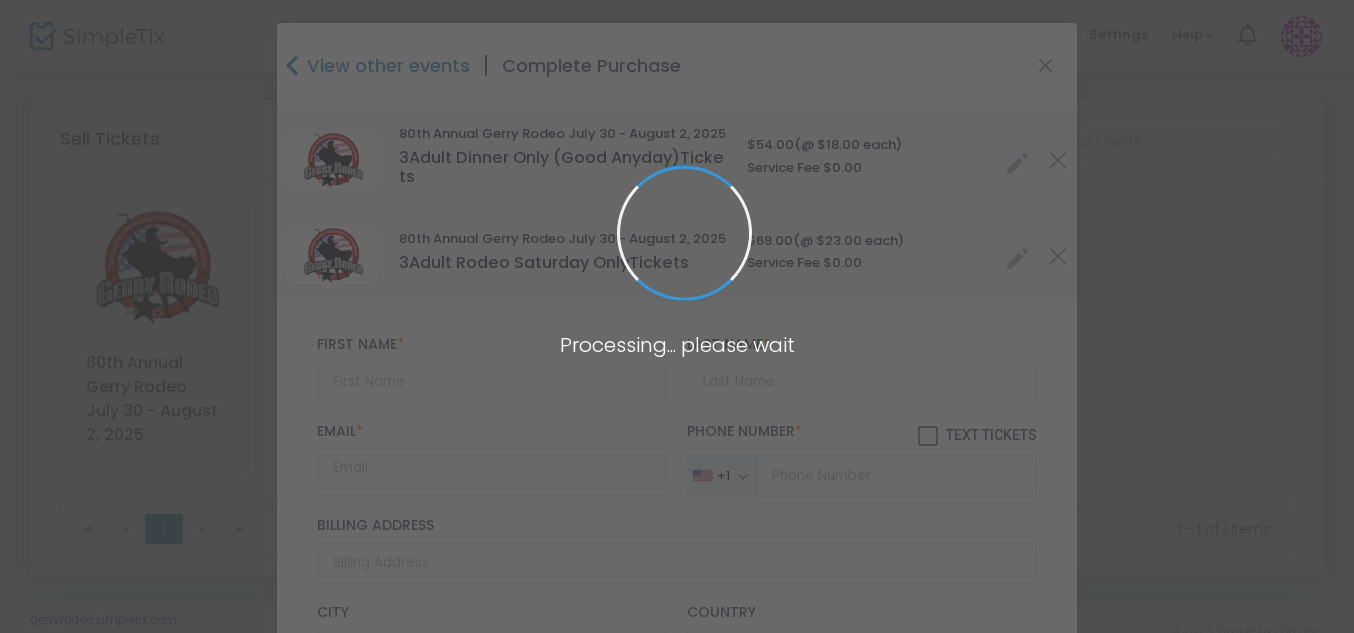type on "New York" 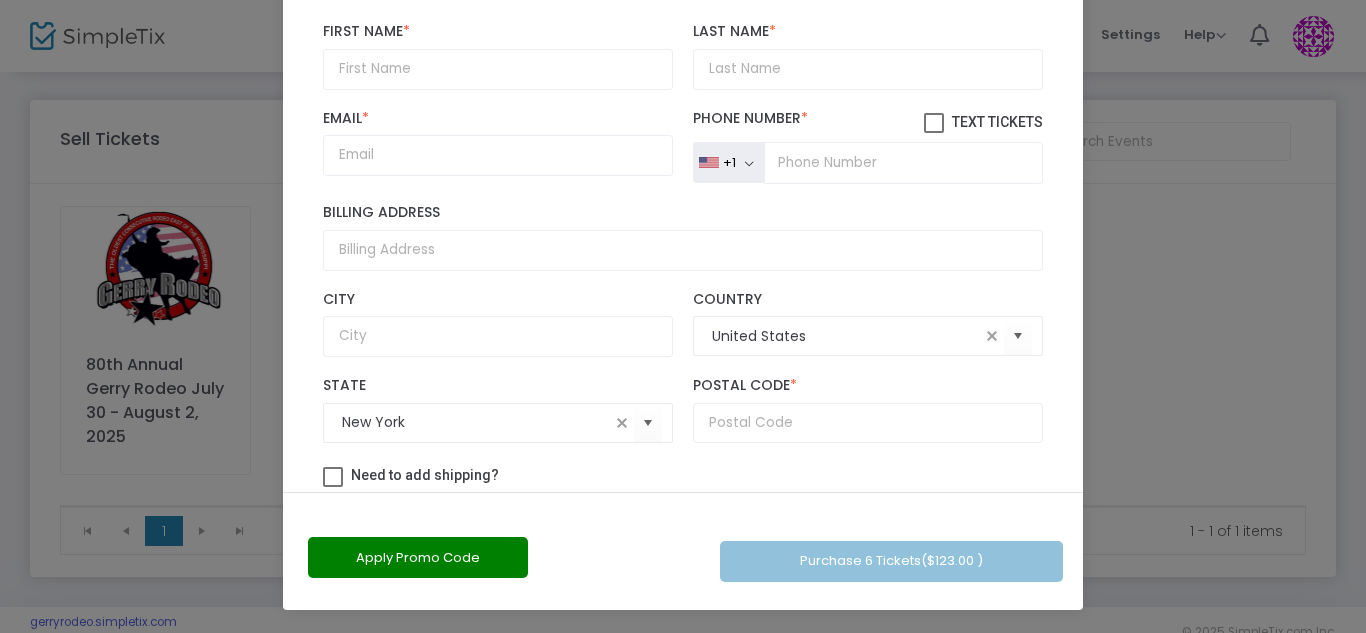 scroll, scrollTop: 0, scrollLeft: 0, axis: both 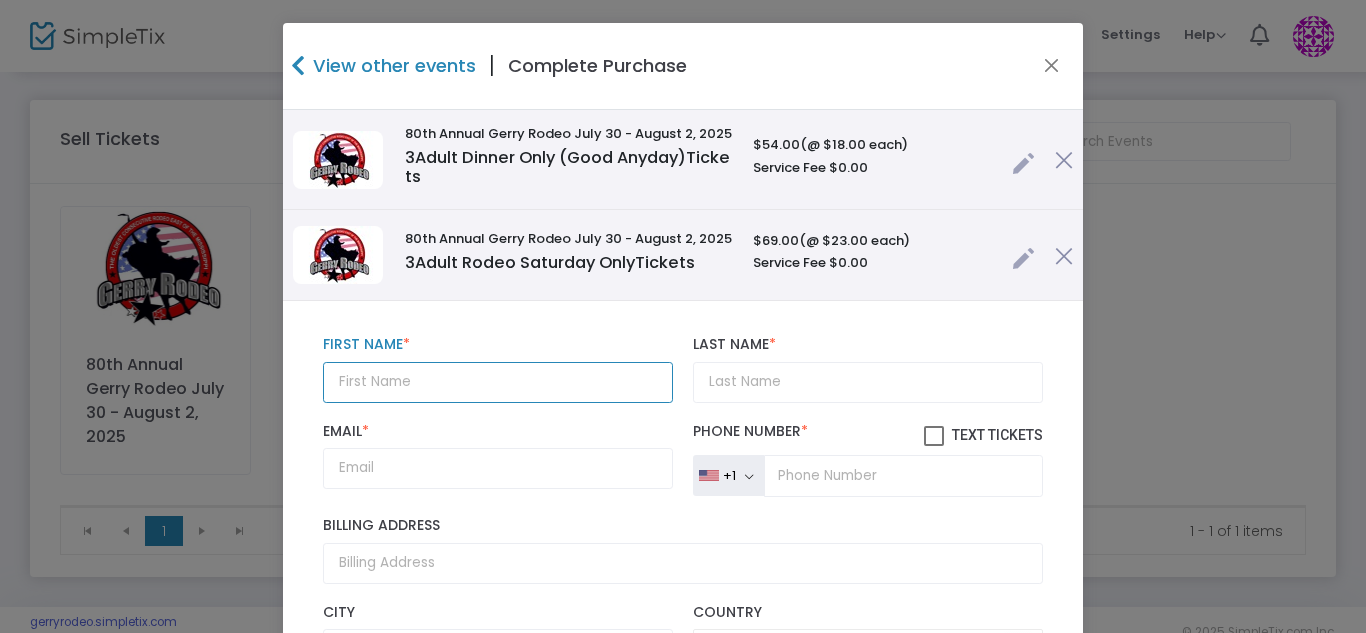 click at bounding box center [498, 382] 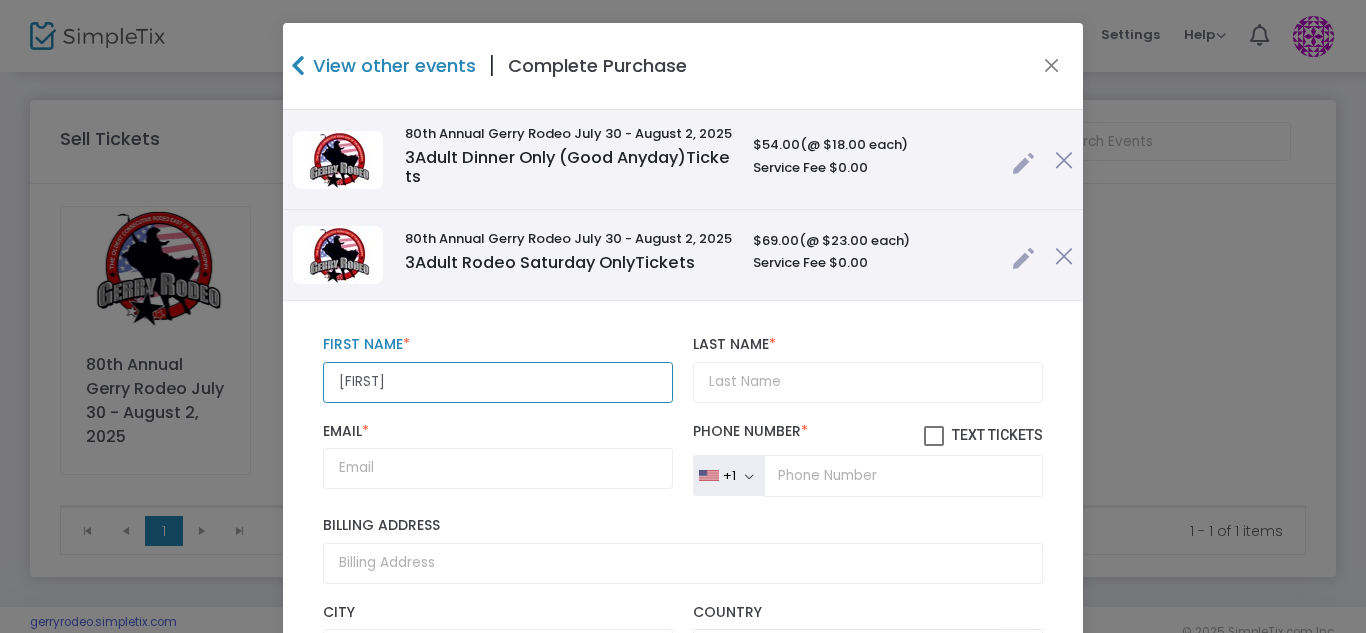 type on "[FIRST]" 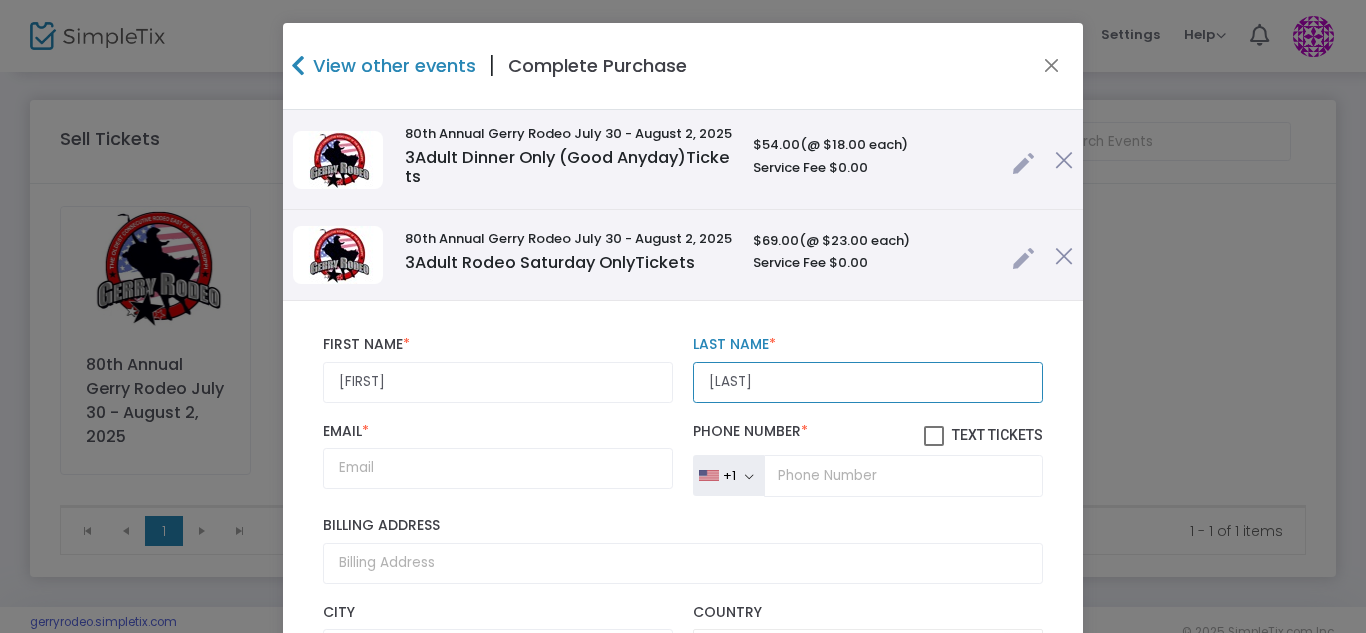 type on "[LAST]" 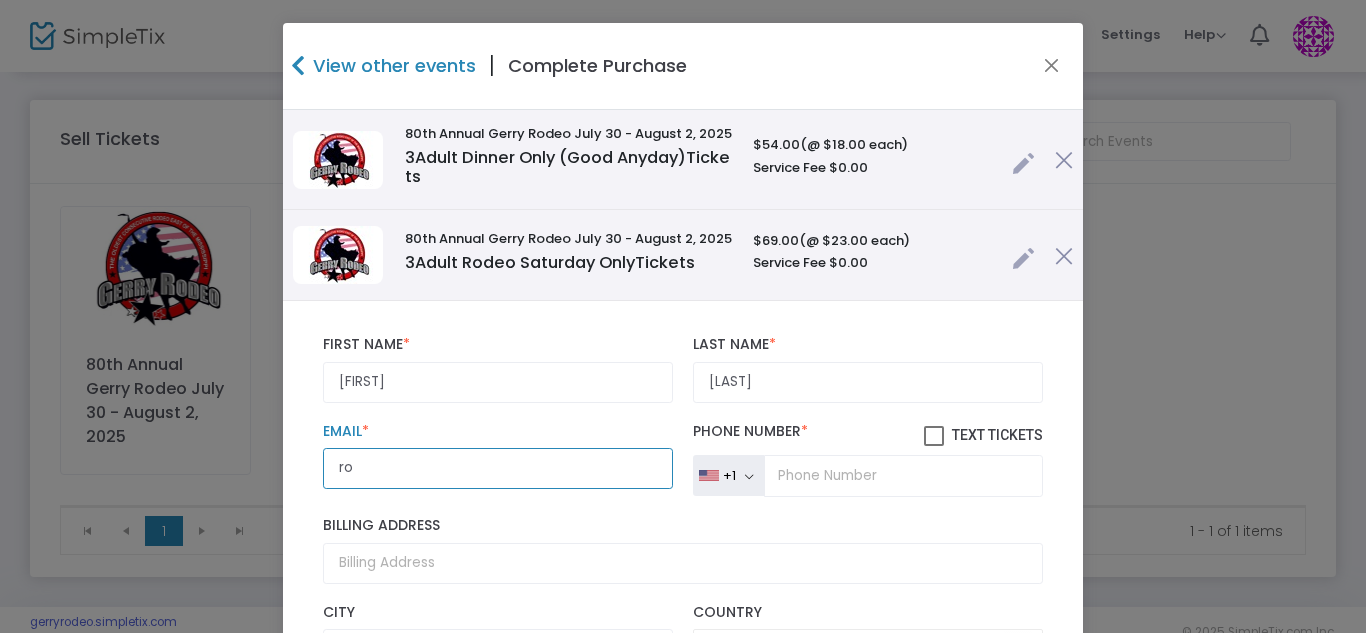 type on "[EMAIL]" 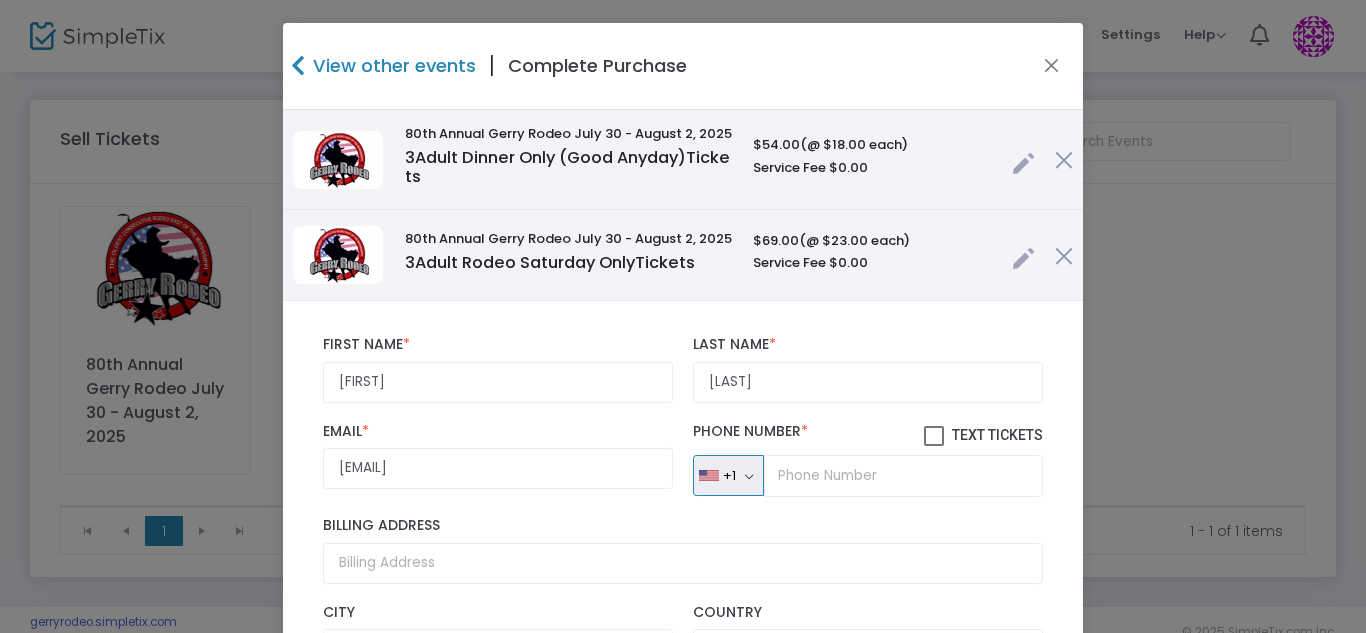 type 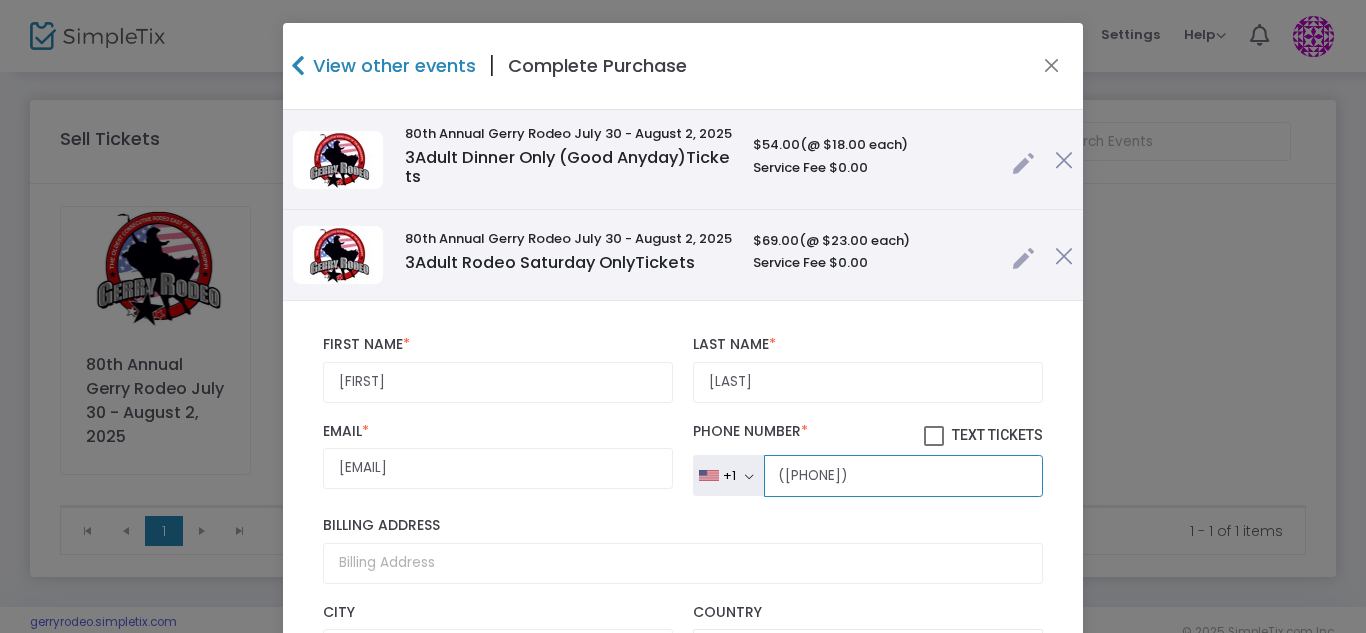 type on "([PHONE])" 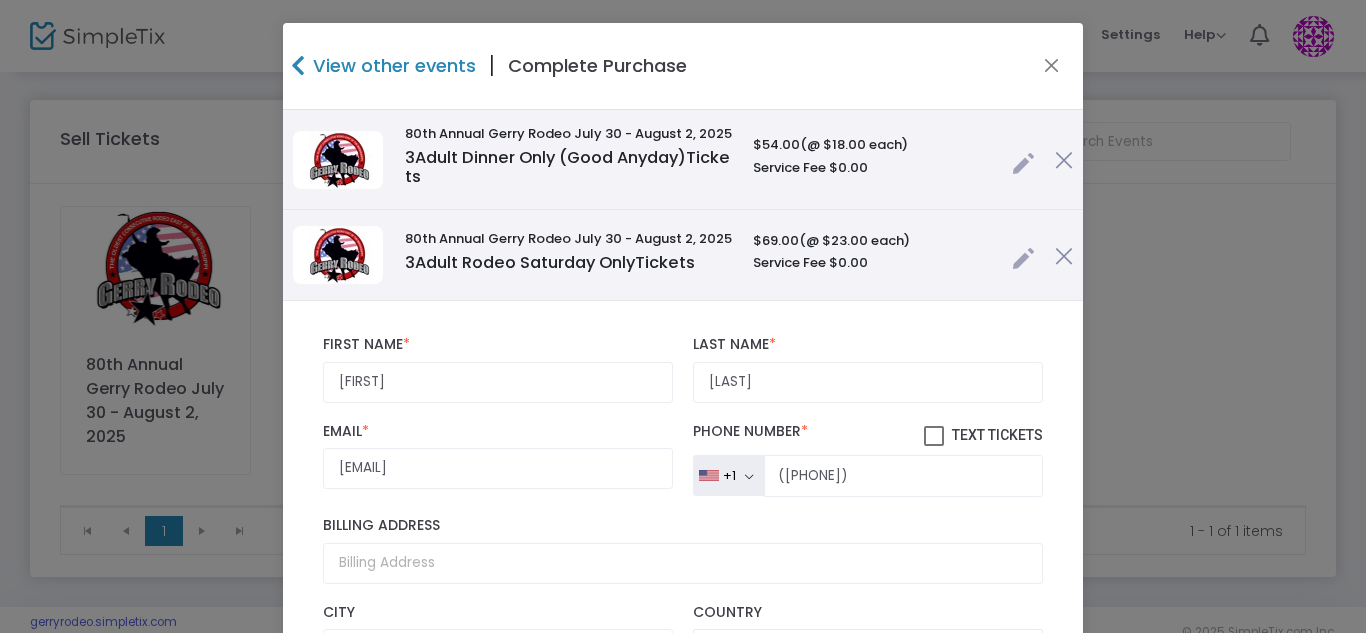 scroll, scrollTop: 313, scrollLeft: 0, axis: vertical 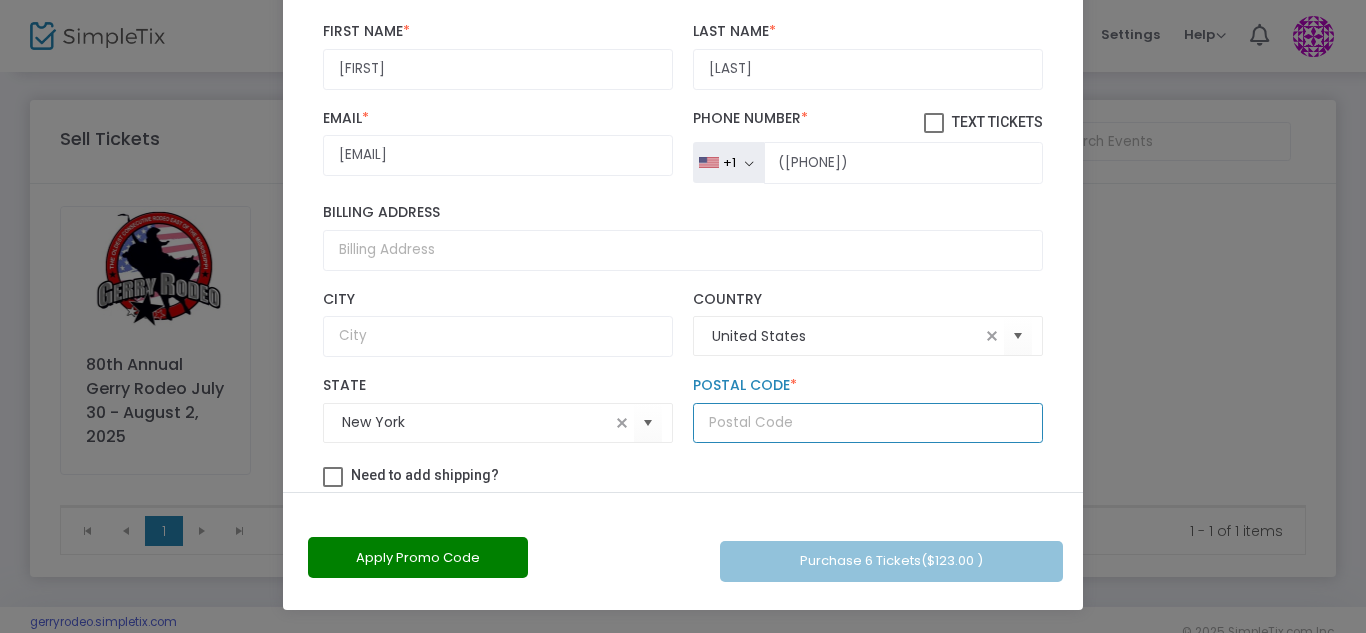 click 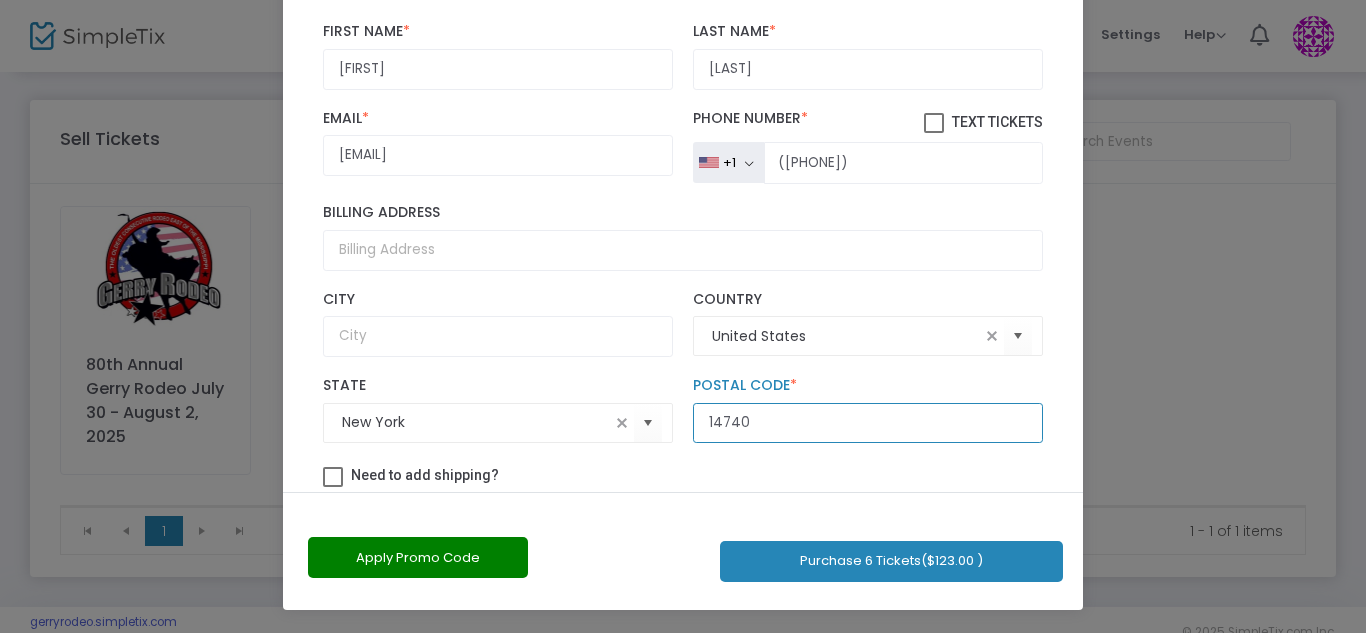 type on "14740" 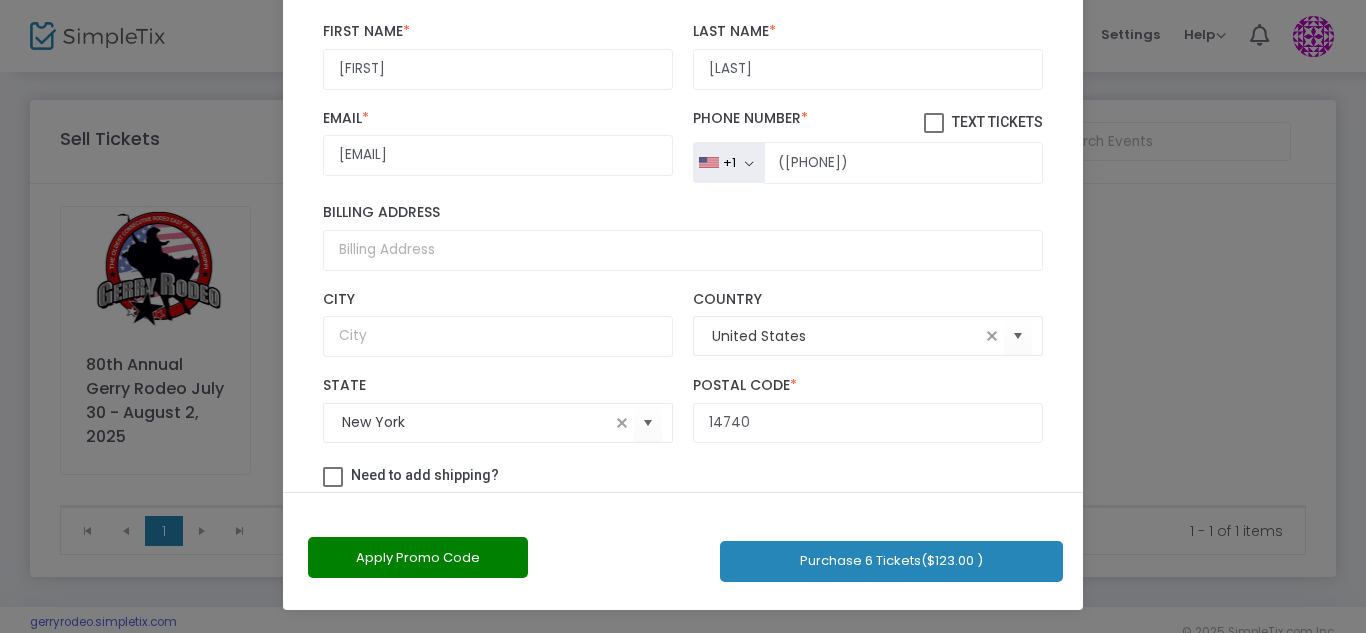 click on "Apply Promo Code   Purchase [NUMBER] Tickets  ($[PRICE] )" 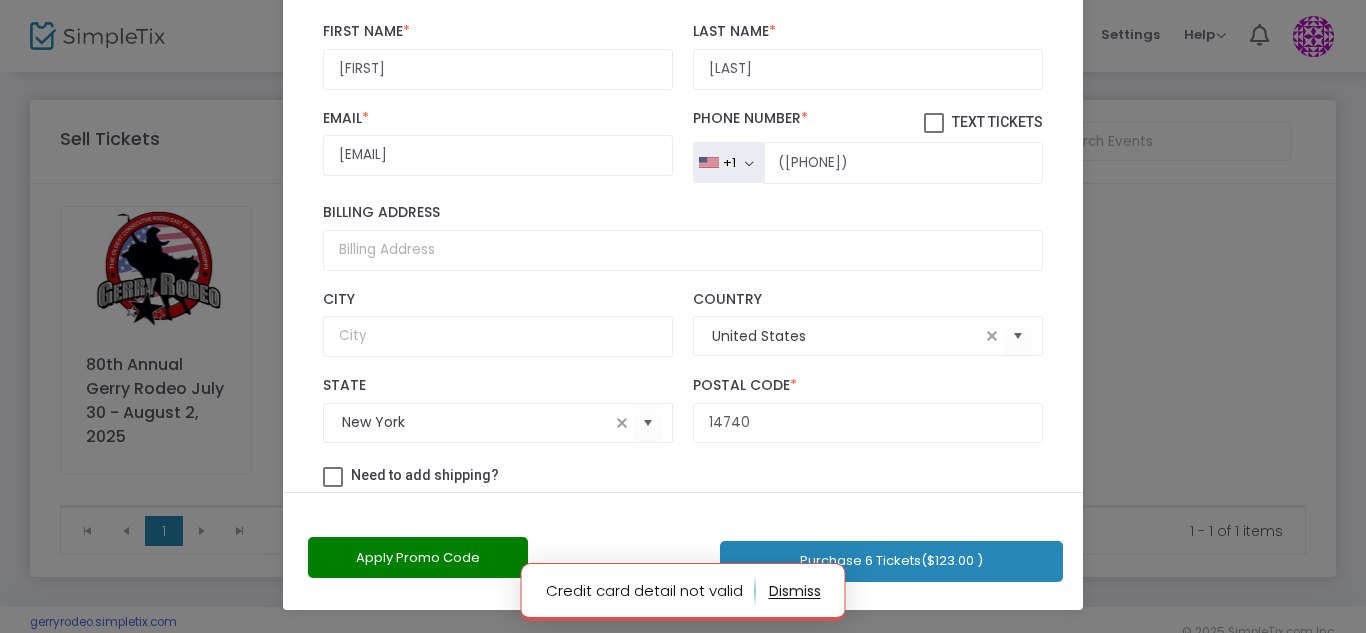 drag, startPoint x: 1063, startPoint y: 256, endPoint x: 1072, endPoint y: 318, distance: 62.649822 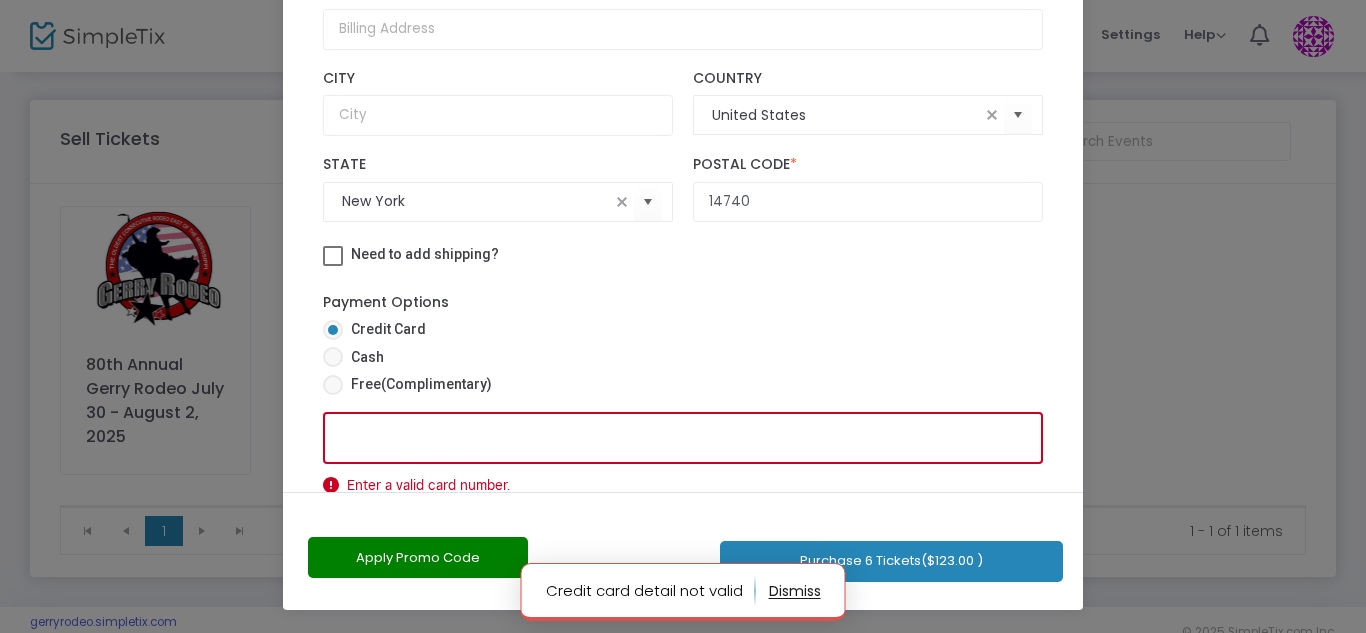 scroll, scrollTop: 261, scrollLeft: 0, axis: vertical 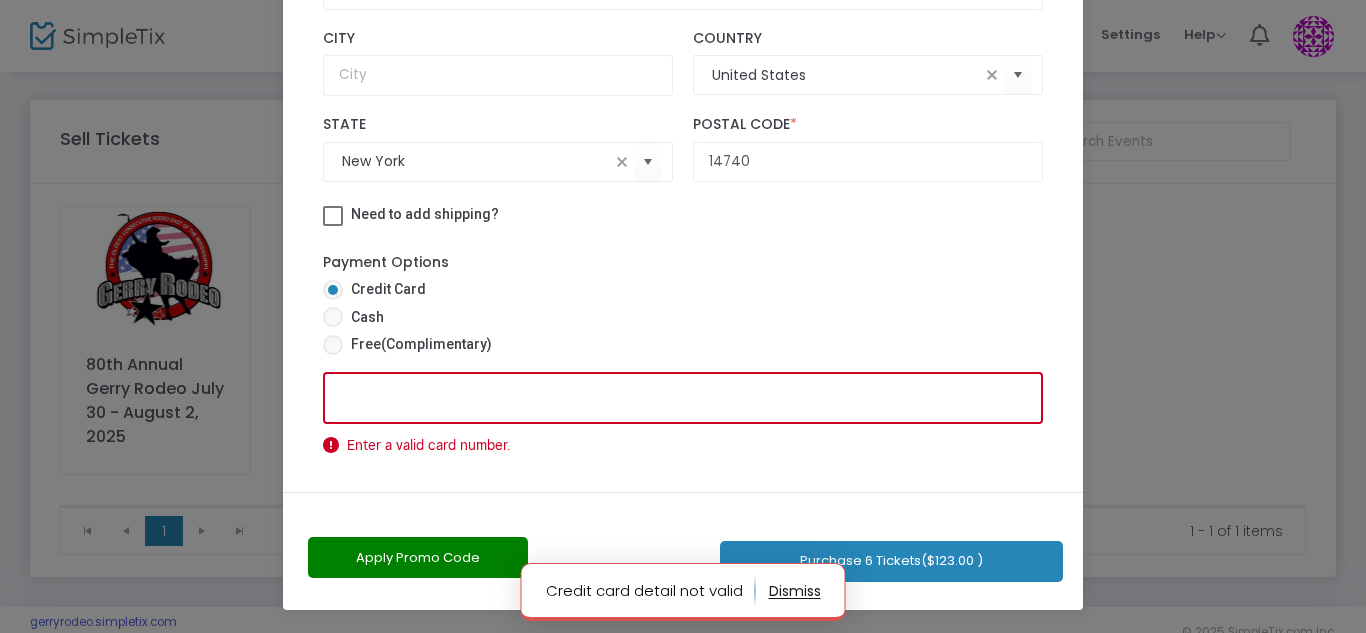 click on "Cash" at bounding box center [363, 317] 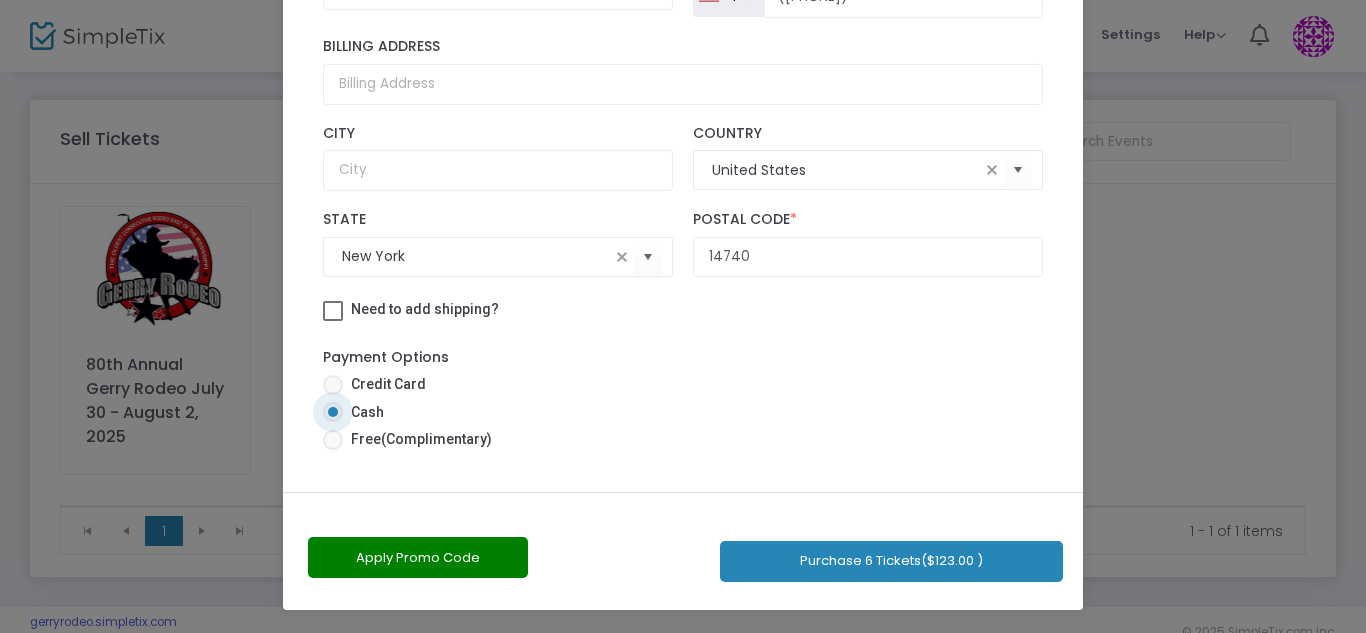 scroll, scrollTop: 166, scrollLeft: 0, axis: vertical 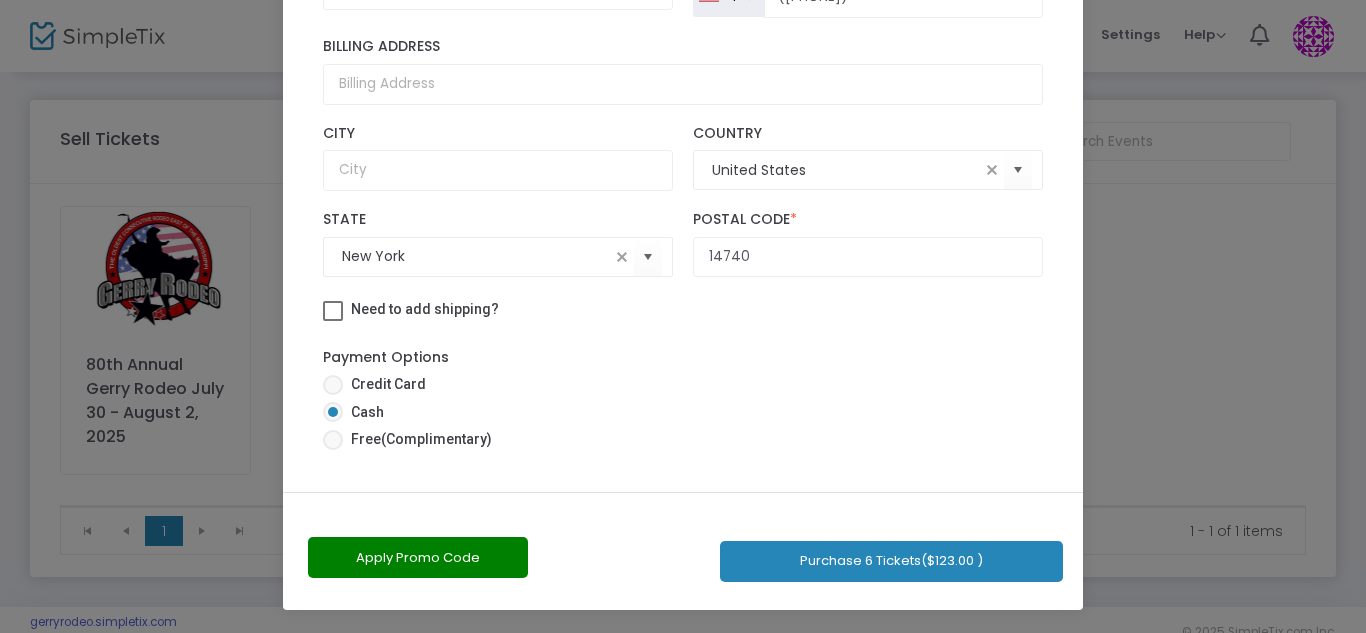 click on "Purchase 6 Tickets  ($123.00 )" 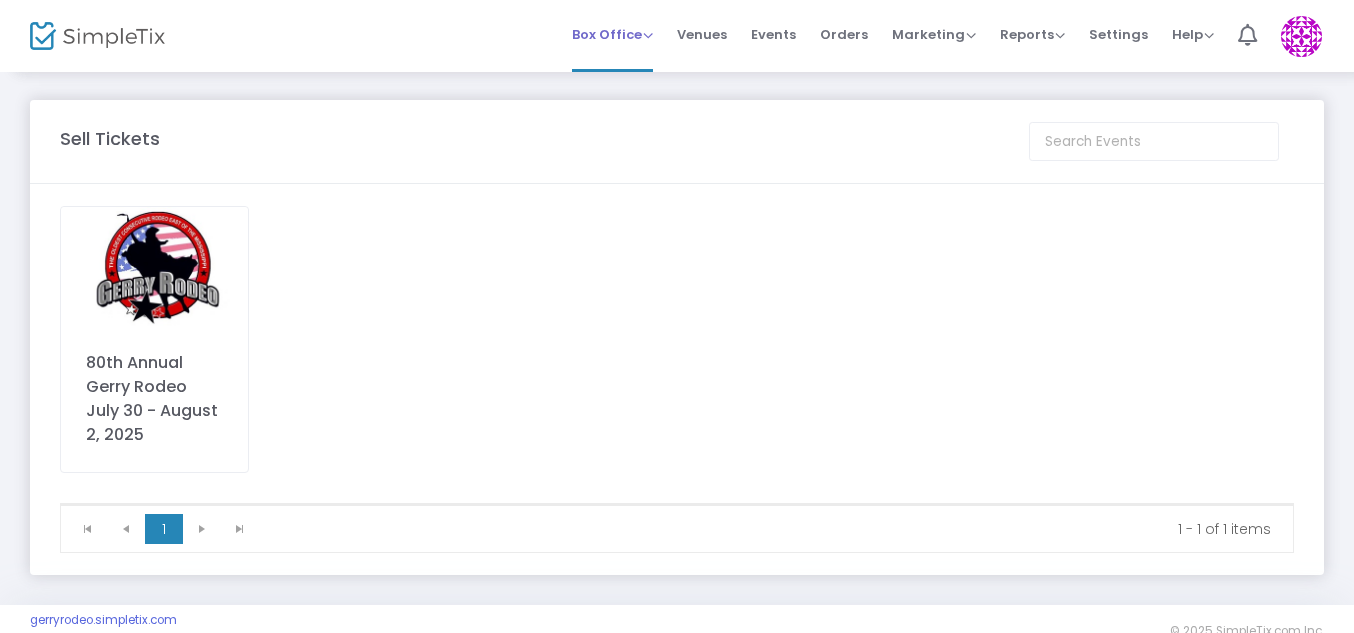 click on "Box Office" at bounding box center (612, 34) 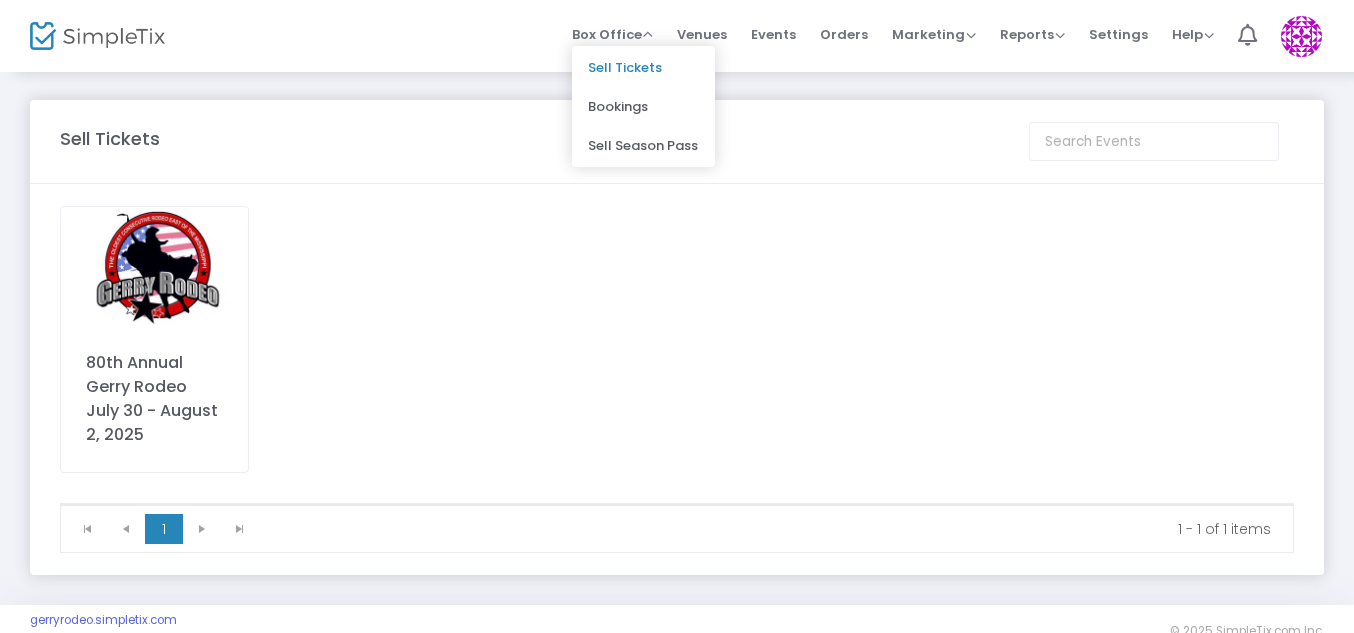click 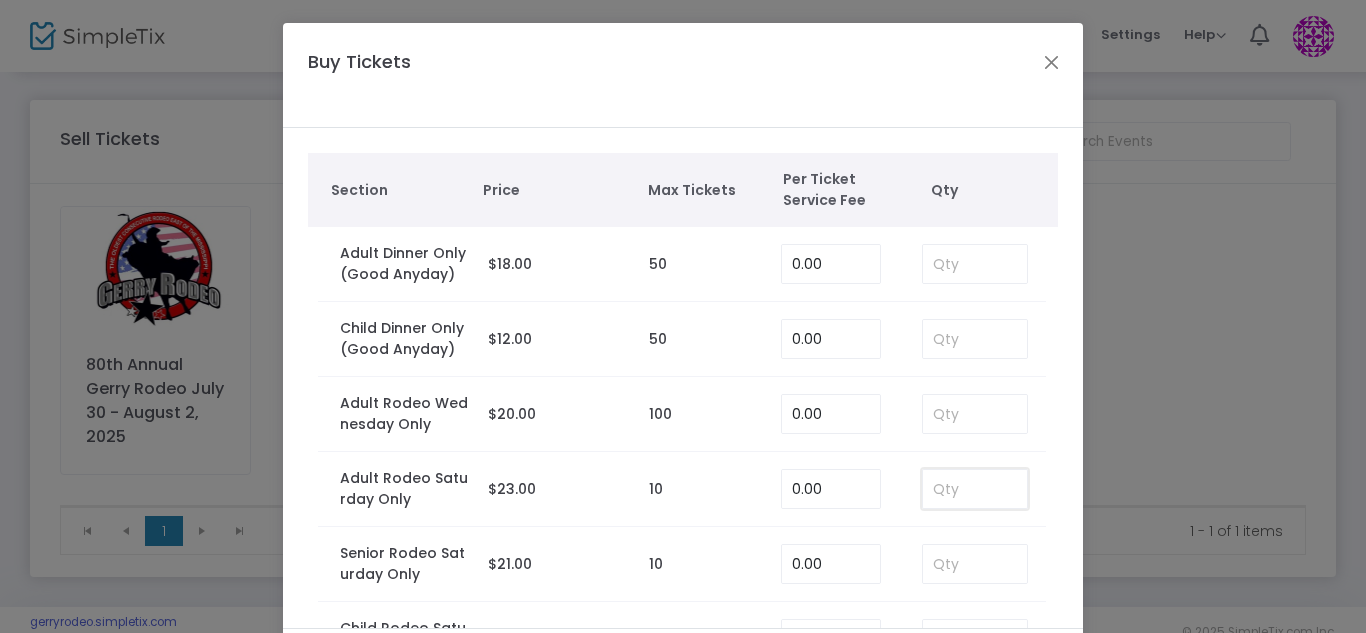 click at bounding box center (975, 489) 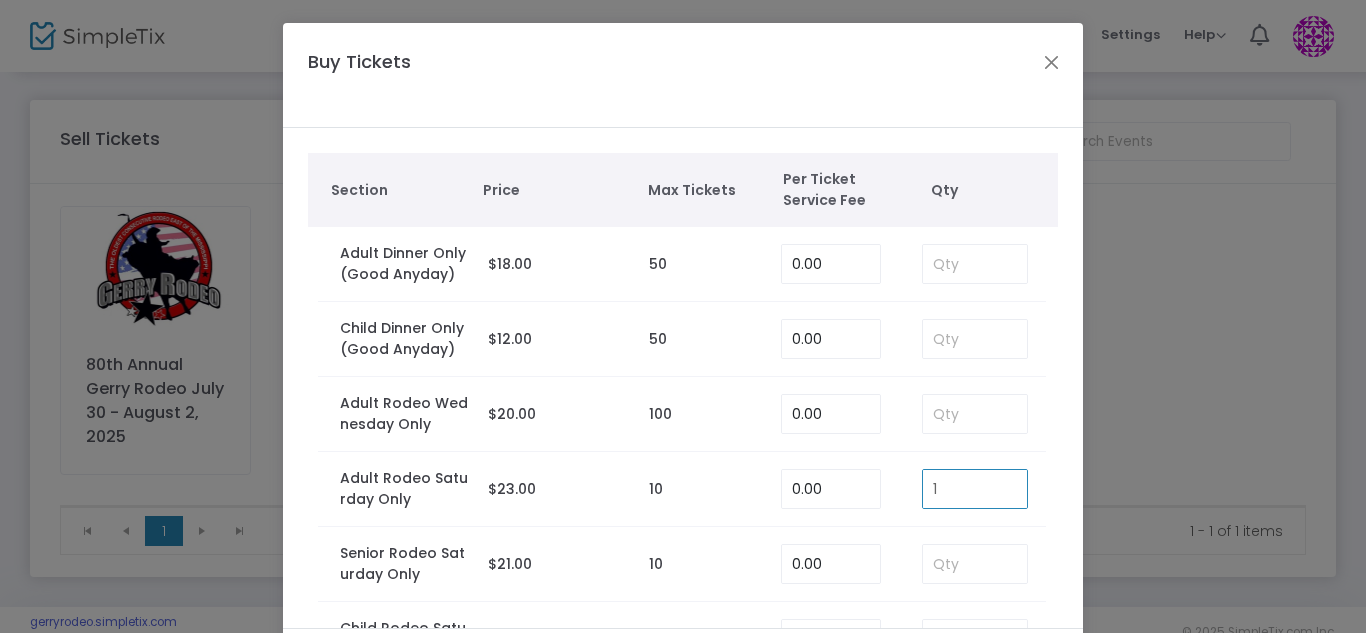 type on "1" 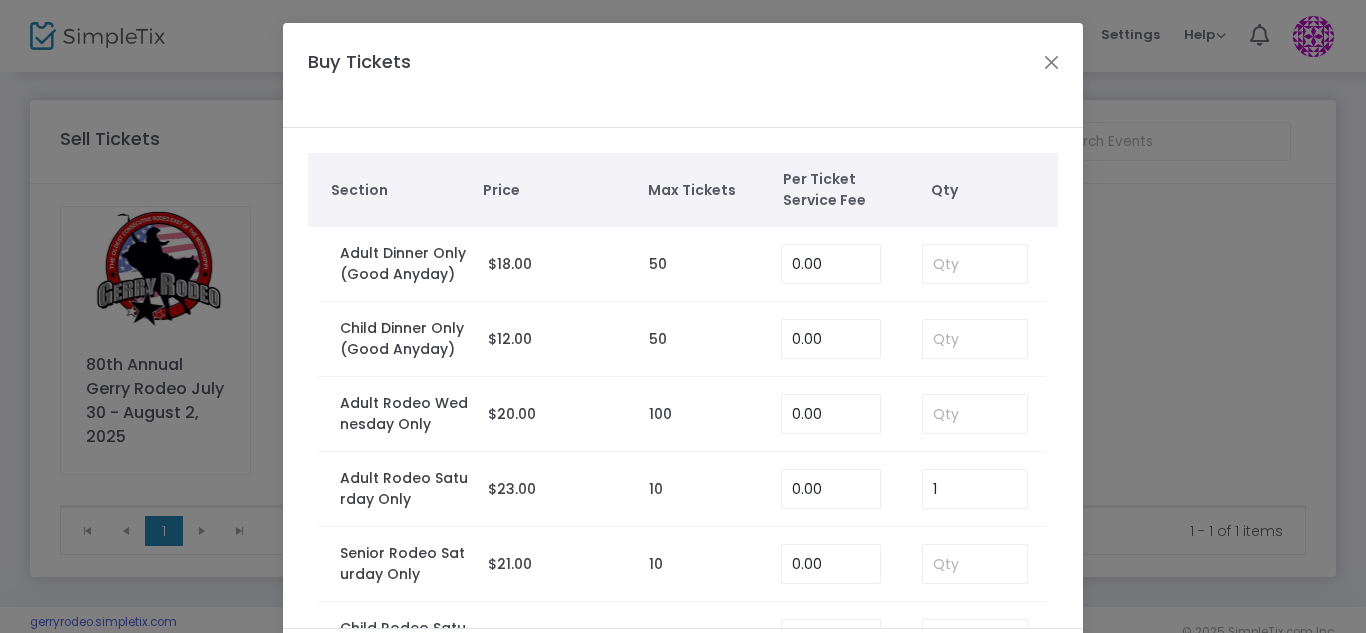 scroll, scrollTop: 74, scrollLeft: 0, axis: vertical 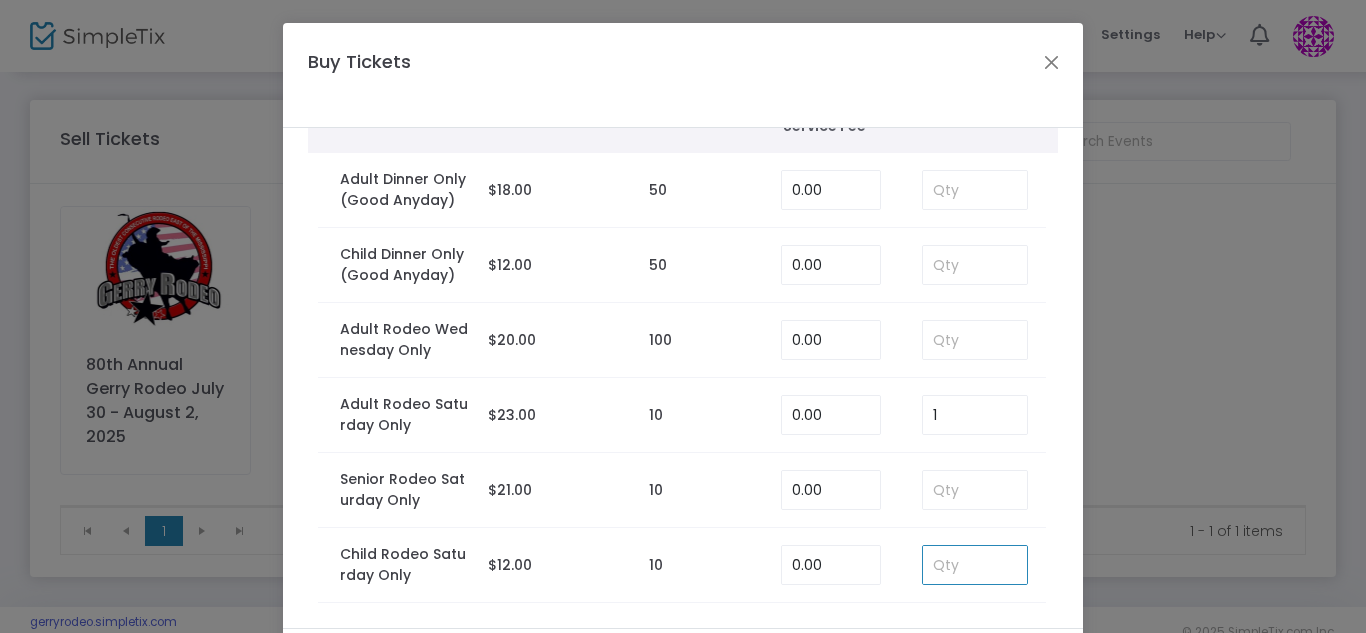 click at bounding box center [975, 565] 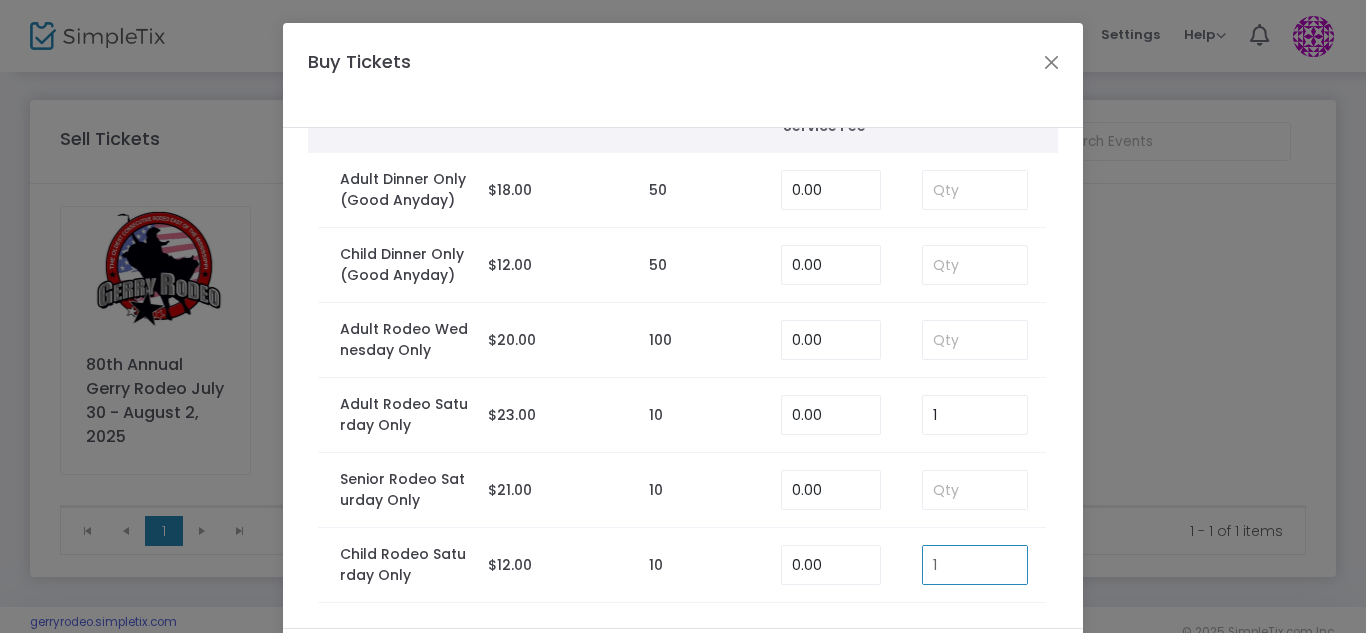 type on "1" 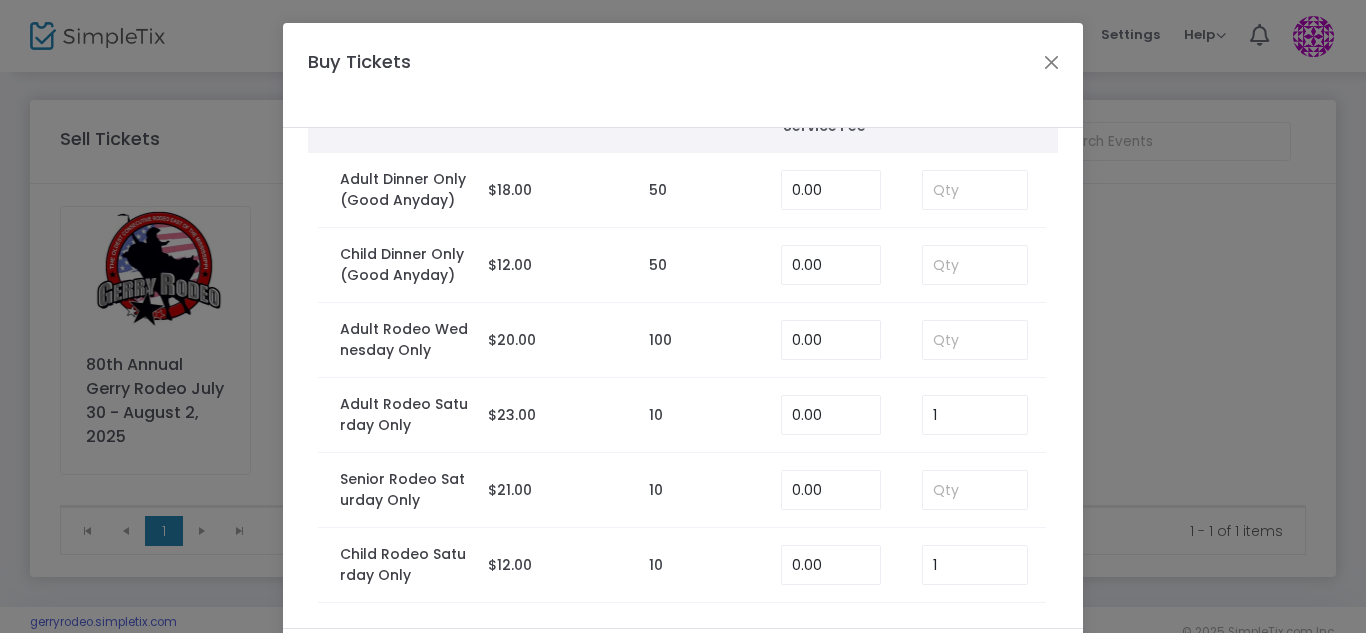 scroll, scrollTop: 160, scrollLeft: 0, axis: vertical 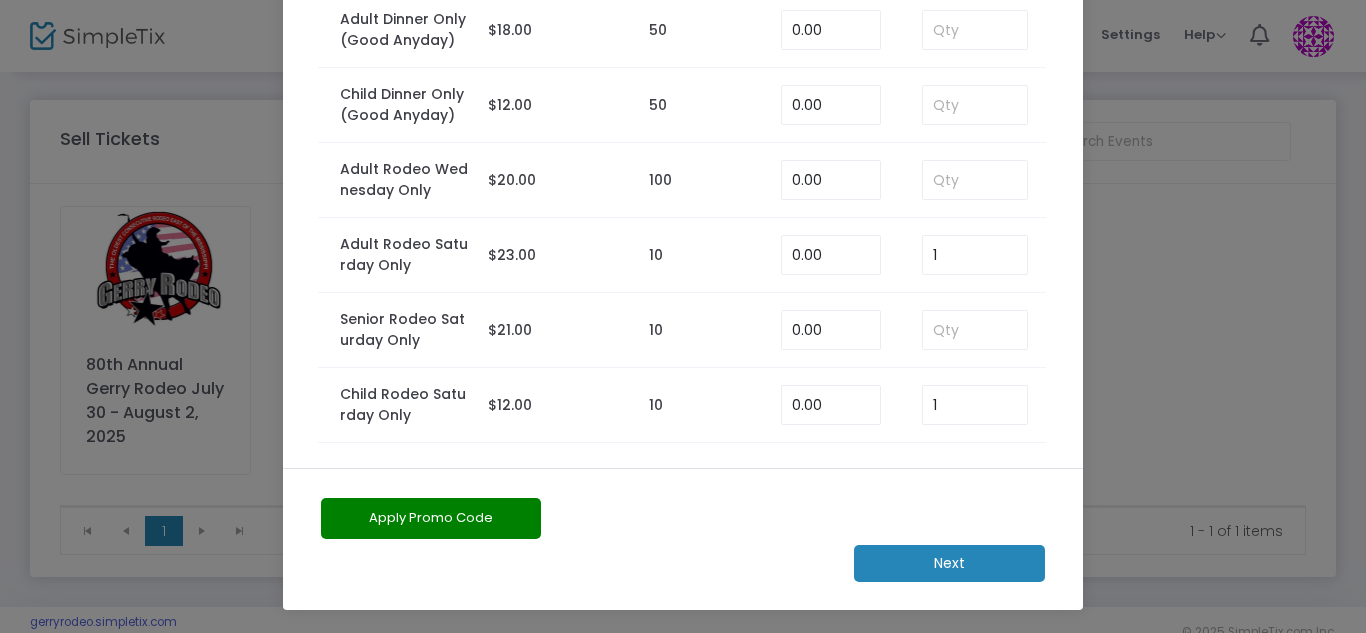 click on "Next" 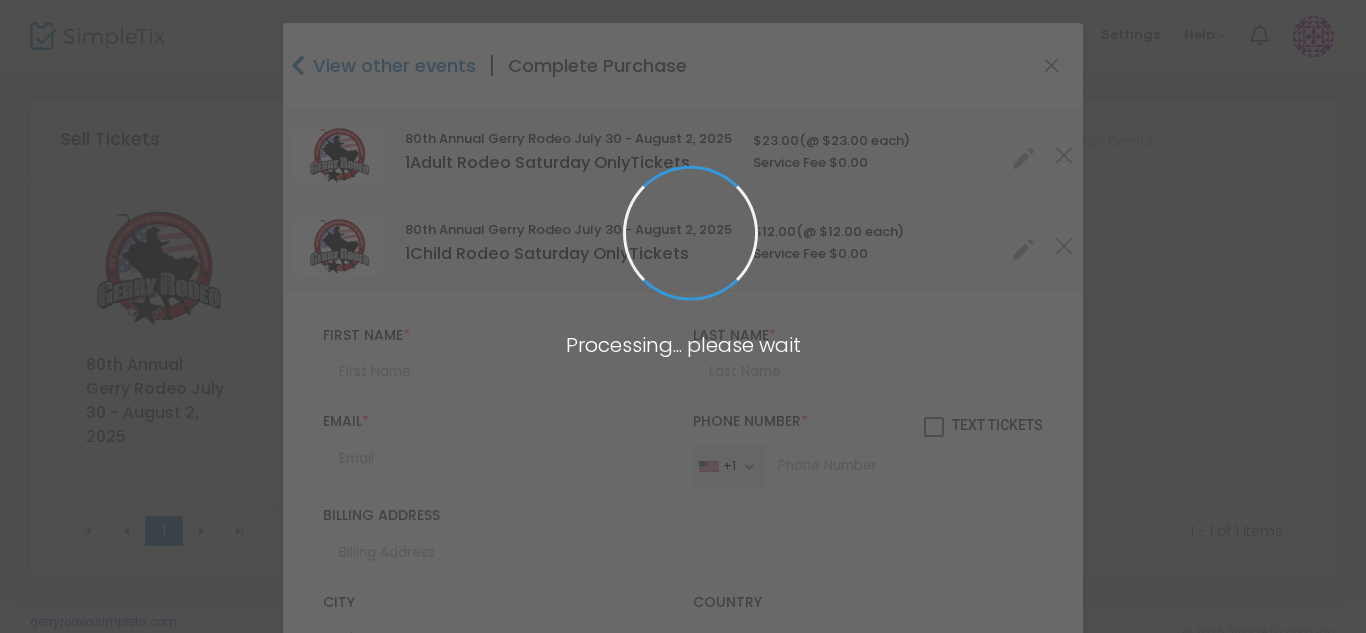 type on "New York" 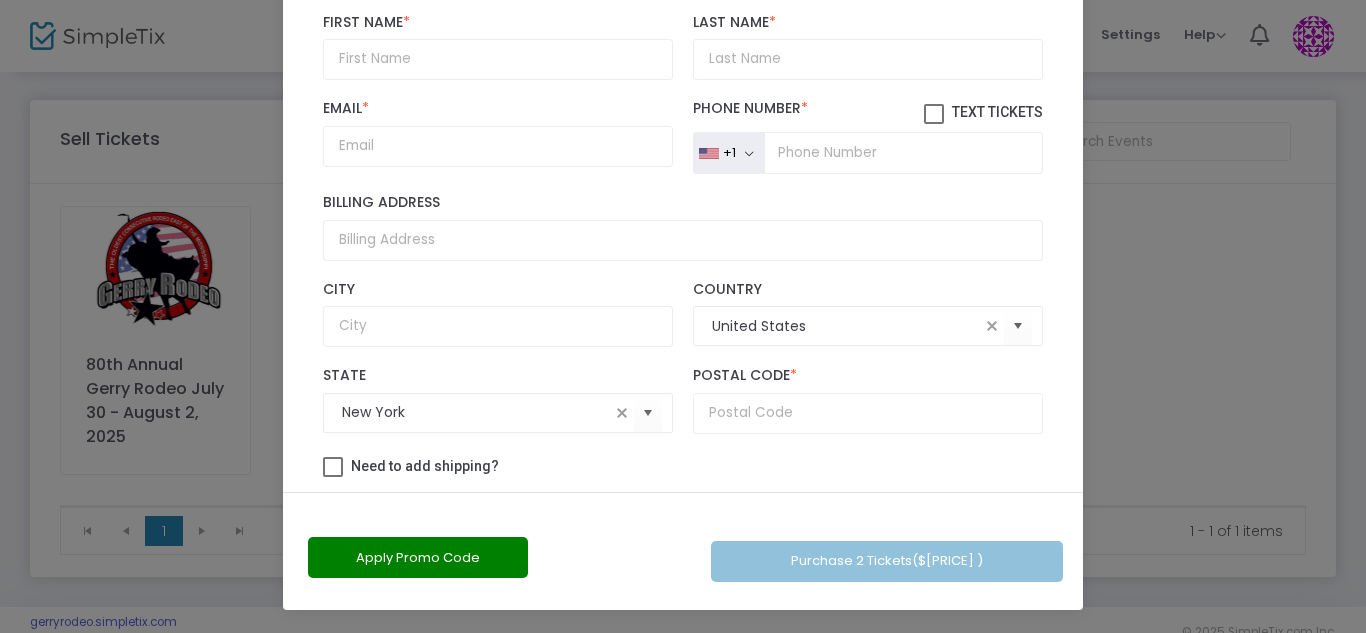 scroll, scrollTop: 178, scrollLeft: 0, axis: vertical 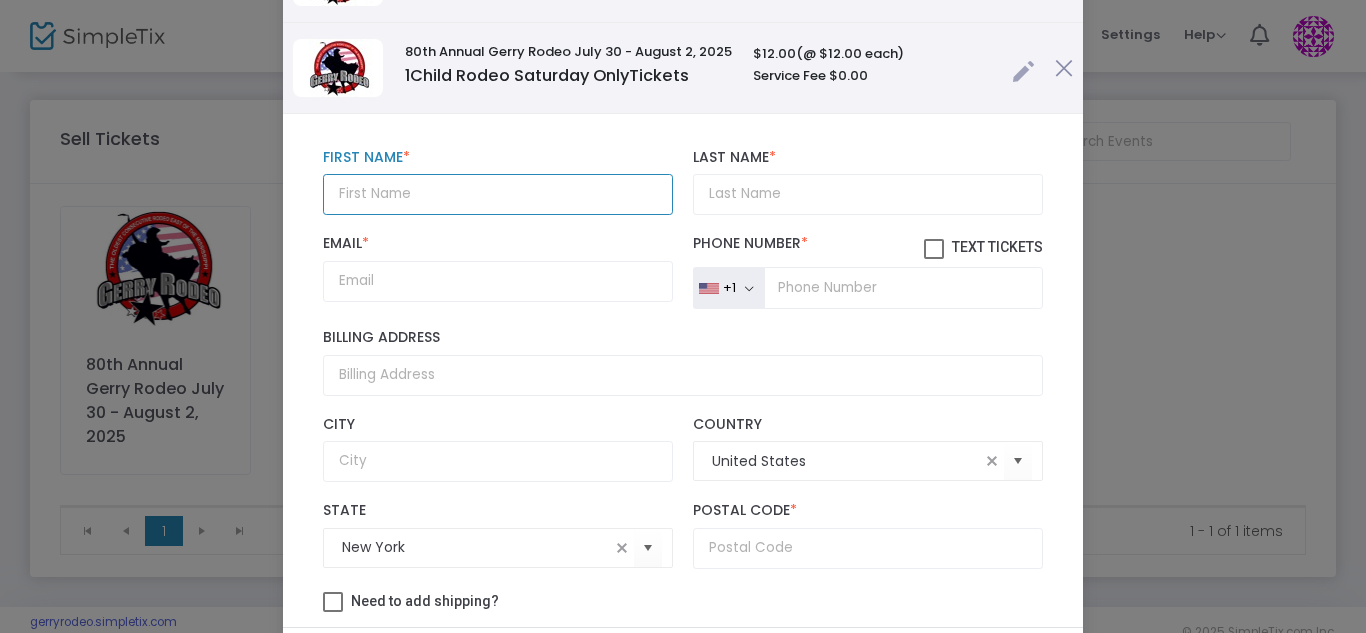 click at bounding box center (498, 194) 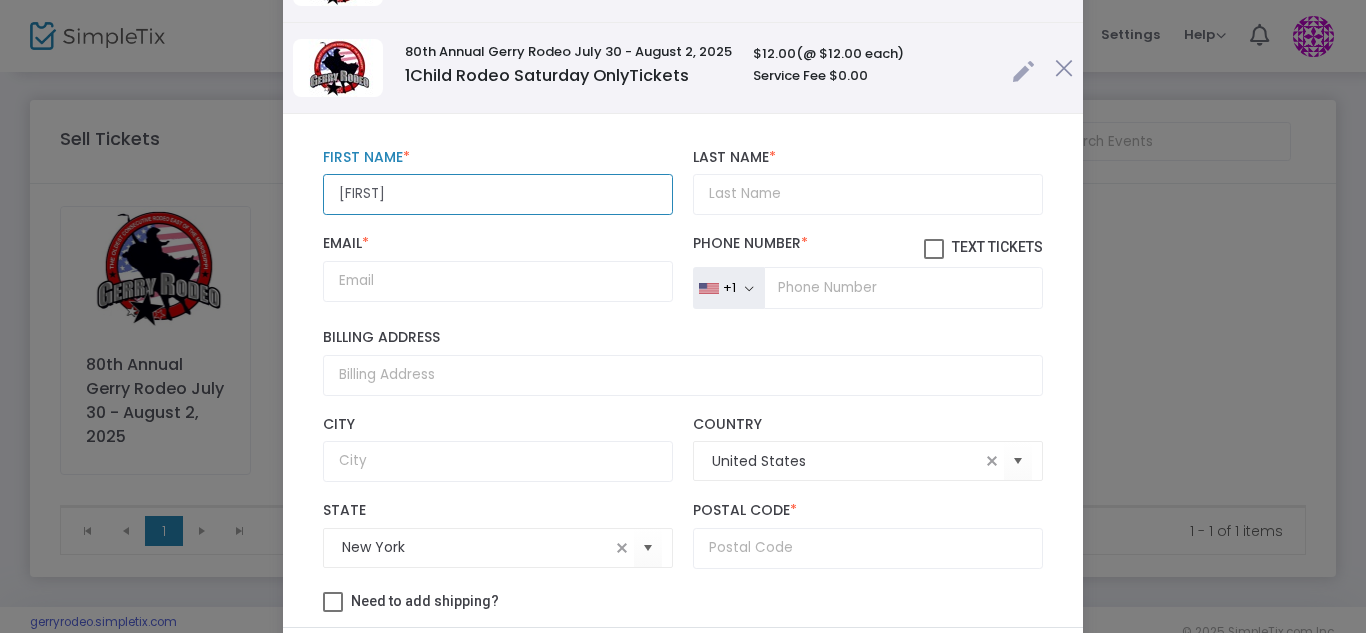 type on "[FIRST]" 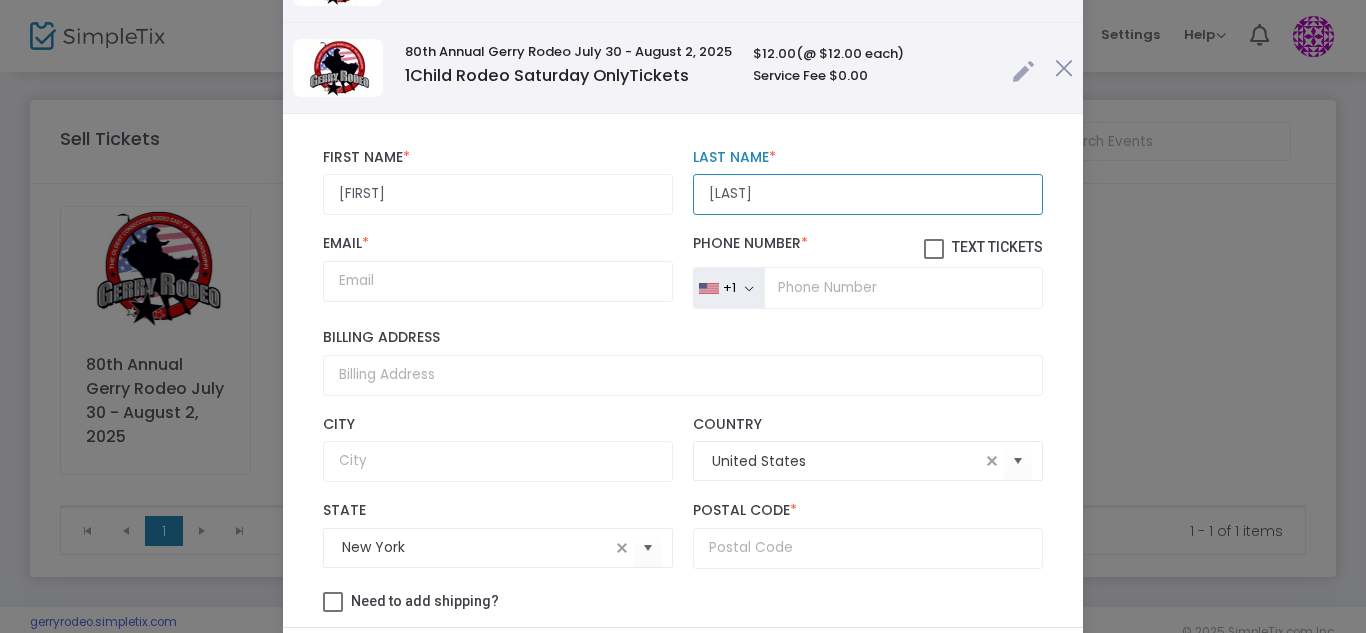 type on "[LAST]" 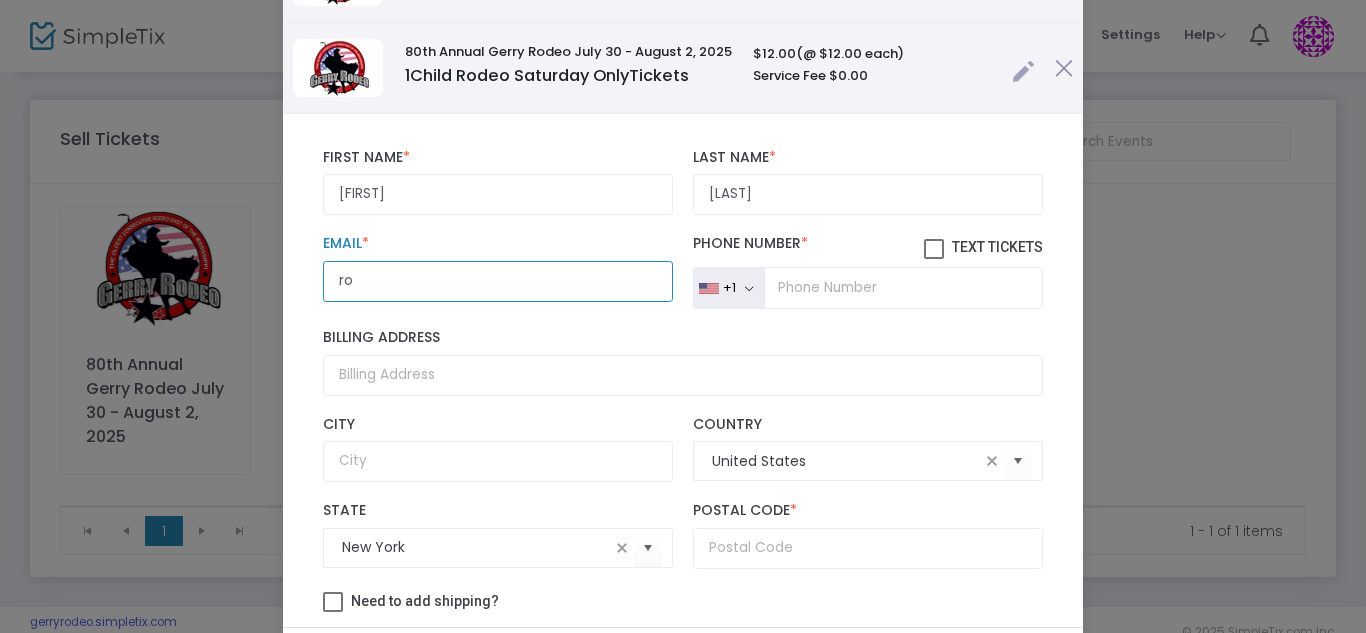type on "[EMAIL]" 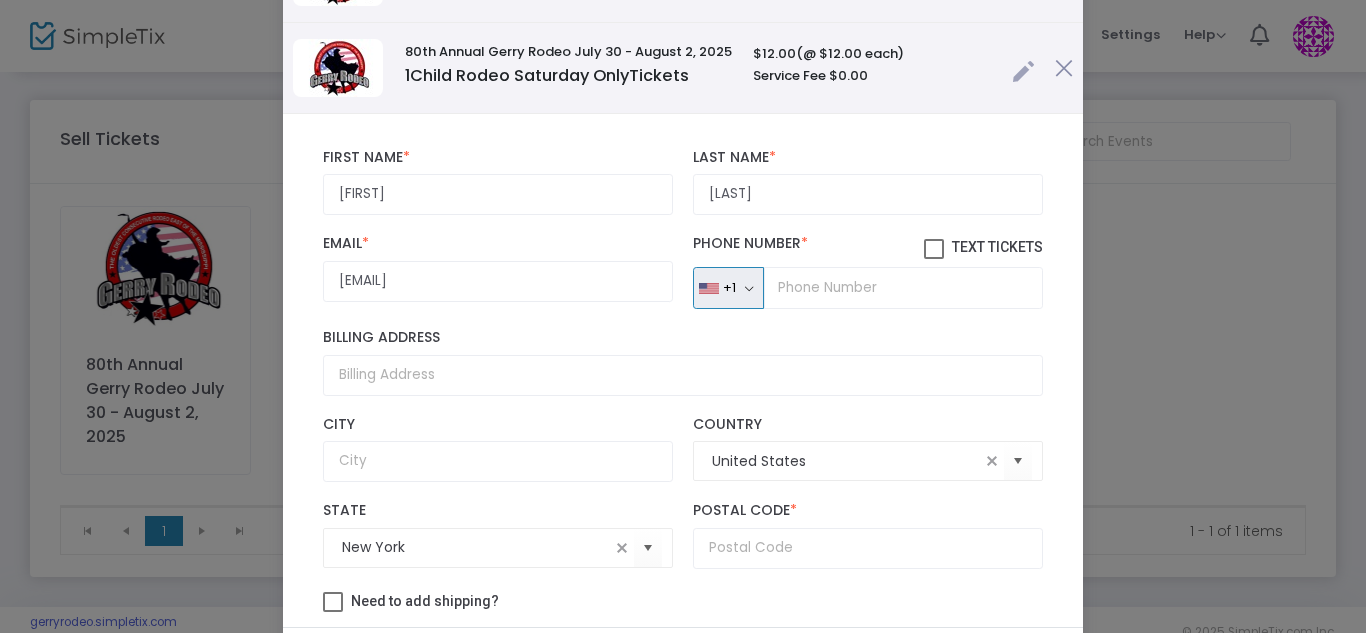 type 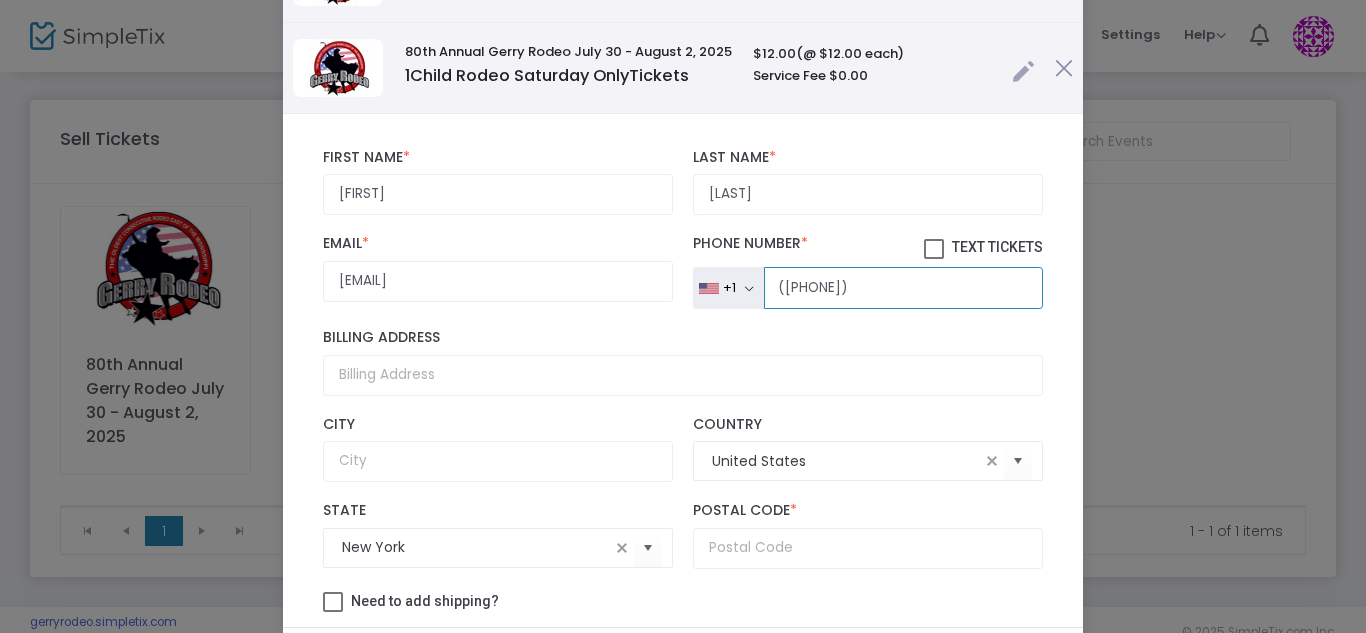 type on "([PHONE])" 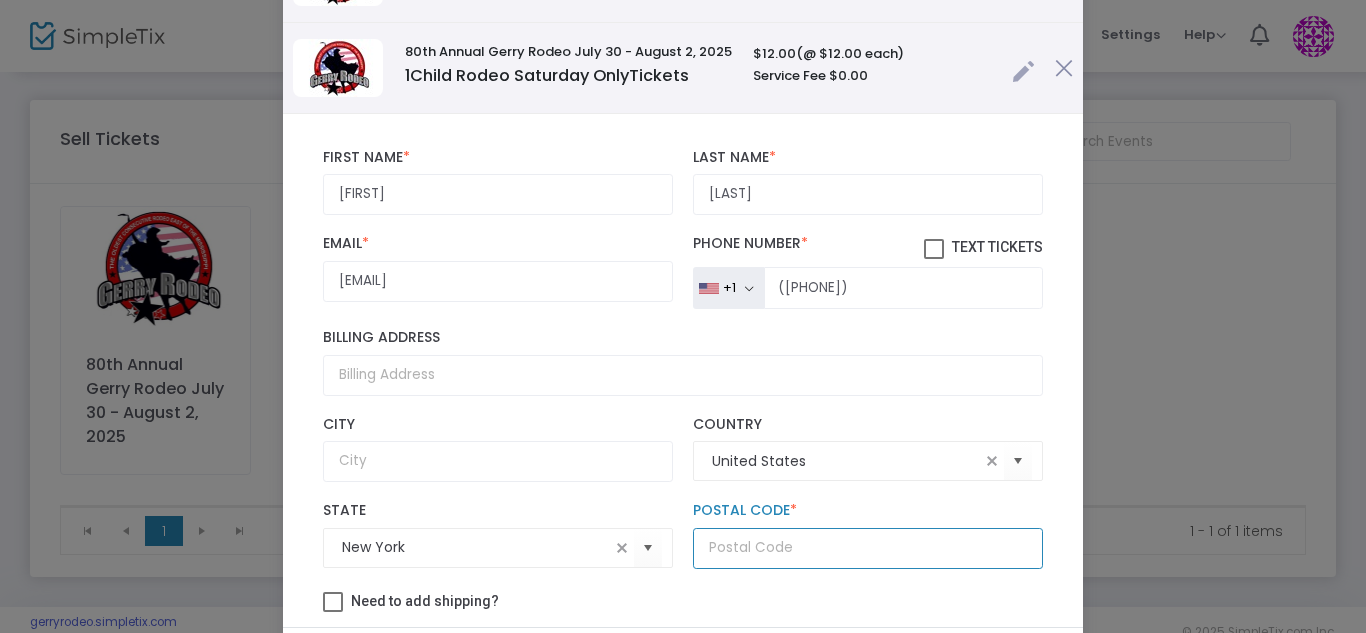 click 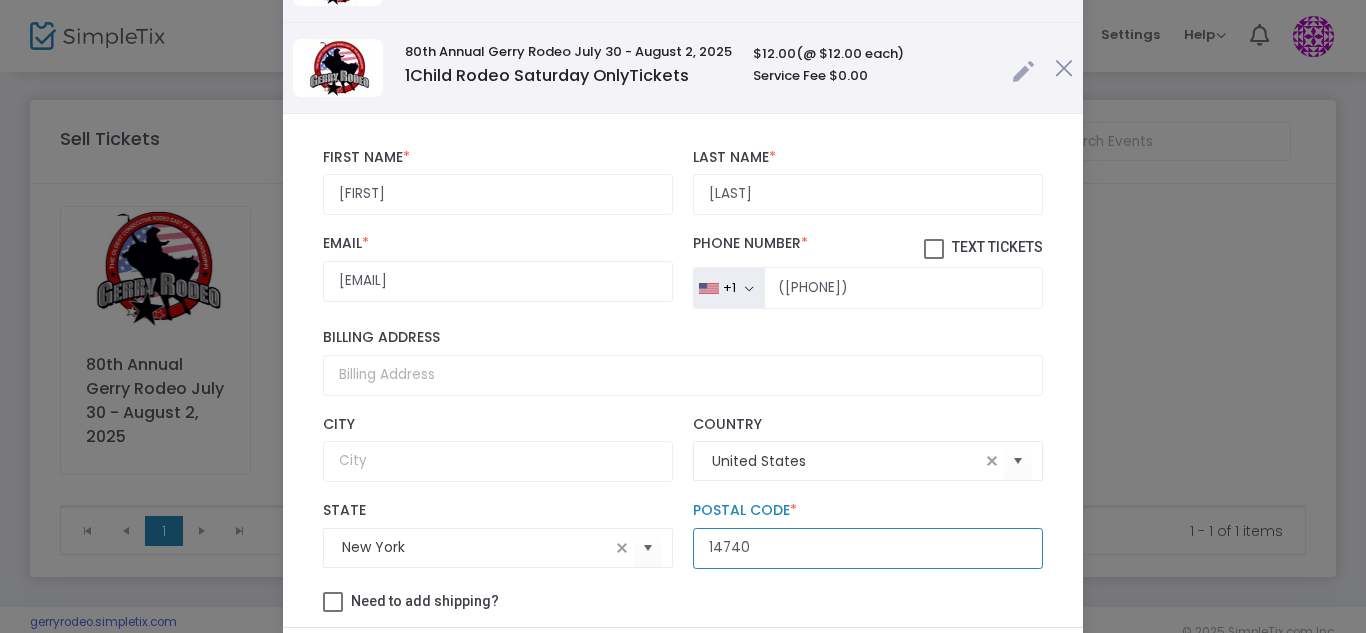 scroll, scrollTop: 251, scrollLeft: 0, axis: vertical 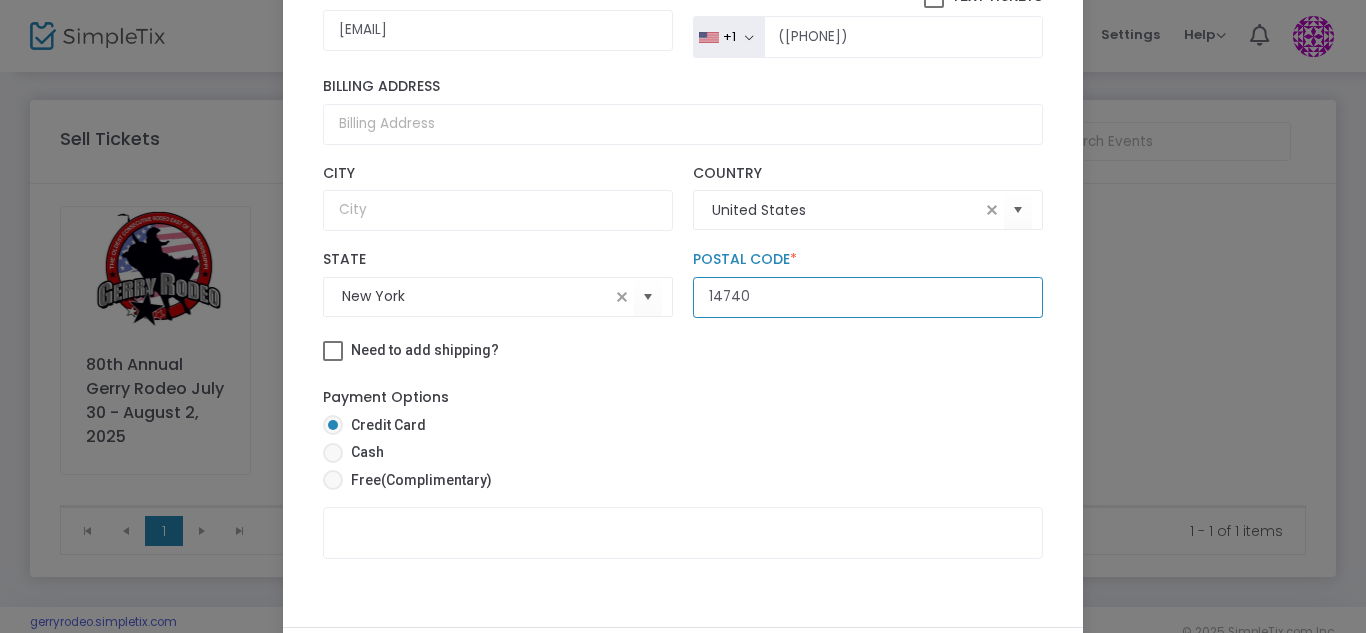 type on "14740" 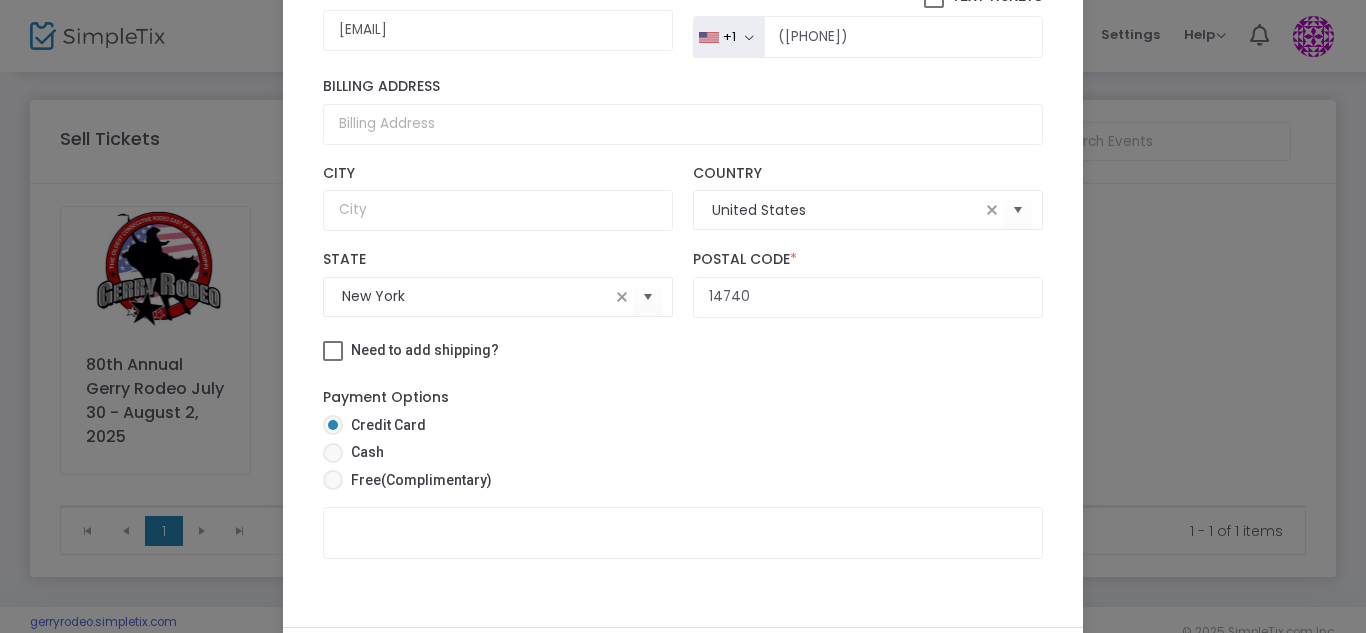 click on "Cash" at bounding box center (363, 452) 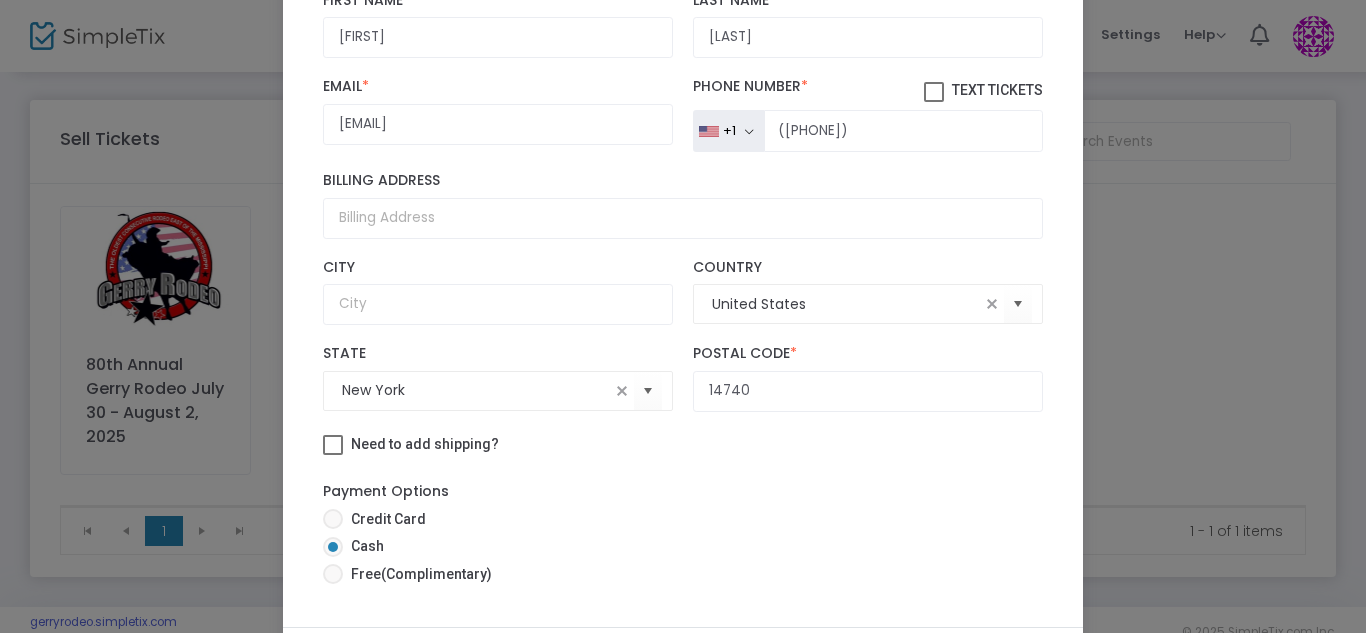 scroll, scrollTop: 157, scrollLeft: 0, axis: vertical 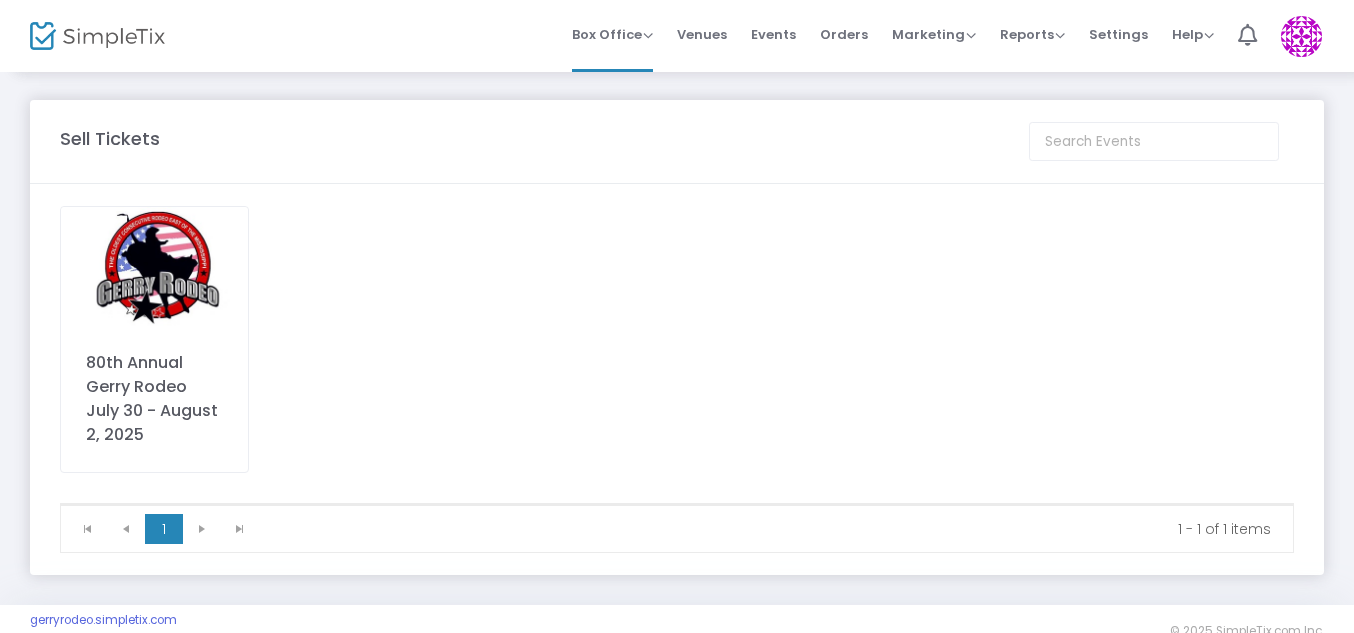 click 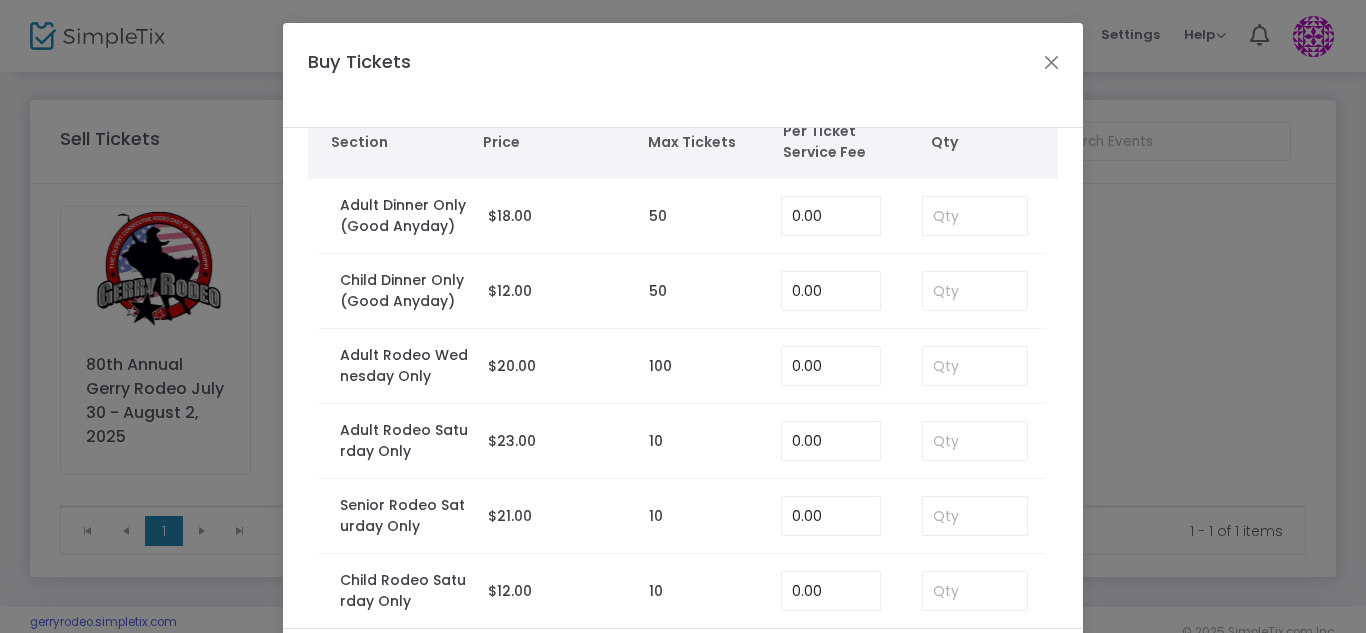scroll, scrollTop: 74, scrollLeft: 0, axis: vertical 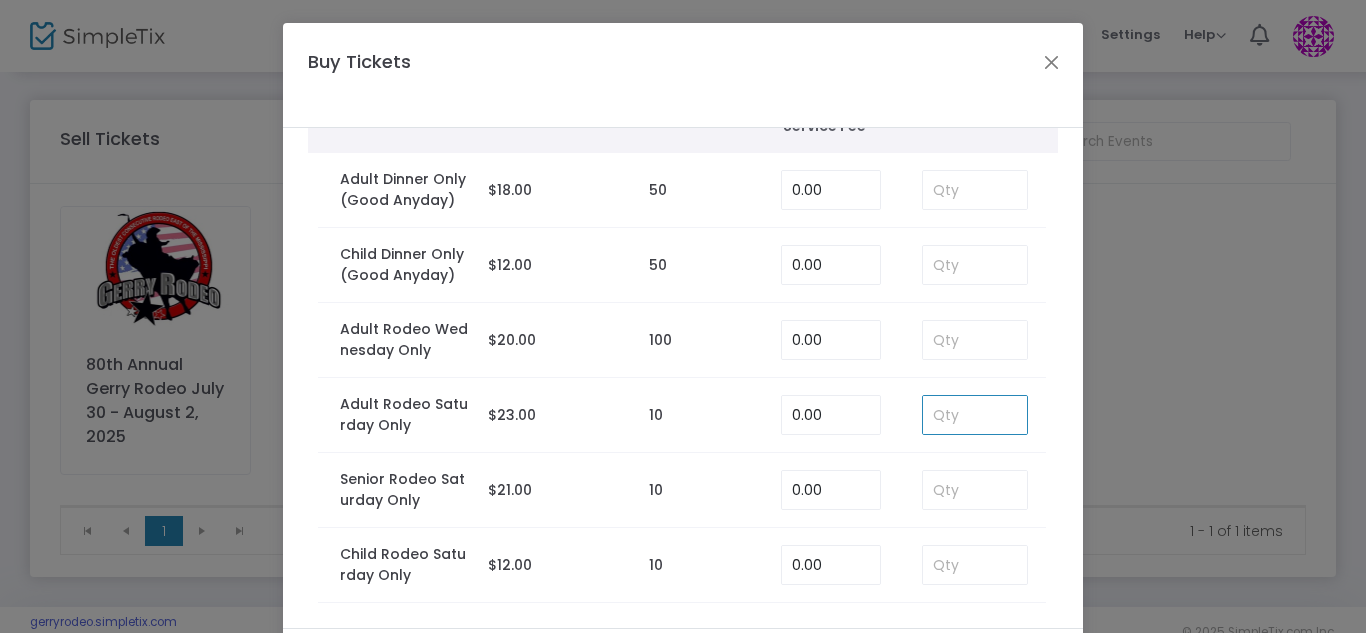 click at bounding box center [975, 415] 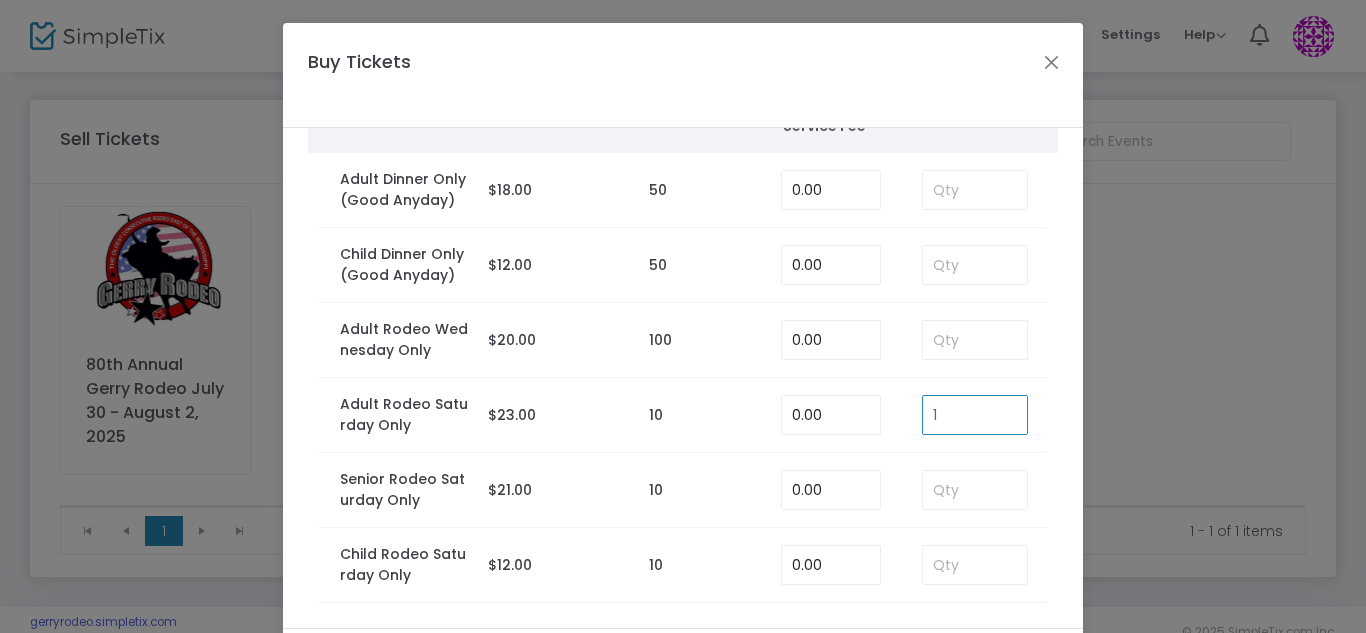 type on "1" 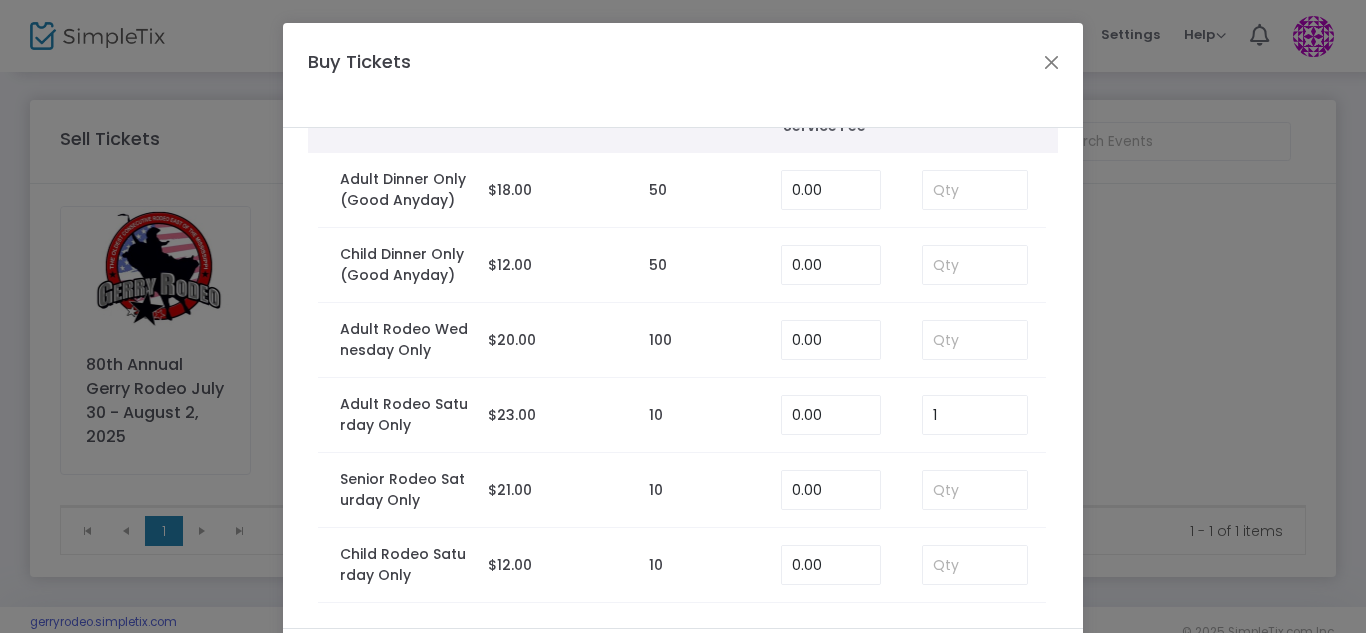 scroll, scrollTop: 160, scrollLeft: 0, axis: vertical 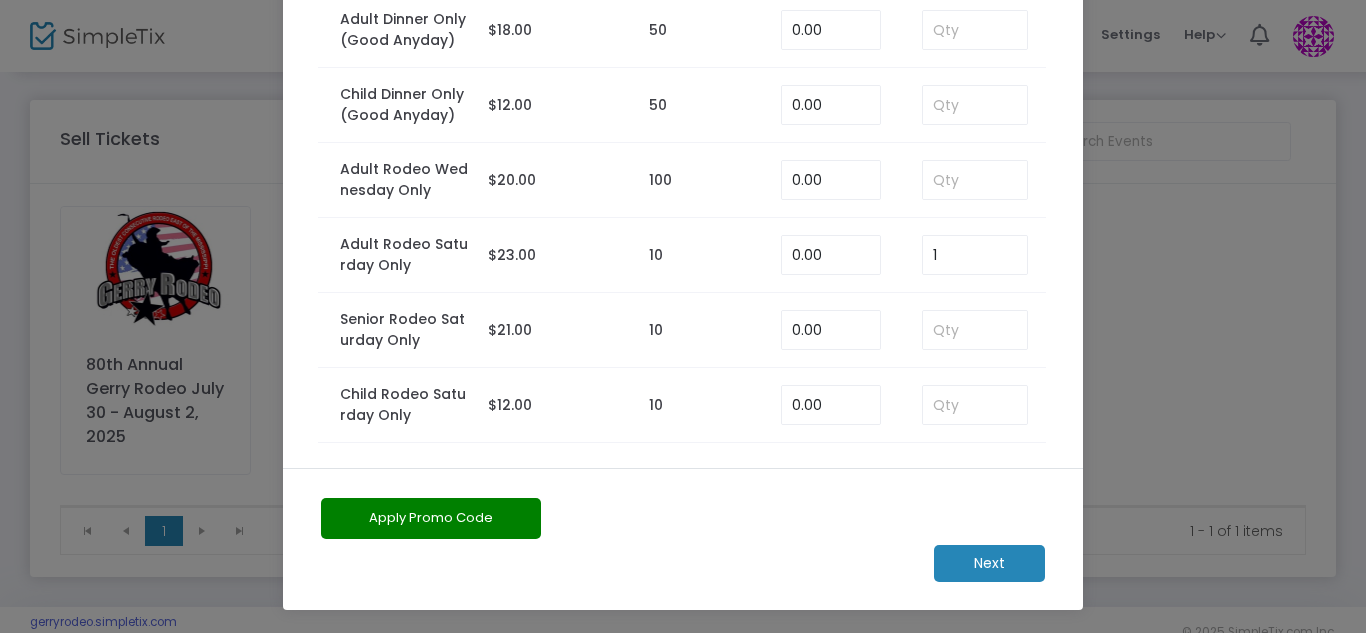 click on "Next" 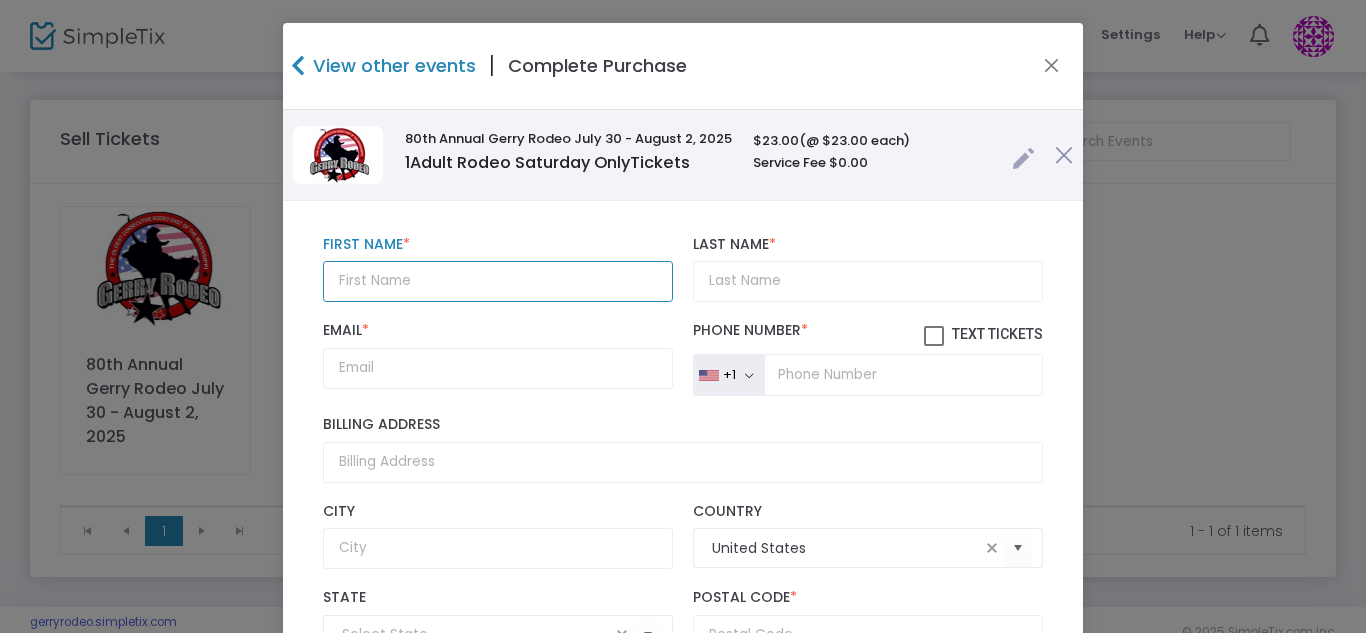 click at bounding box center [498, 281] 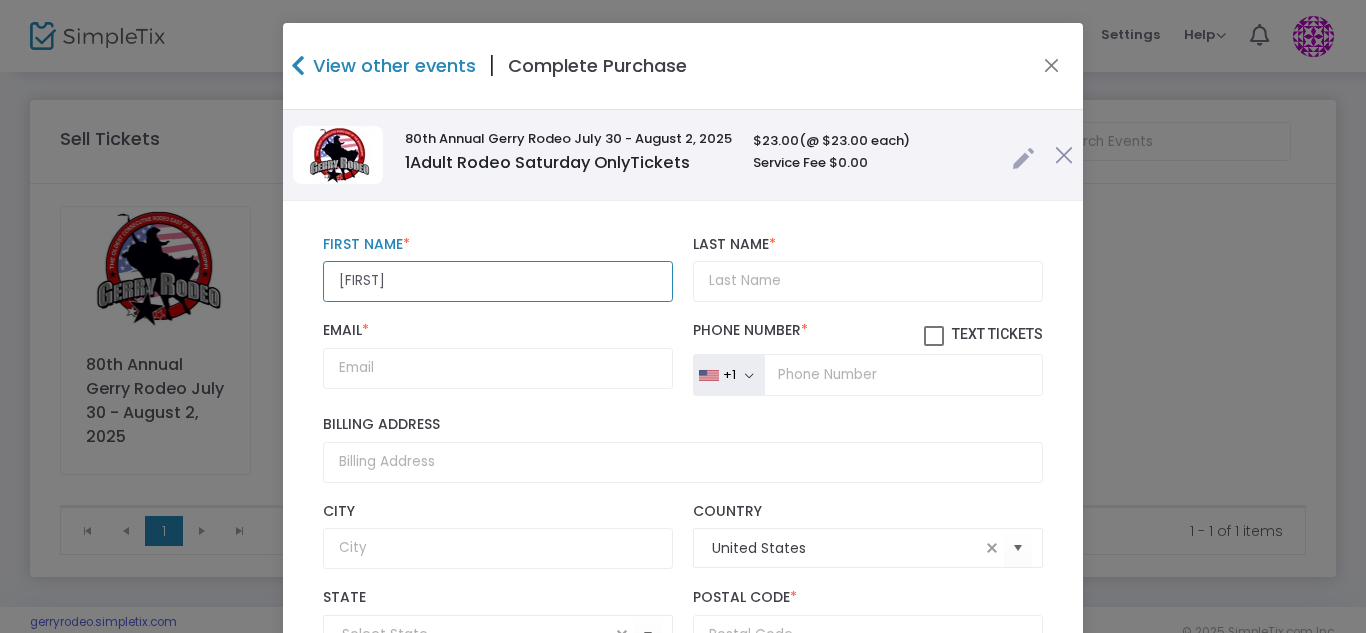 type on "Kelly" 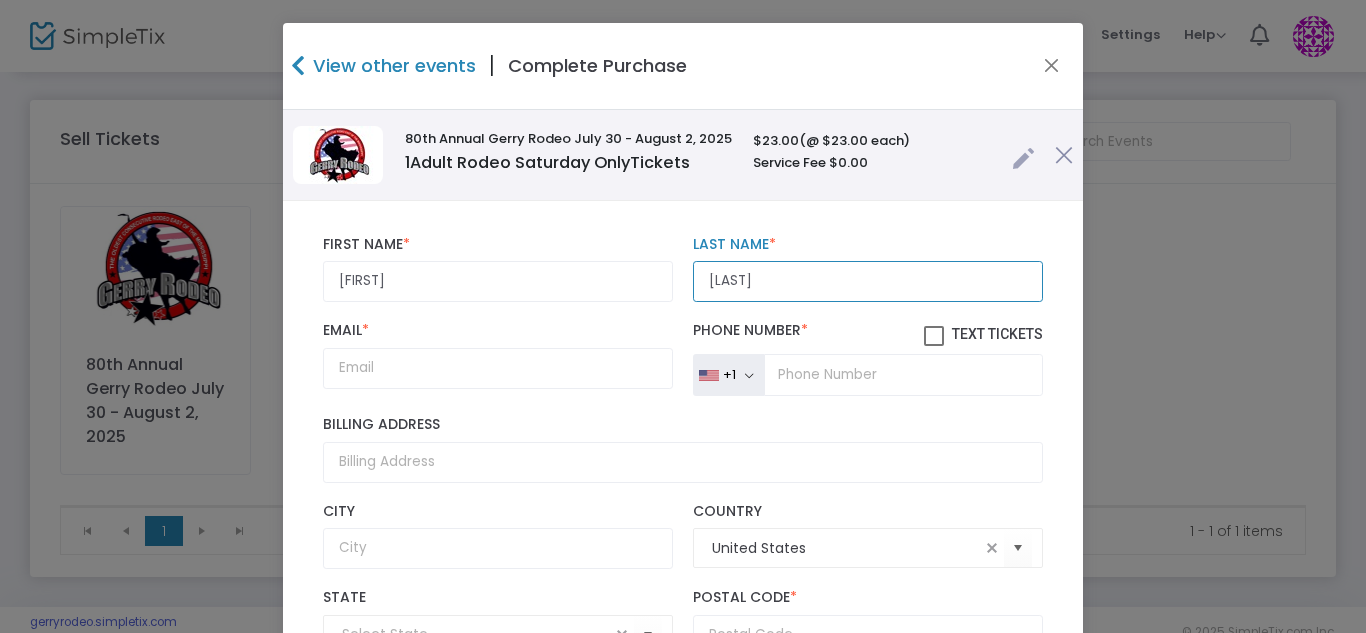 type on "Sterns" 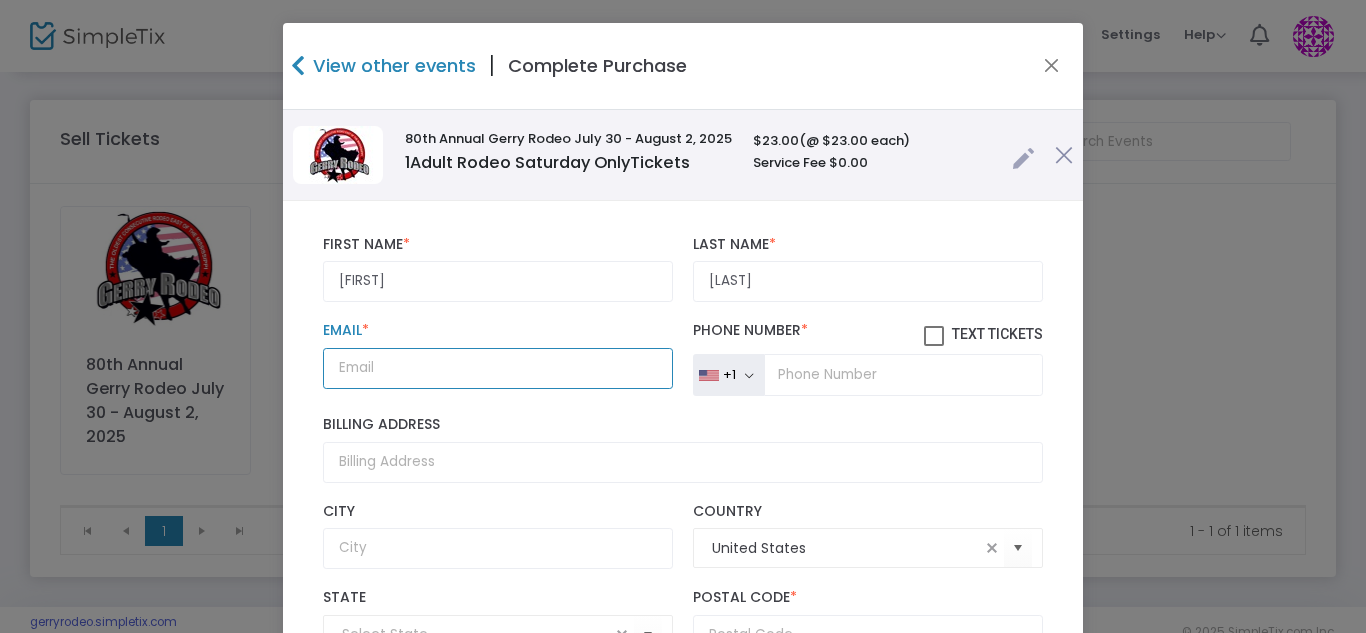 drag, startPoint x: 488, startPoint y: 370, endPoint x: 488, endPoint y: 359, distance: 11 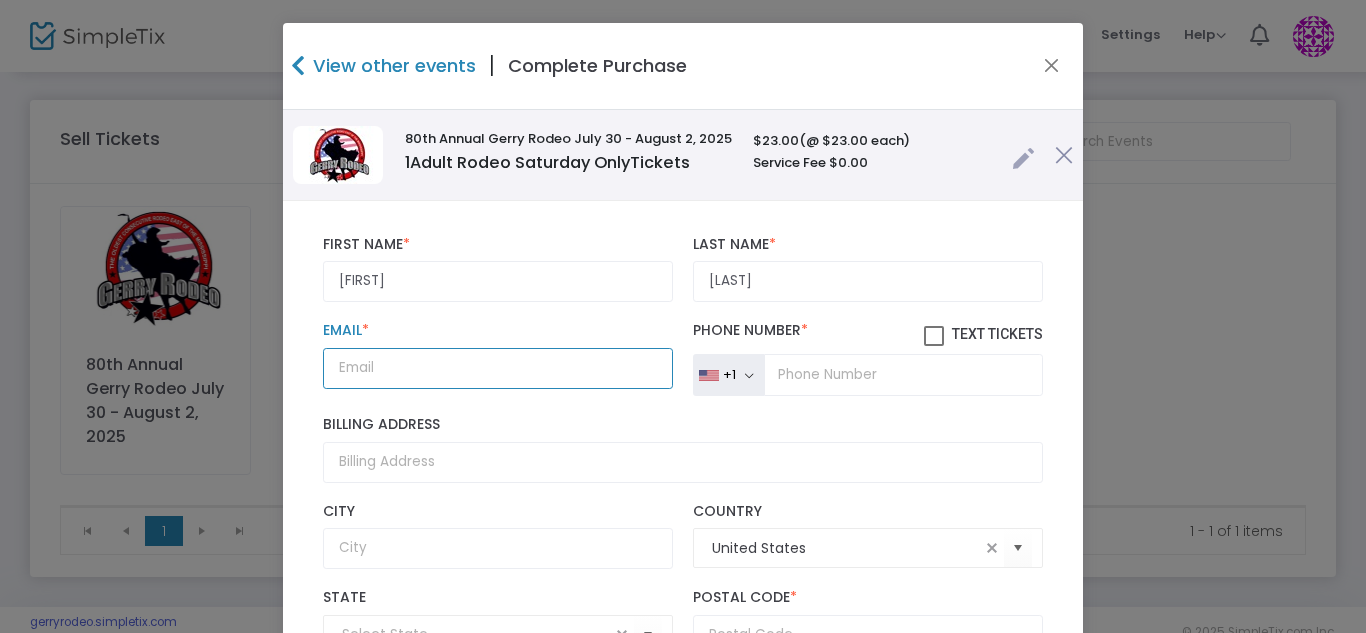 type on "[EMAIL]" 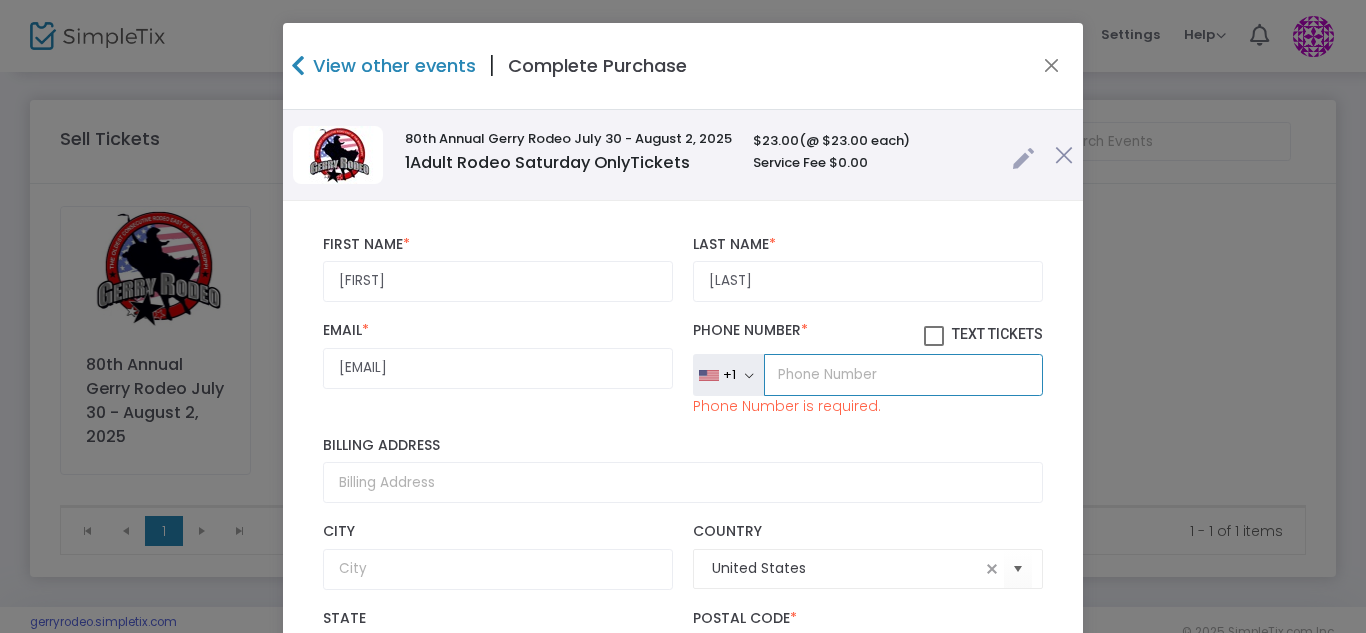 click at bounding box center [903, 375] 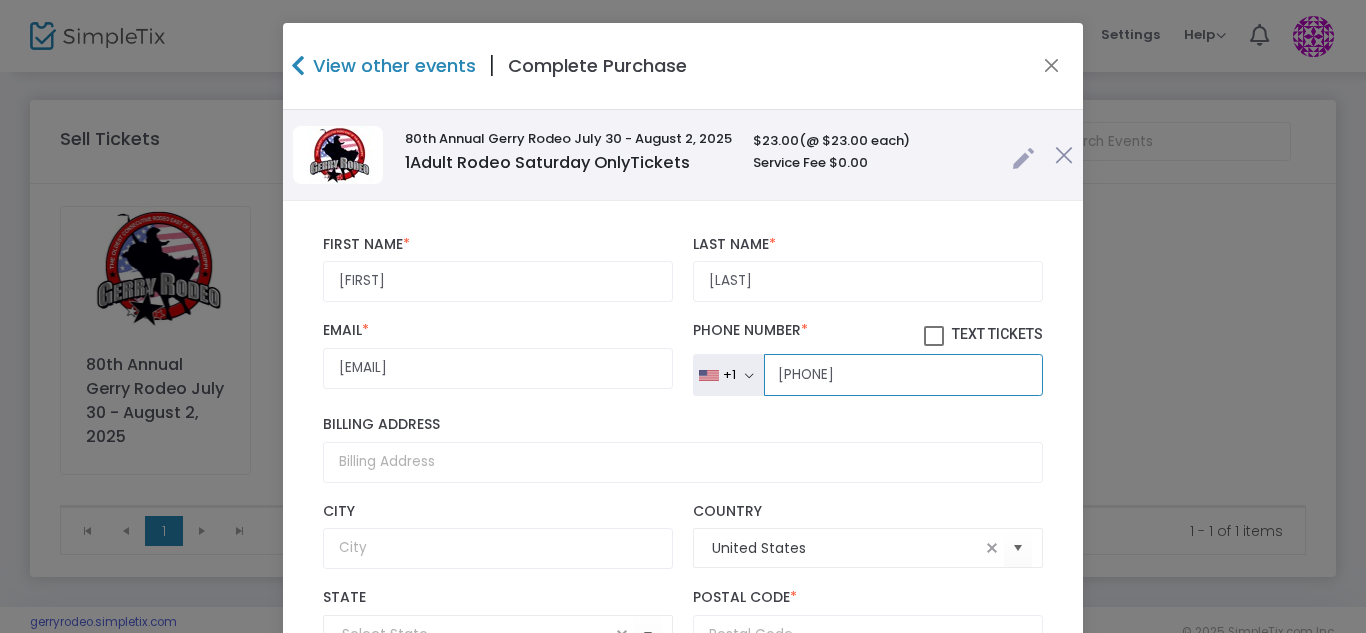 type on "(814) 757-5283" 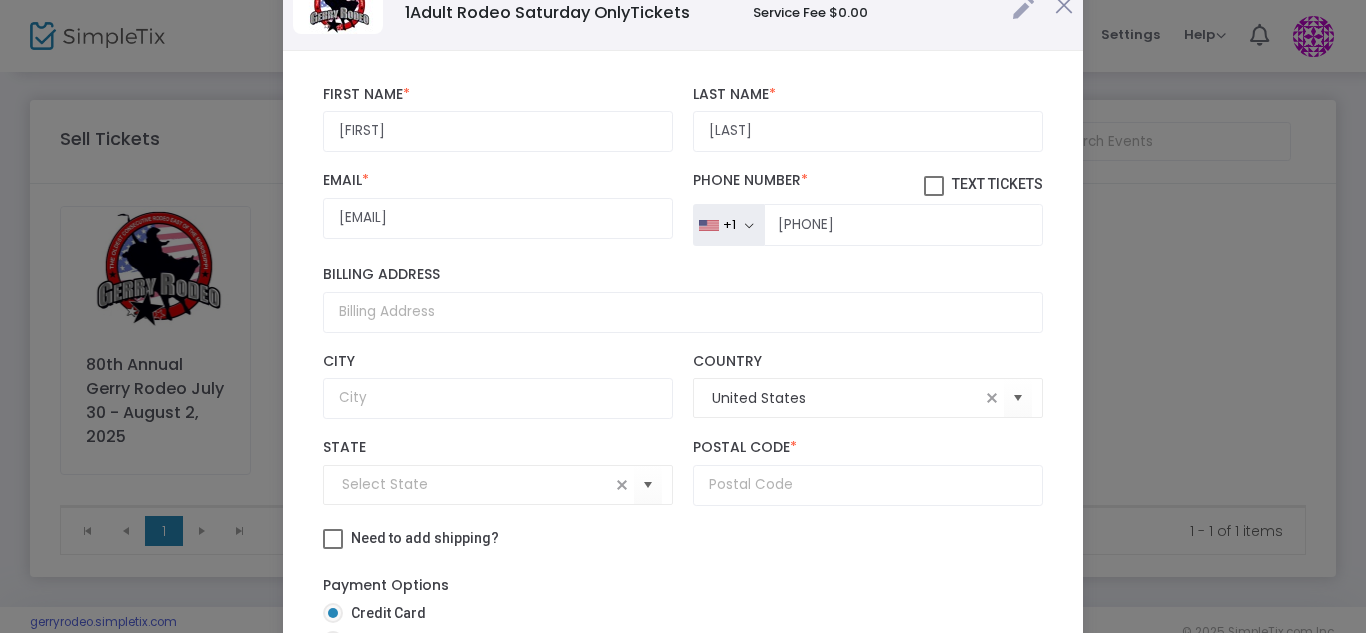 scroll, scrollTop: 154, scrollLeft: 0, axis: vertical 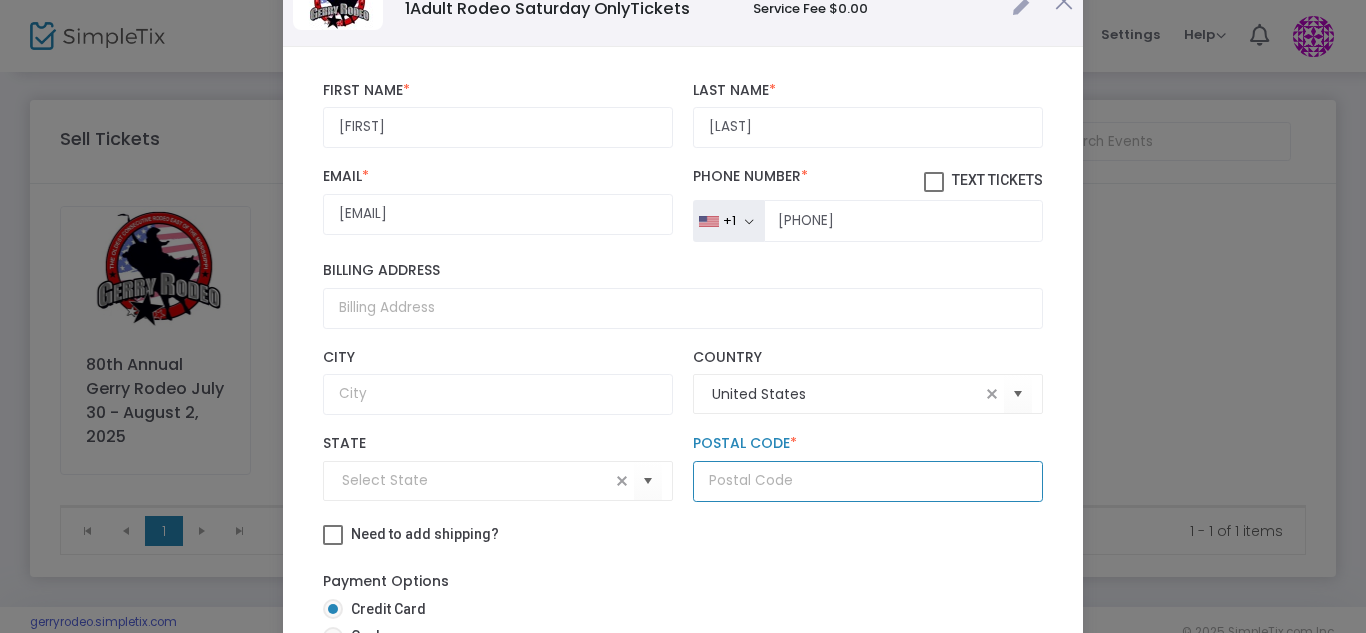 click 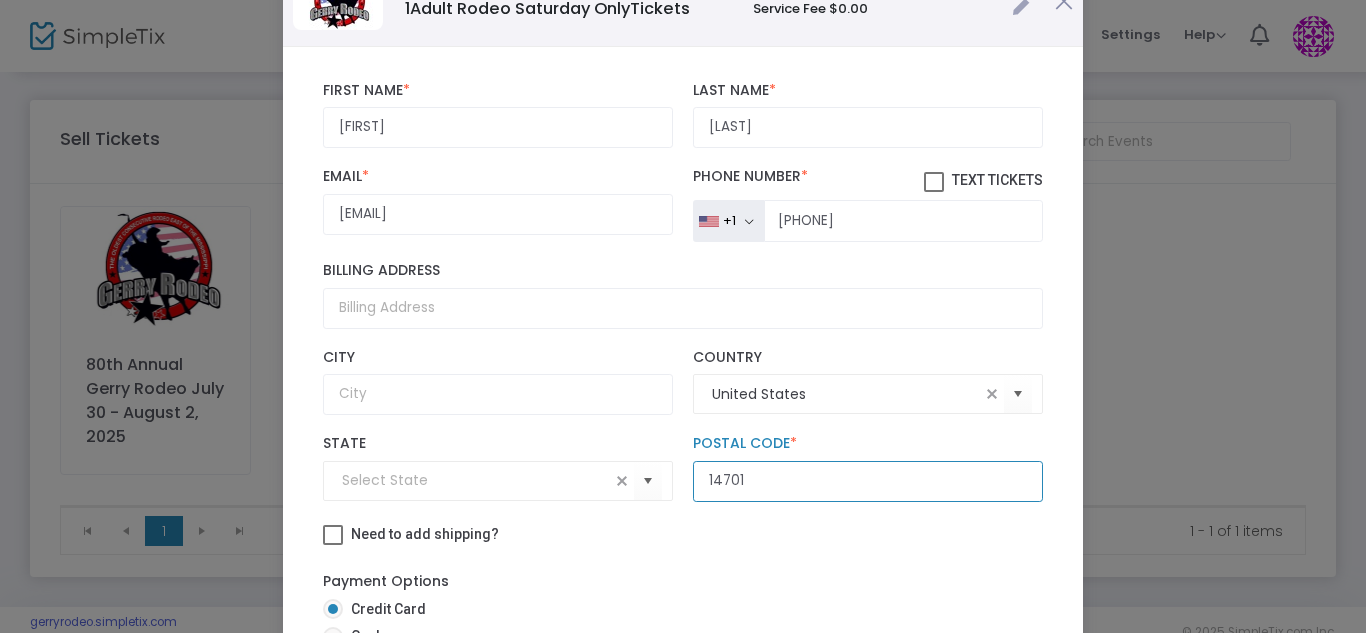 type on "14701" 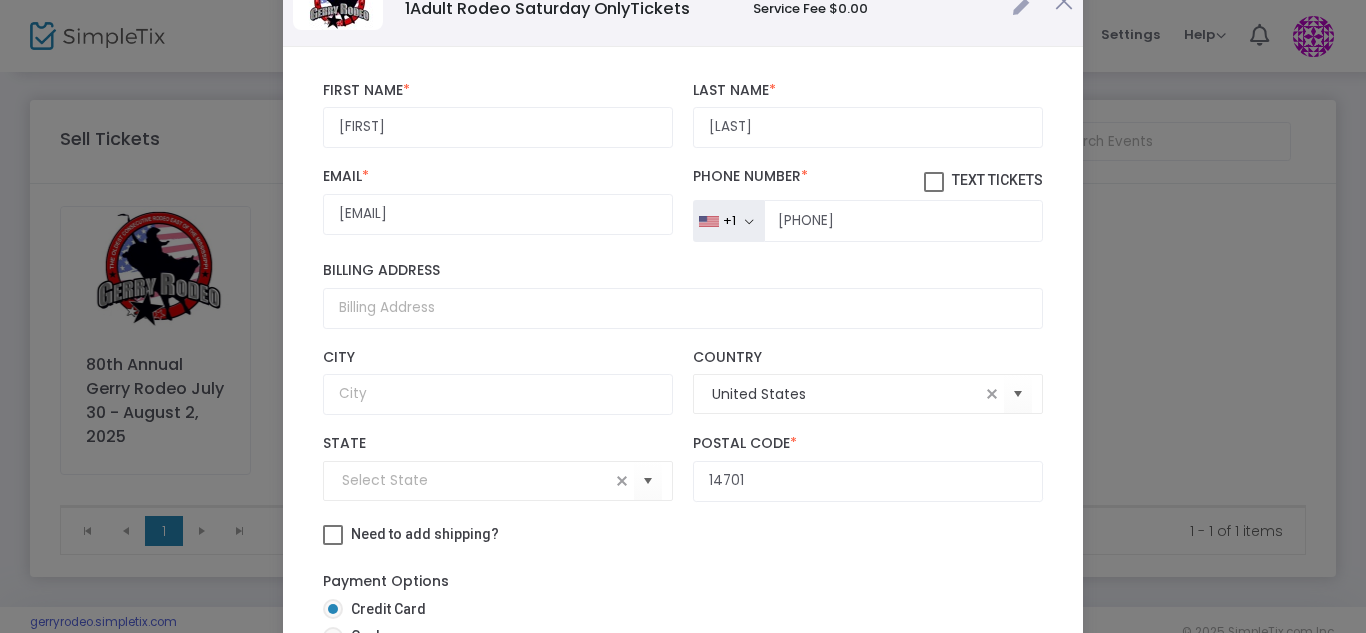 scroll, scrollTop: 313, scrollLeft: 0, axis: vertical 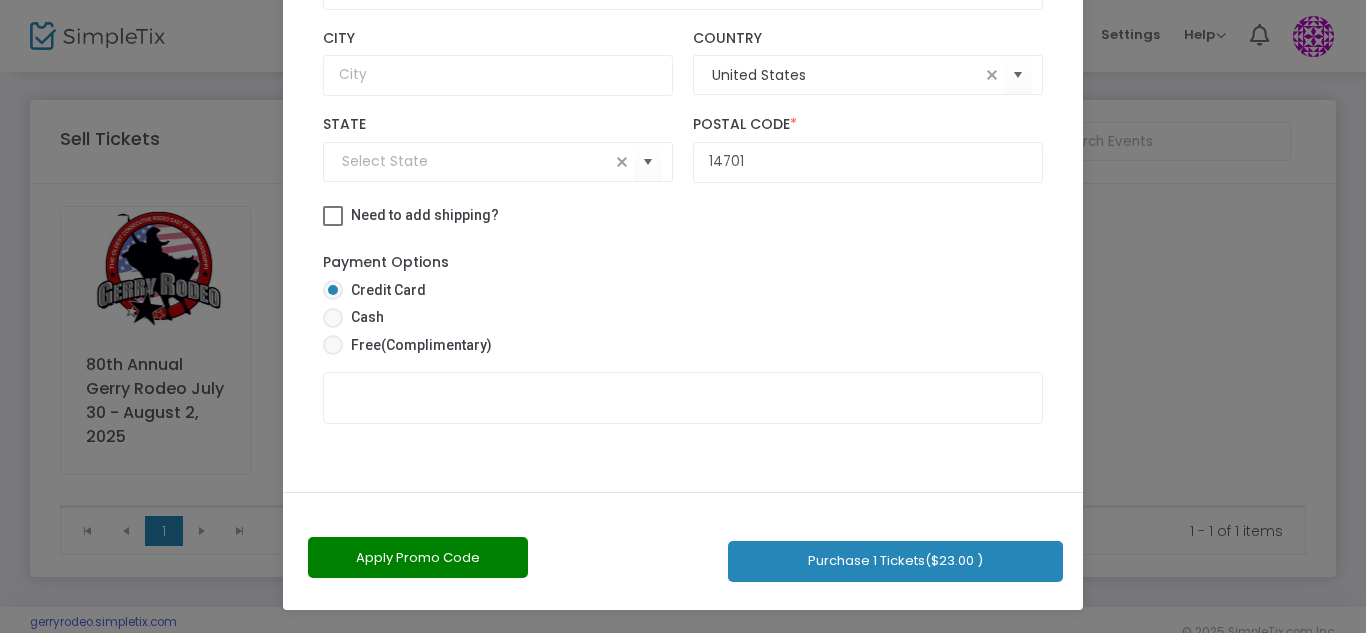 click on "Purchase 1 Tickets  ($23.00 )" 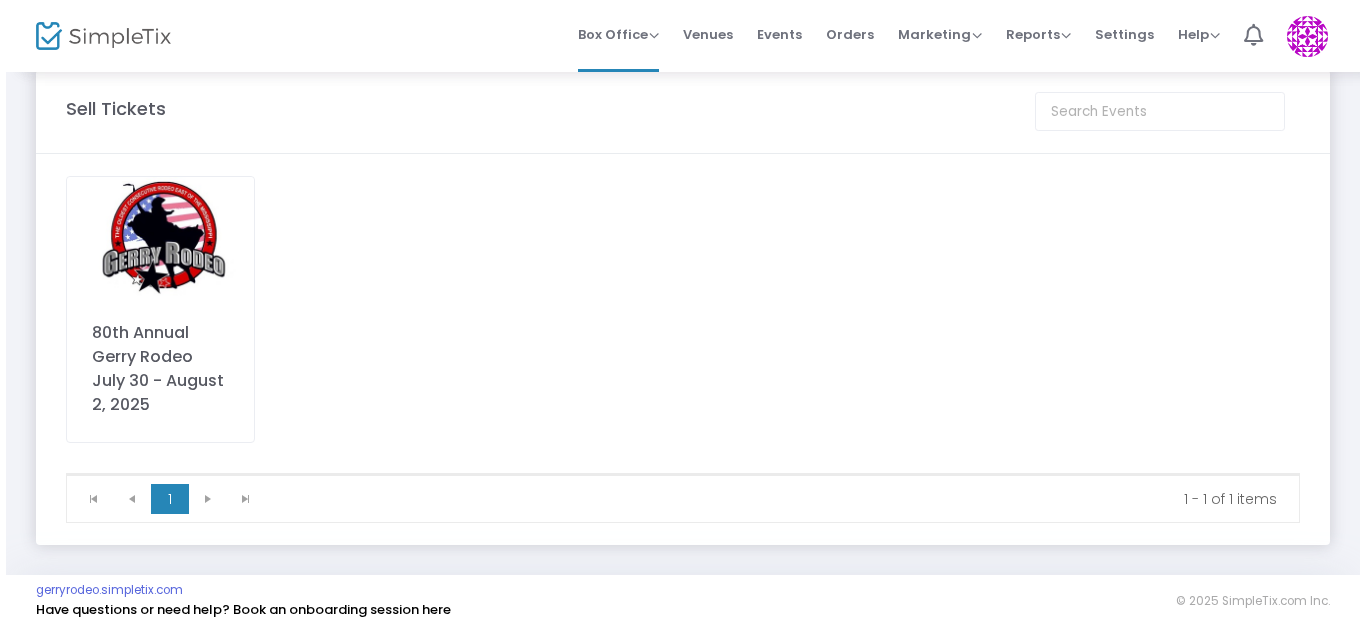 scroll, scrollTop: 0, scrollLeft: 0, axis: both 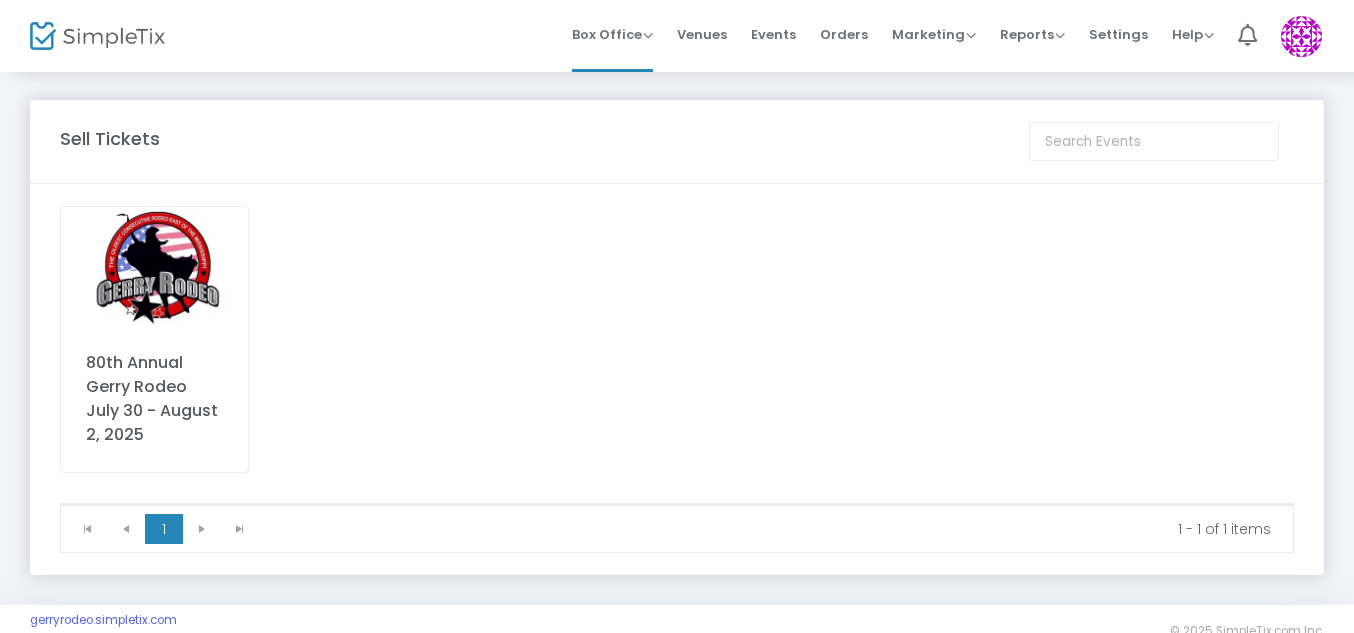 click 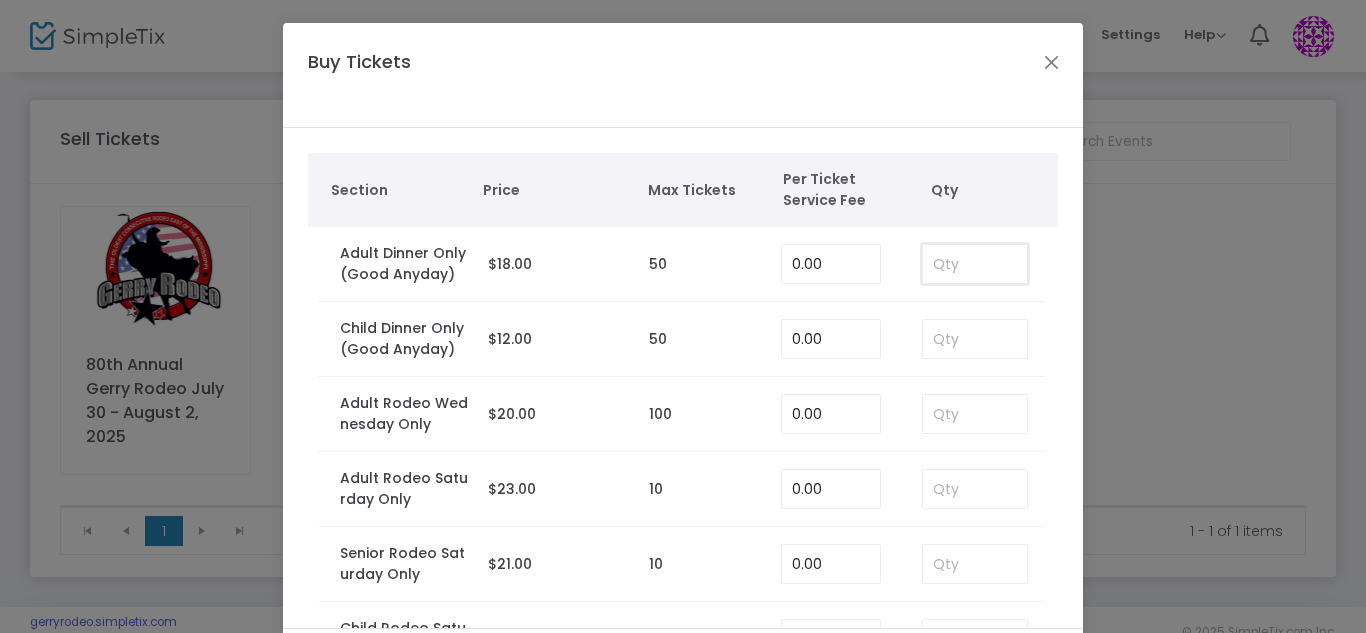 click at bounding box center (975, 264) 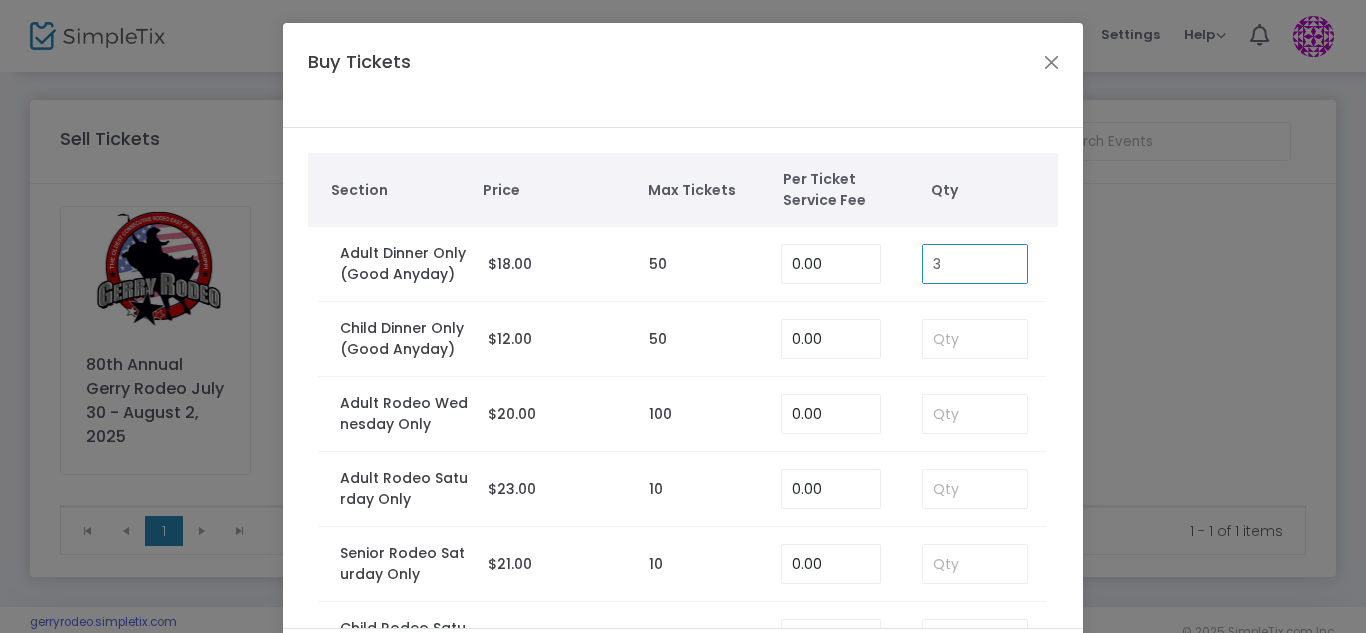 type on "3" 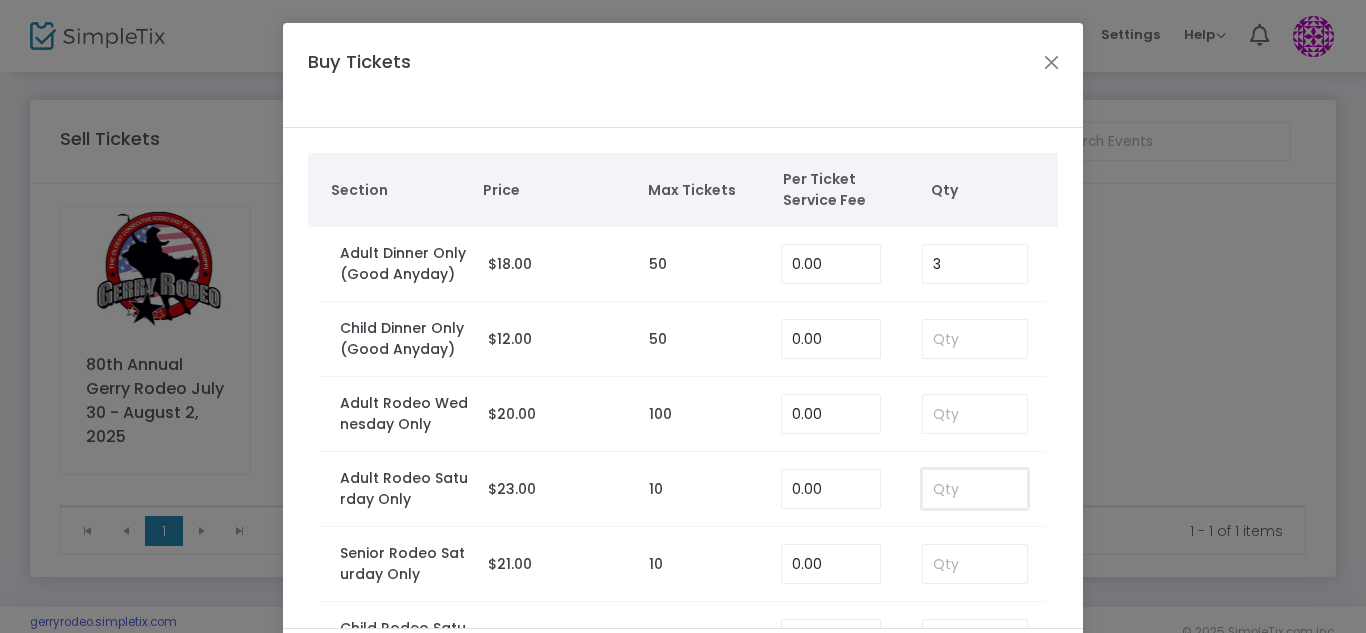 click at bounding box center (975, 489) 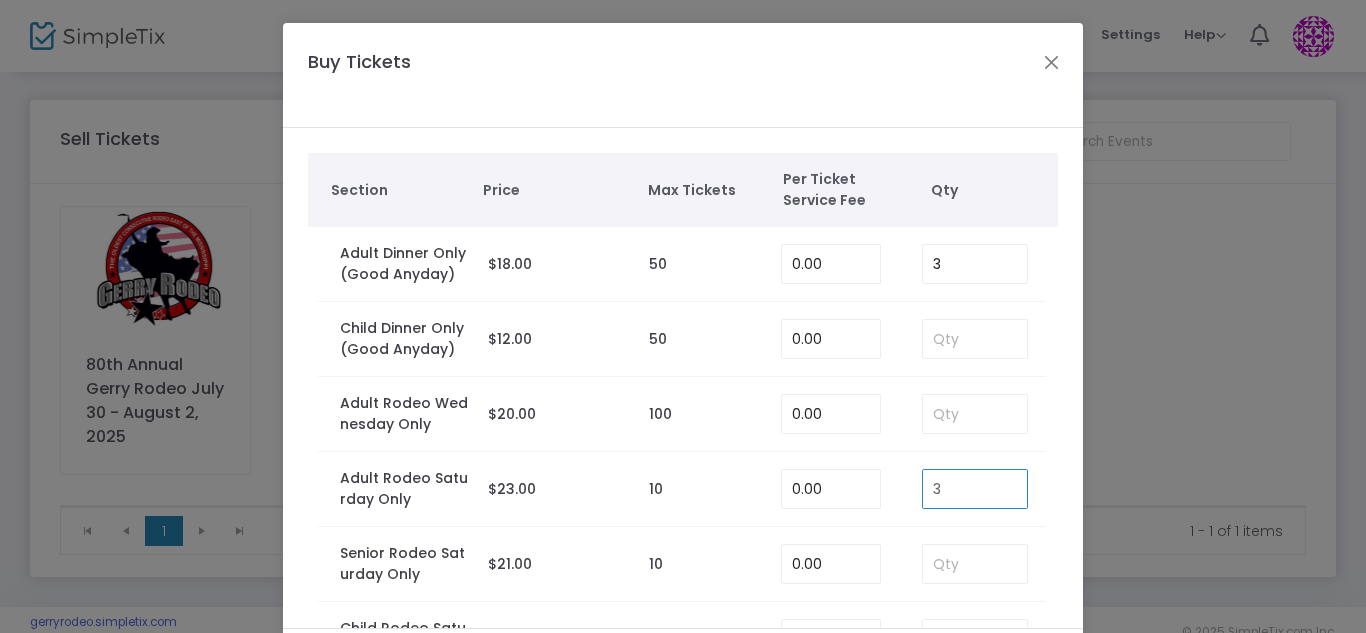 type on "3" 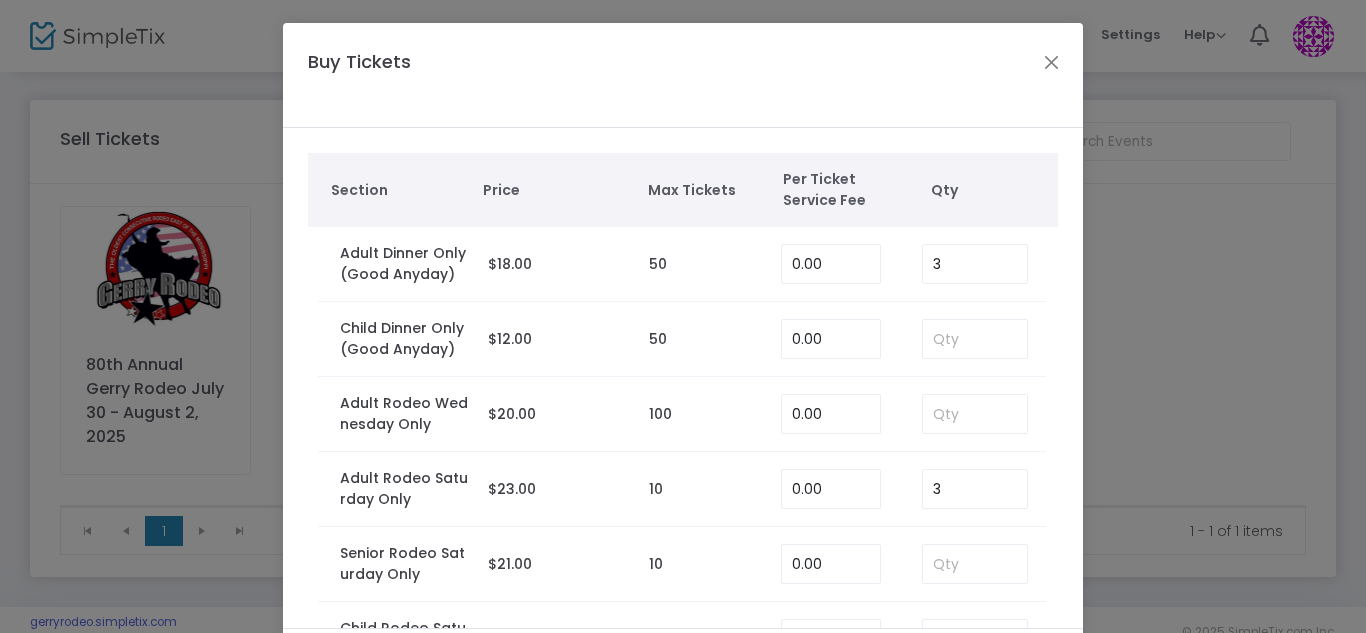 scroll, scrollTop: 74, scrollLeft: 0, axis: vertical 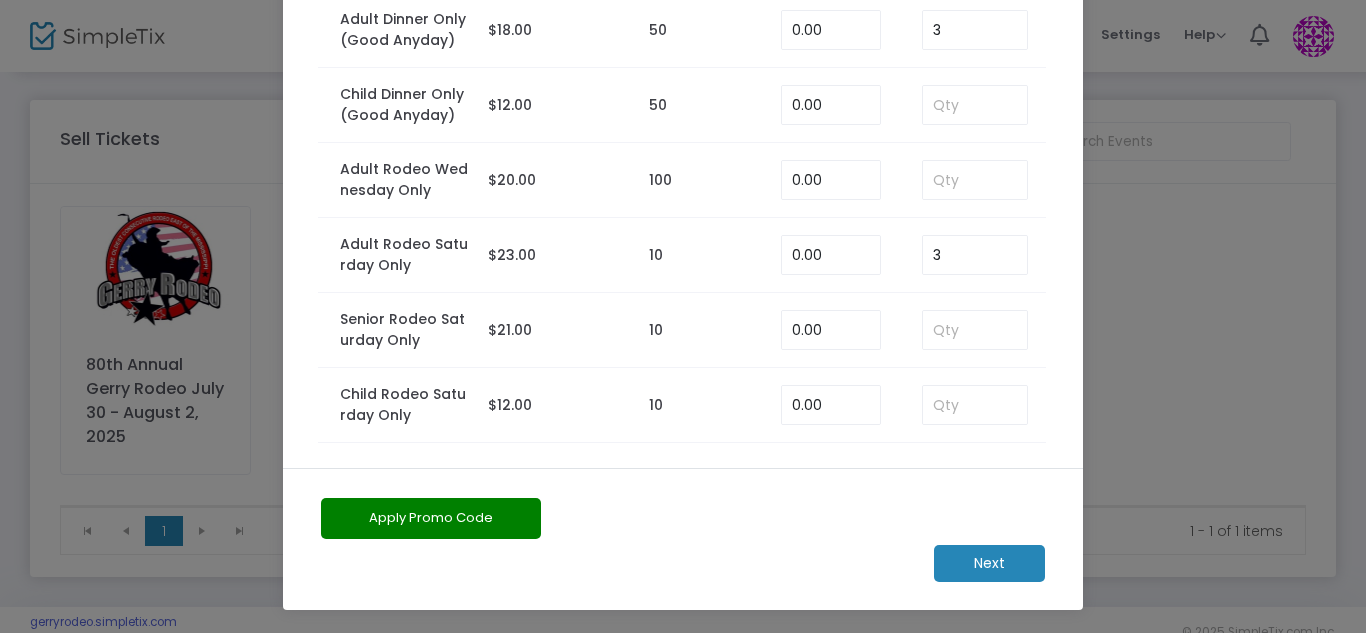 click on "Next" 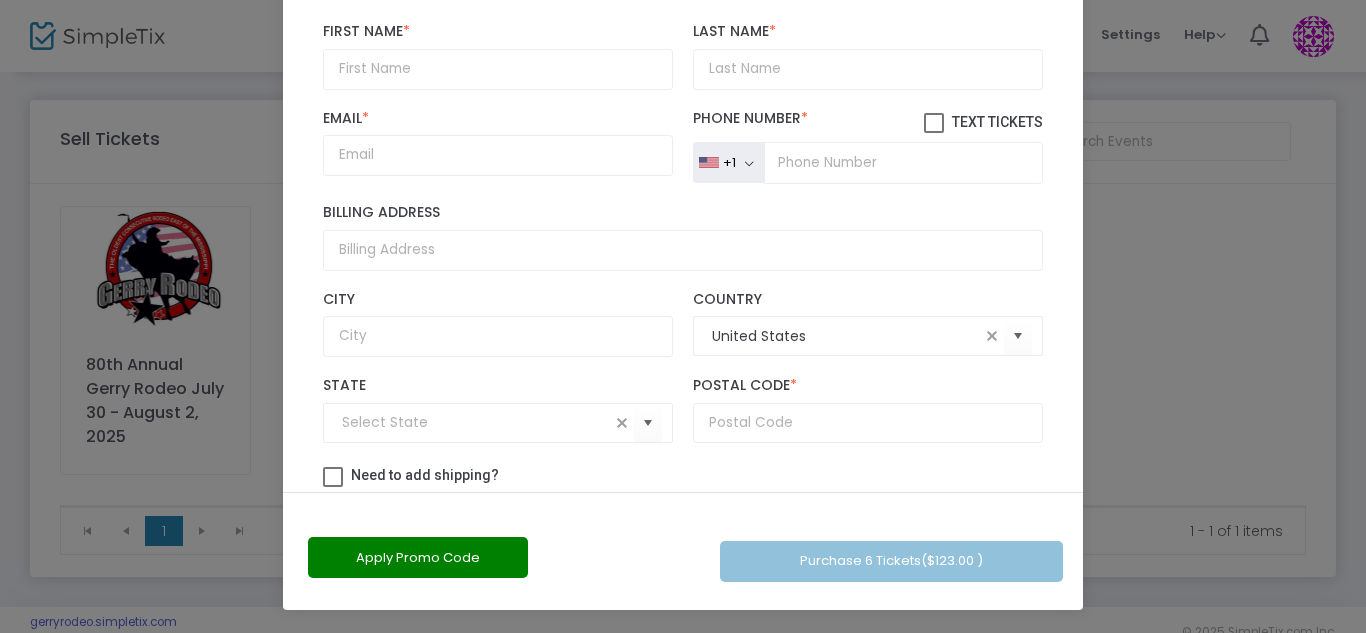 scroll, scrollTop: 307, scrollLeft: 0, axis: vertical 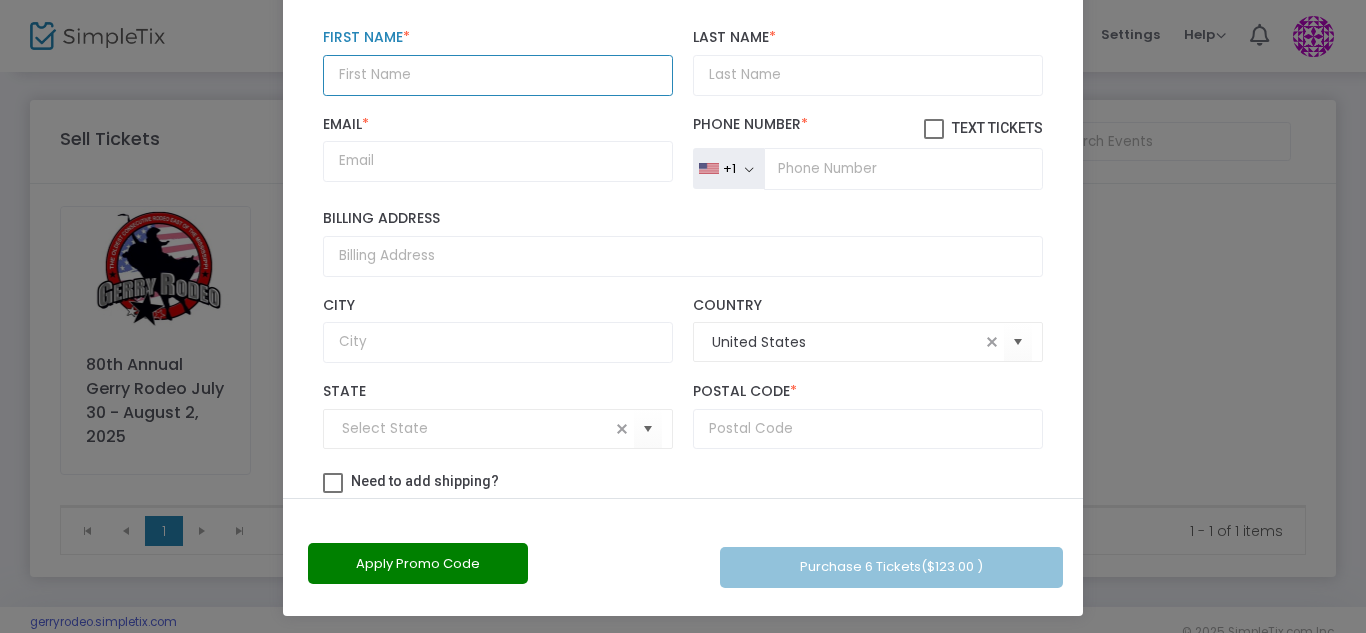 click at bounding box center (498, 75) 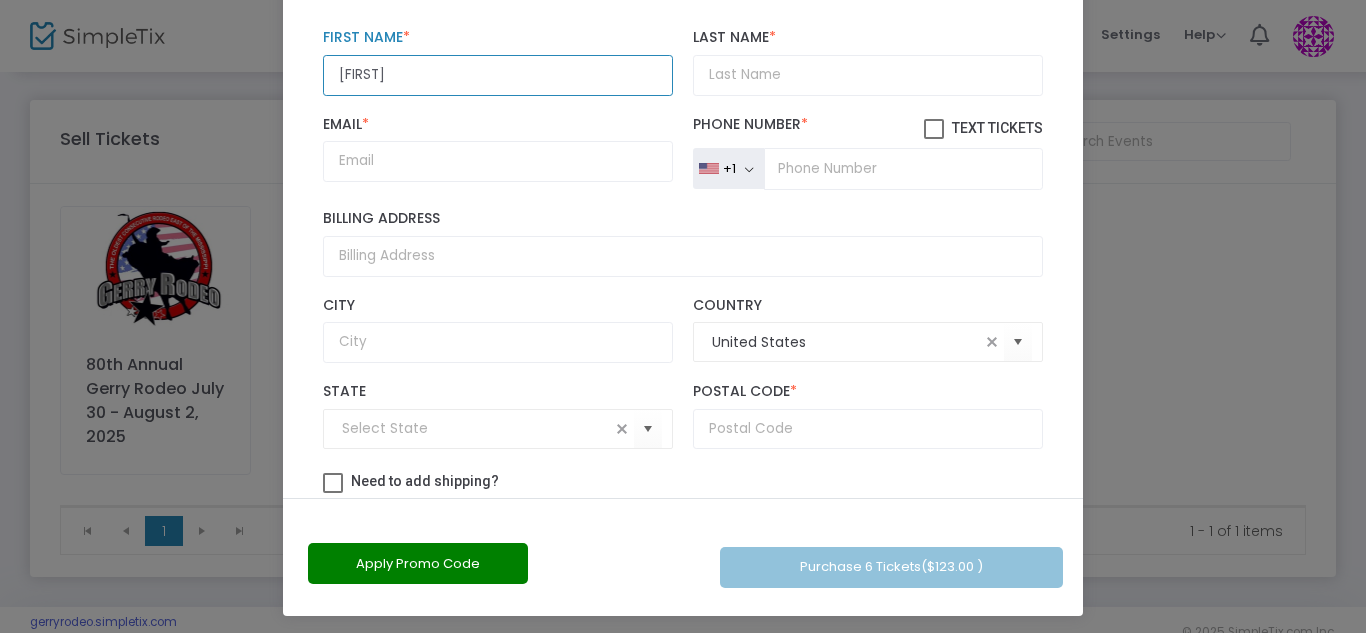 type on "Rick" 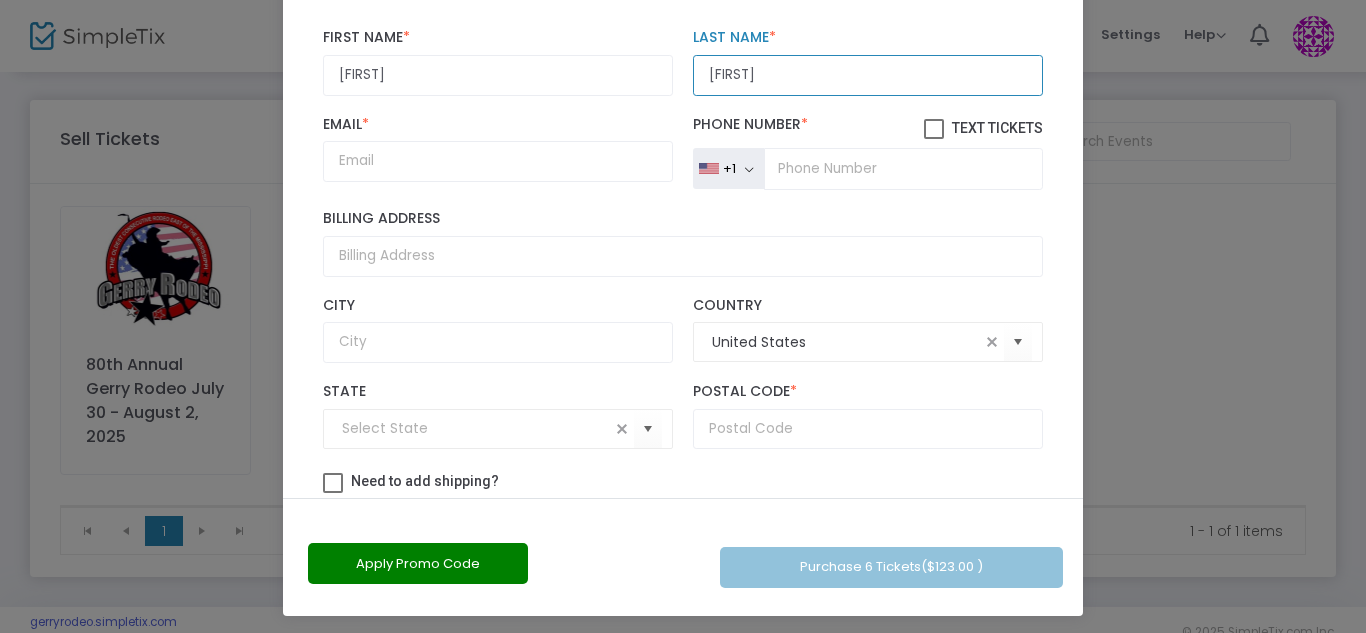 type on "McKay" 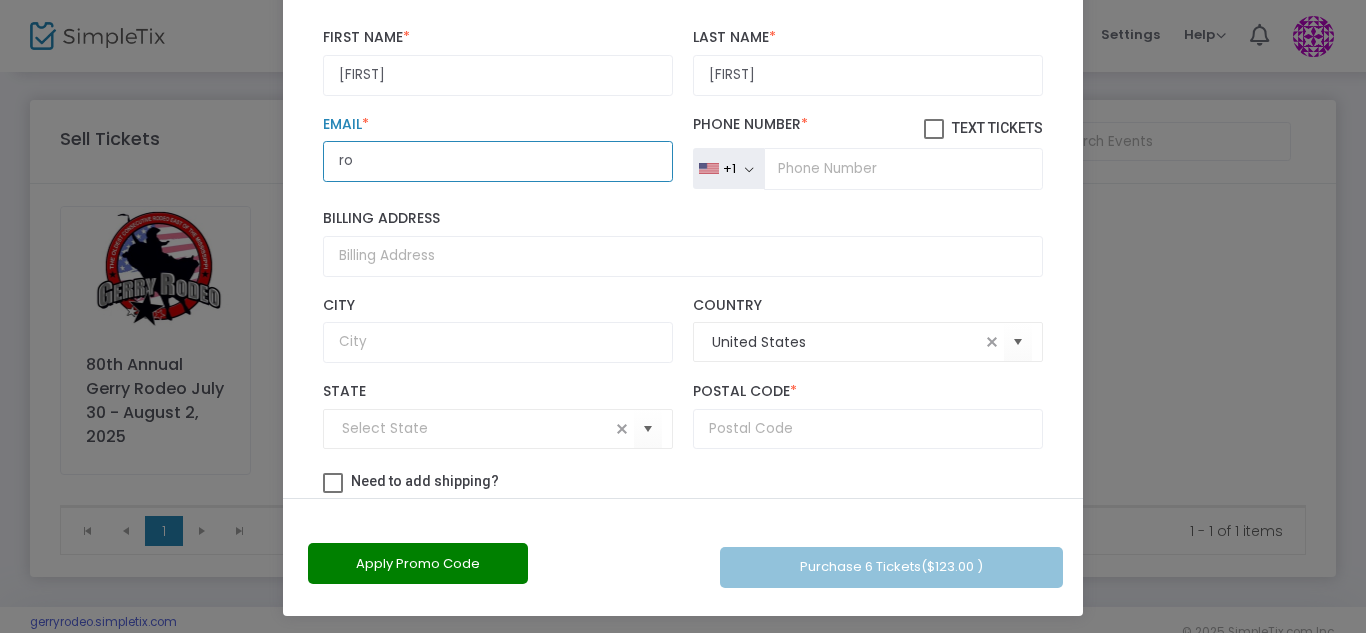 type on "[EMAIL]" 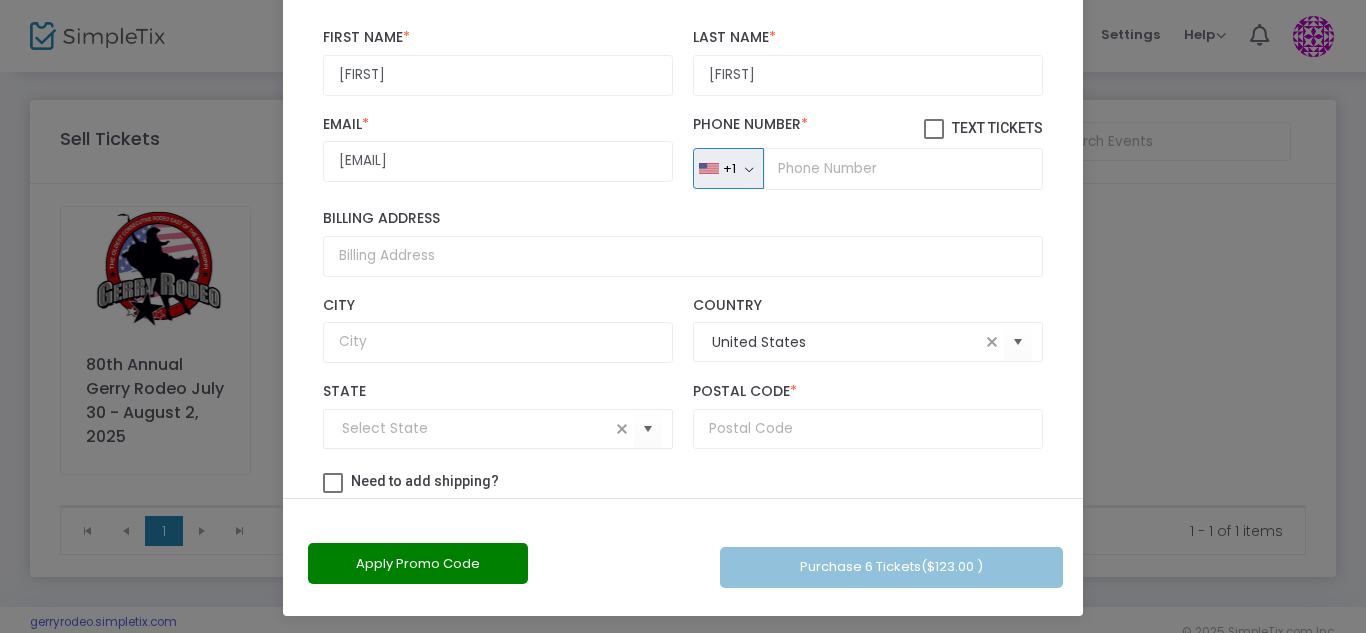 type 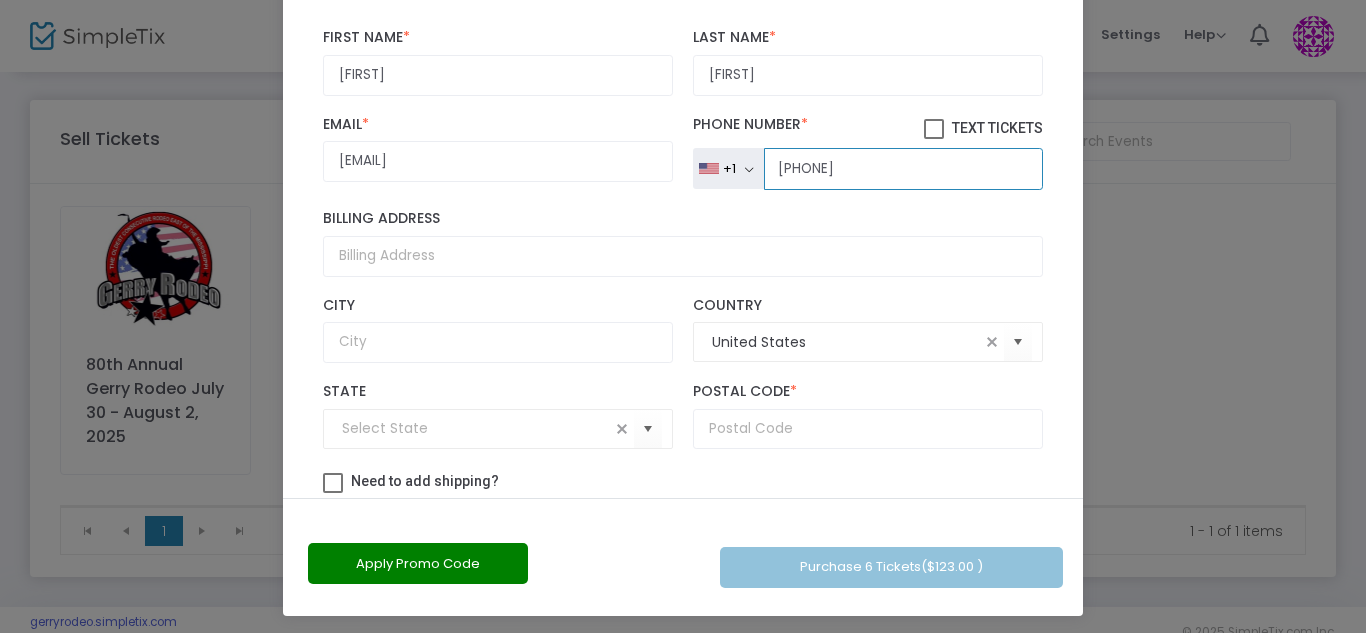 type on "([PHONE])" 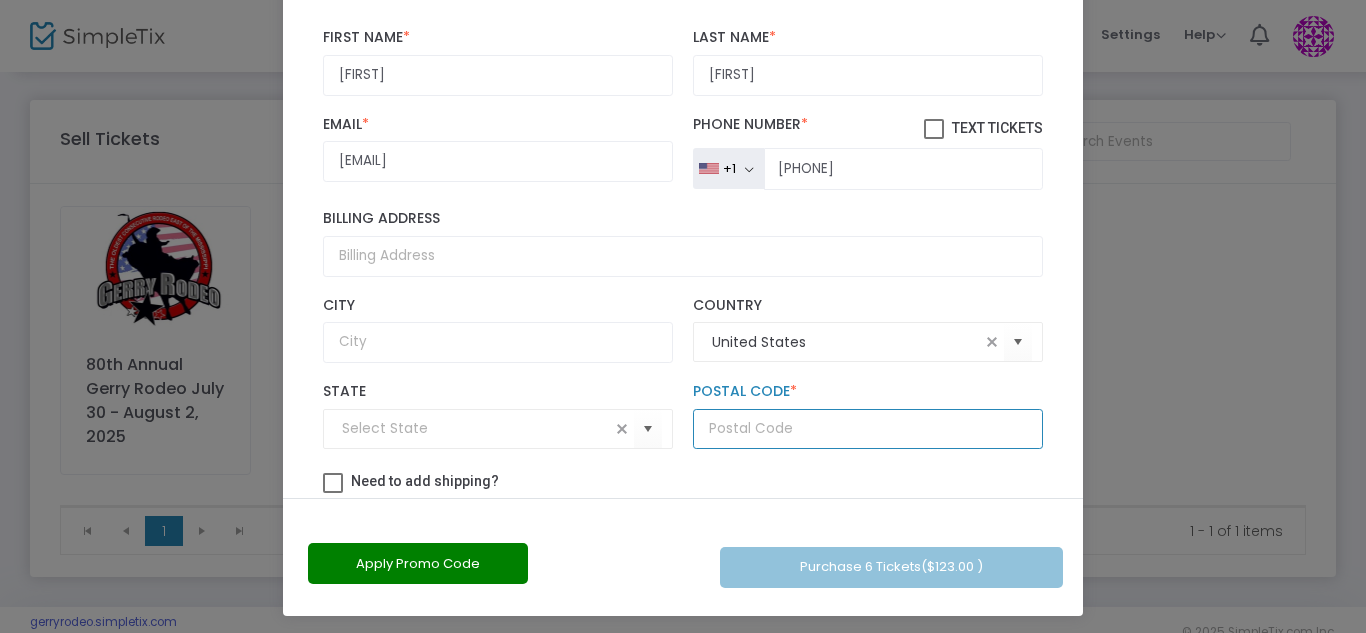 drag, startPoint x: 831, startPoint y: 437, endPoint x: 820, endPoint y: 429, distance: 13.601471 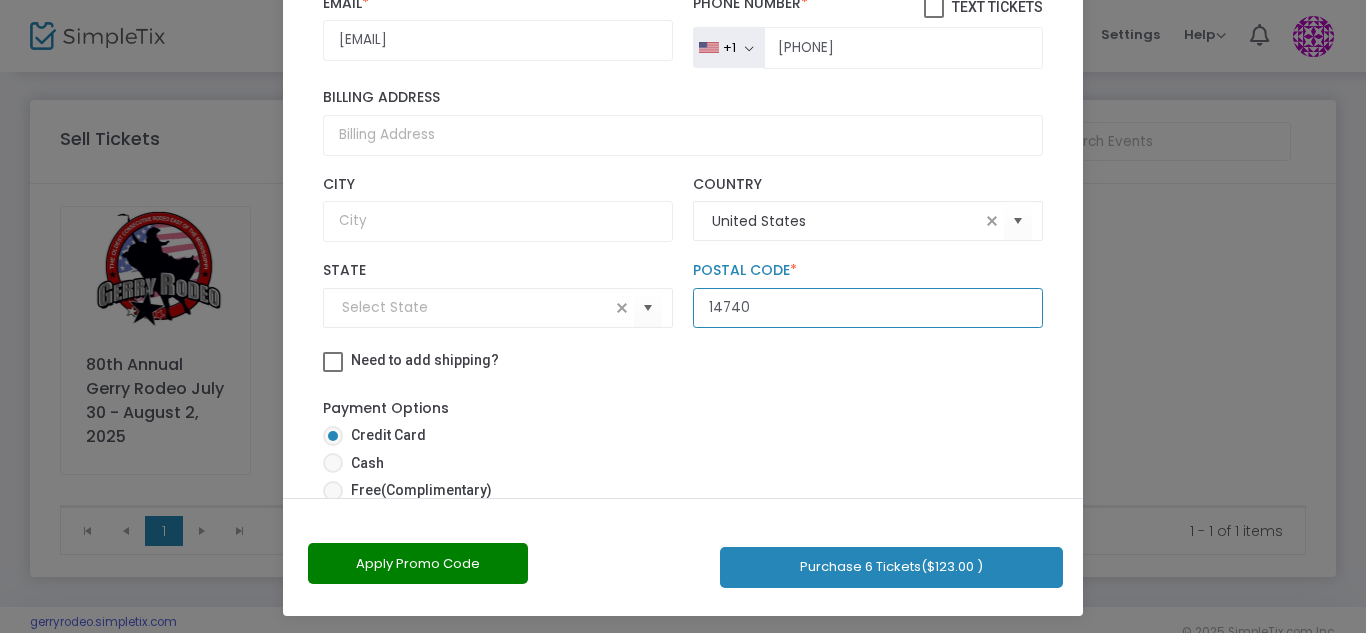 scroll, scrollTop: 261, scrollLeft: 0, axis: vertical 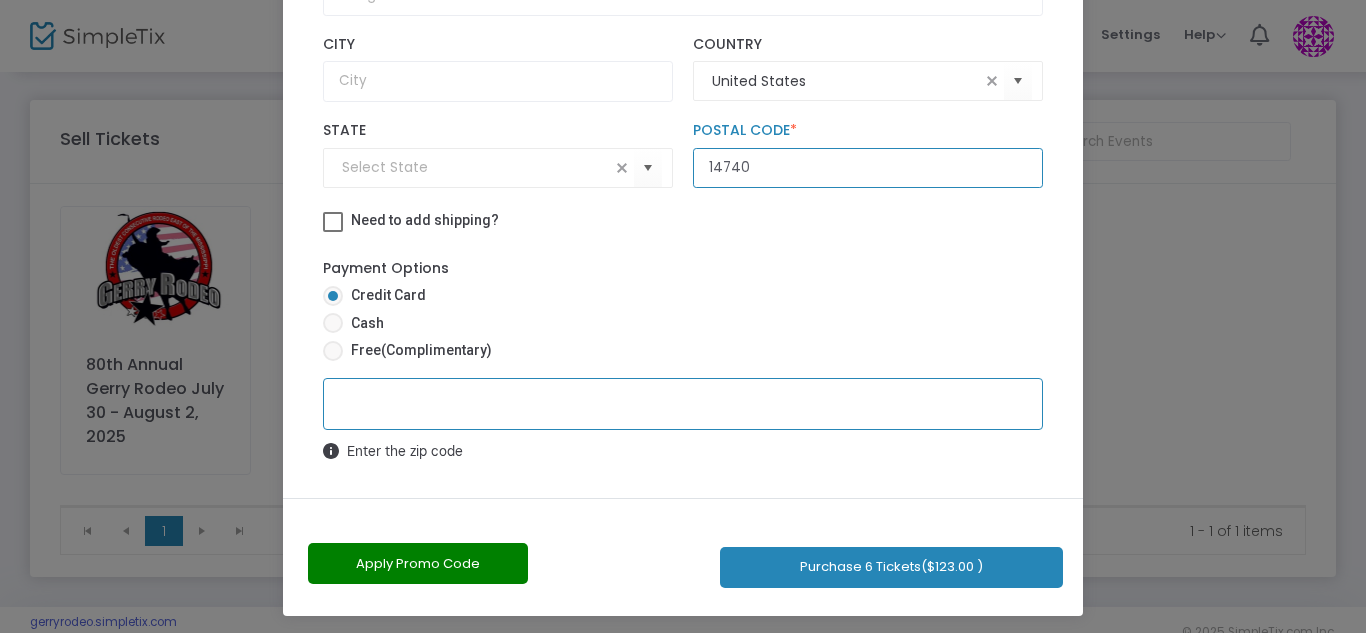 click on "14740" 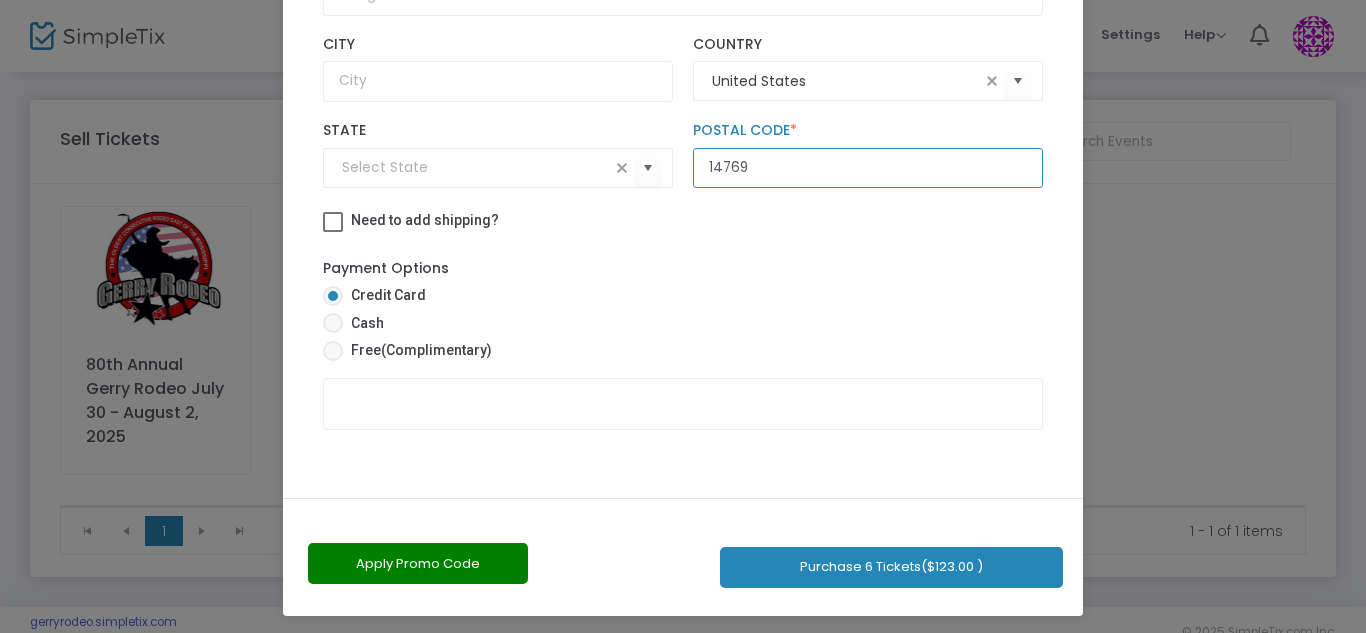type on "14769" 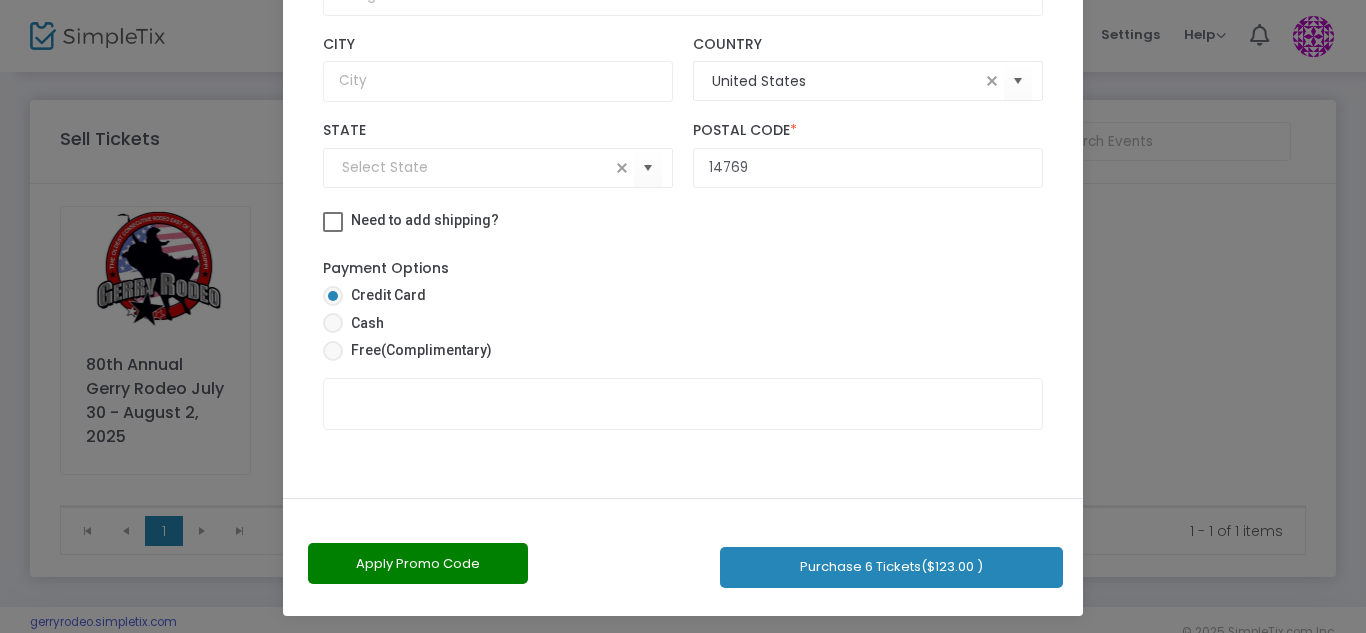 click on "Purchase 6 Tickets  ($123.00 )" 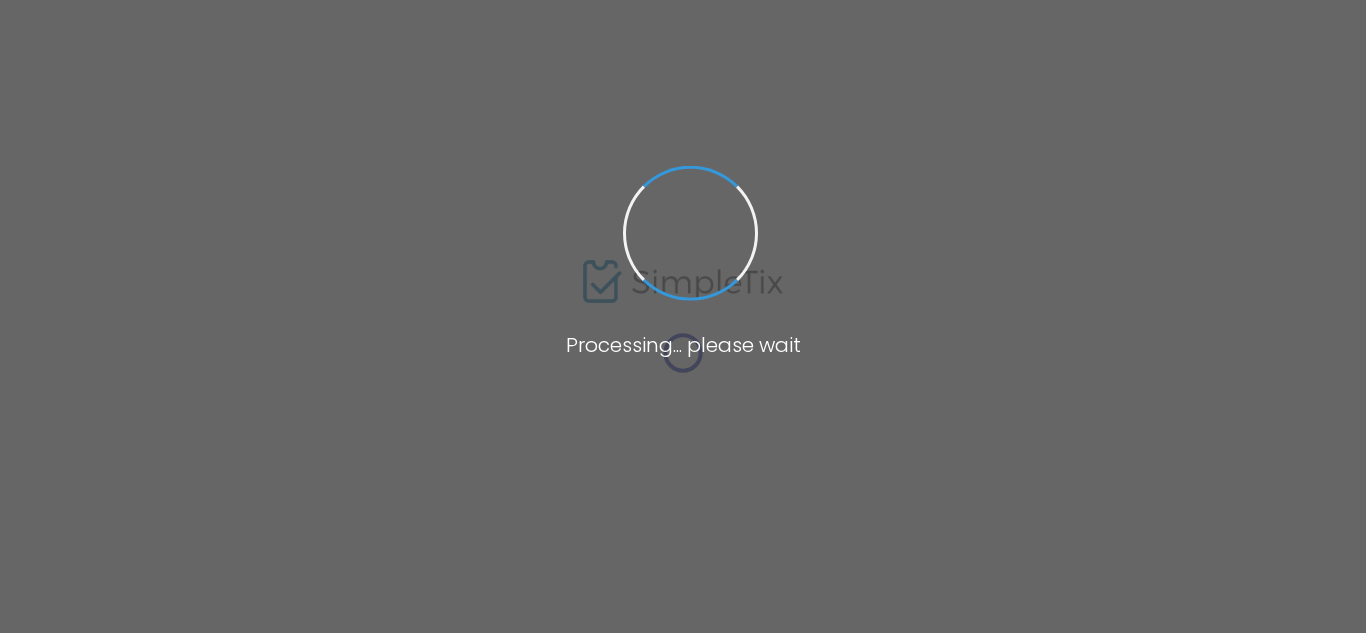scroll, scrollTop: 0, scrollLeft: 0, axis: both 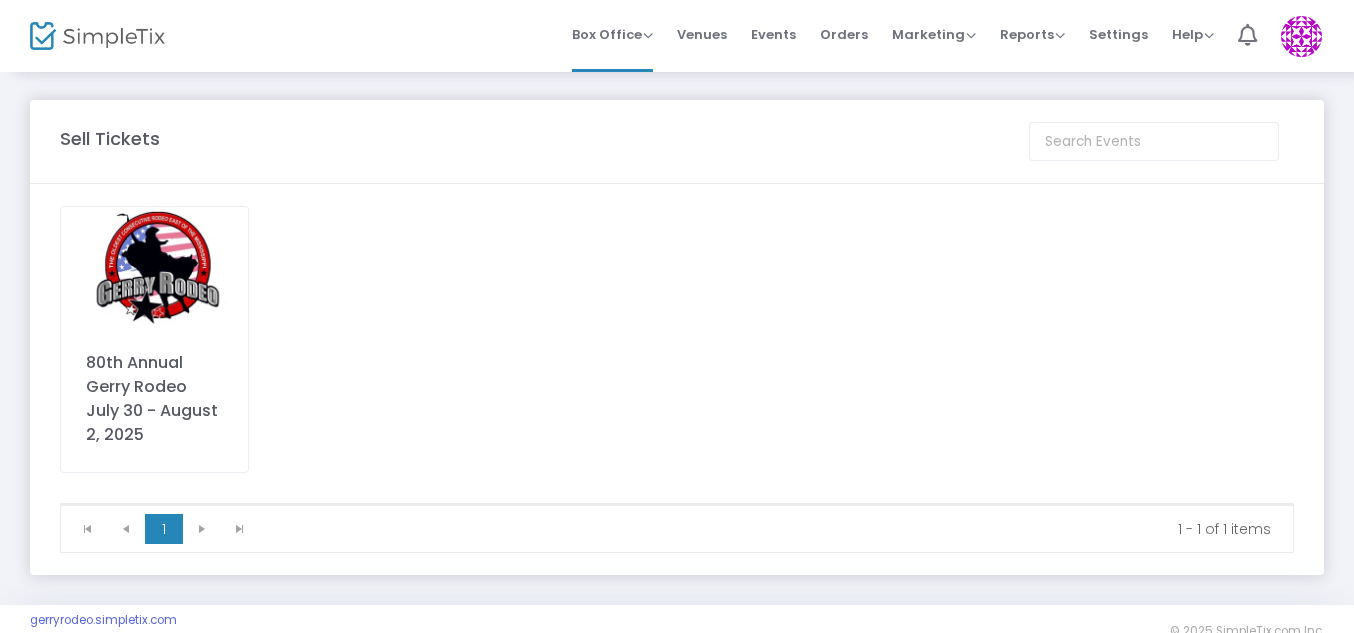 click 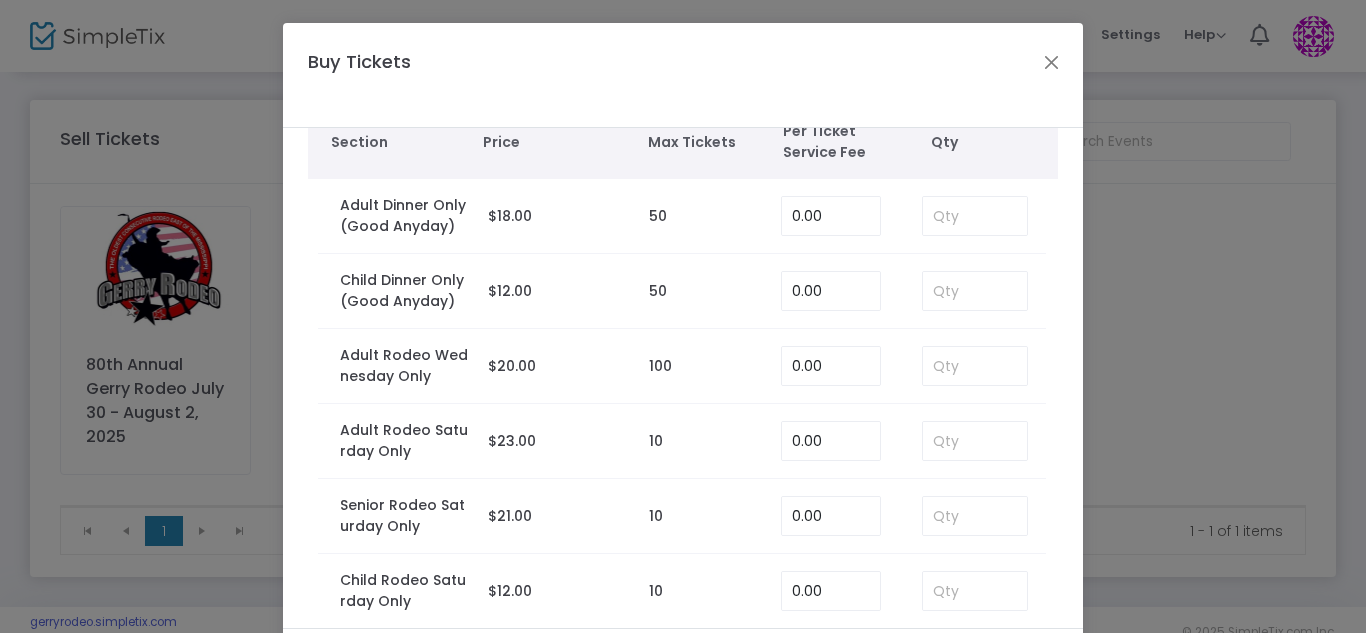 scroll, scrollTop: 74, scrollLeft: 0, axis: vertical 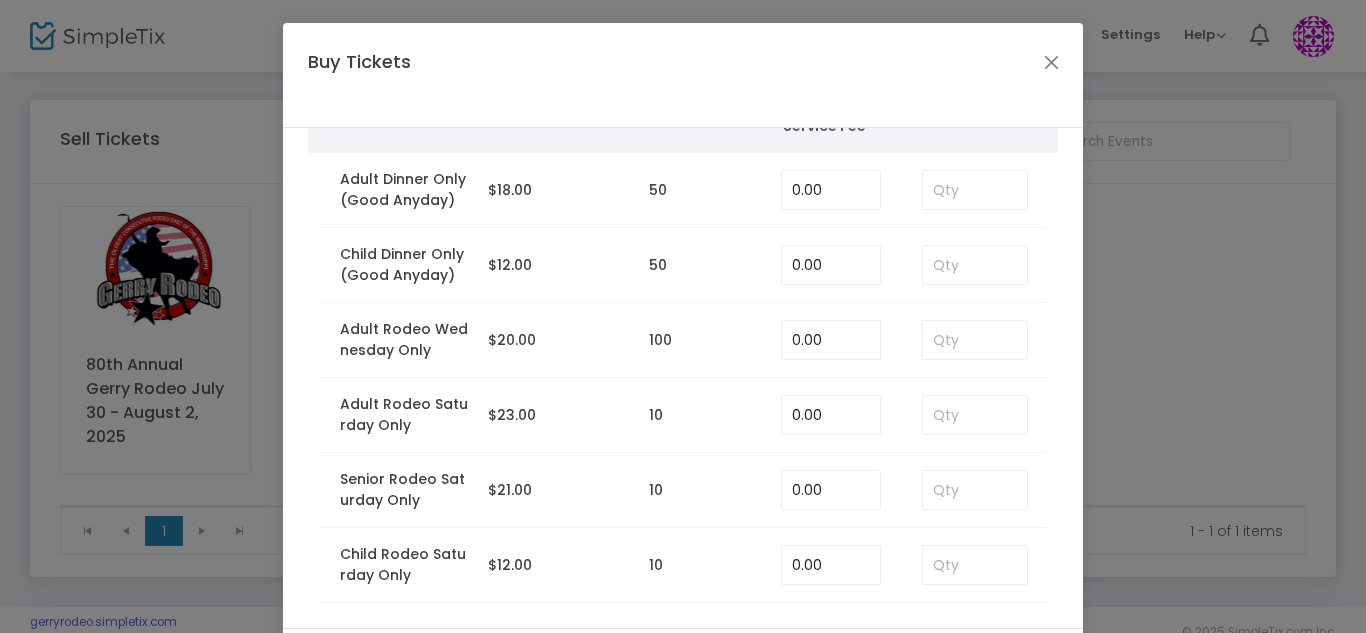 click 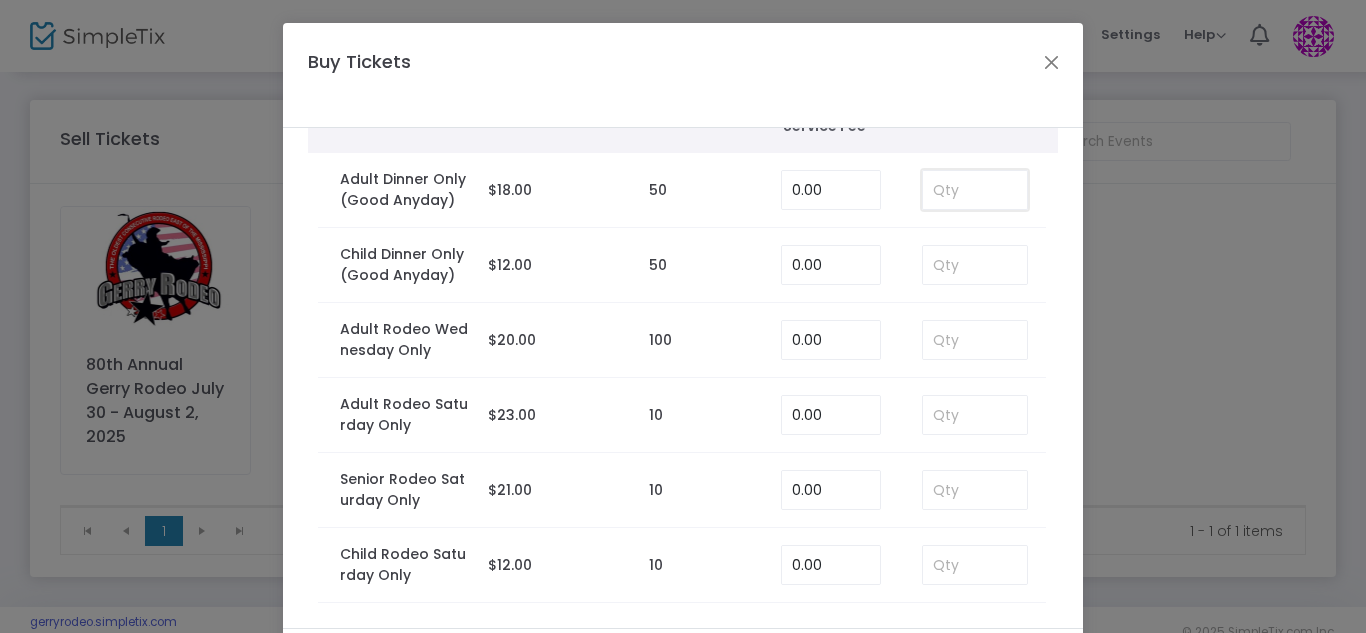 click at bounding box center (975, 190) 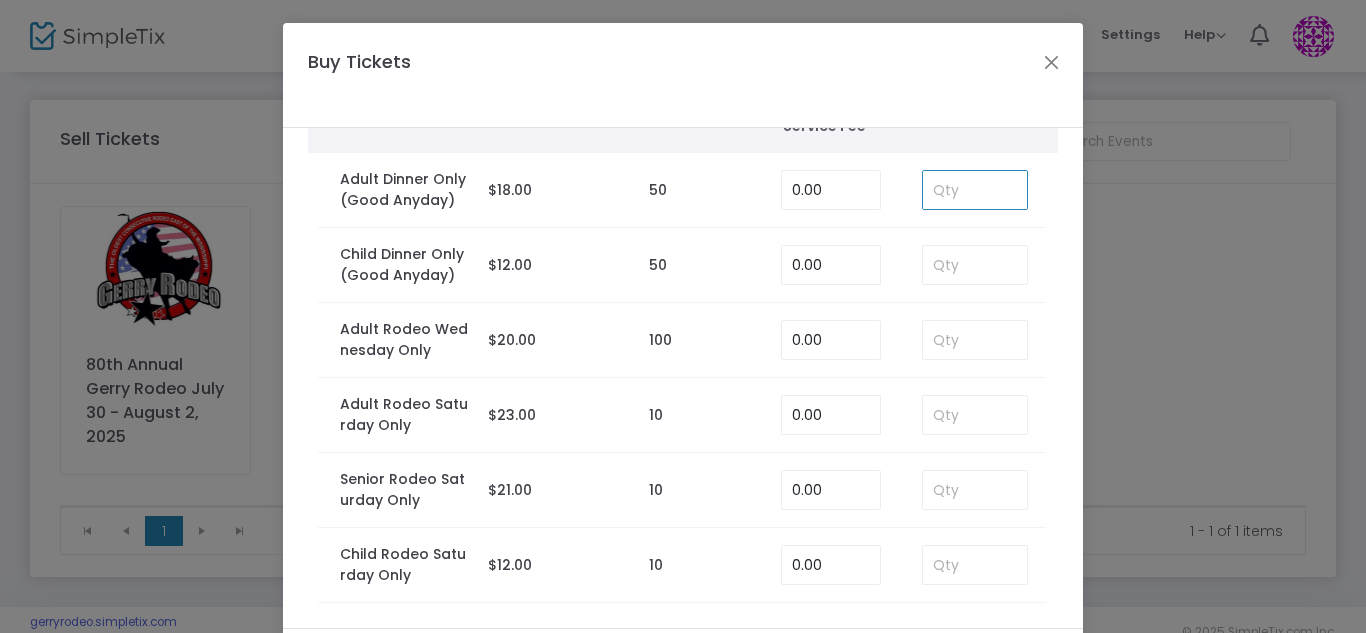 click at bounding box center [975, 190] 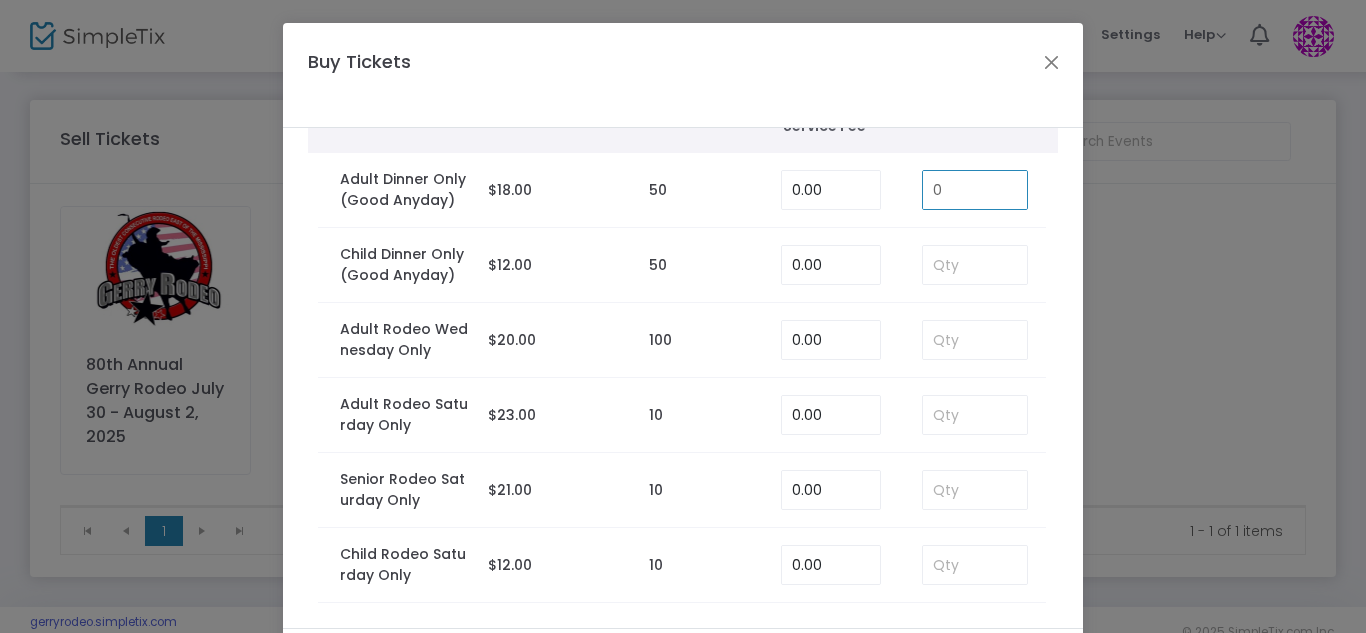 type on "0" 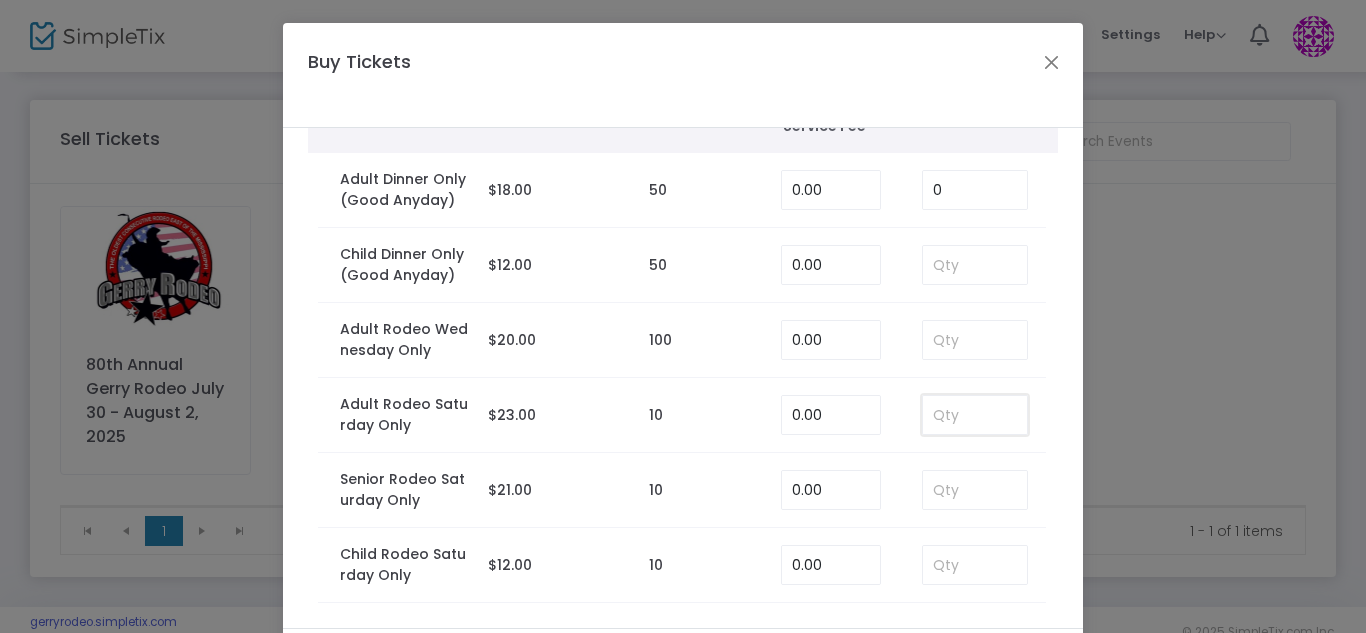 click at bounding box center [975, 415] 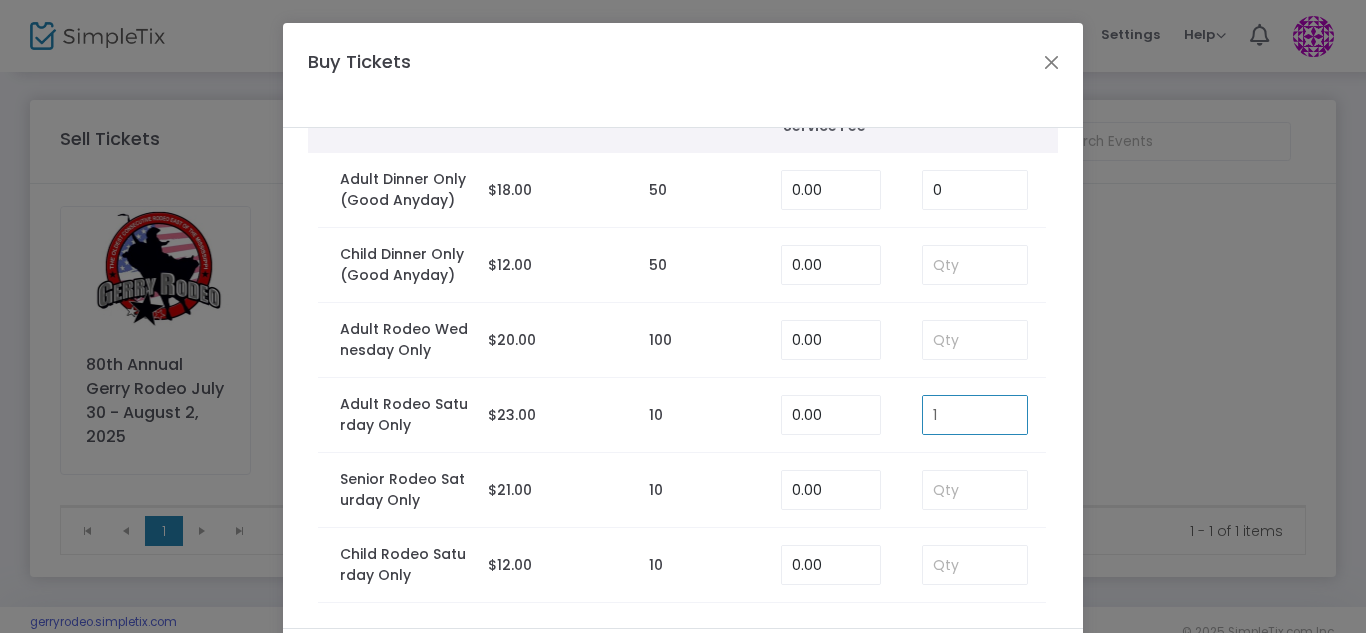 type on "0" 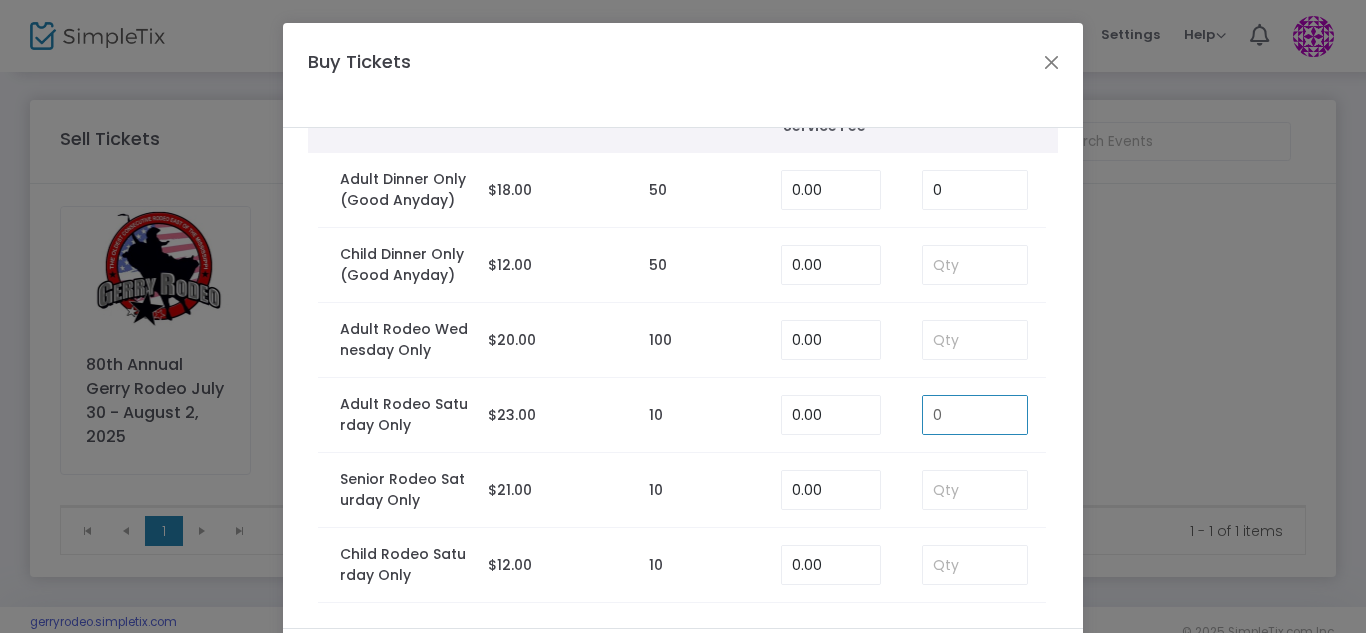 scroll, scrollTop: 160, scrollLeft: 0, axis: vertical 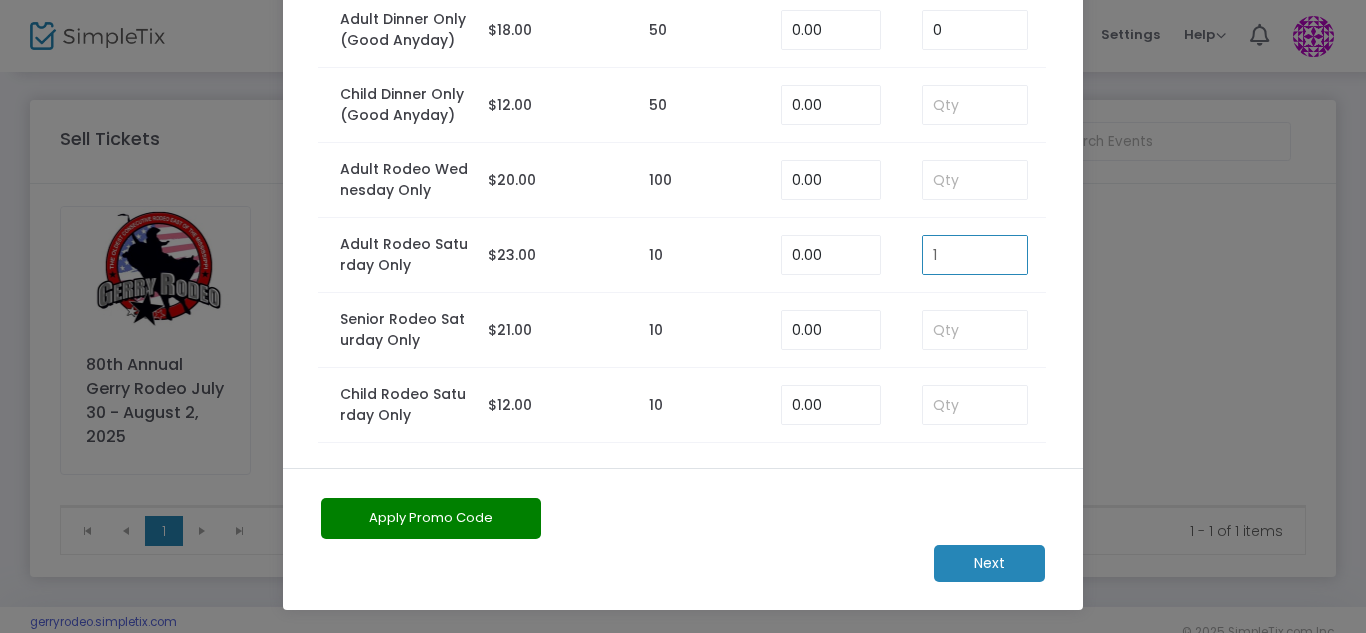 type on "1" 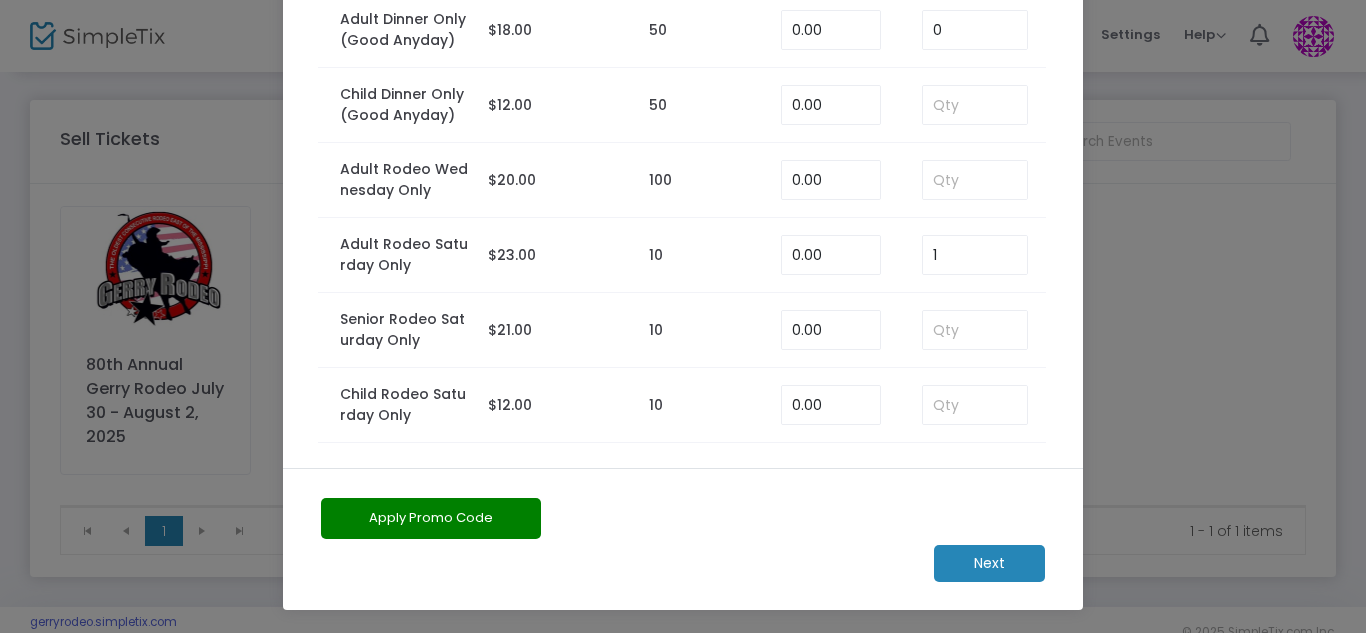 click on "Next" 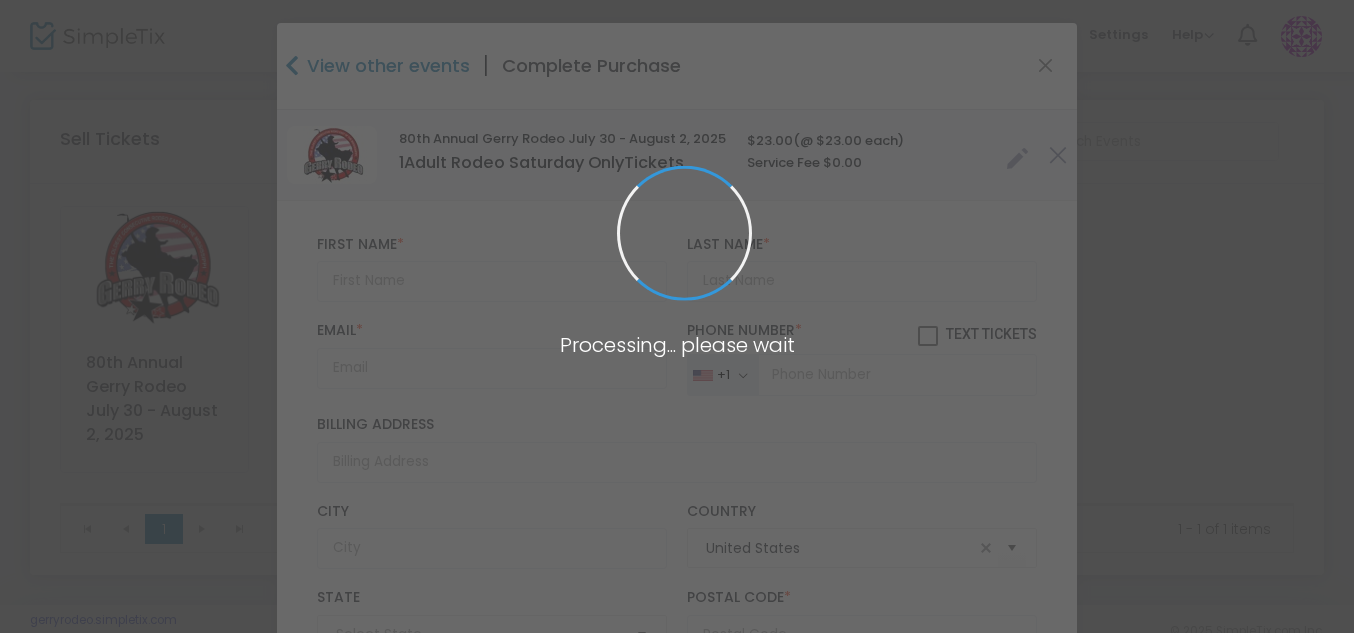 click at bounding box center (677, 316) 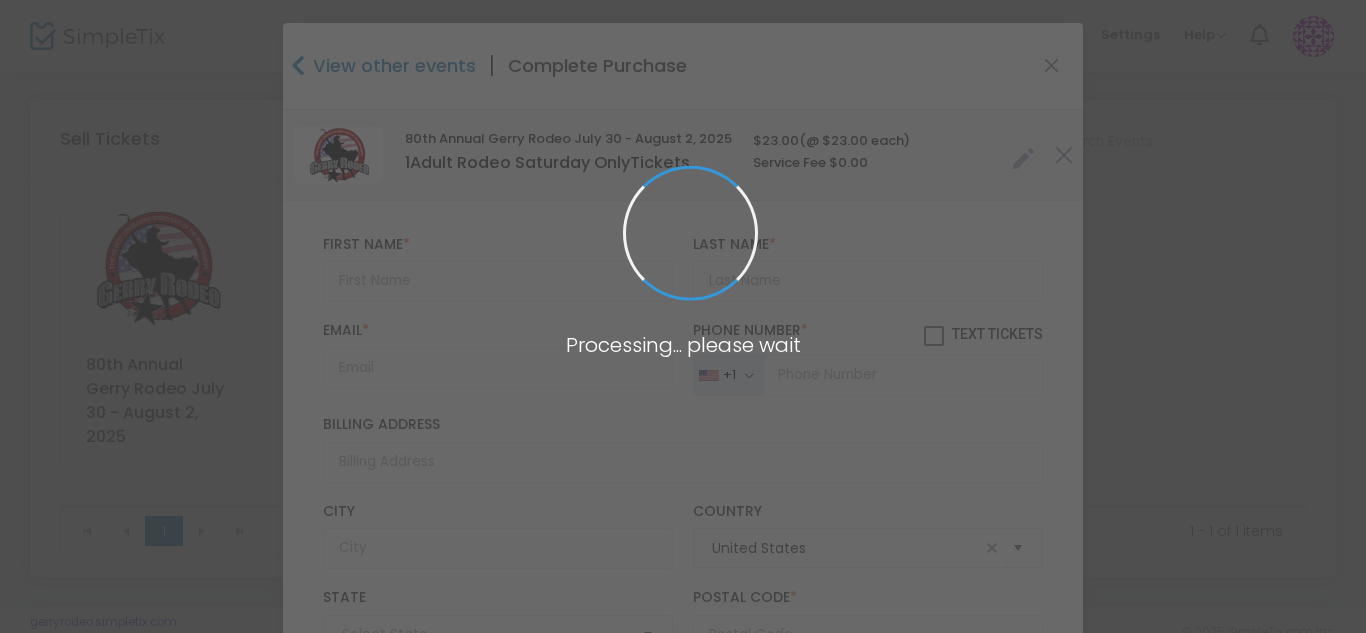 type on "New York" 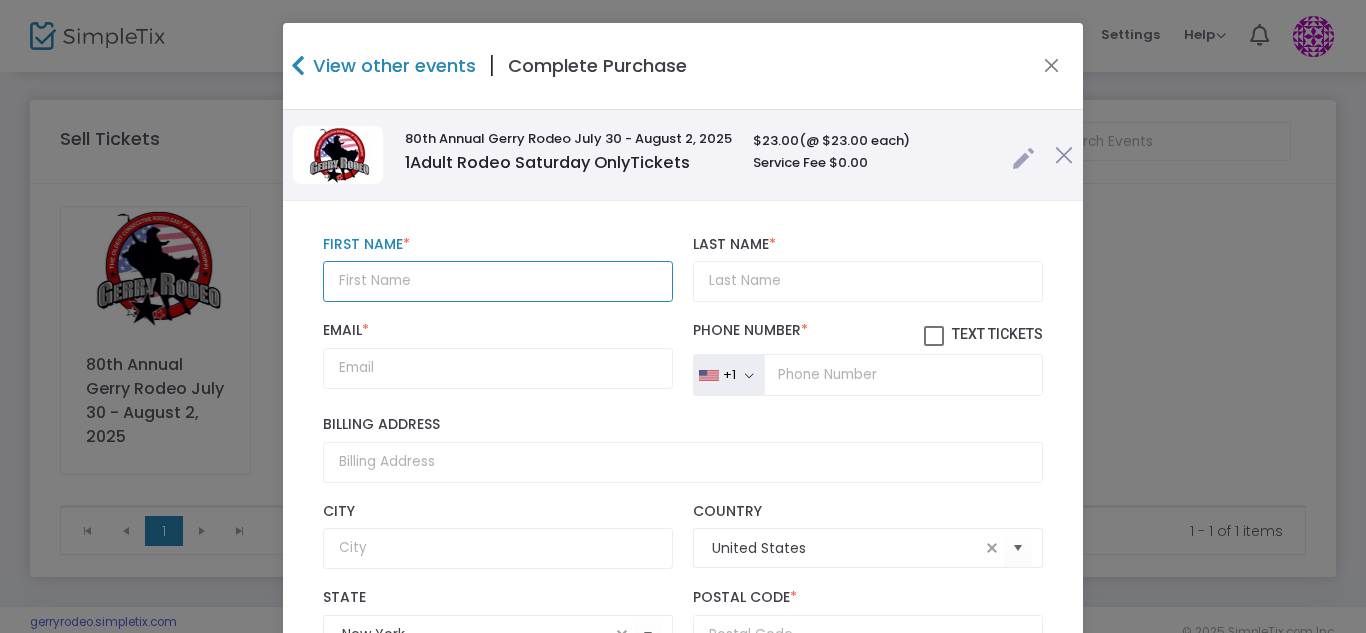 click at bounding box center (498, 281) 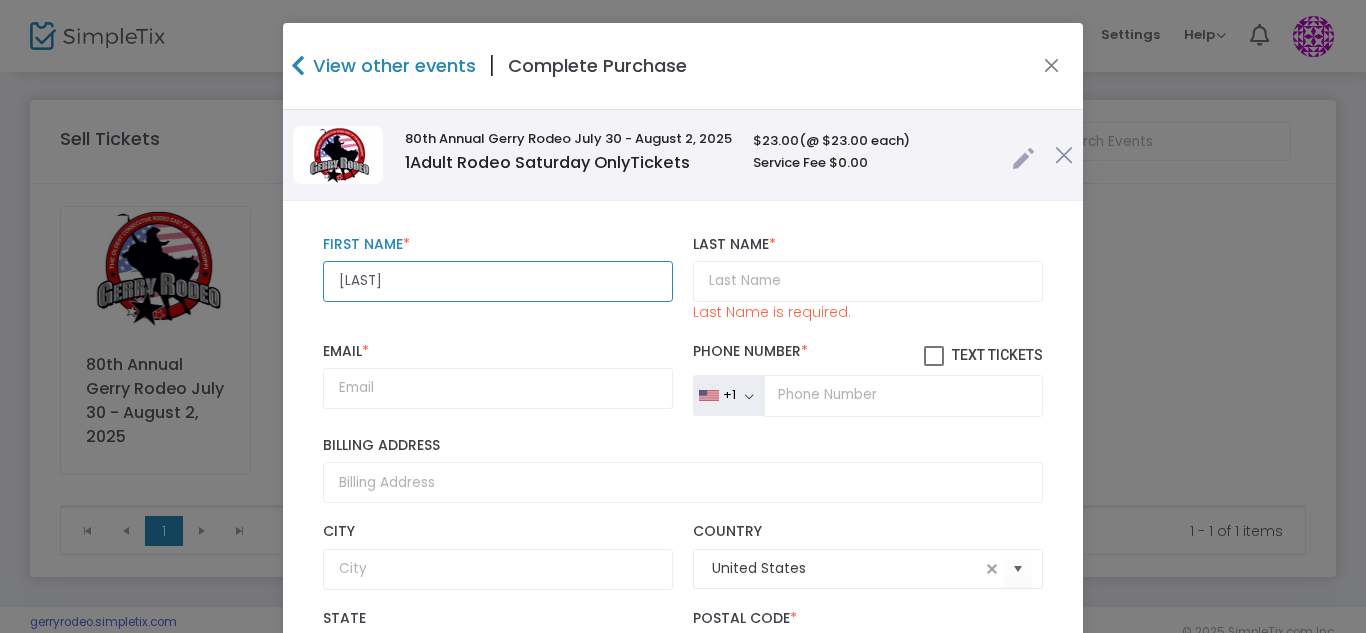 click on "Gianni" at bounding box center (498, 281) 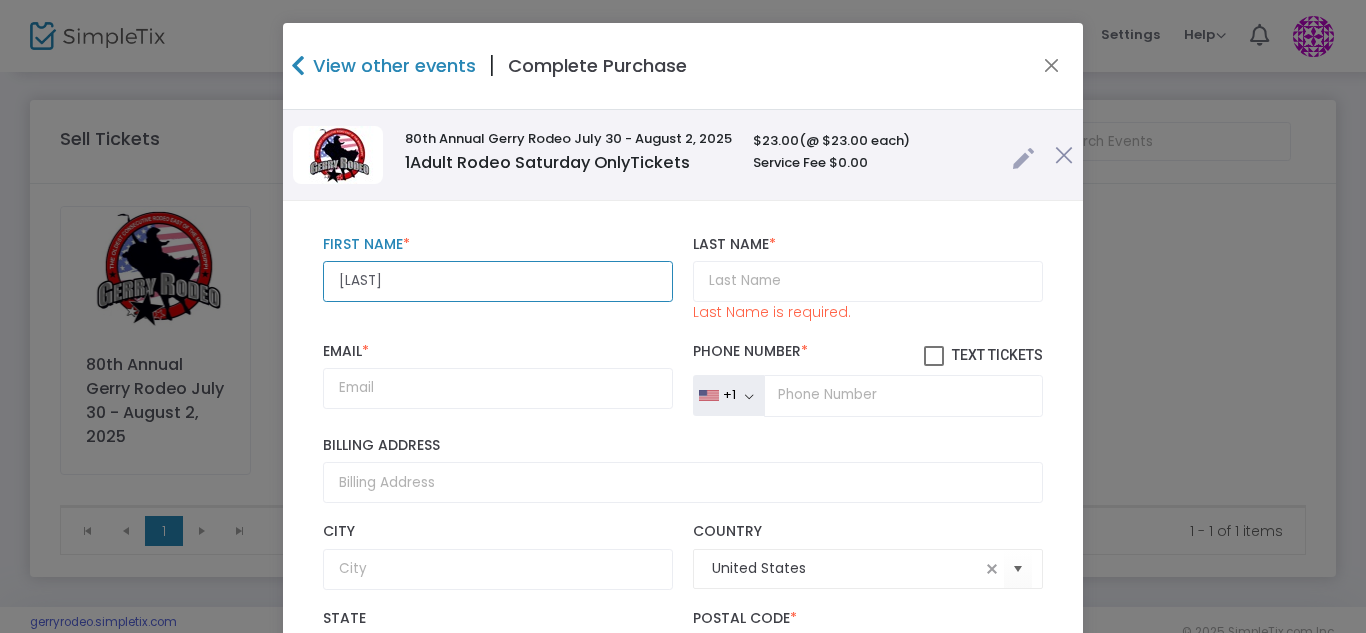click on "Gianni" at bounding box center [498, 281] 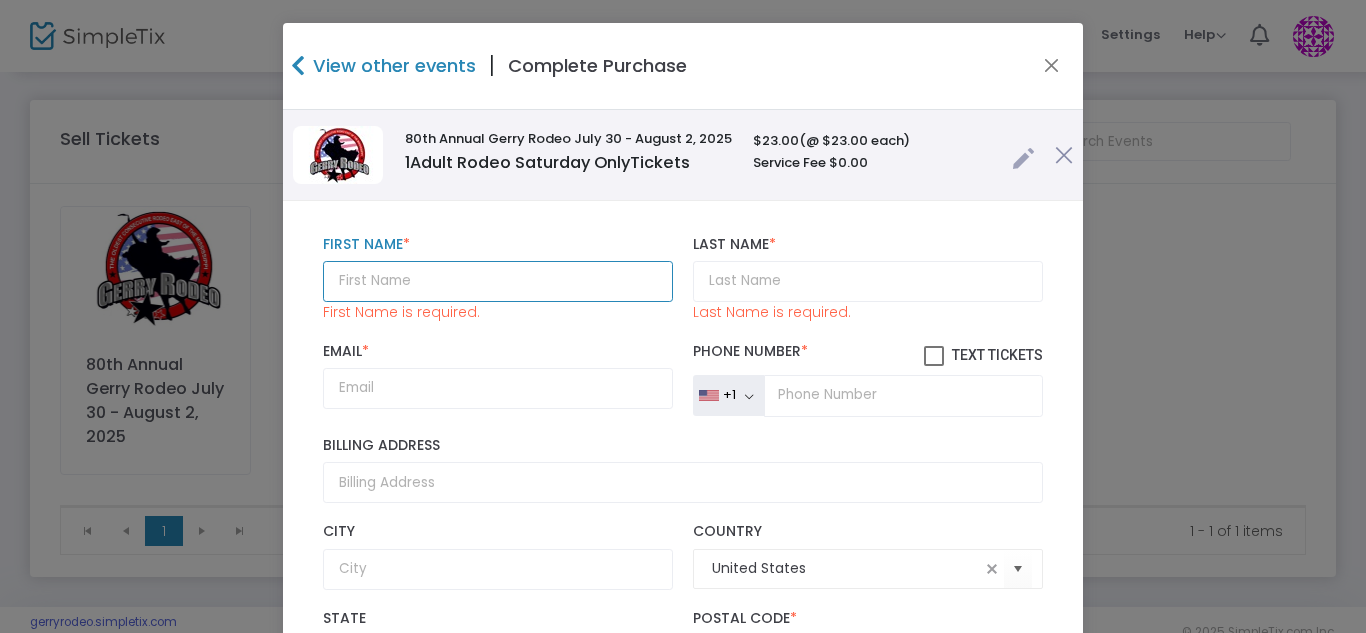 type on "F" 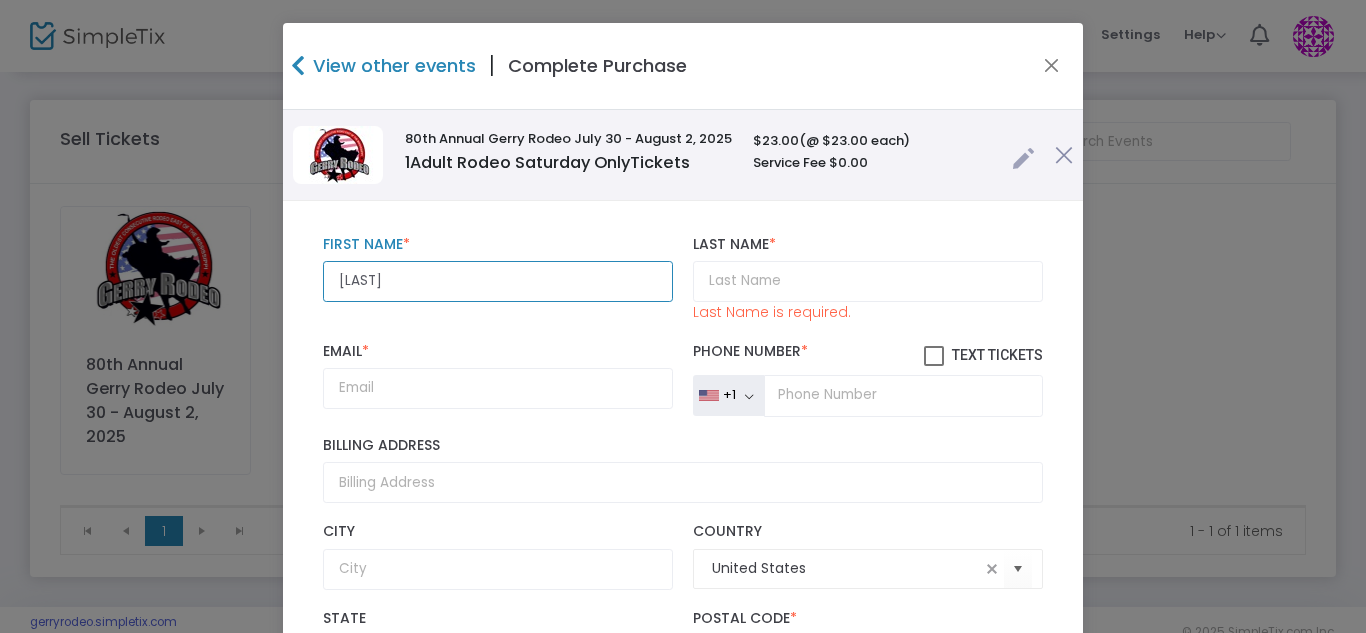 type on "Gianni" 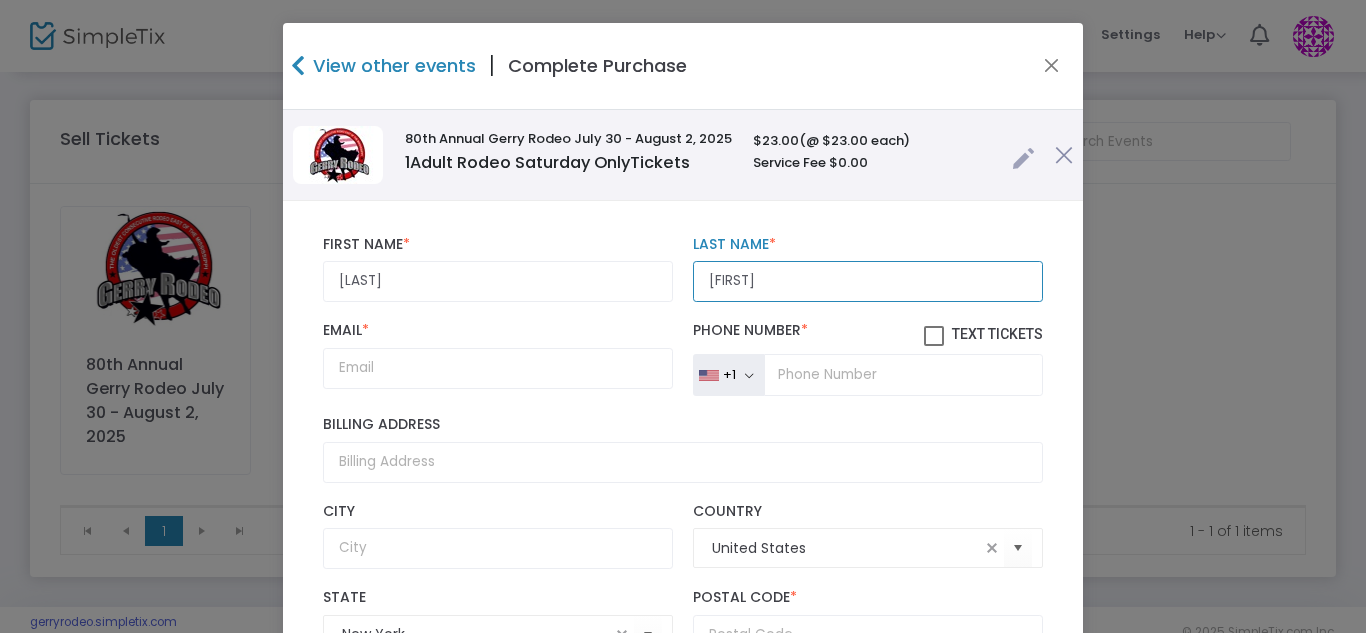 type on "Fred" 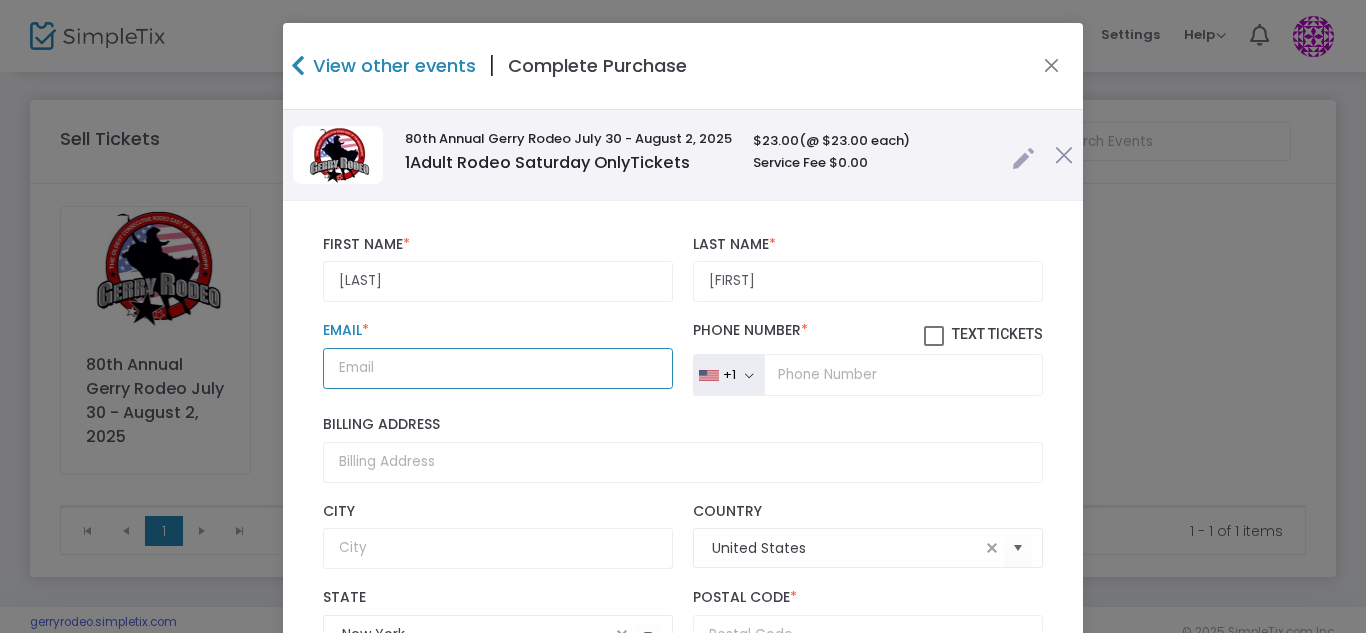 click on "Email  *" at bounding box center [498, 368] 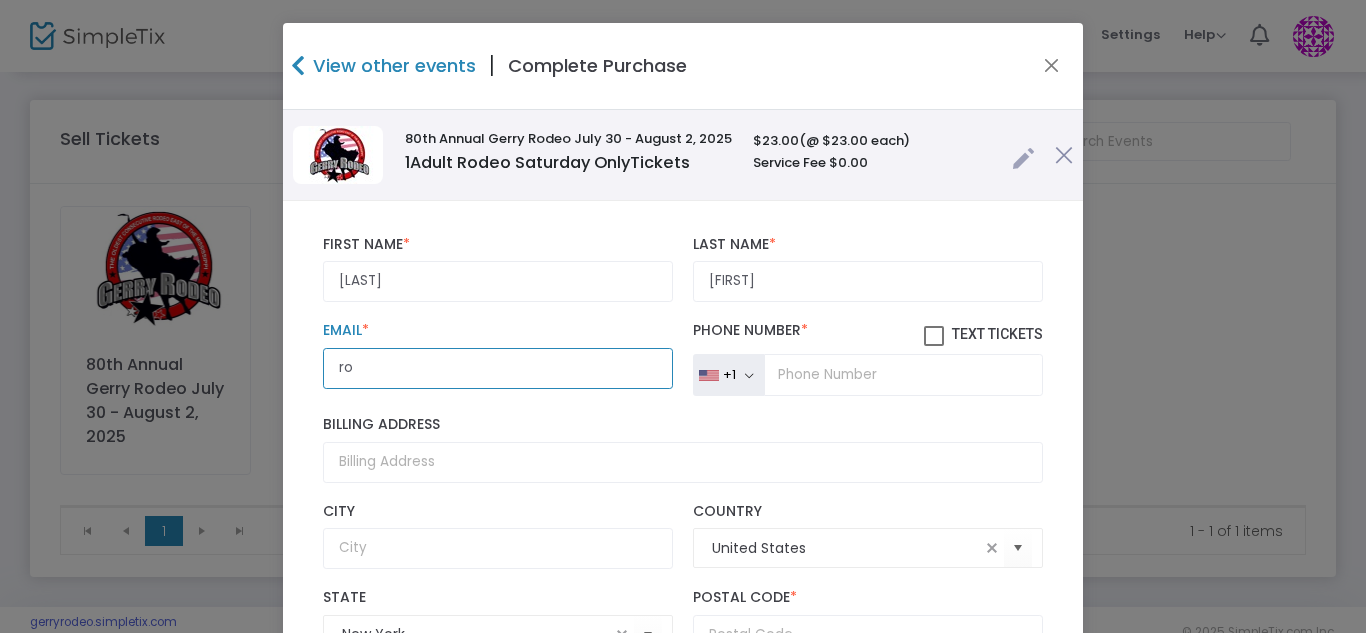 type on "[EMAIL]" 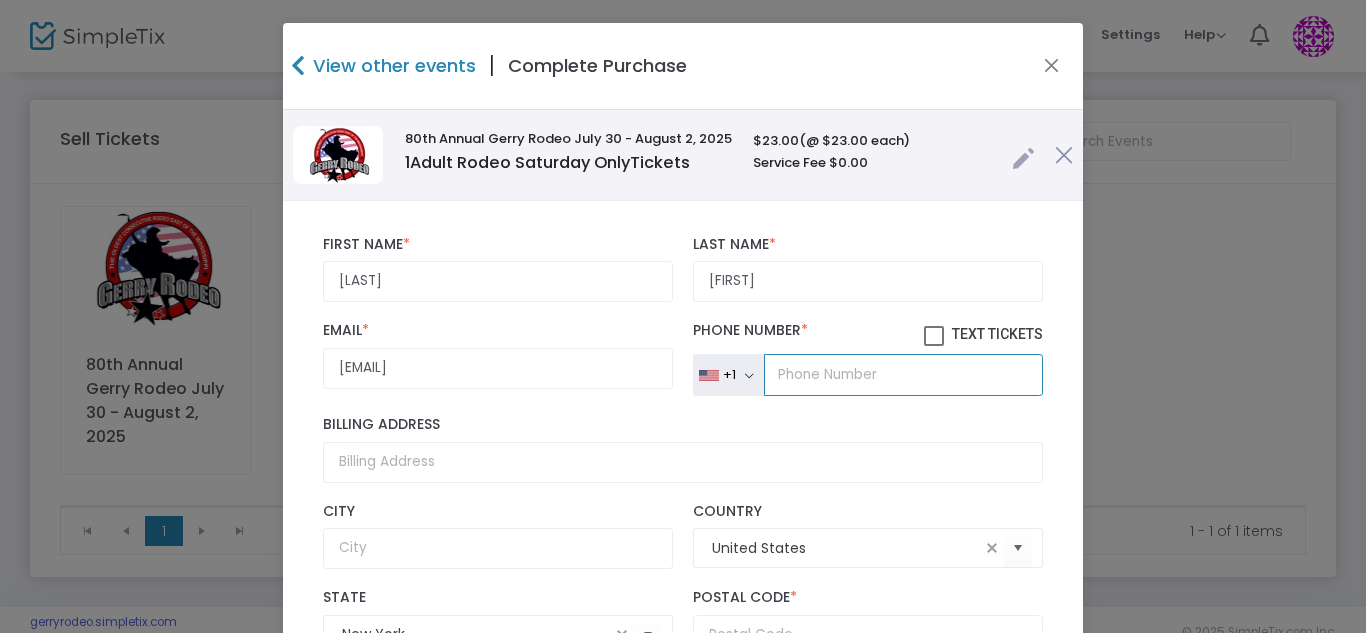 click at bounding box center (903, 375) 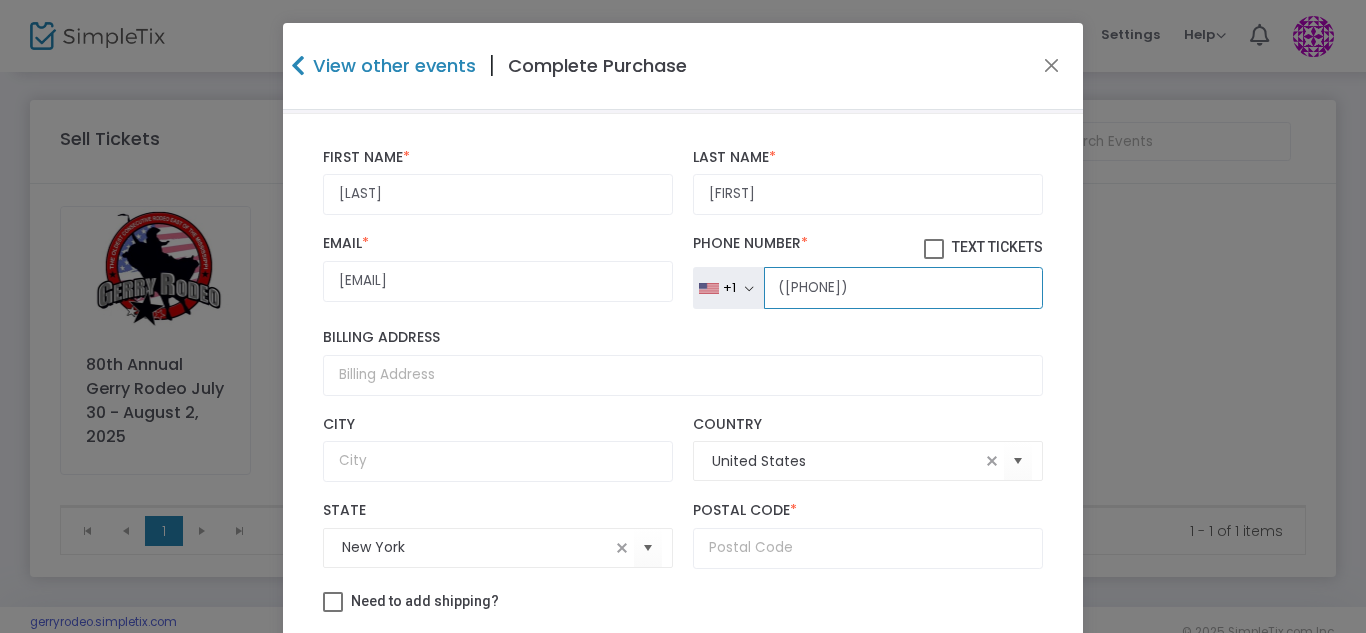 scroll, scrollTop: 160, scrollLeft: 0, axis: vertical 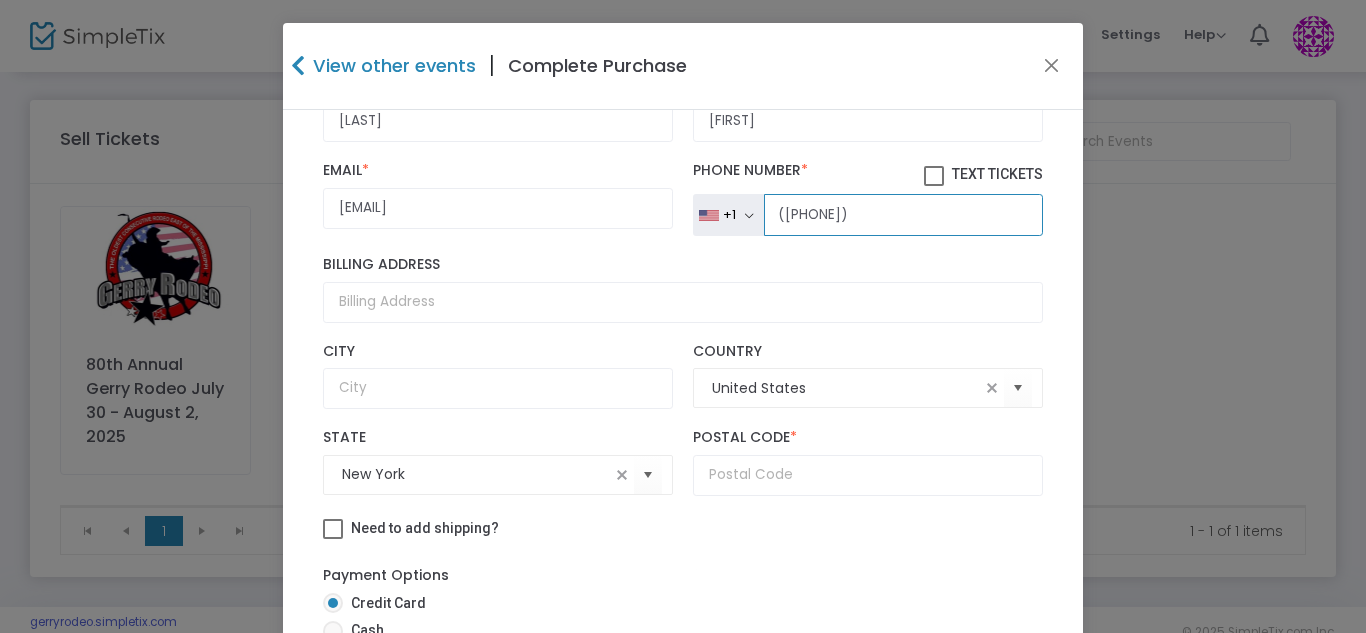type on "([PHONE])" 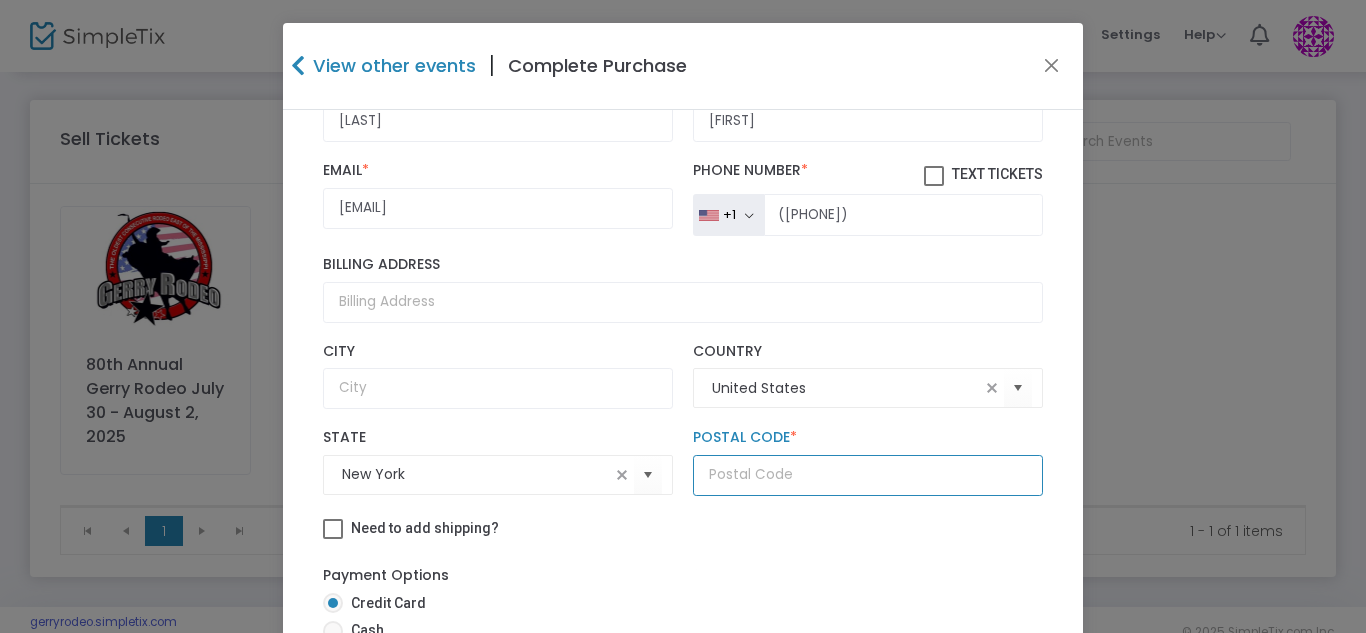 click 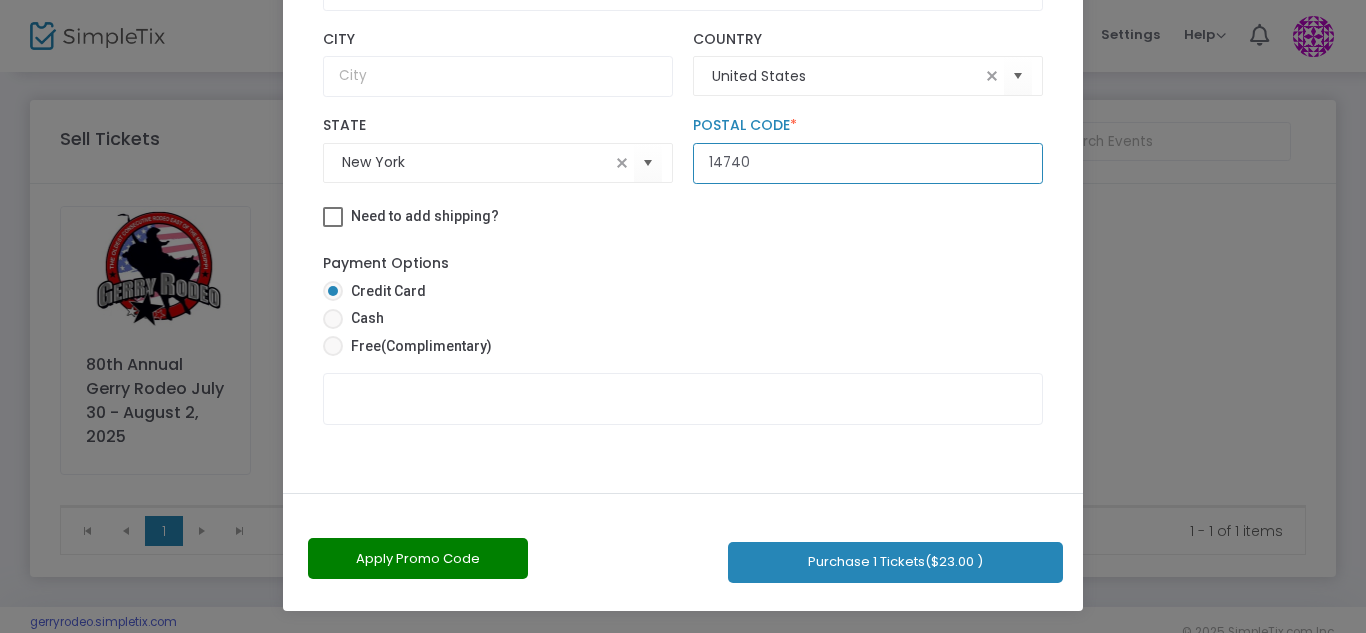 scroll, scrollTop: 313, scrollLeft: 0, axis: vertical 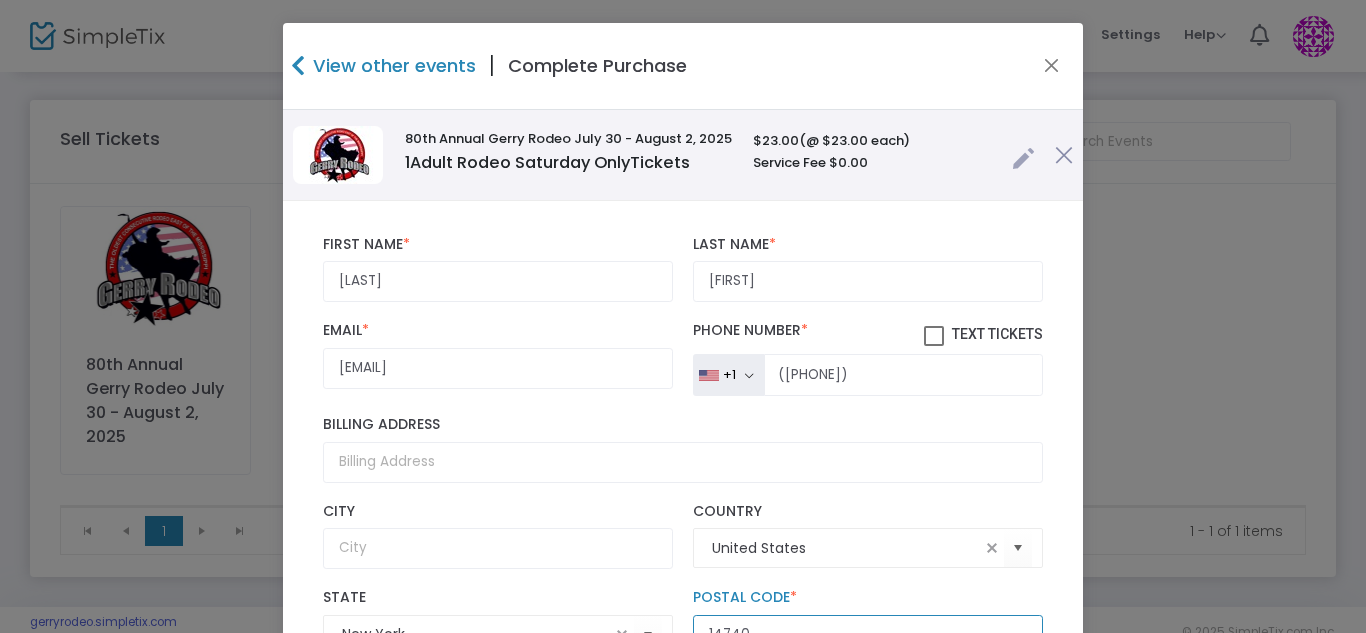 type on "14740" 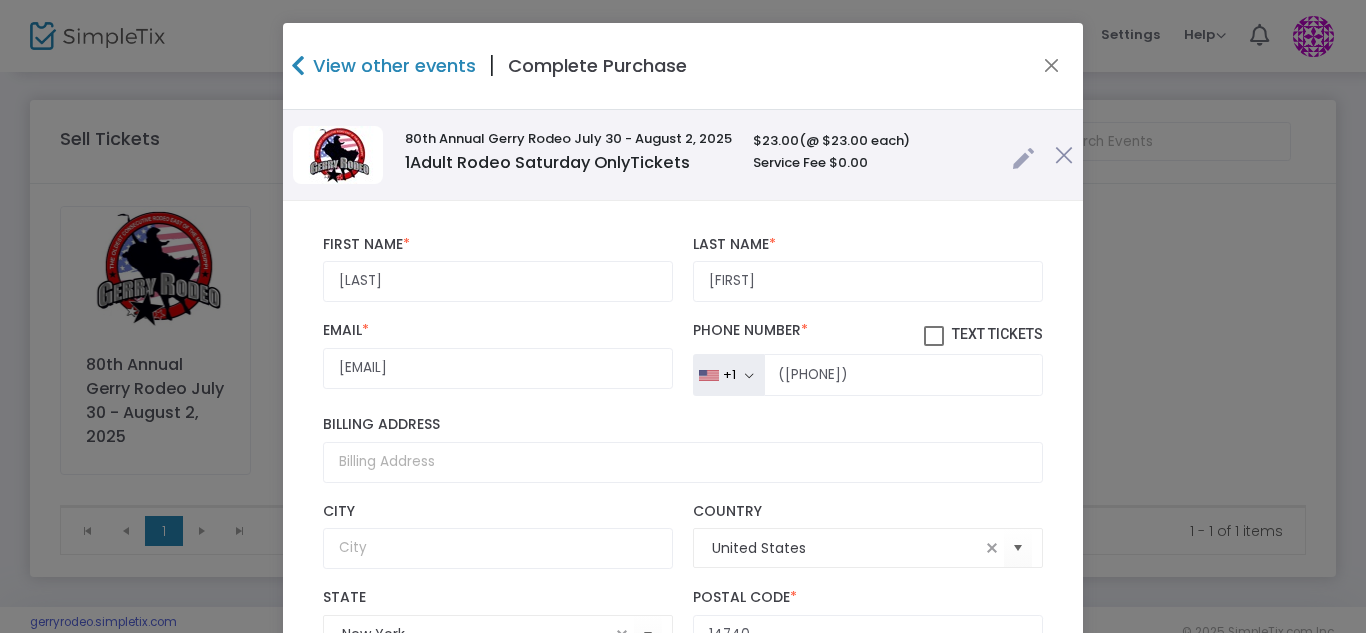 click 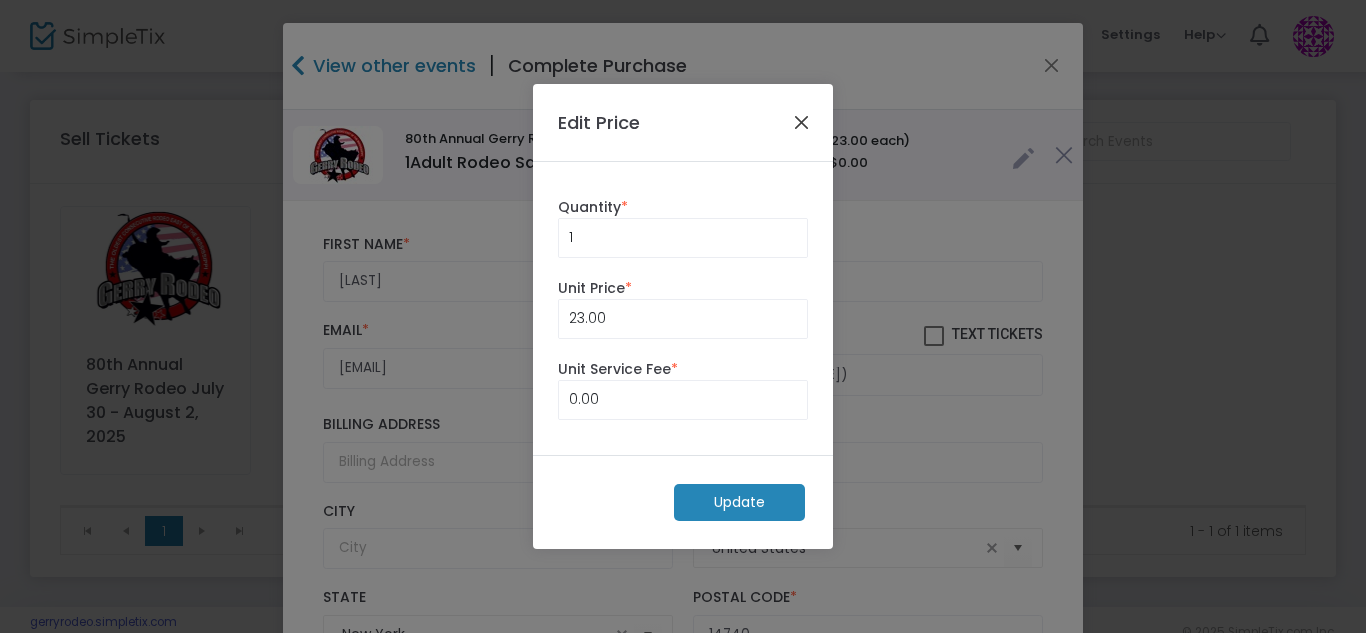click 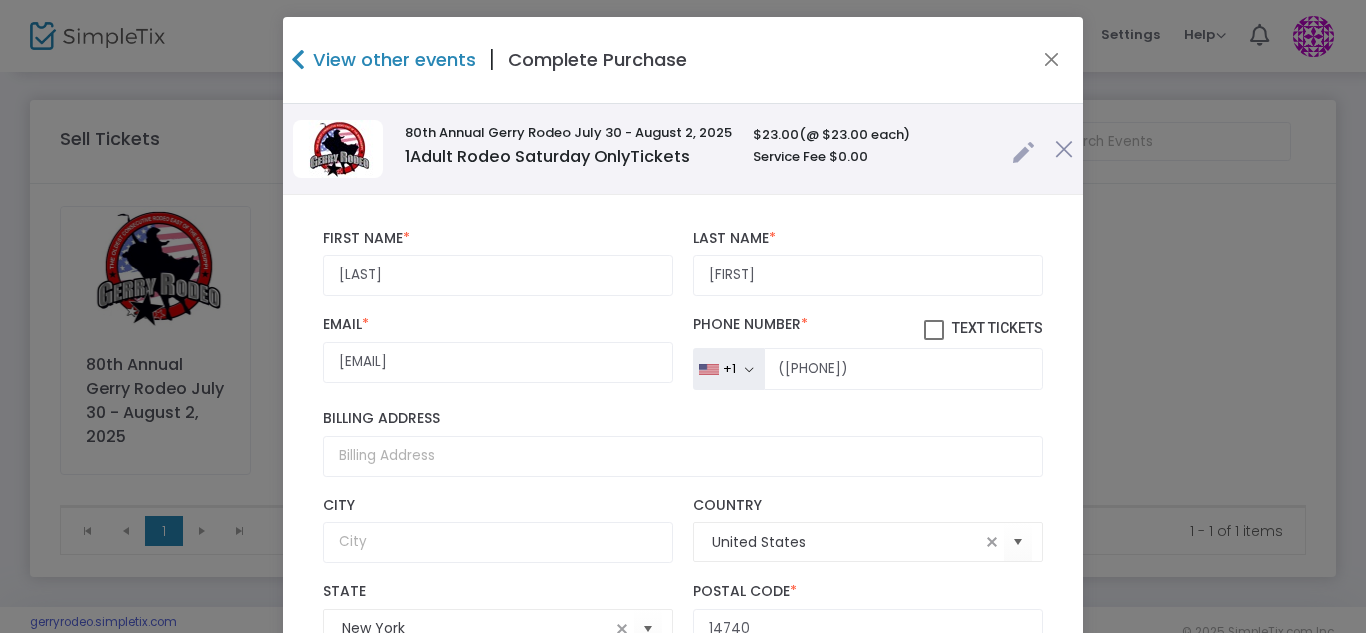 scroll, scrollTop: 0, scrollLeft: 0, axis: both 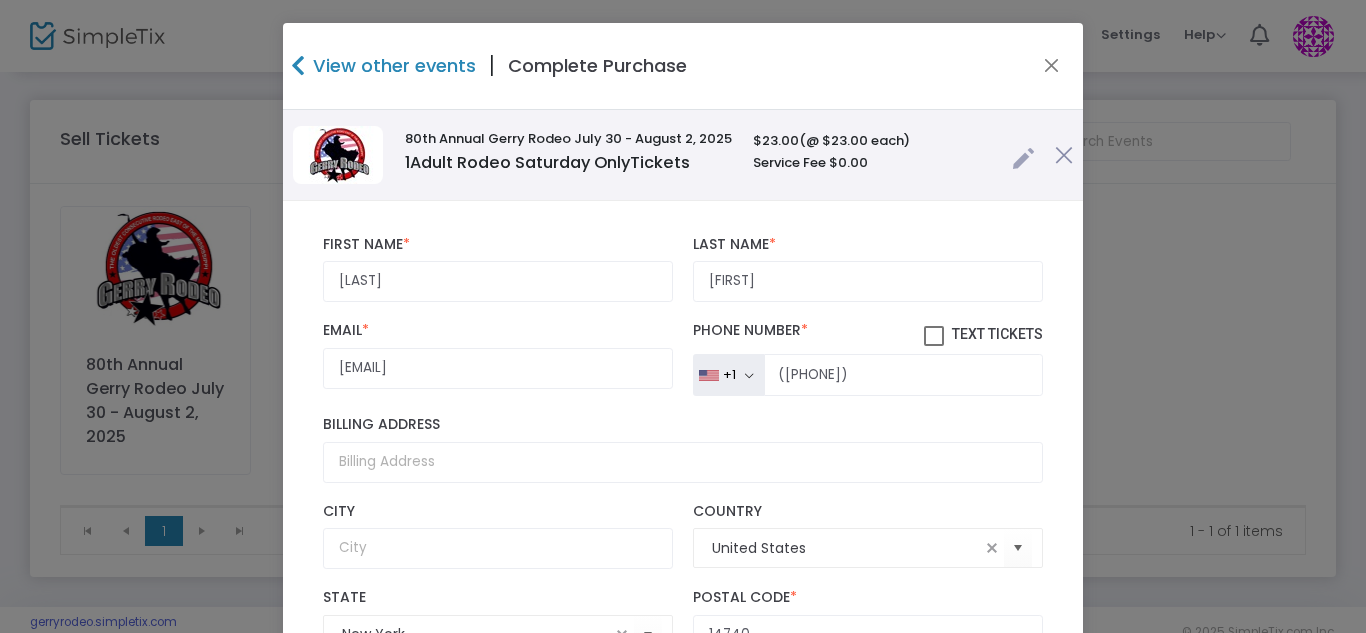click on "View other events" 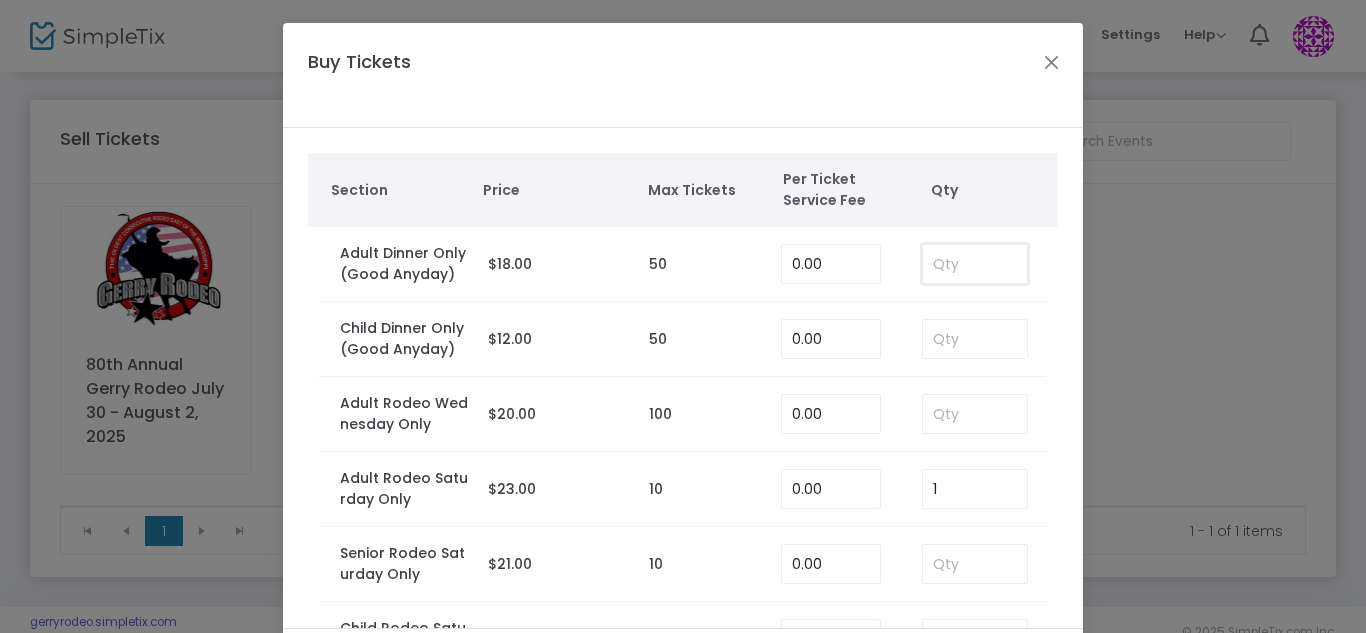 click at bounding box center (975, 264) 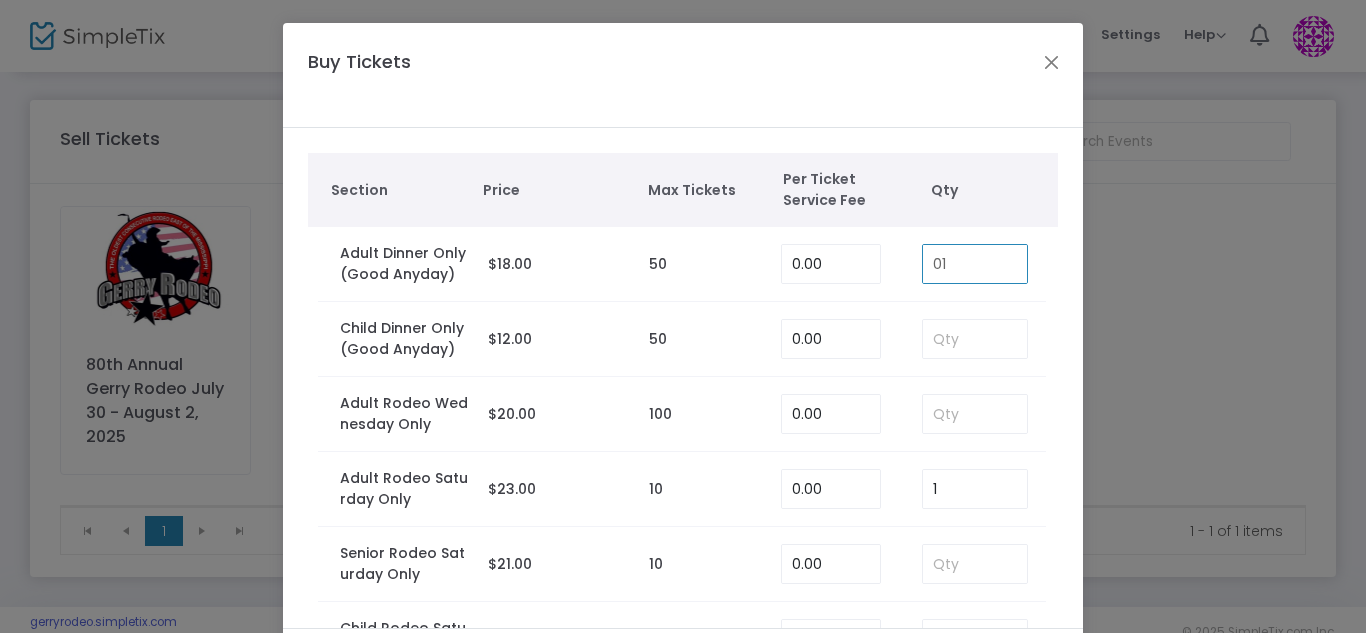 type on "1" 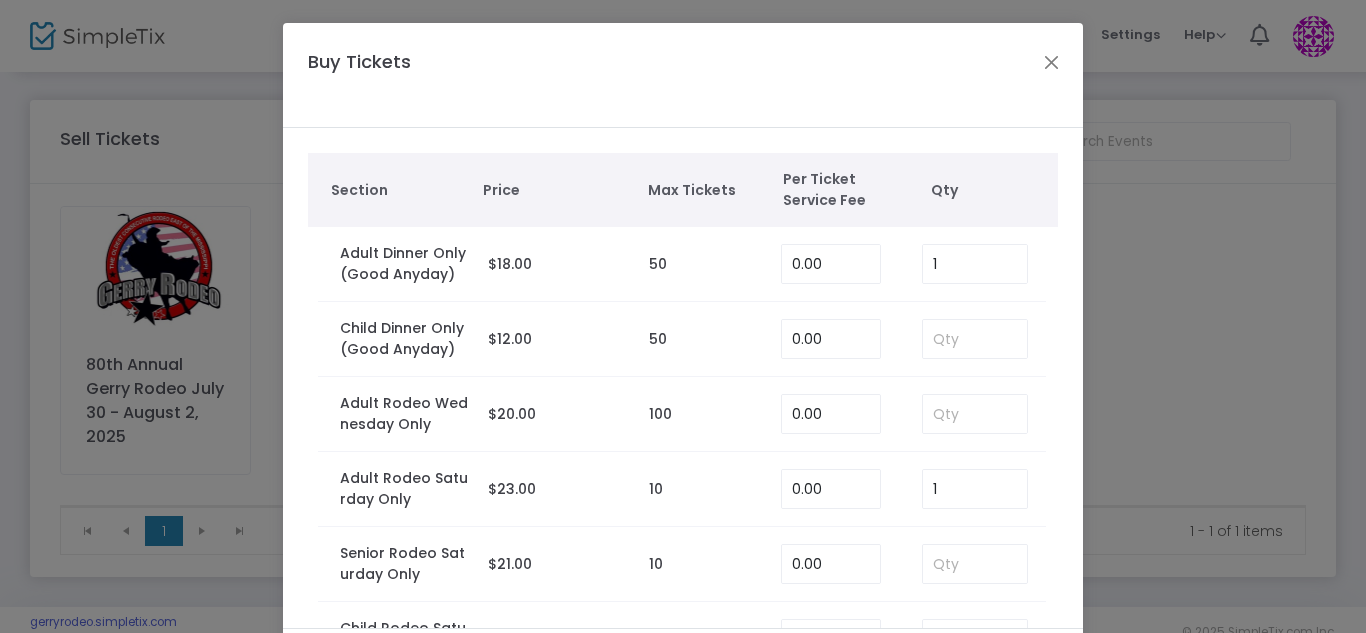 click on "Buy Tickets     Section Price Max Tickets Per Ticket Service Fee Qty Adult Dinner Only (Good Anyday)  $18.00   50 0.00 1 Child Dinner Only (Good Anyday)  $12.00   50 0.00 Adult Rodeo Wednesday Only  $20.00   100 0.00 Adult Rodeo Saturday Only  $23.00   10 0.00 1 Senior Rodeo Saturday Only  $21.00   10 0.00 Child Rodeo Saturday Only  $12.00   10 0.00  Next" 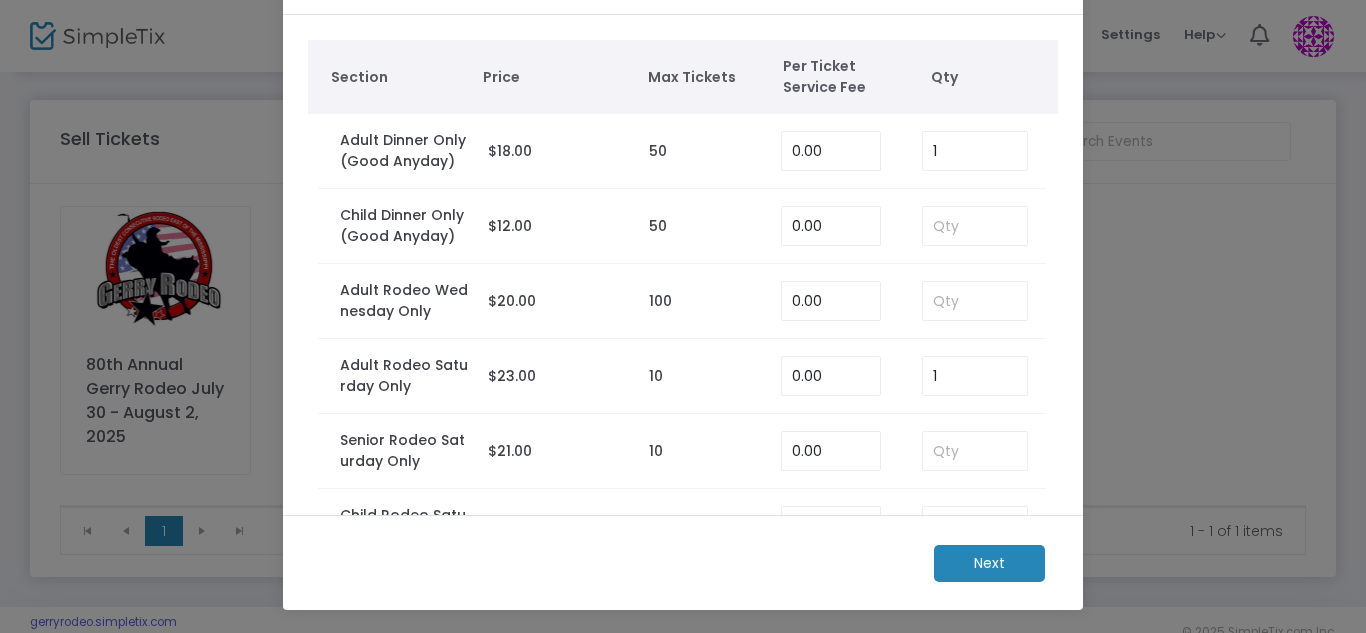 click on "Next" 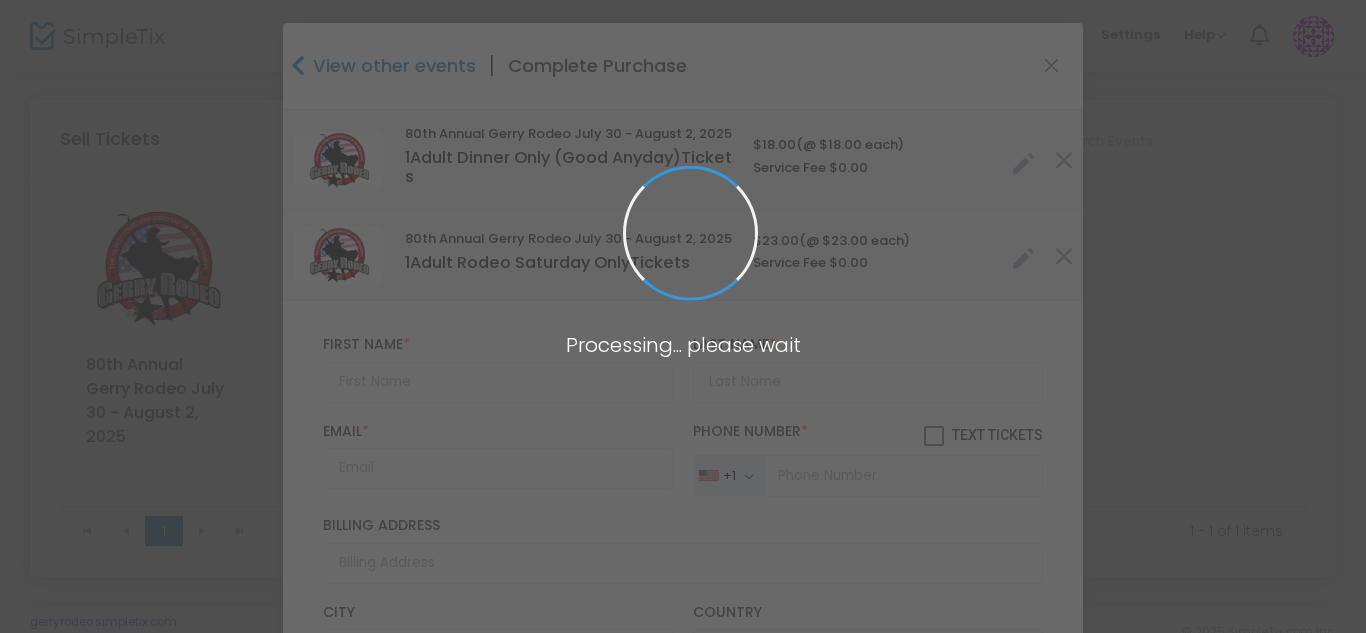 type on "New York" 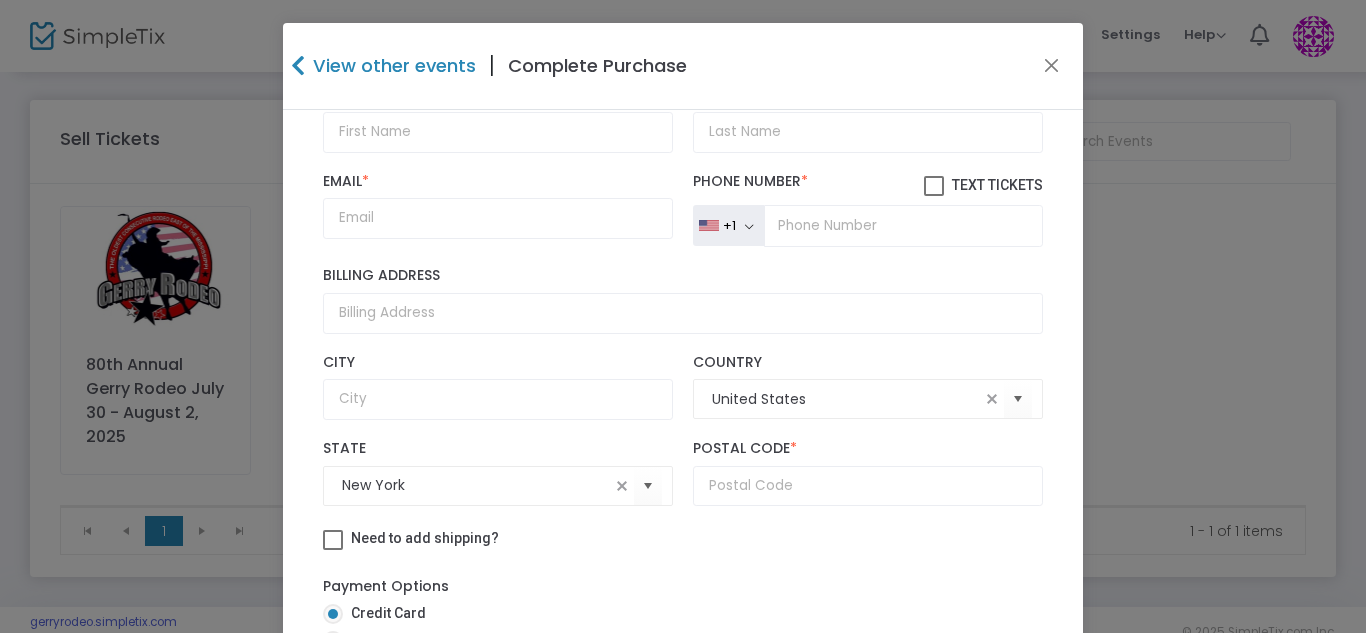 scroll, scrollTop: 261, scrollLeft: 0, axis: vertical 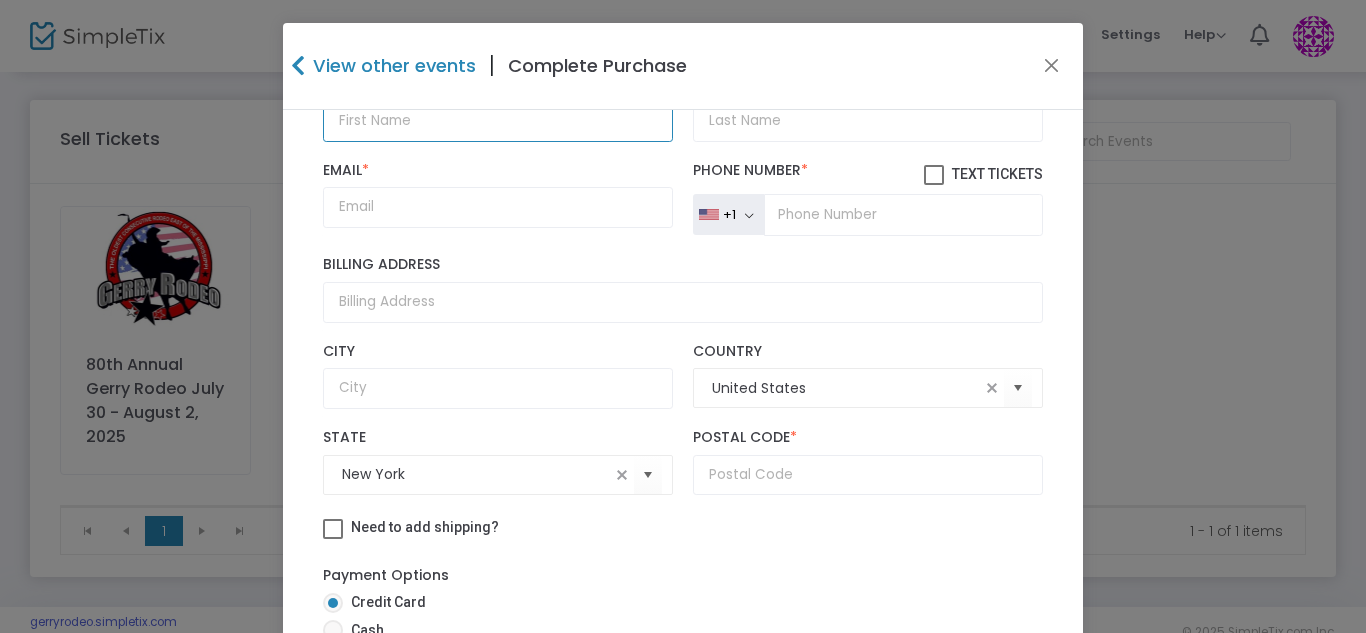 click at bounding box center (498, 121) 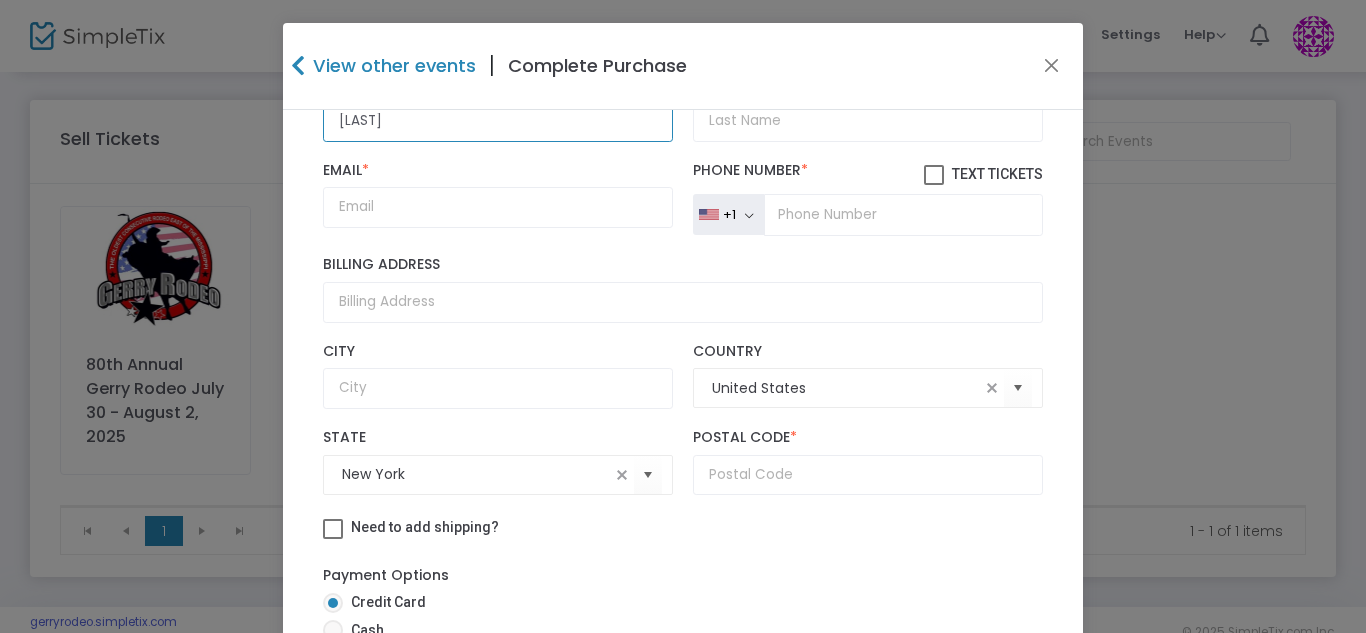 type on "Gianni" 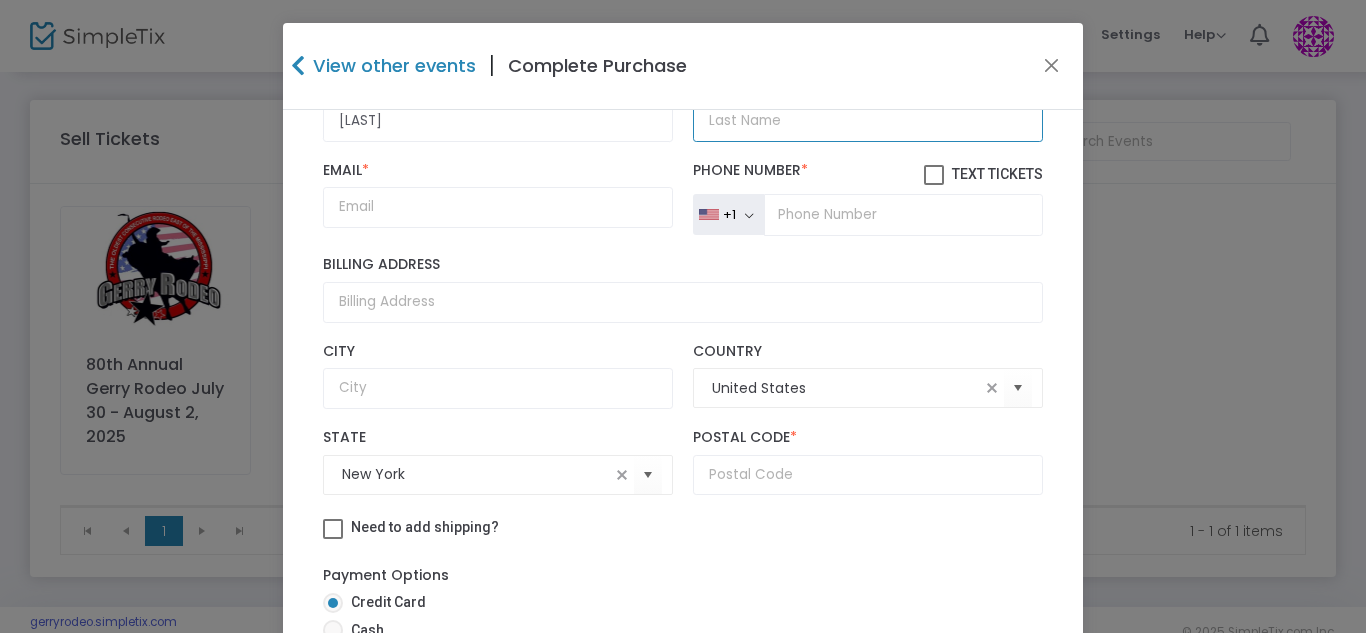 scroll, scrollTop: 252, scrollLeft: 0, axis: vertical 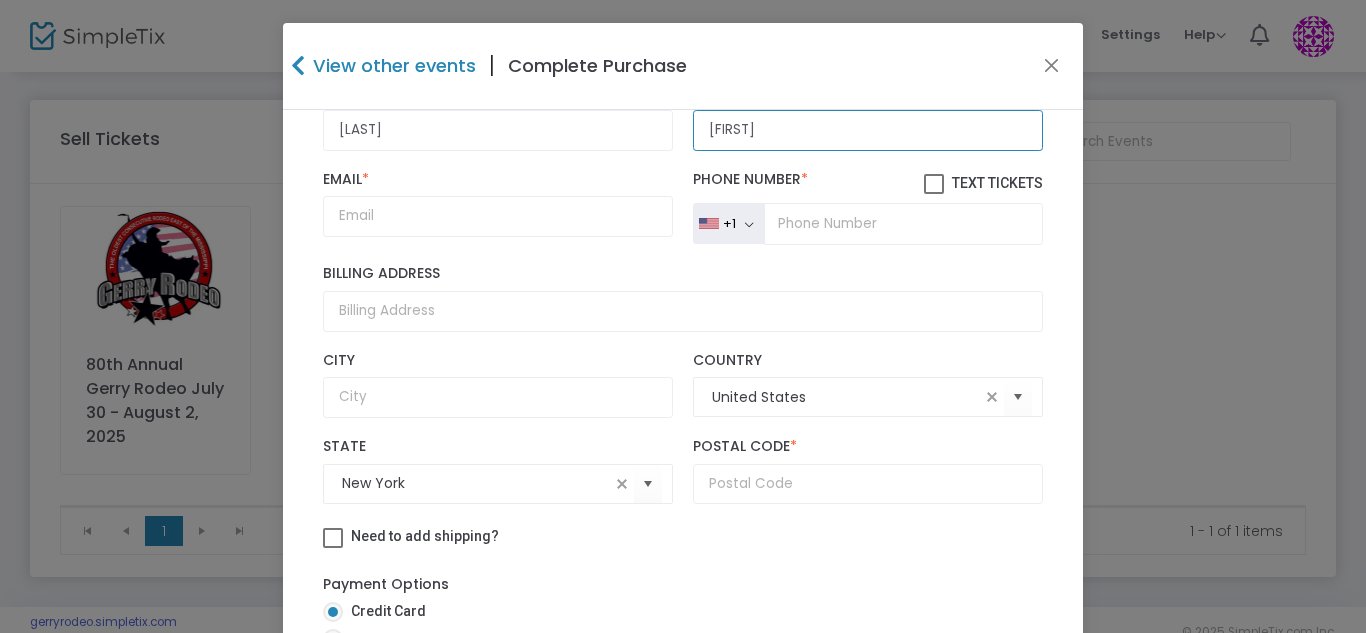 type on "Fred" 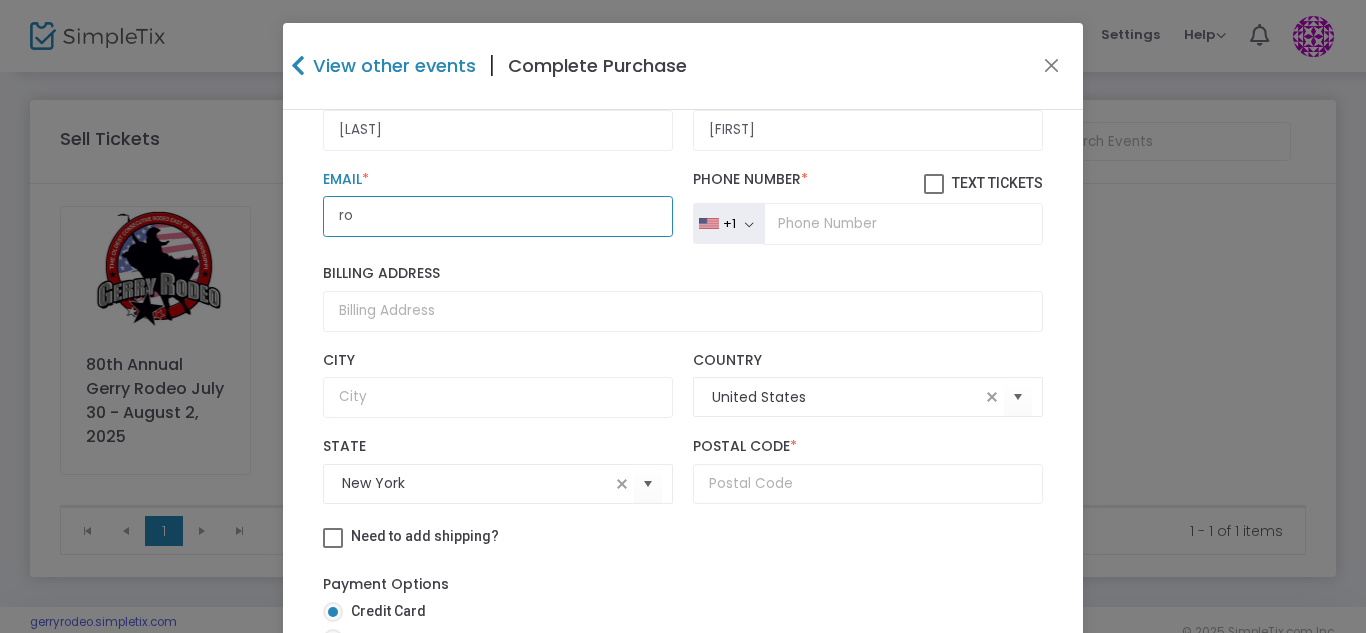 type on "[EMAIL]" 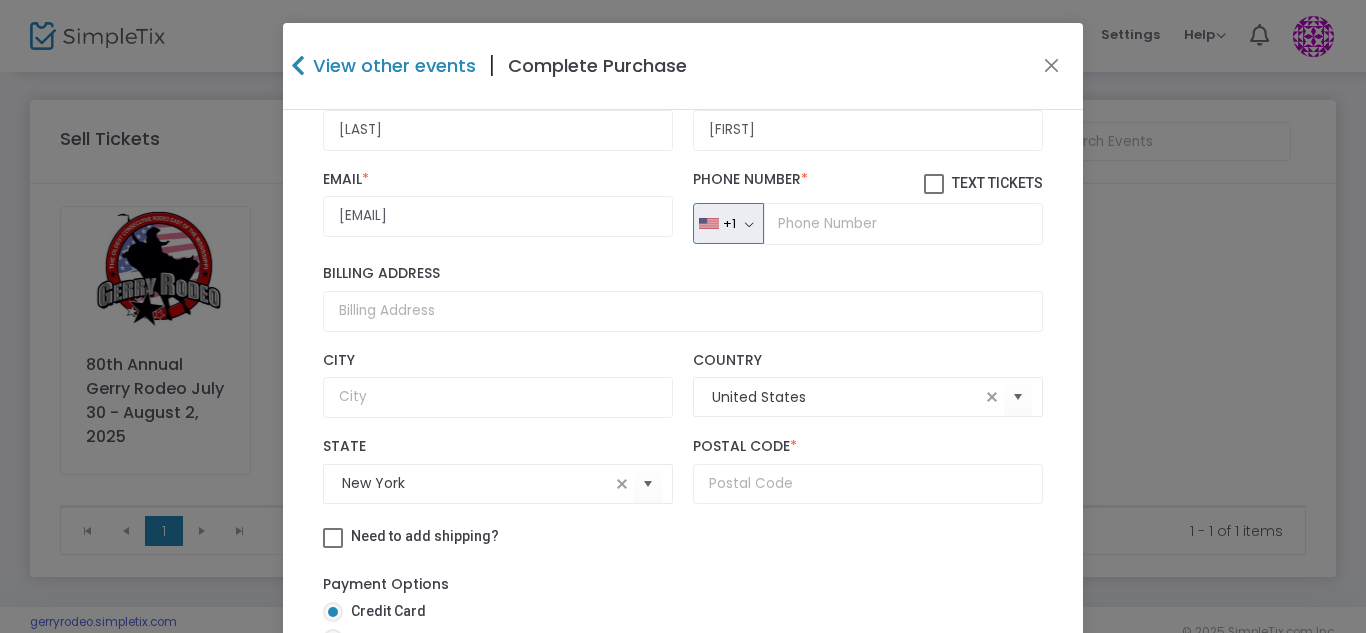 type 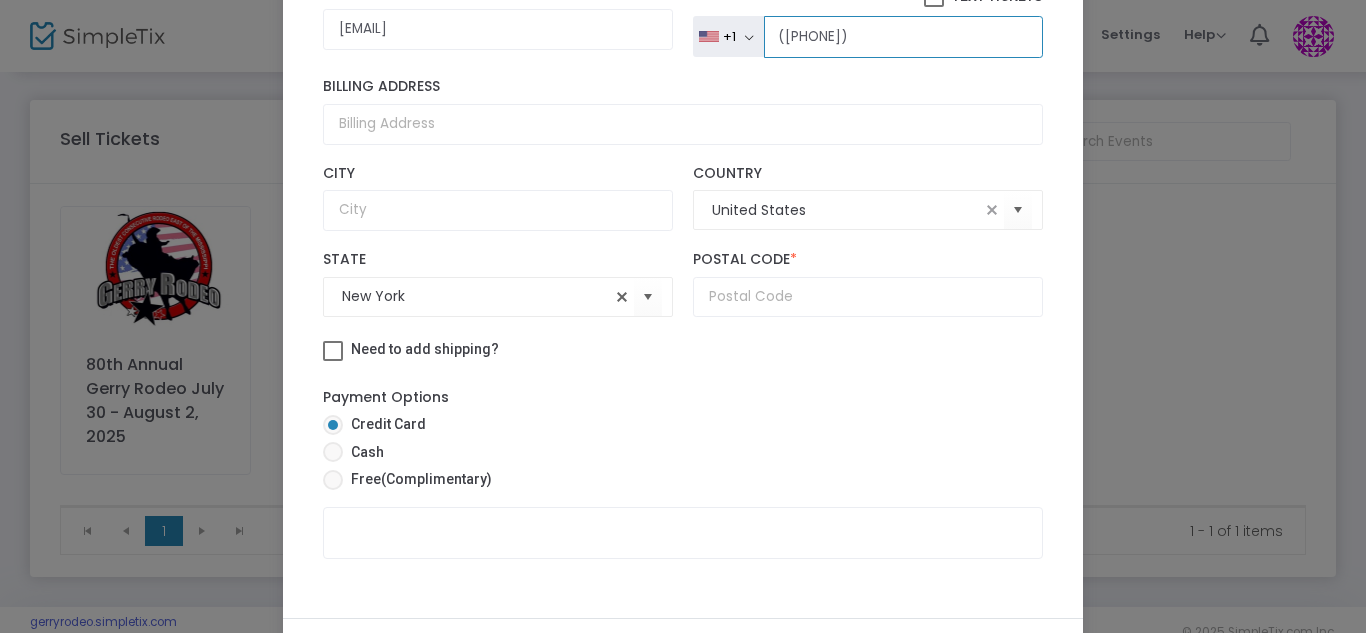 scroll, scrollTop: 313, scrollLeft: 0, axis: vertical 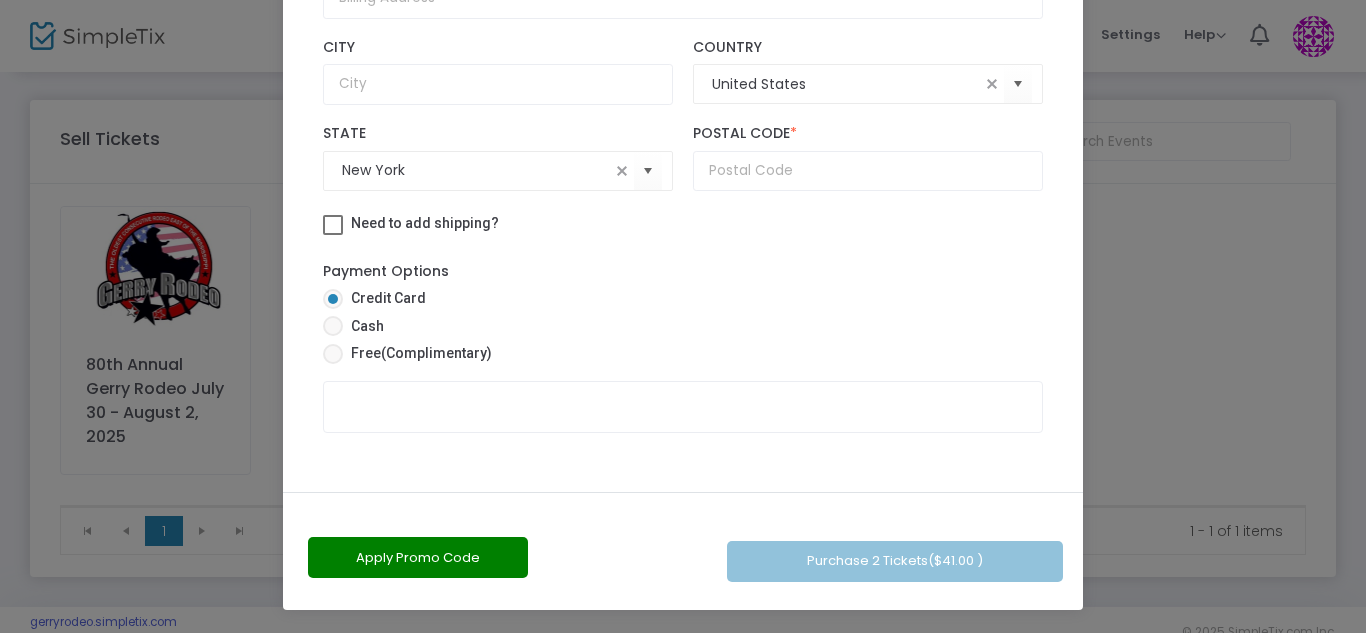 type on "([PHONE])" 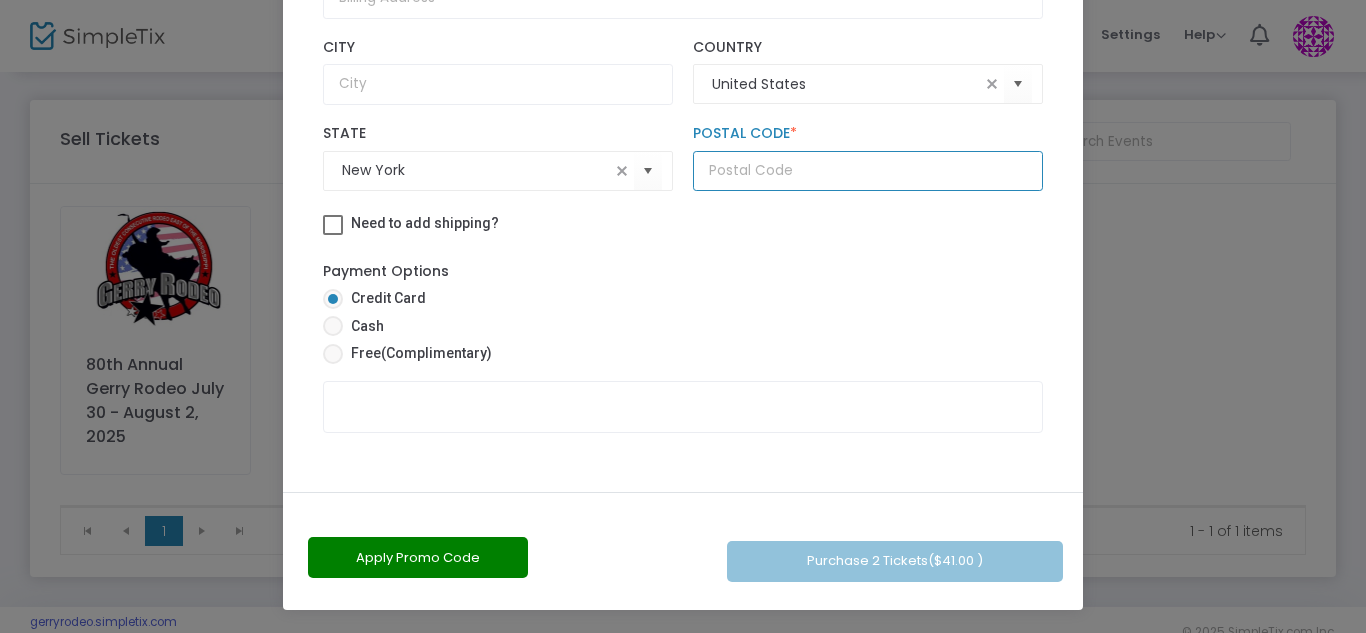 click 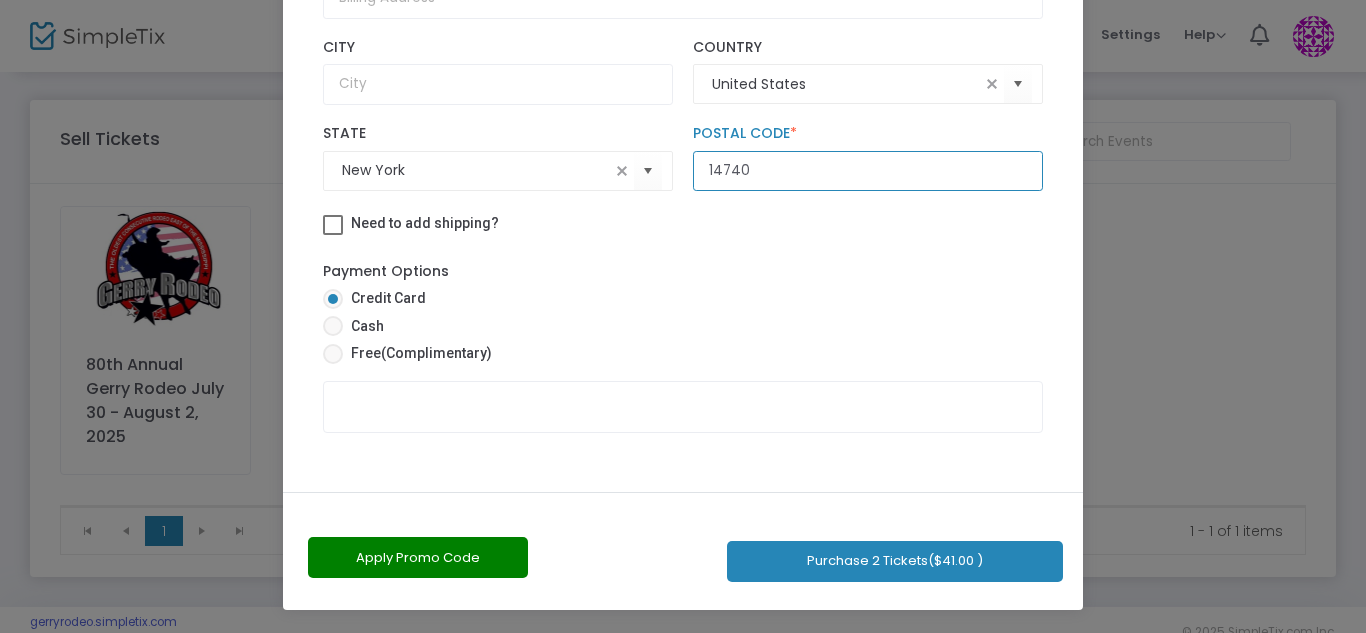 click on "14740" 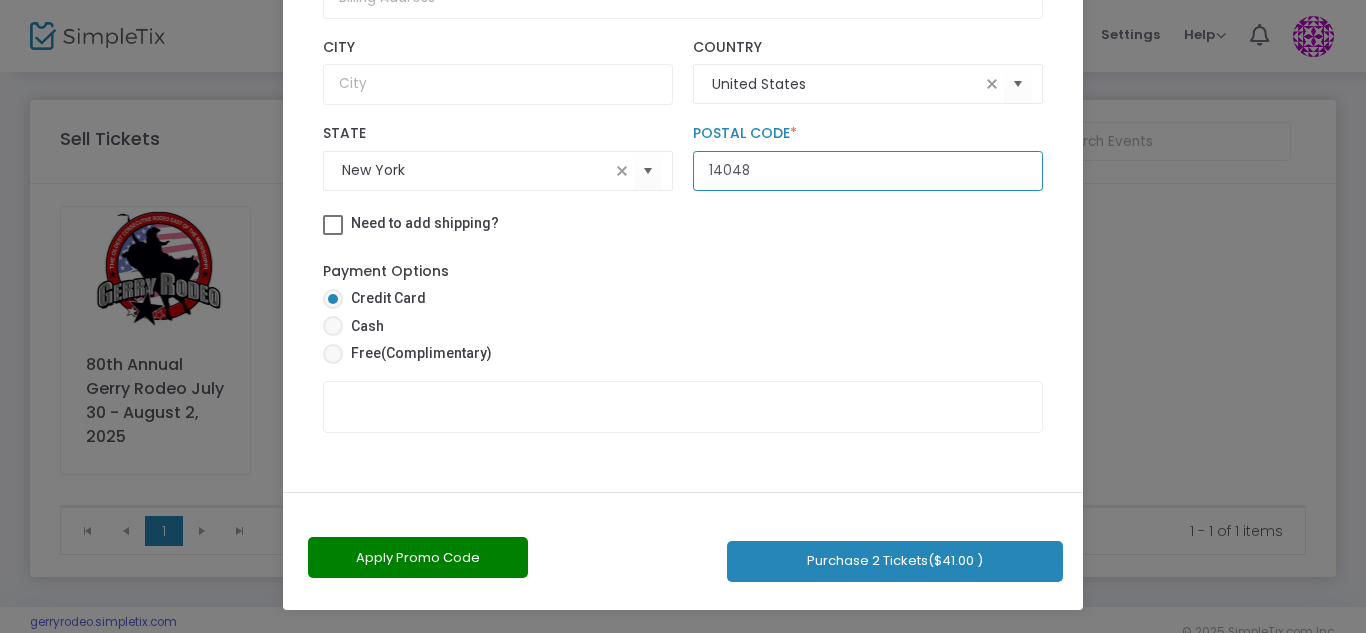 type on "14048" 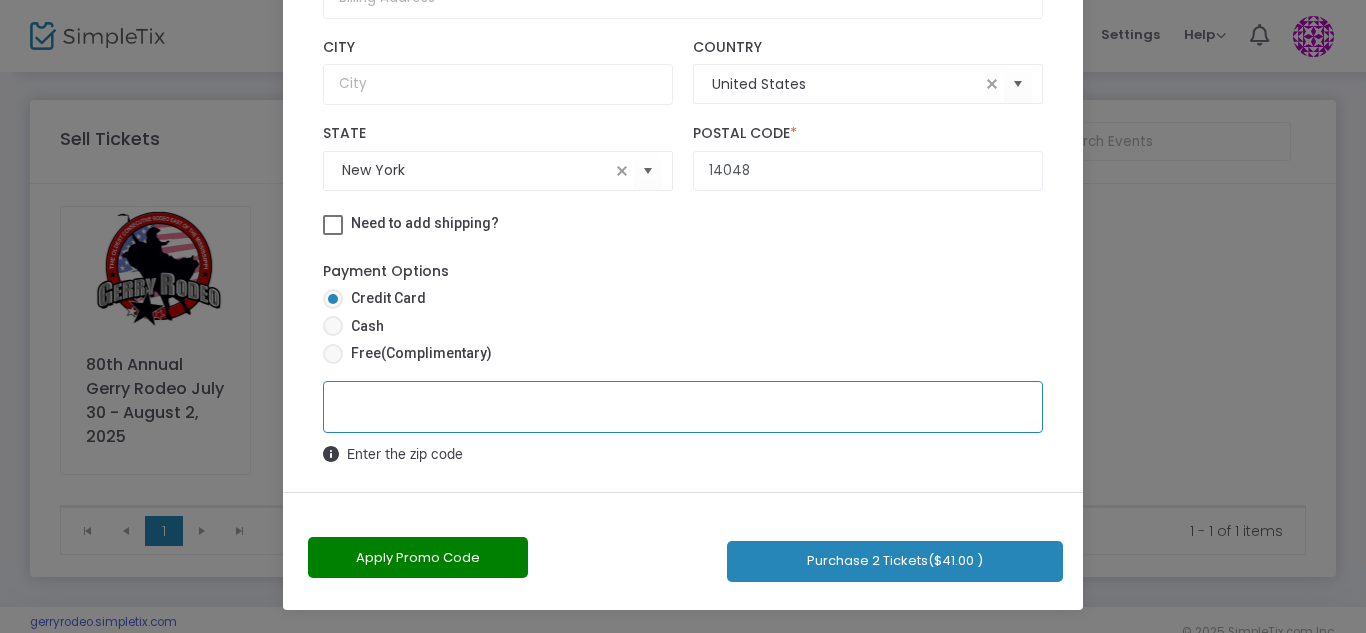 click on "Apply Promo Code   Purchase 2 Tickets  ($41.00 )" 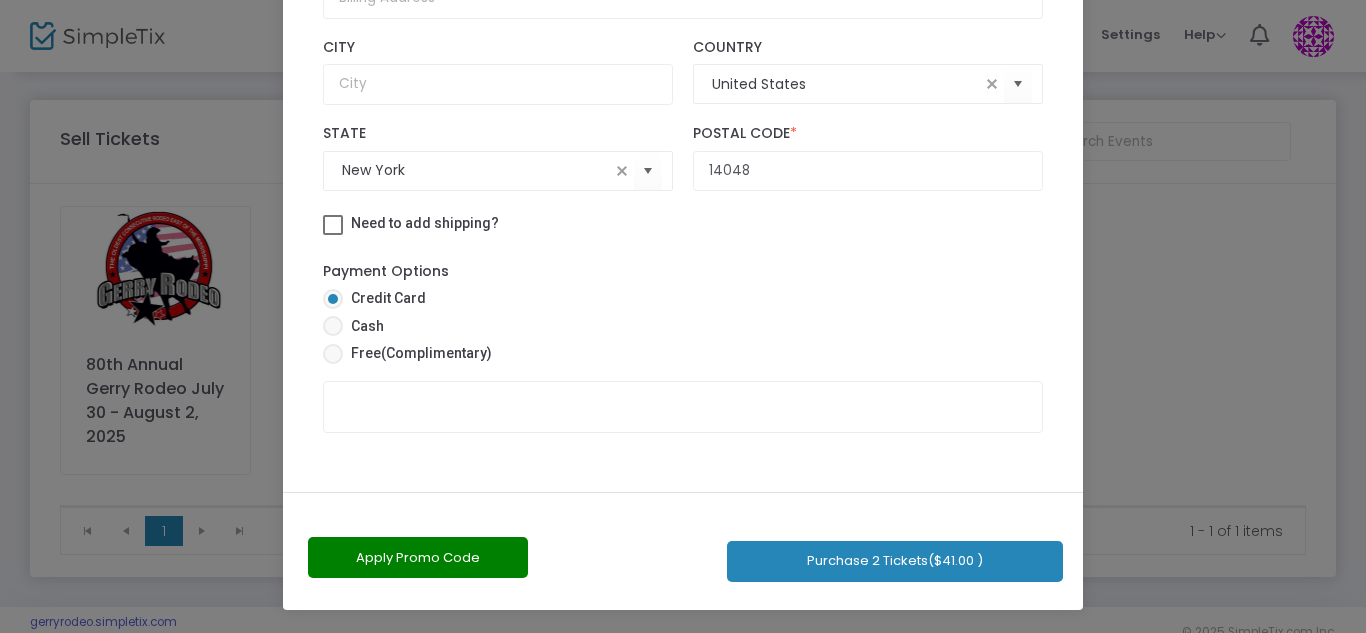 click on "Apply Promo Code   Purchase 2 Tickets  ($41.00 )" 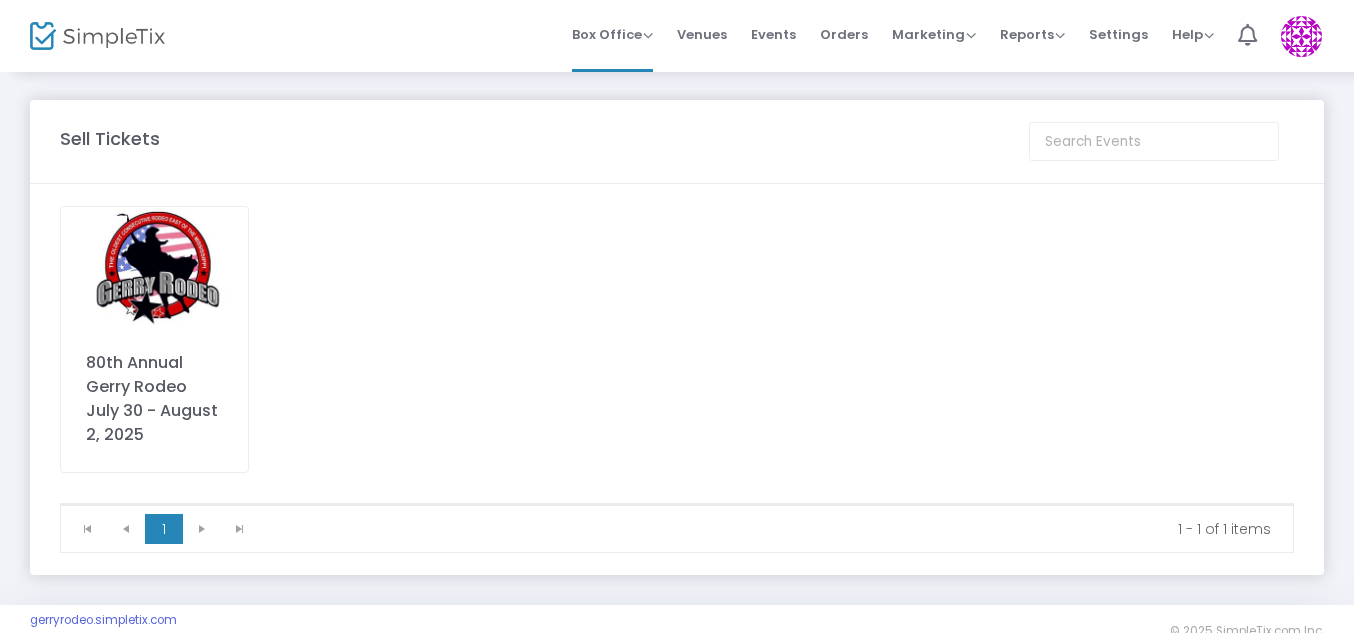 click 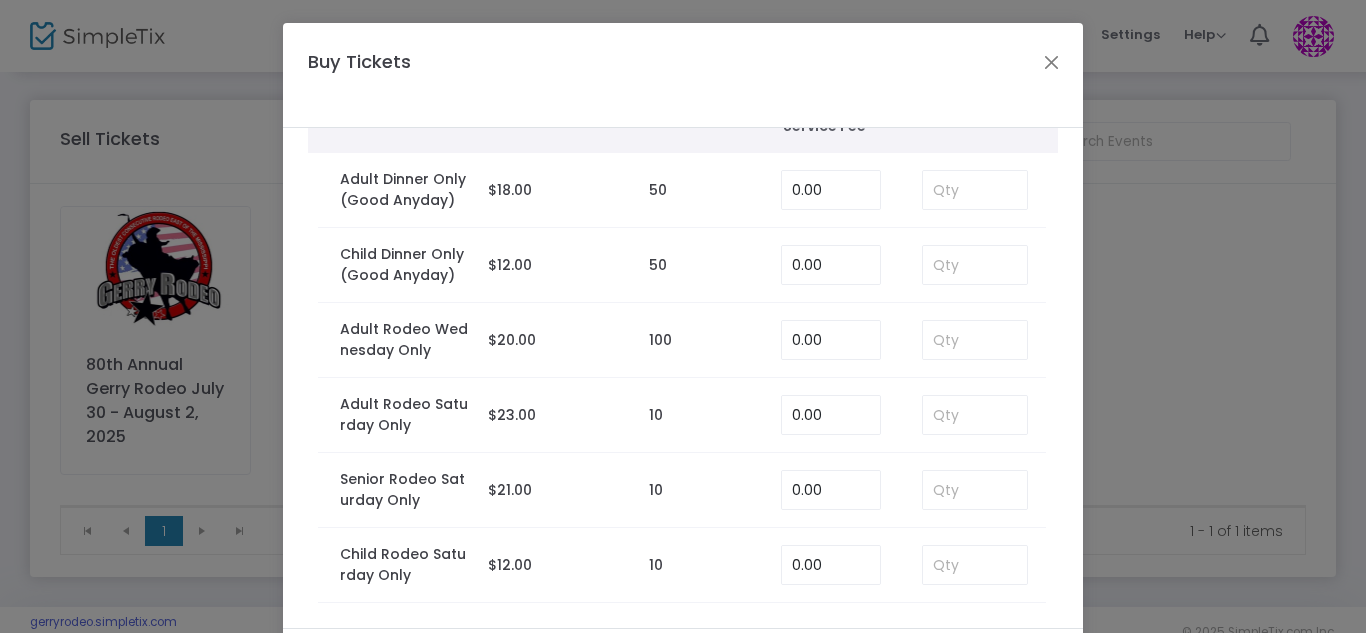 scroll, scrollTop: 0, scrollLeft: 0, axis: both 